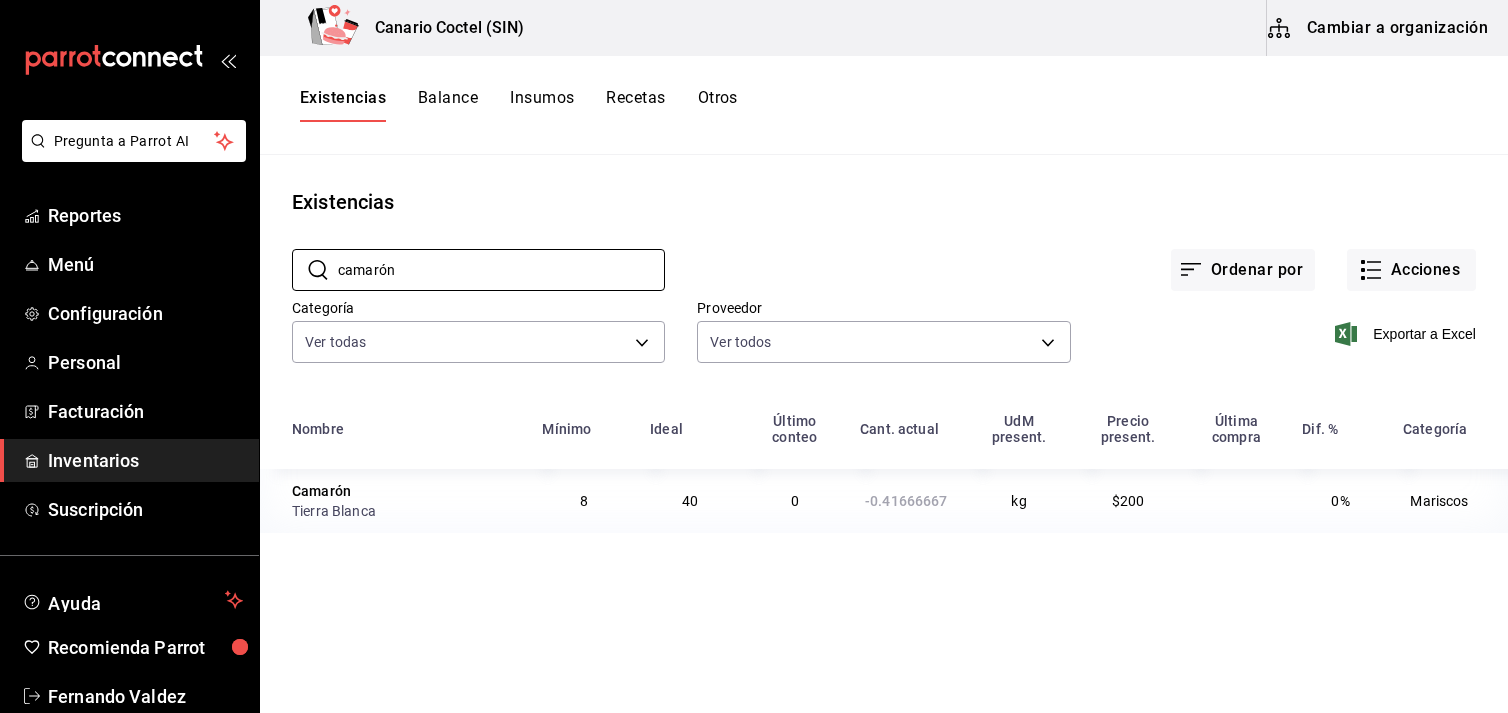 scroll, scrollTop: 0, scrollLeft: 0, axis: both 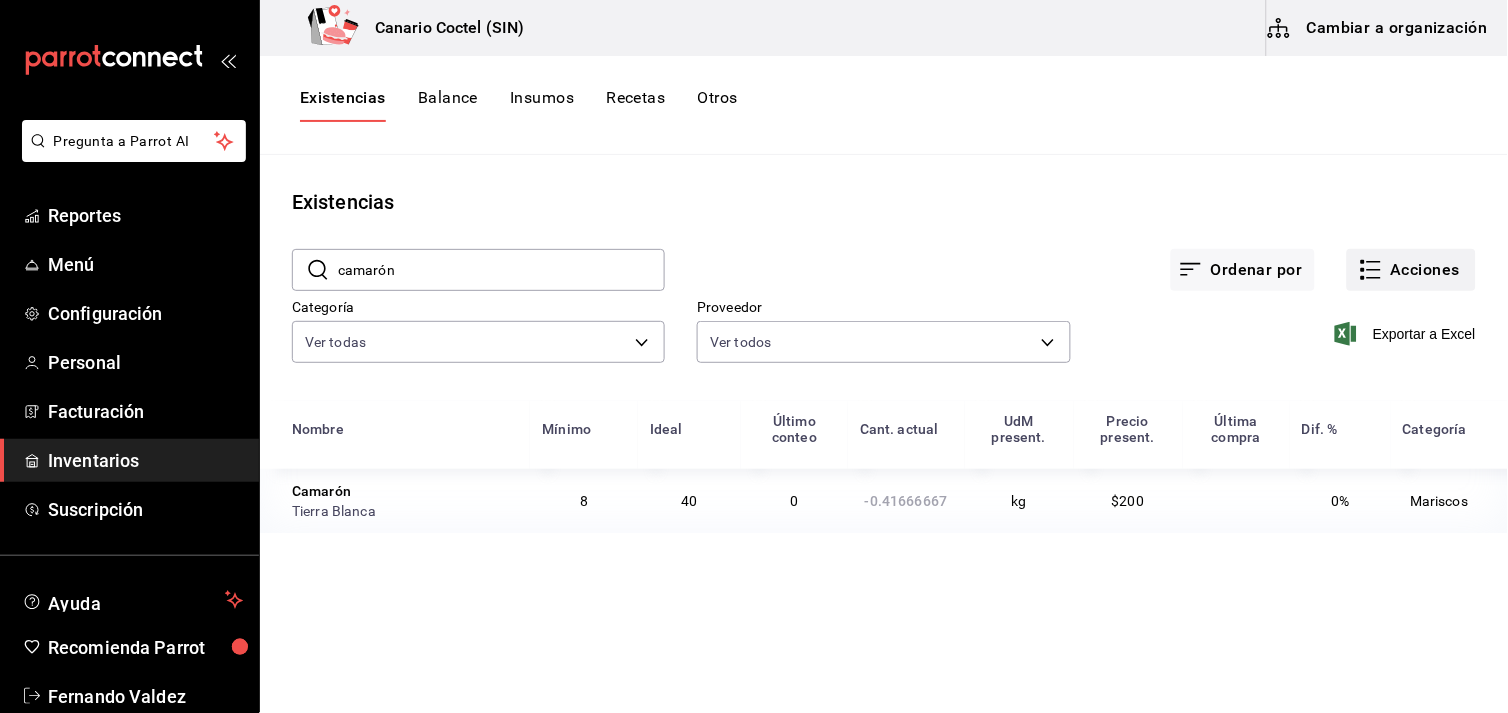 click on "Acciones" at bounding box center [1411, 270] 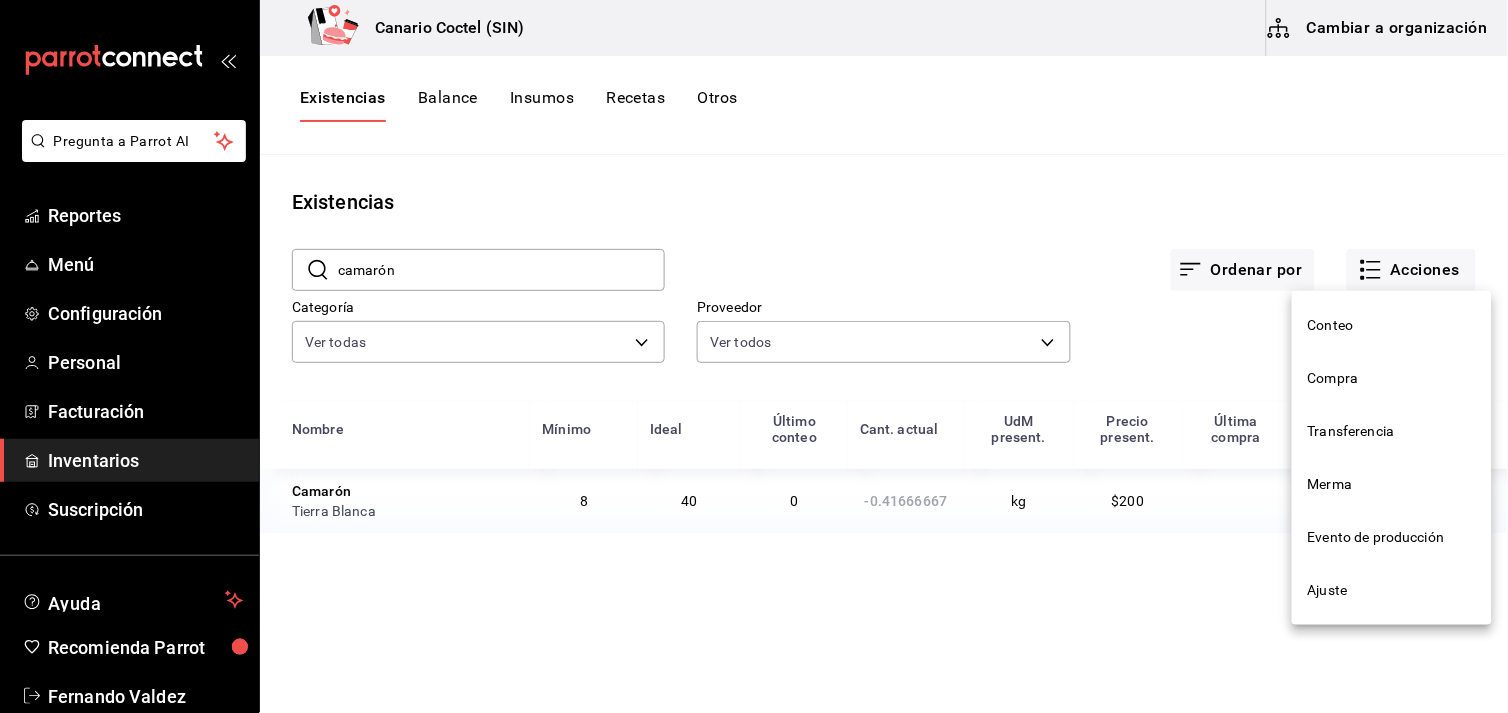 click on "Compra" at bounding box center (1392, 378) 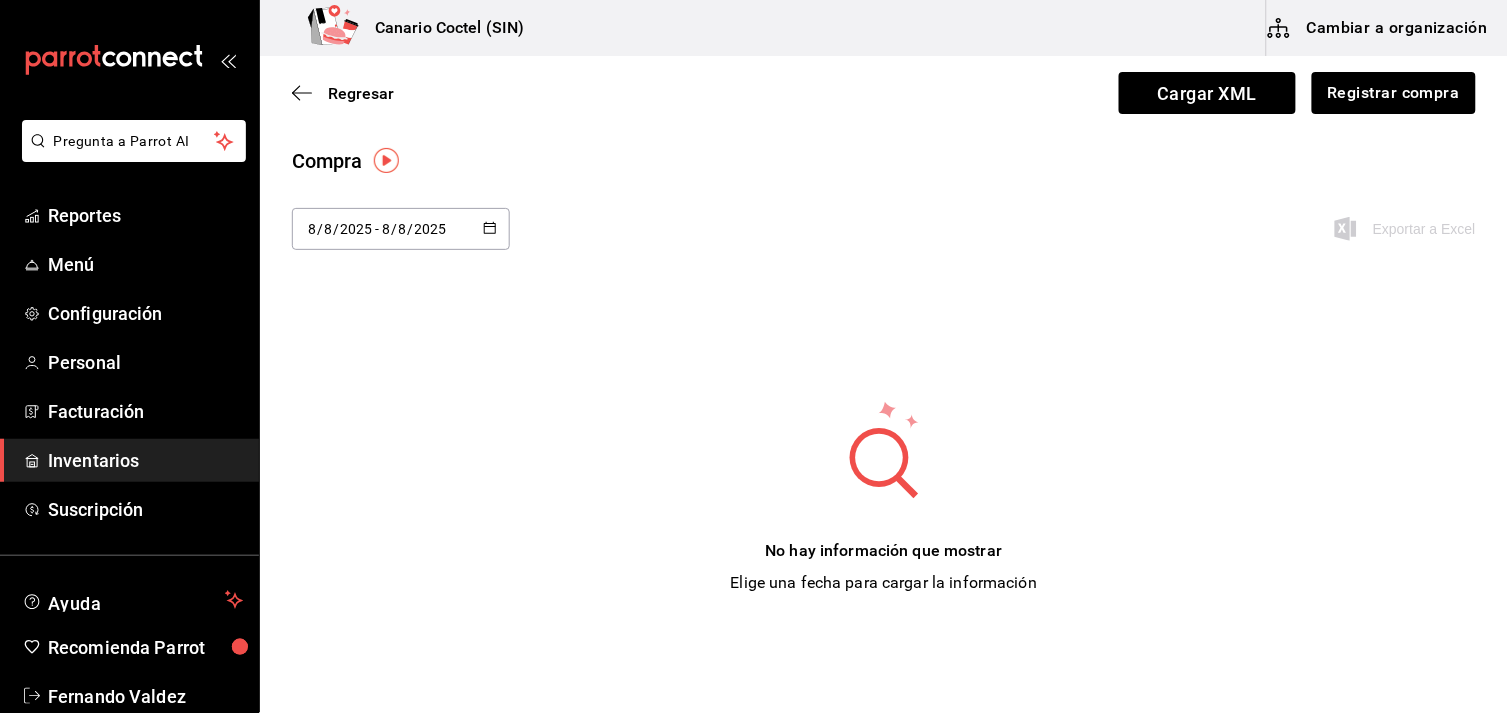 click on "[DATE] [TIME] [DATE] [TIME] Exportar a Excel" at bounding box center [884, 241] 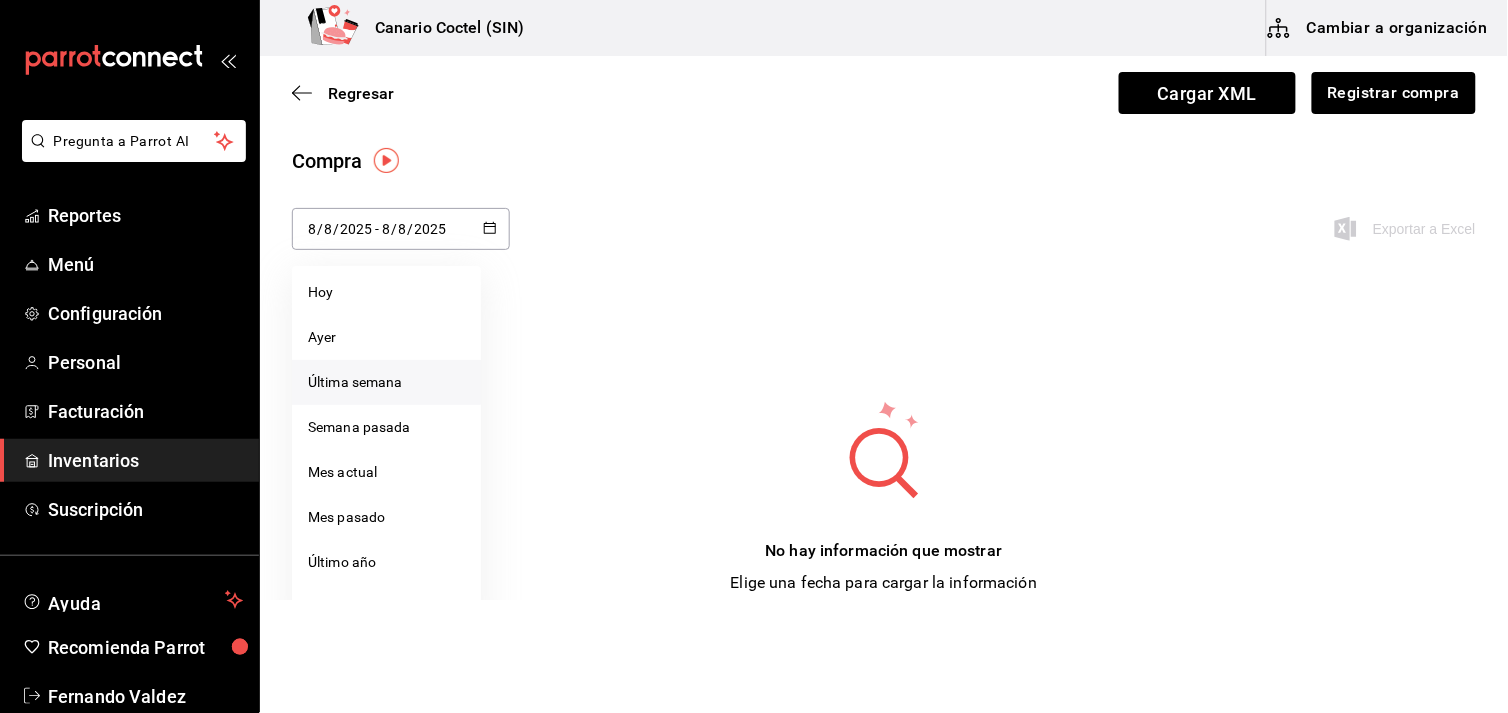 click on "Última semana" at bounding box center [386, 382] 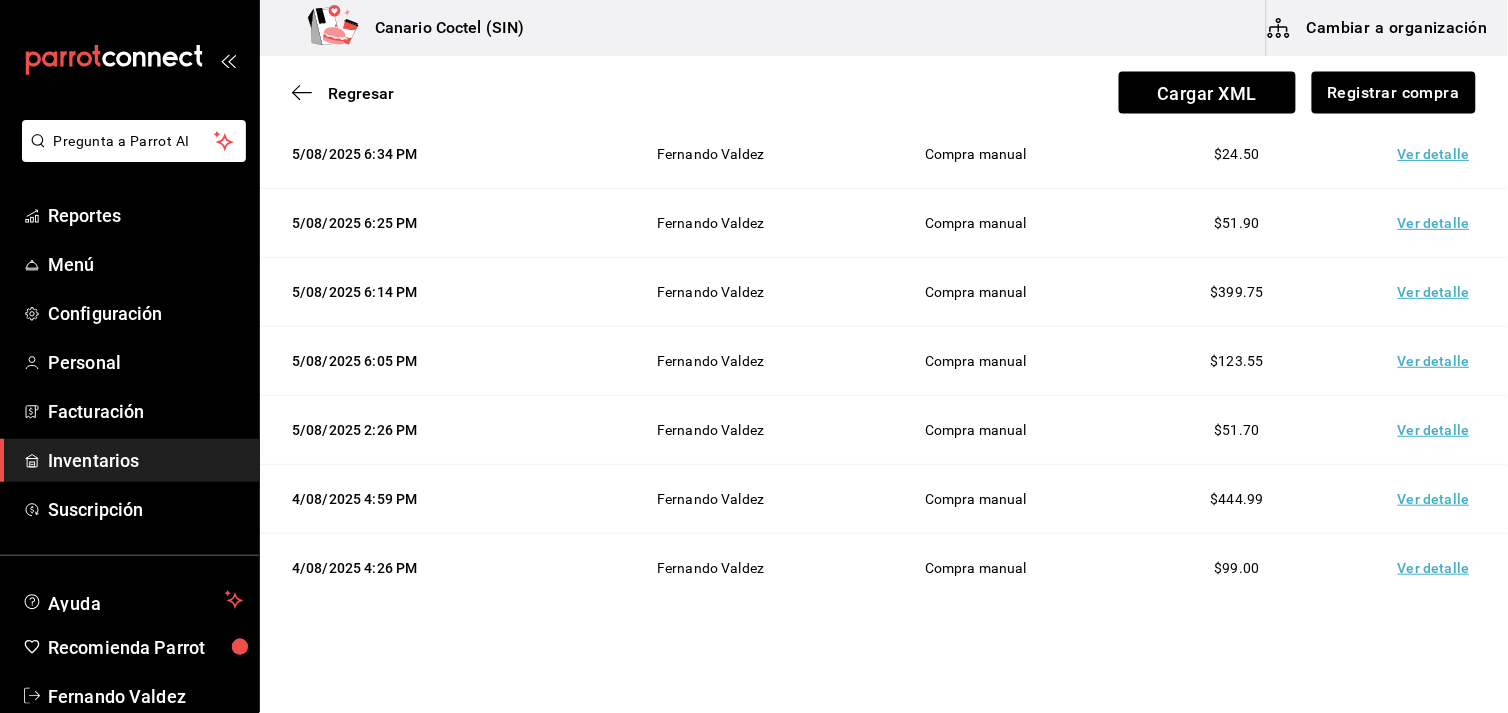 scroll, scrollTop: 701, scrollLeft: 0, axis: vertical 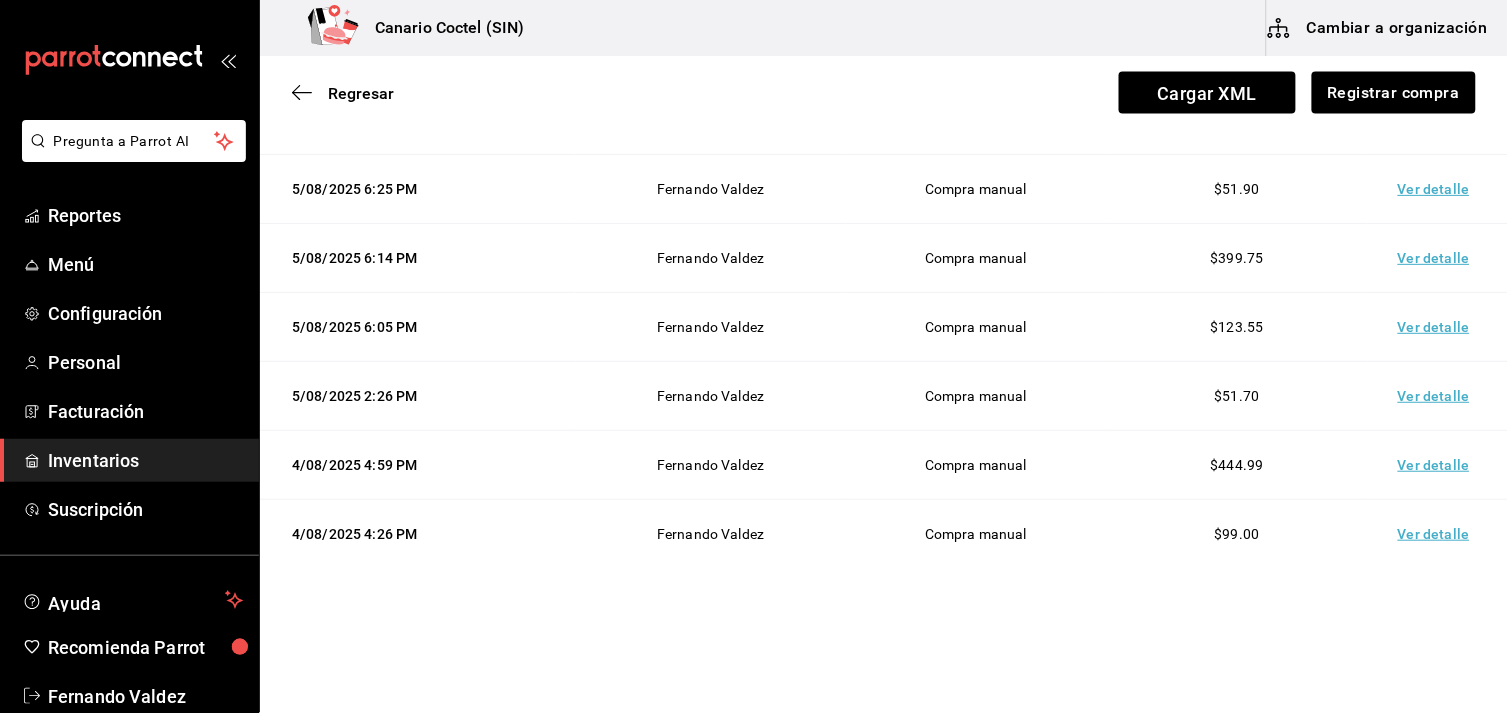 click on "Ver detalle" at bounding box center (1438, 534) 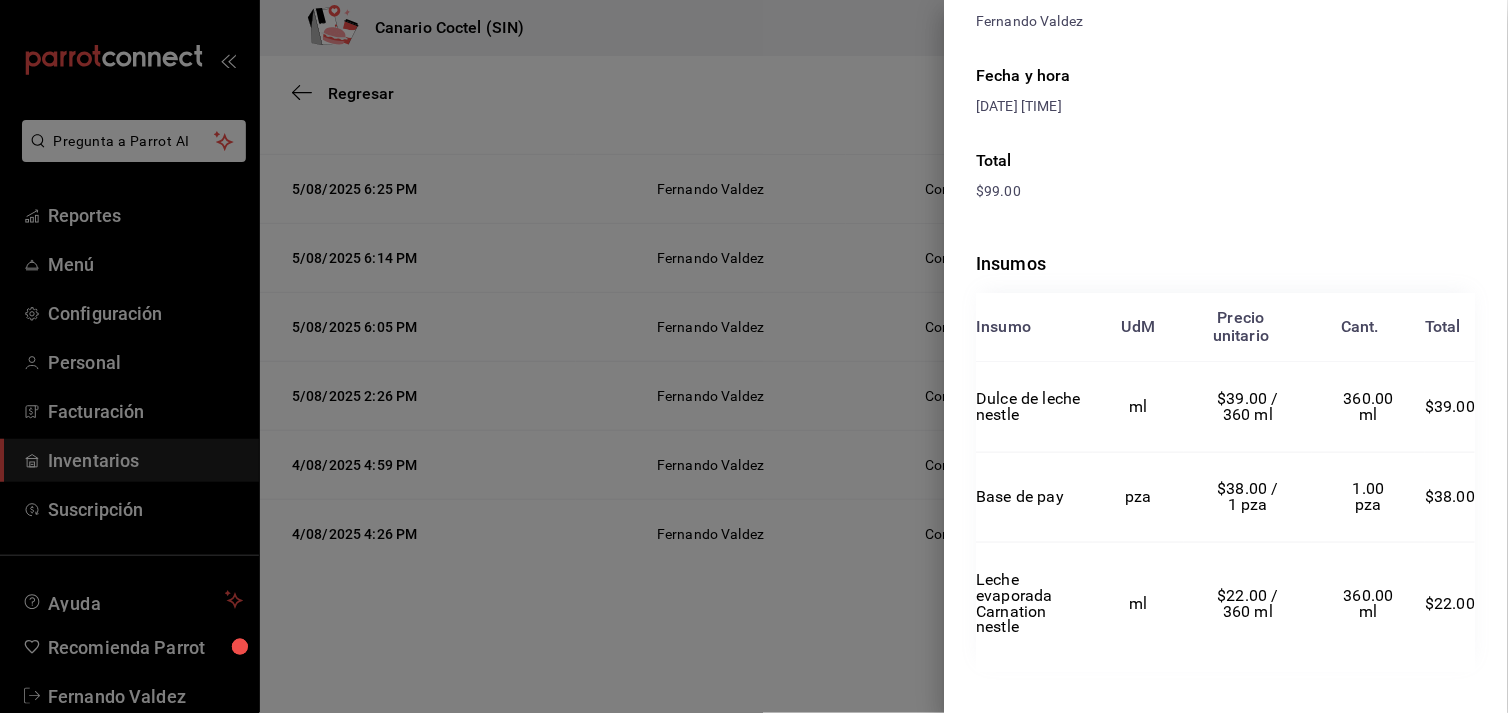 scroll, scrollTop: 245, scrollLeft: 0, axis: vertical 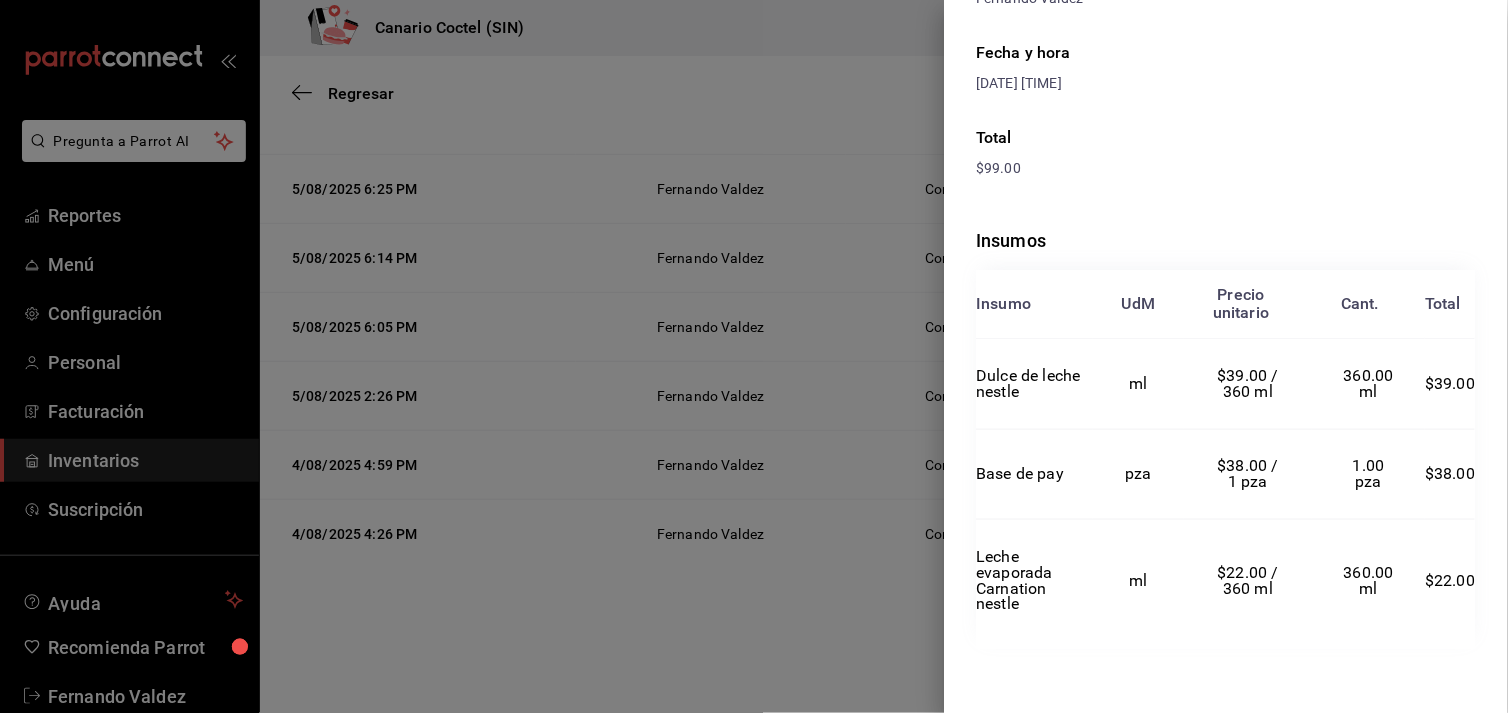 click at bounding box center (754, 356) 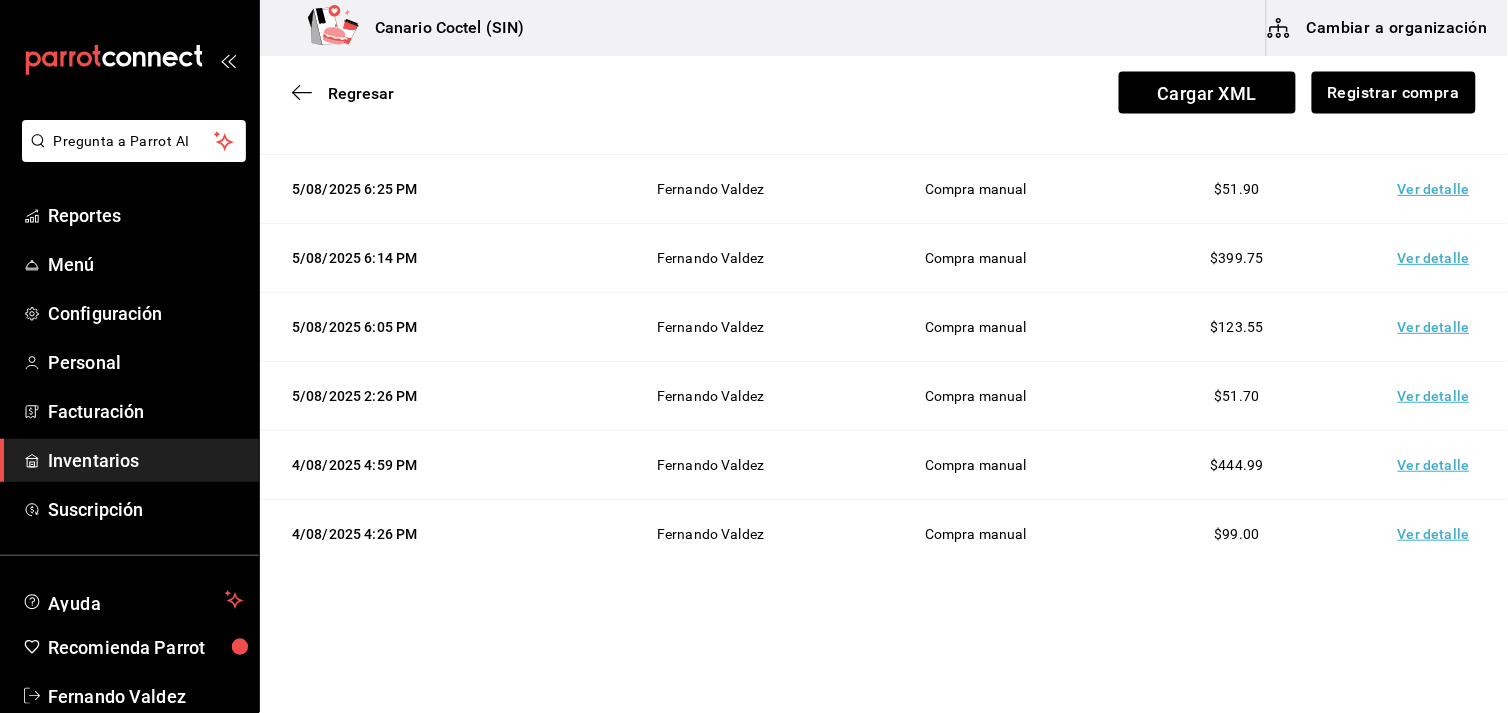click on "Ver detalle" at bounding box center (1438, 465) 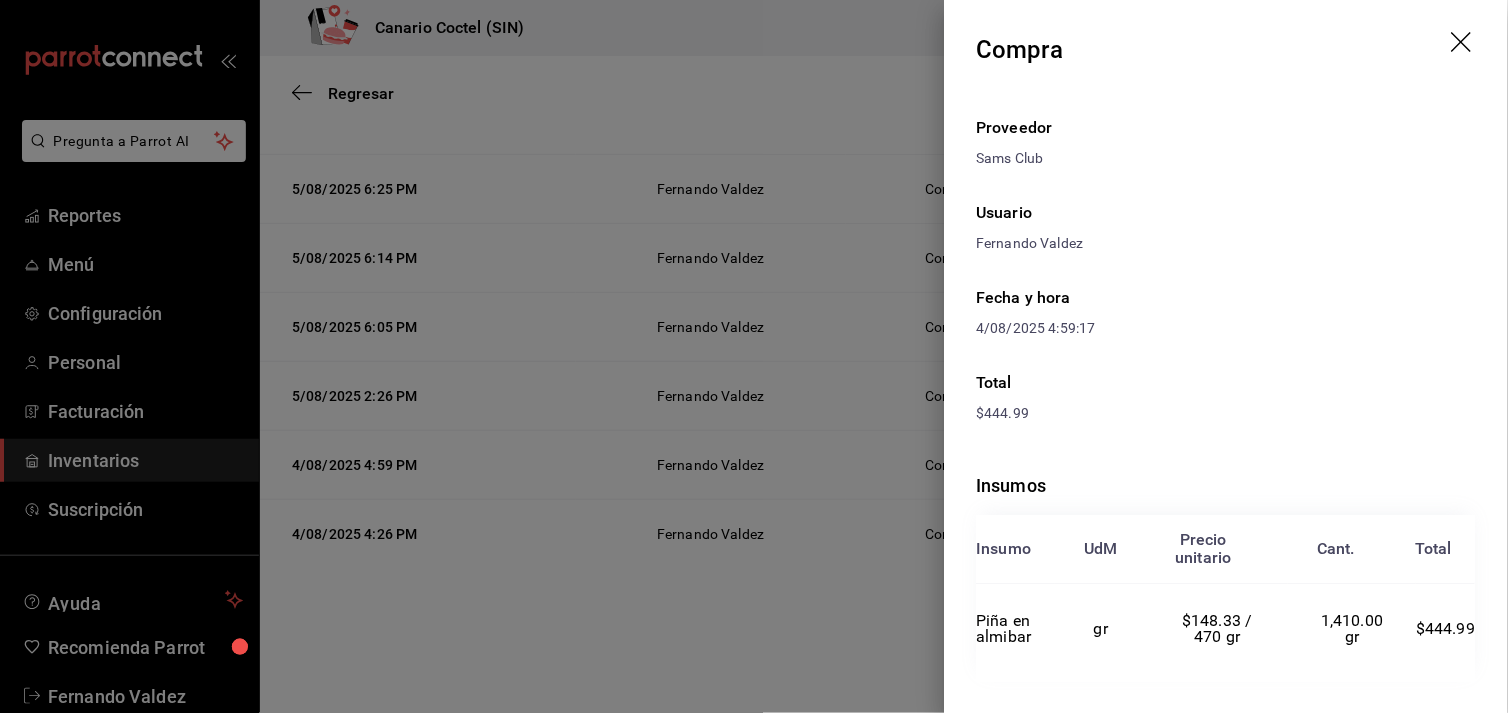 scroll, scrollTop: 32, scrollLeft: 0, axis: vertical 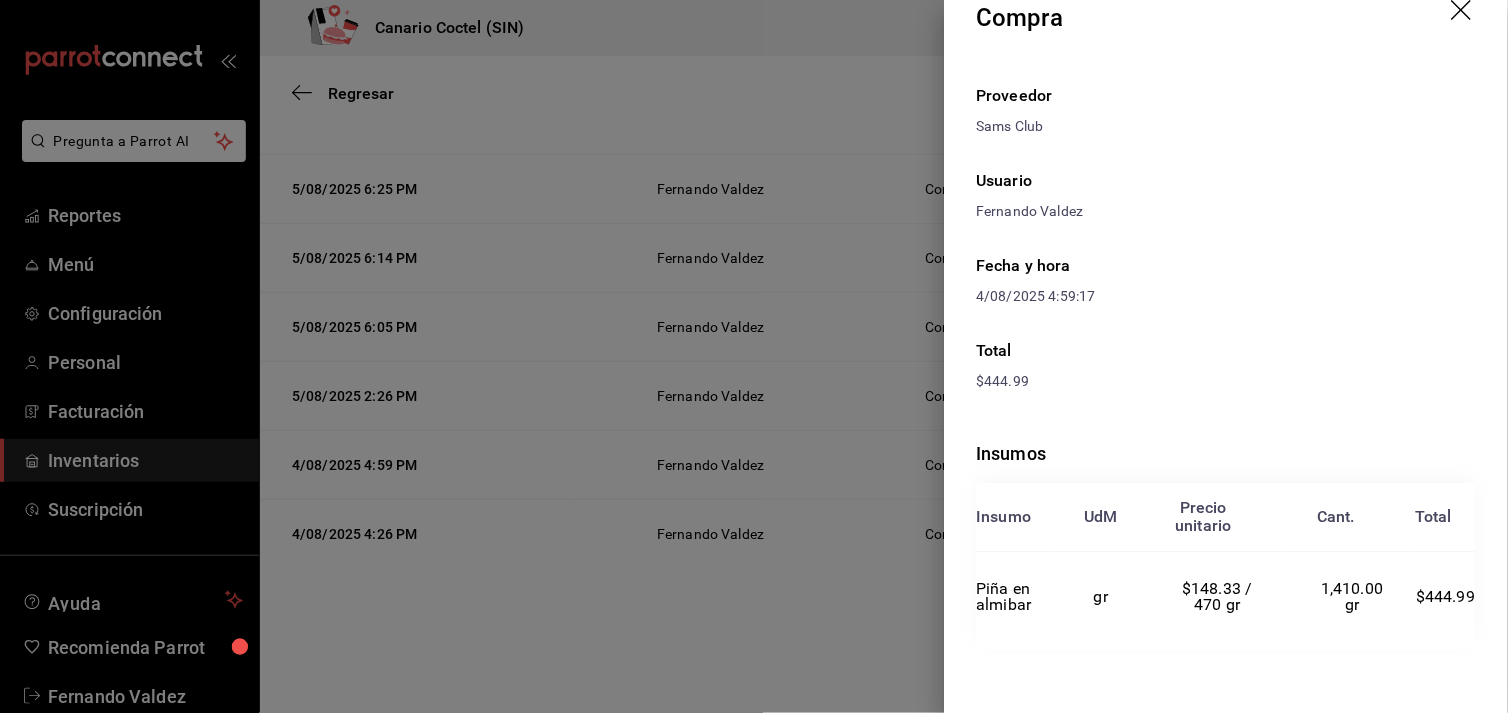 drag, startPoint x: 871, startPoint y: 617, endPoint x: 877, endPoint y: 605, distance: 13.416408 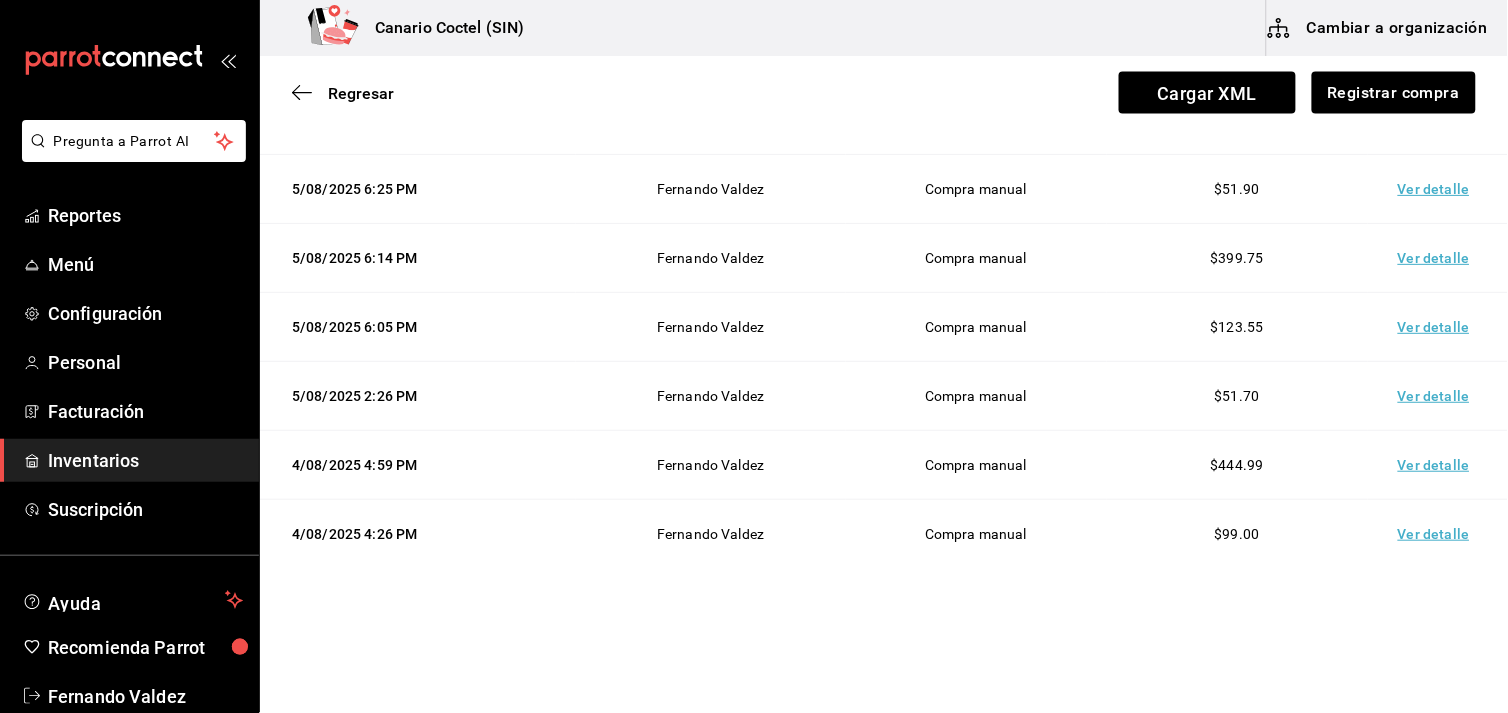 click on "Ver detalle" at bounding box center [1438, 534] 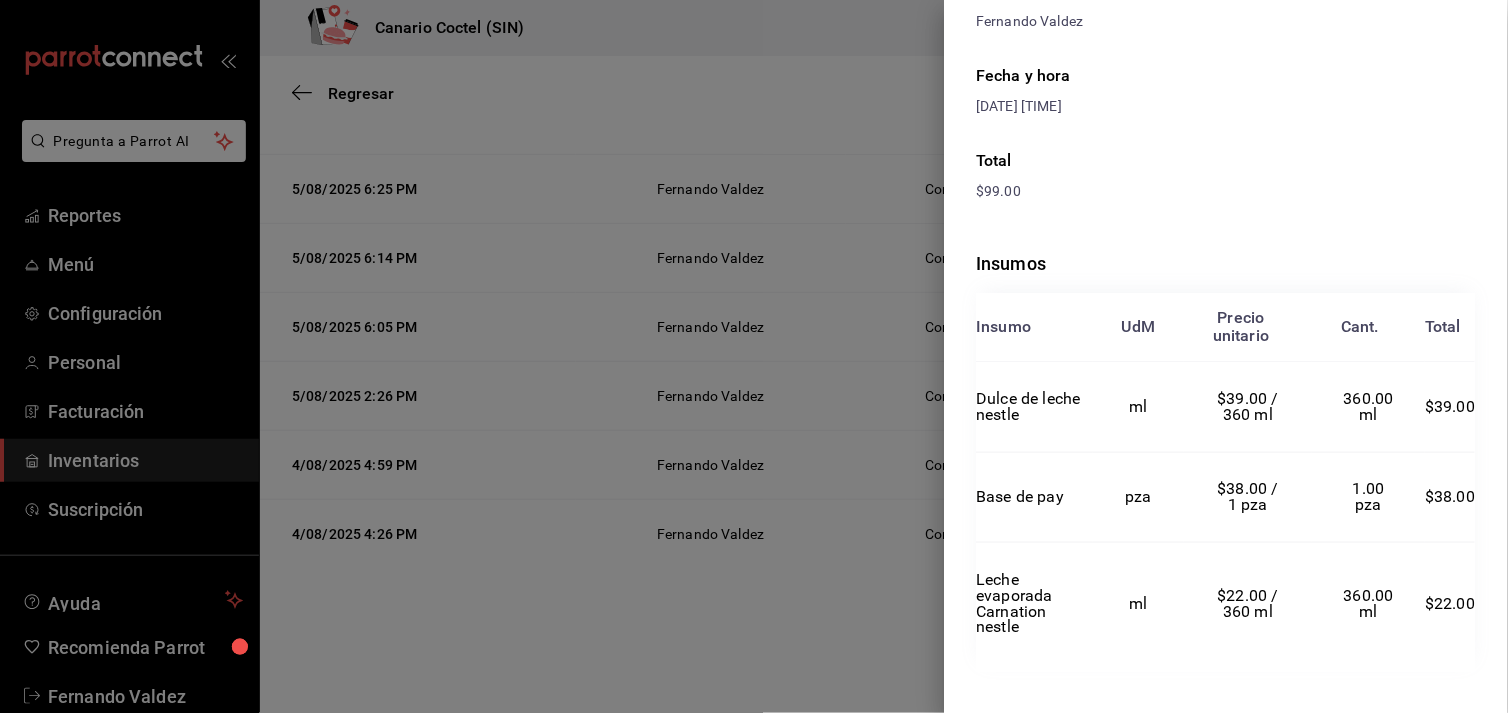 scroll, scrollTop: 245, scrollLeft: 0, axis: vertical 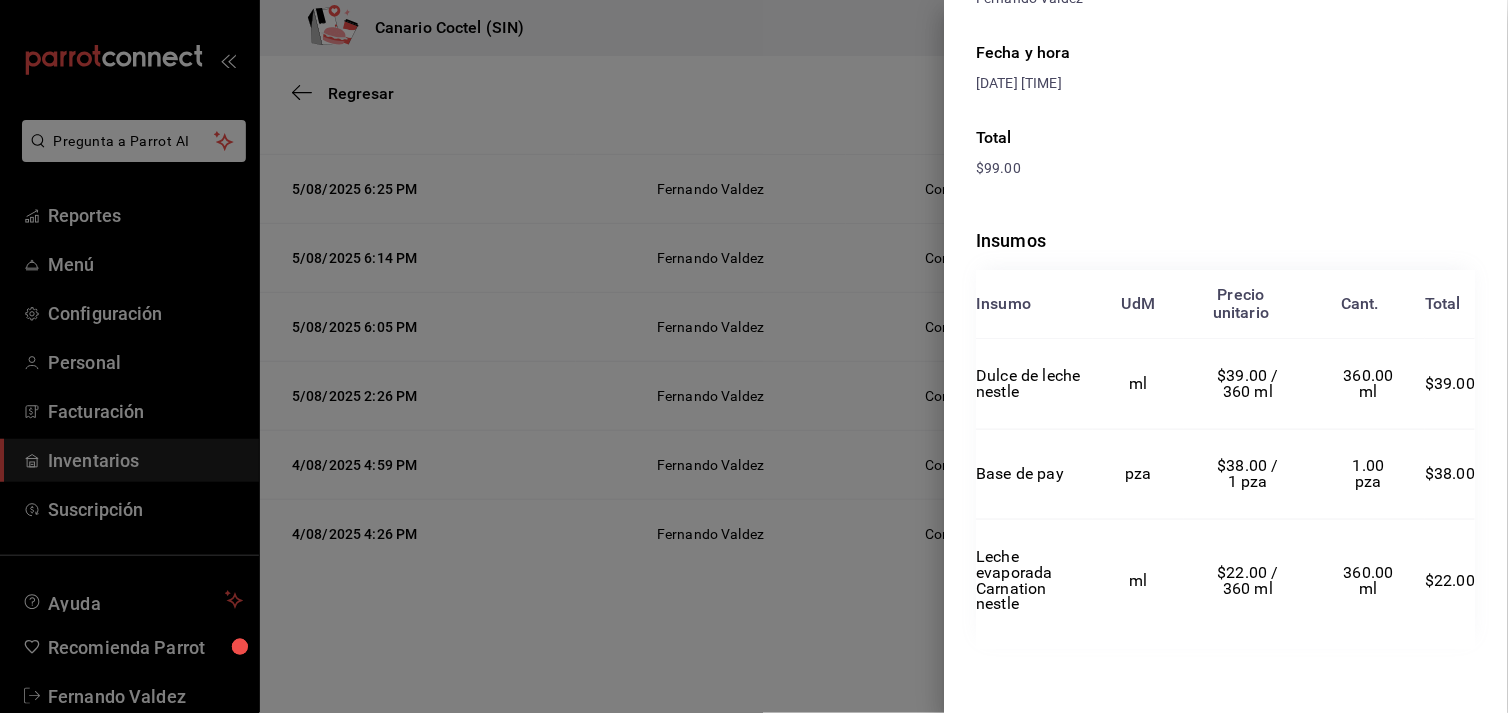 click at bounding box center (754, 356) 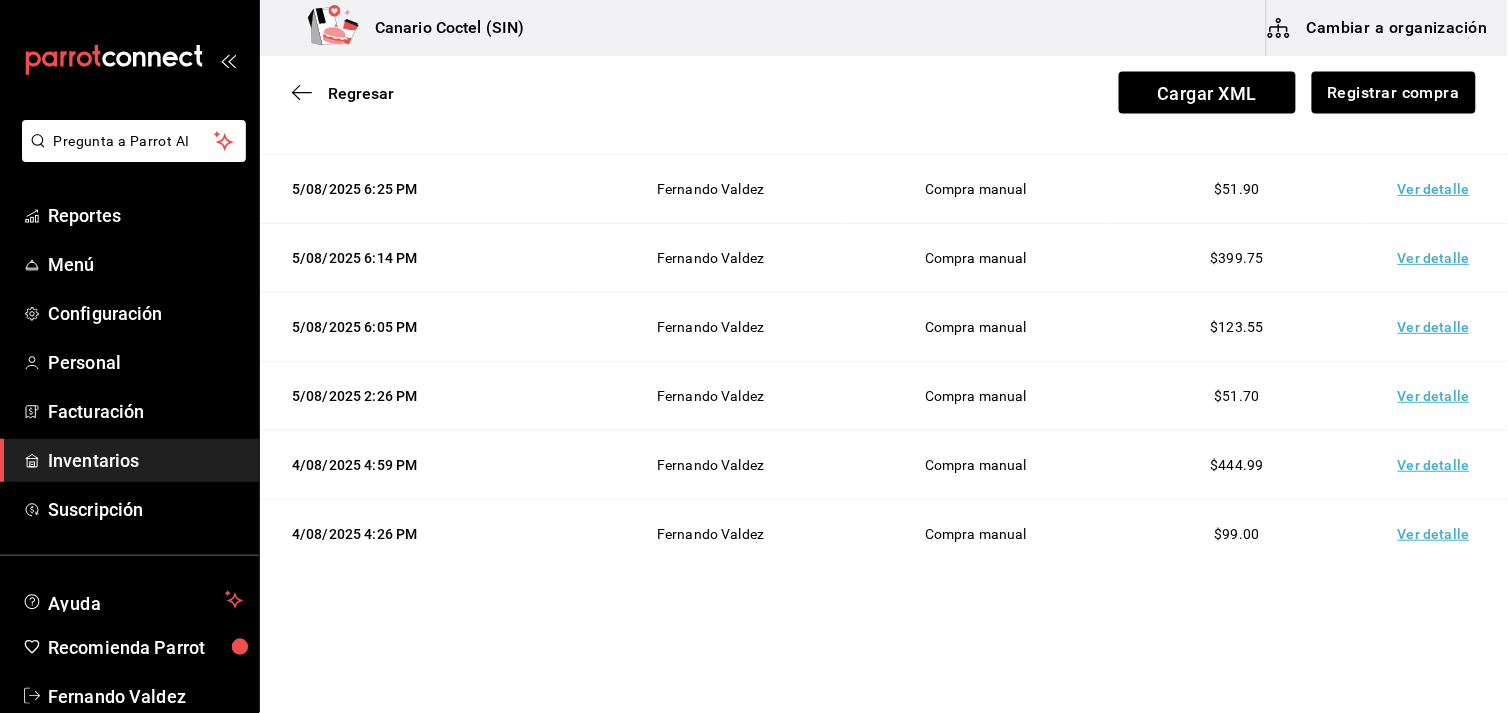 click on "Ver detalle" at bounding box center [1438, 396] 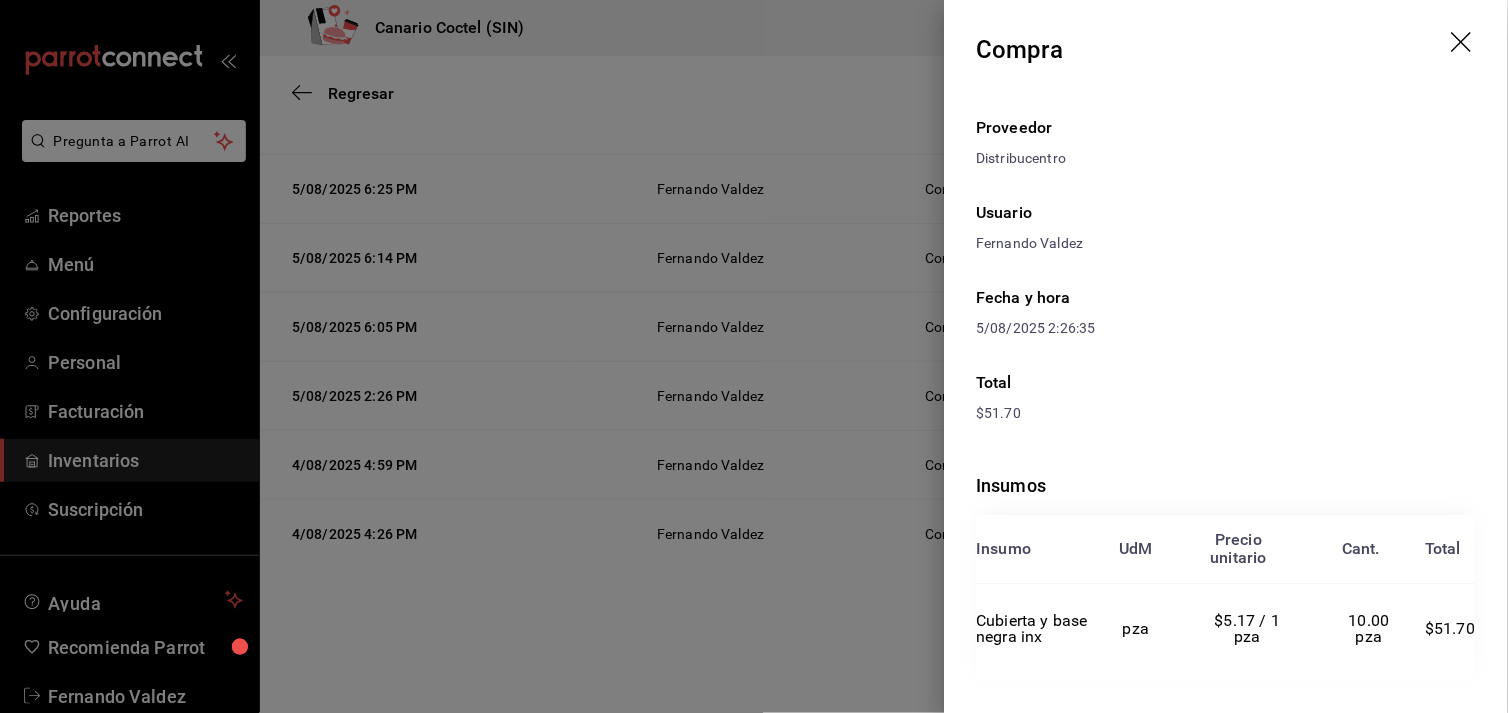 scroll, scrollTop: 32, scrollLeft: 0, axis: vertical 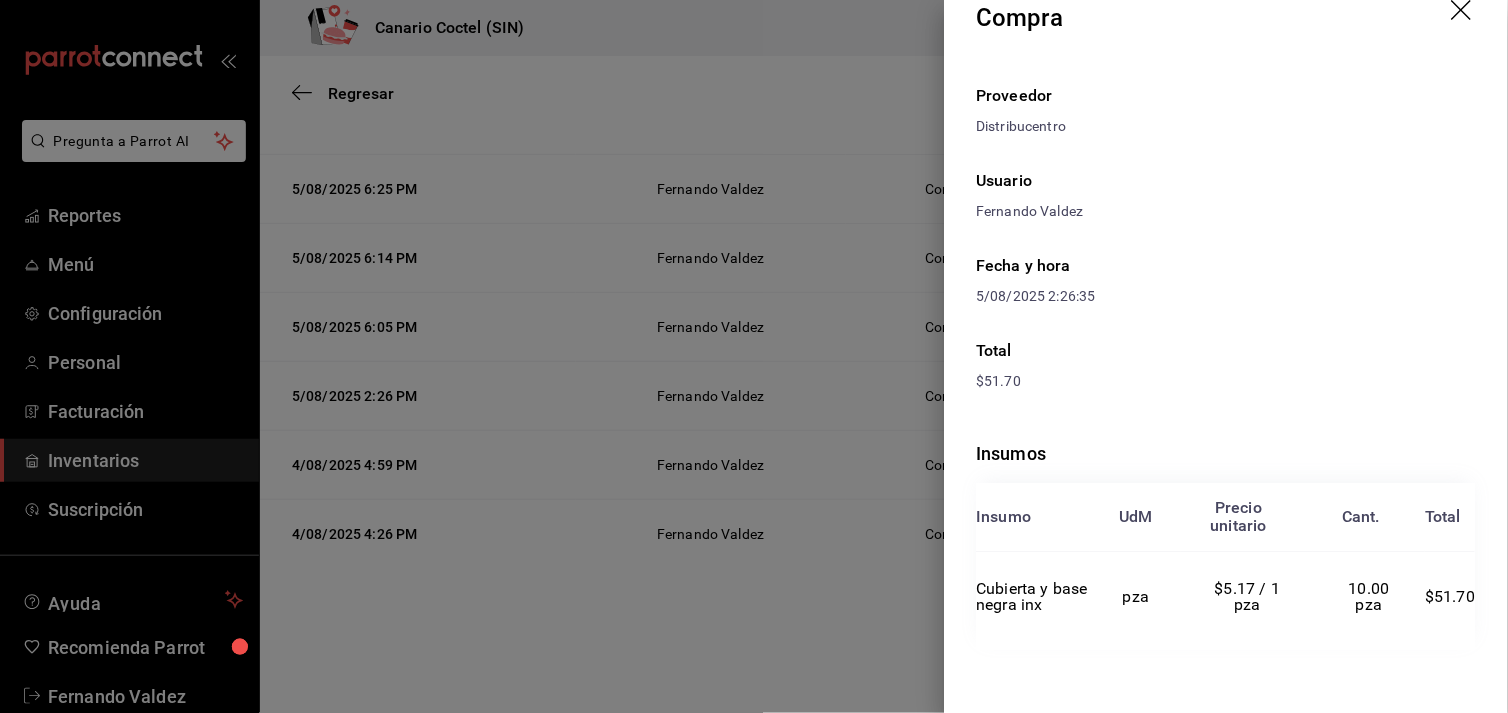 click at bounding box center (754, 356) 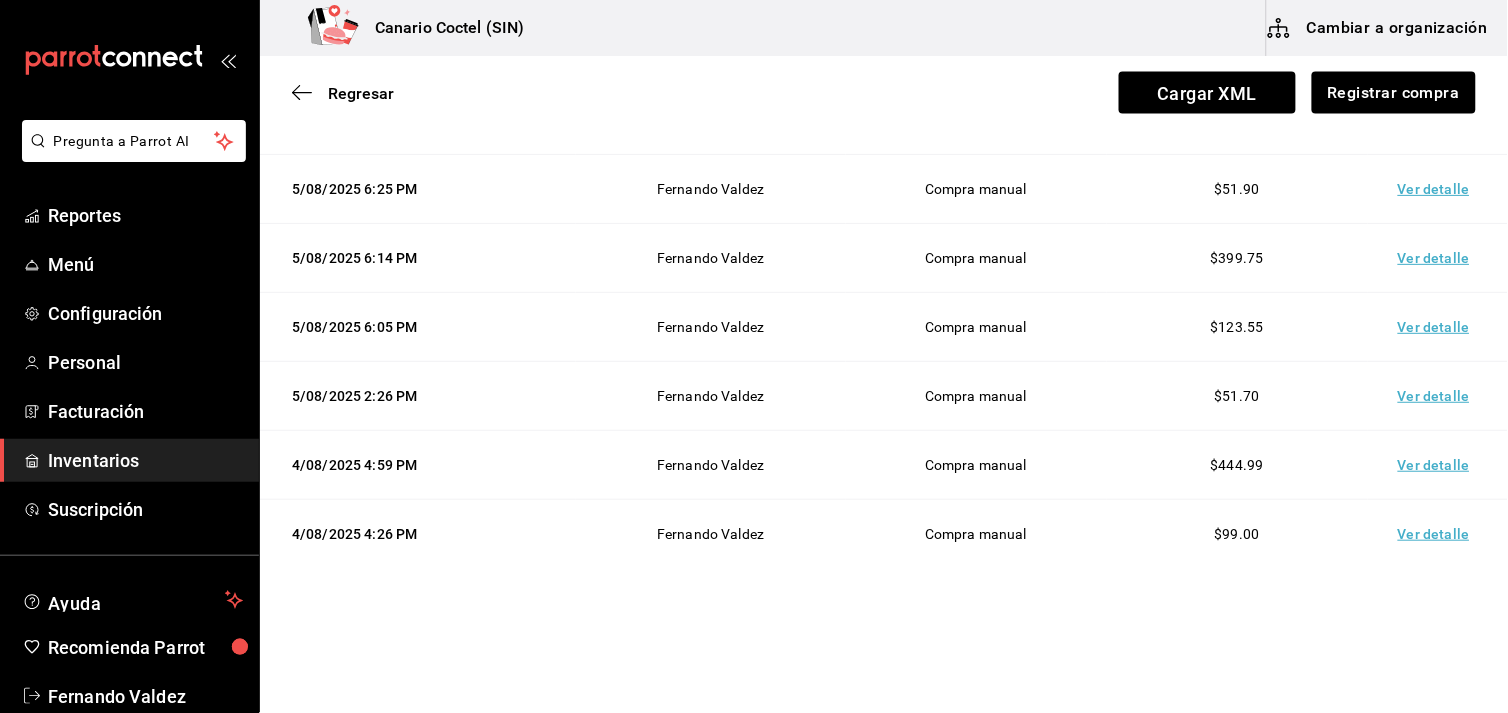 click on "Ver detalle" at bounding box center (1438, 327) 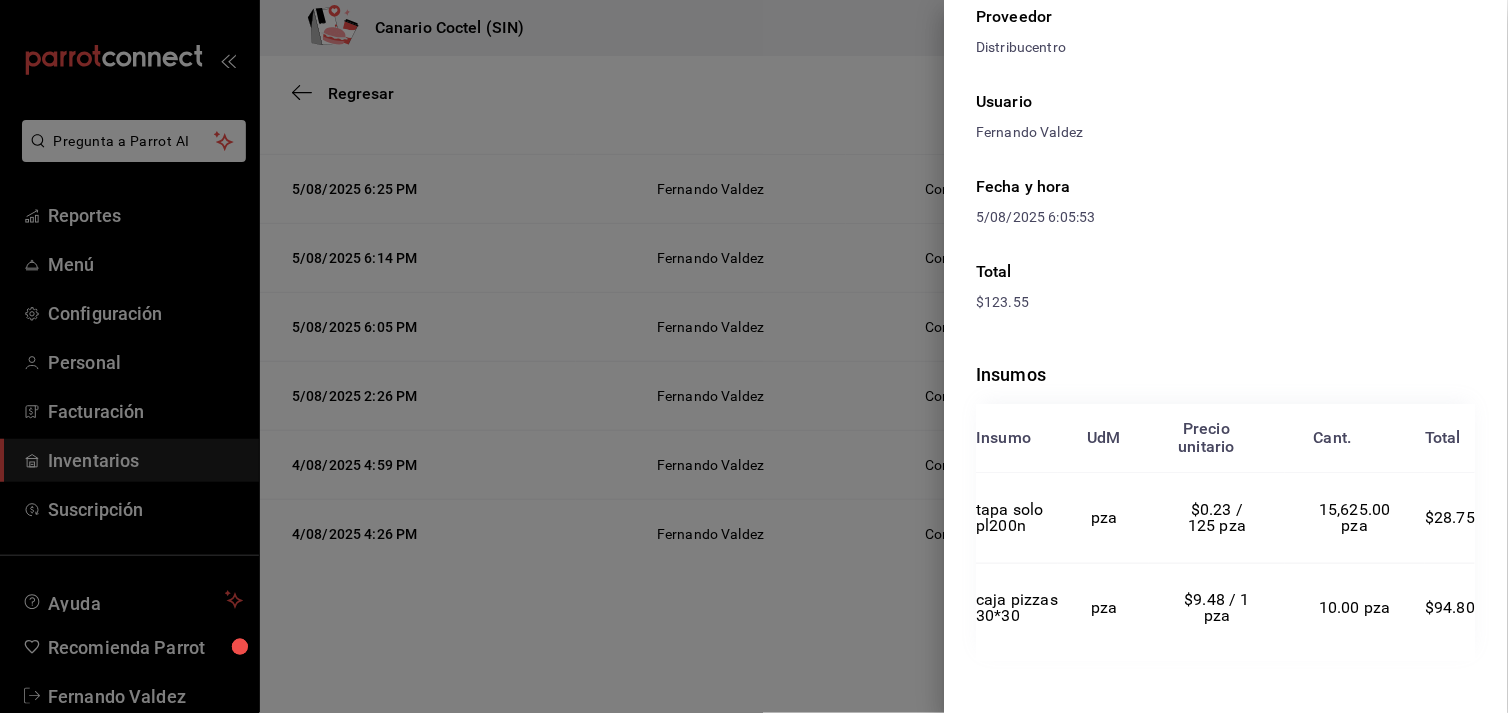 scroll, scrollTop: 138, scrollLeft: 0, axis: vertical 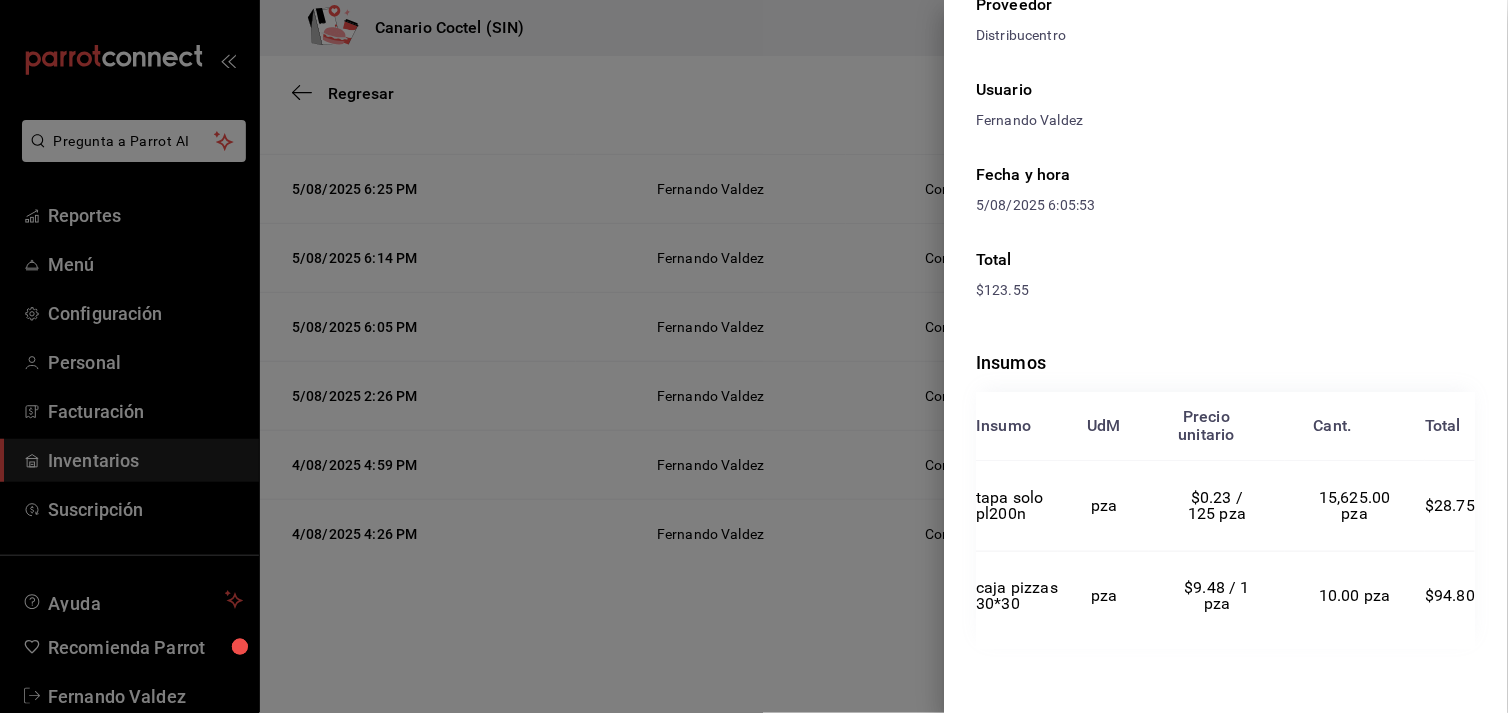 drag, startPoint x: 834, startPoint y: 628, endPoint x: 893, endPoint y: 568, distance: 84.14868 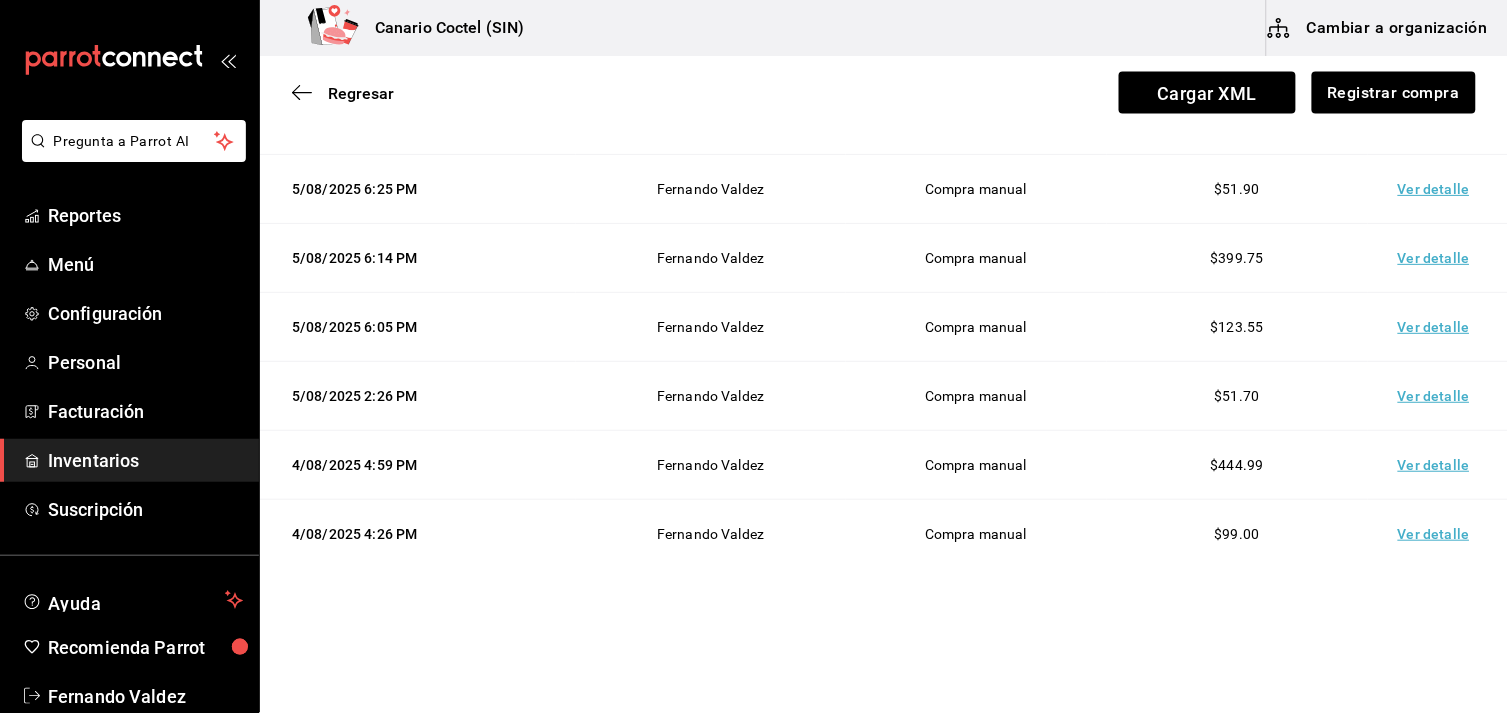 click on "Ver detalle" at bounding box center [1438, 327] 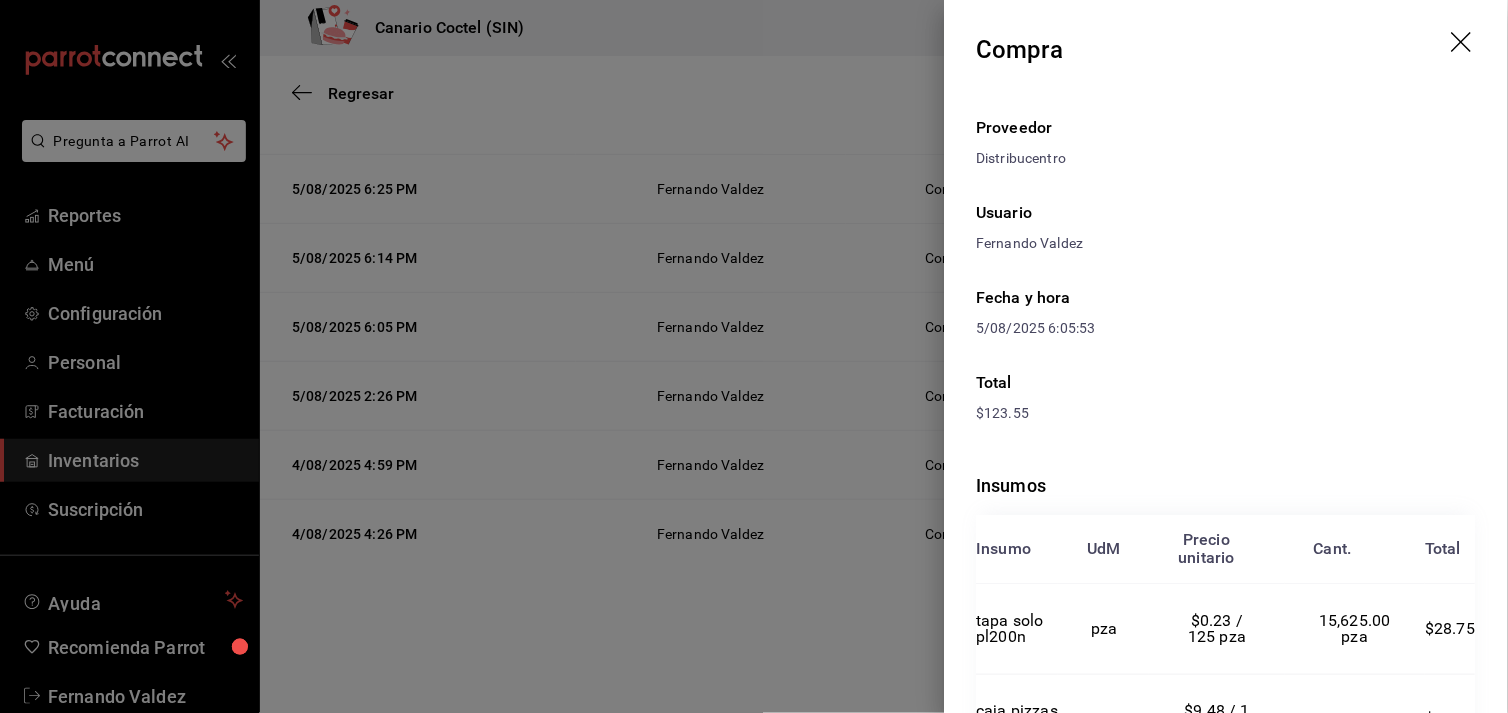 scroll, scrollTop: 138, scrollLeft: 0, axis: vertical 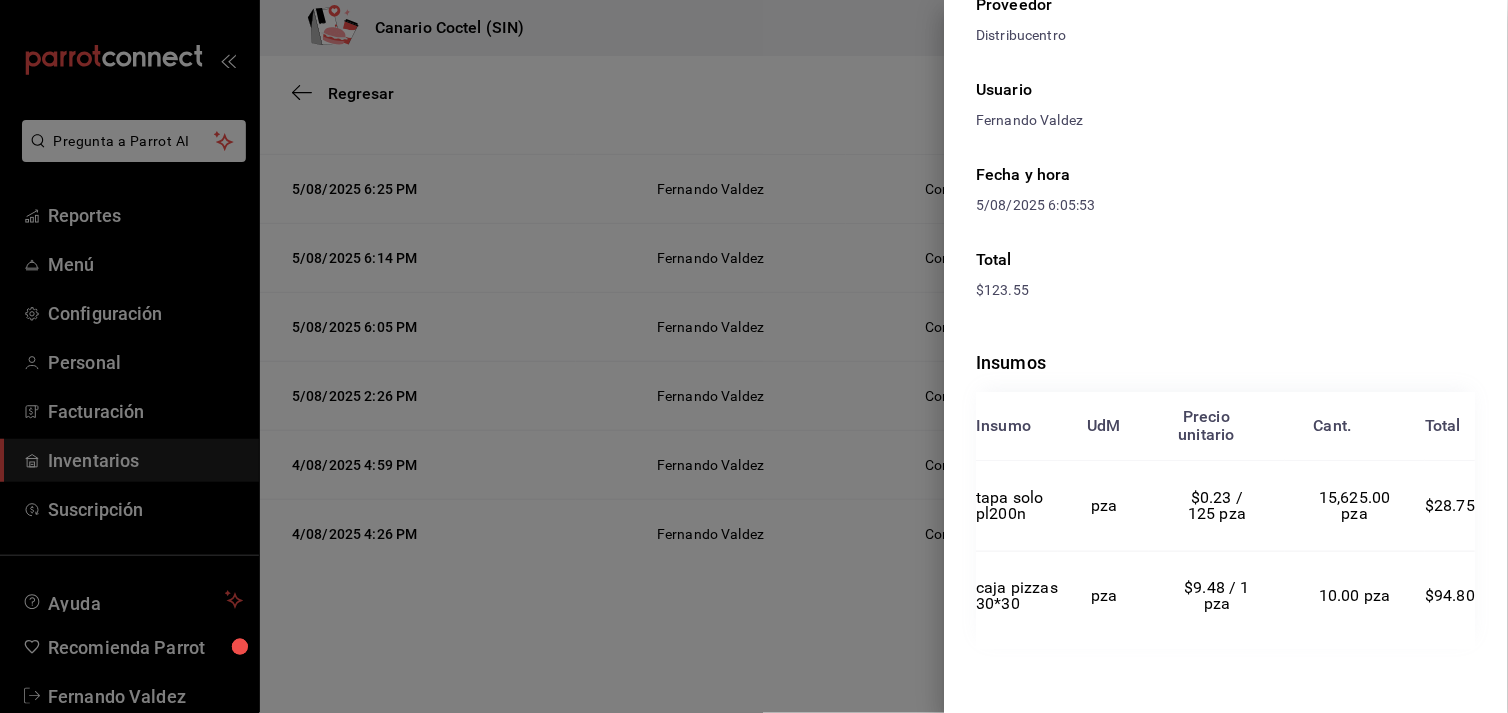 click at bounding box center (754, 356) 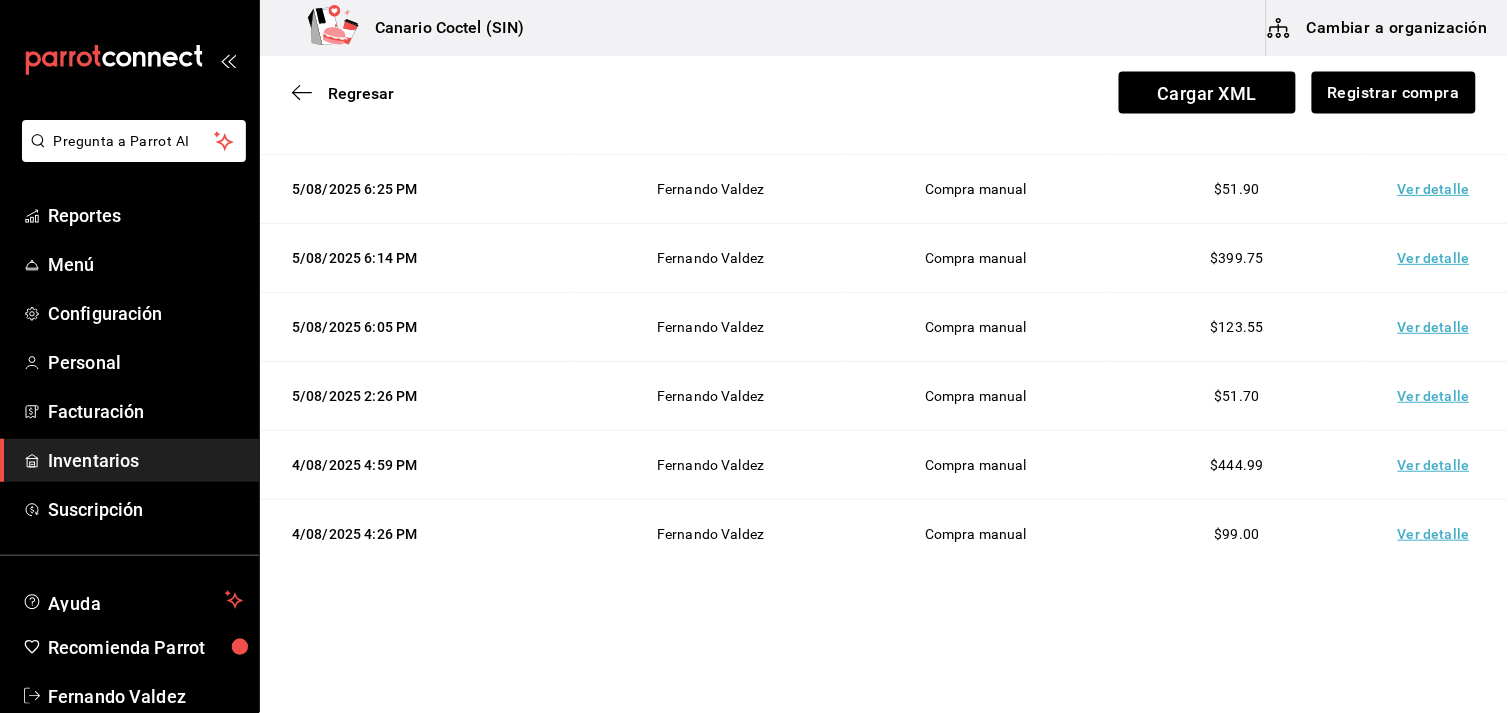 click on "Ver detalle" at bounding box center (1438, 258) 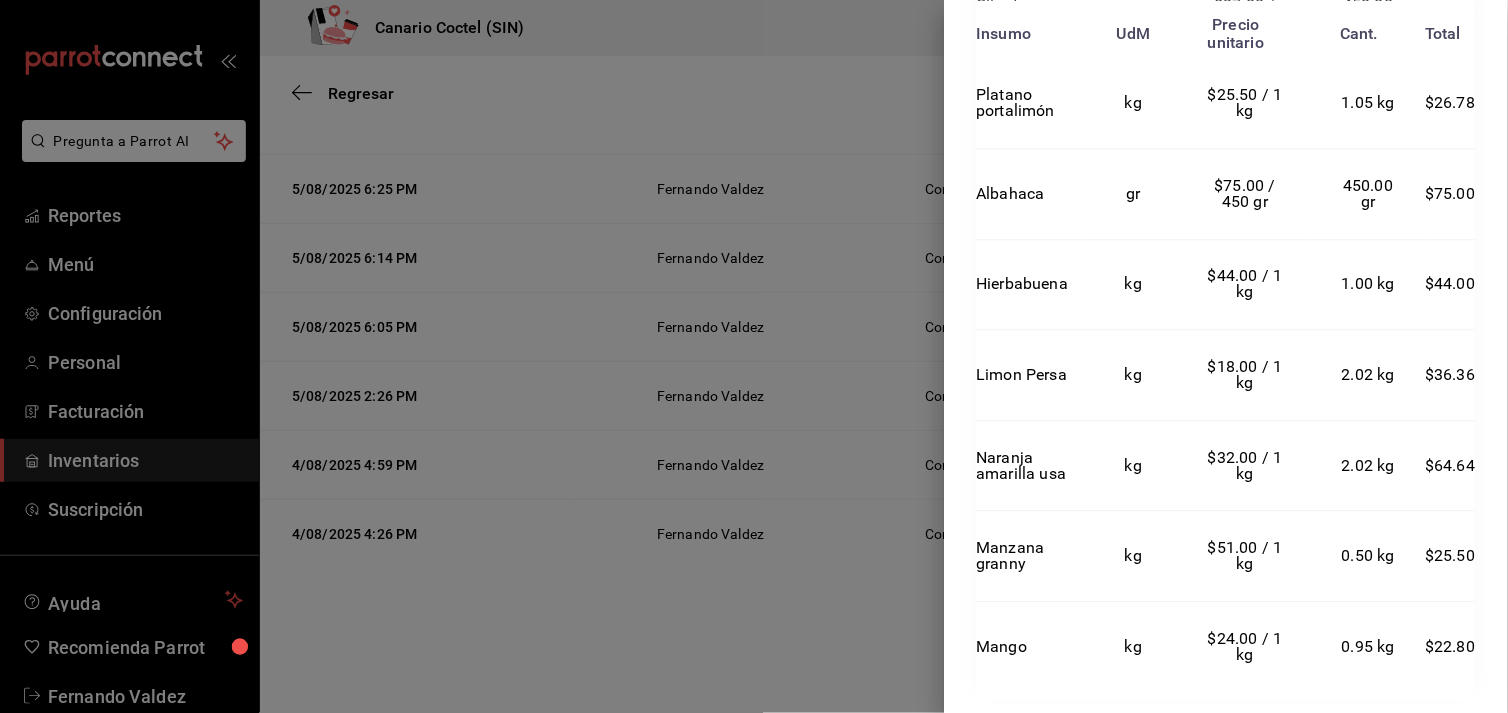 scroll, scrollTop: 938, scrollLeft: 0, axis: vertical 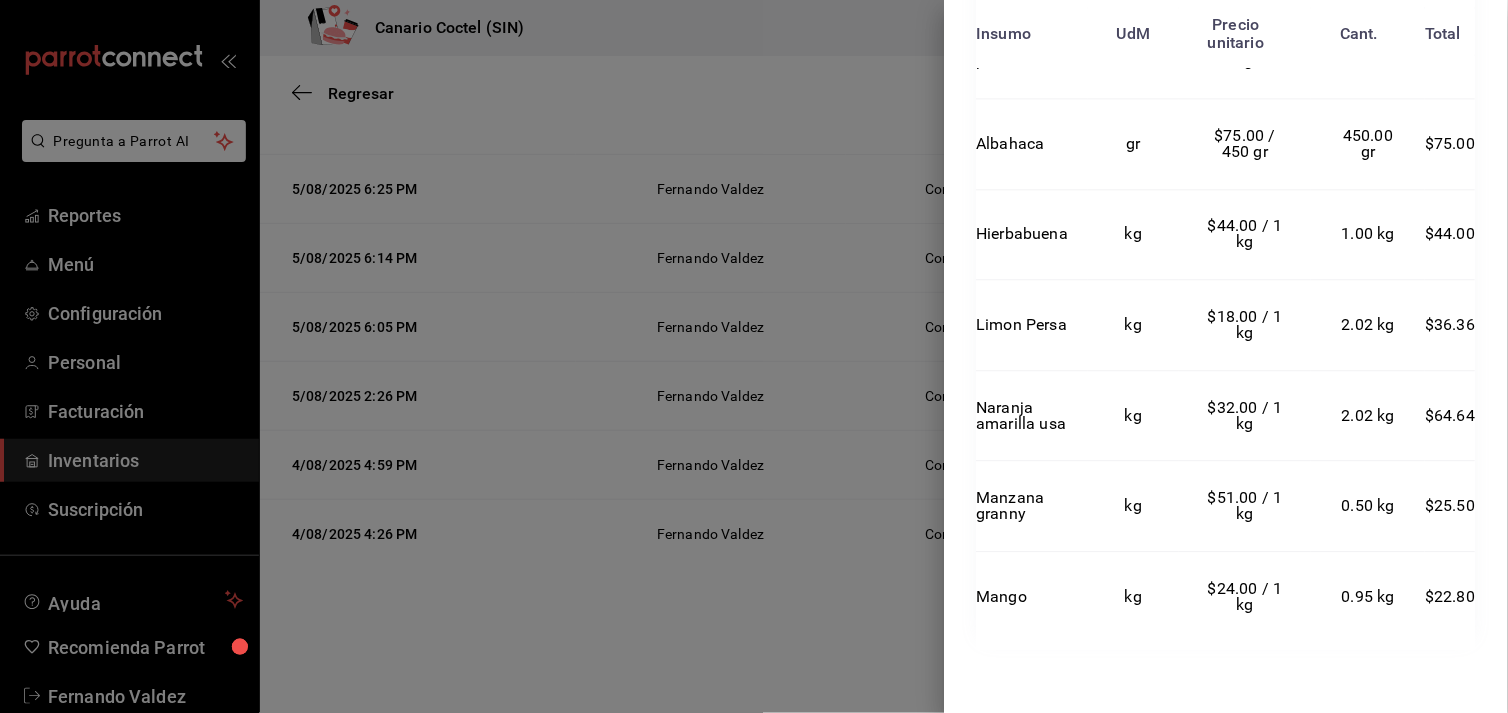 click at bounding box center [754, 356] 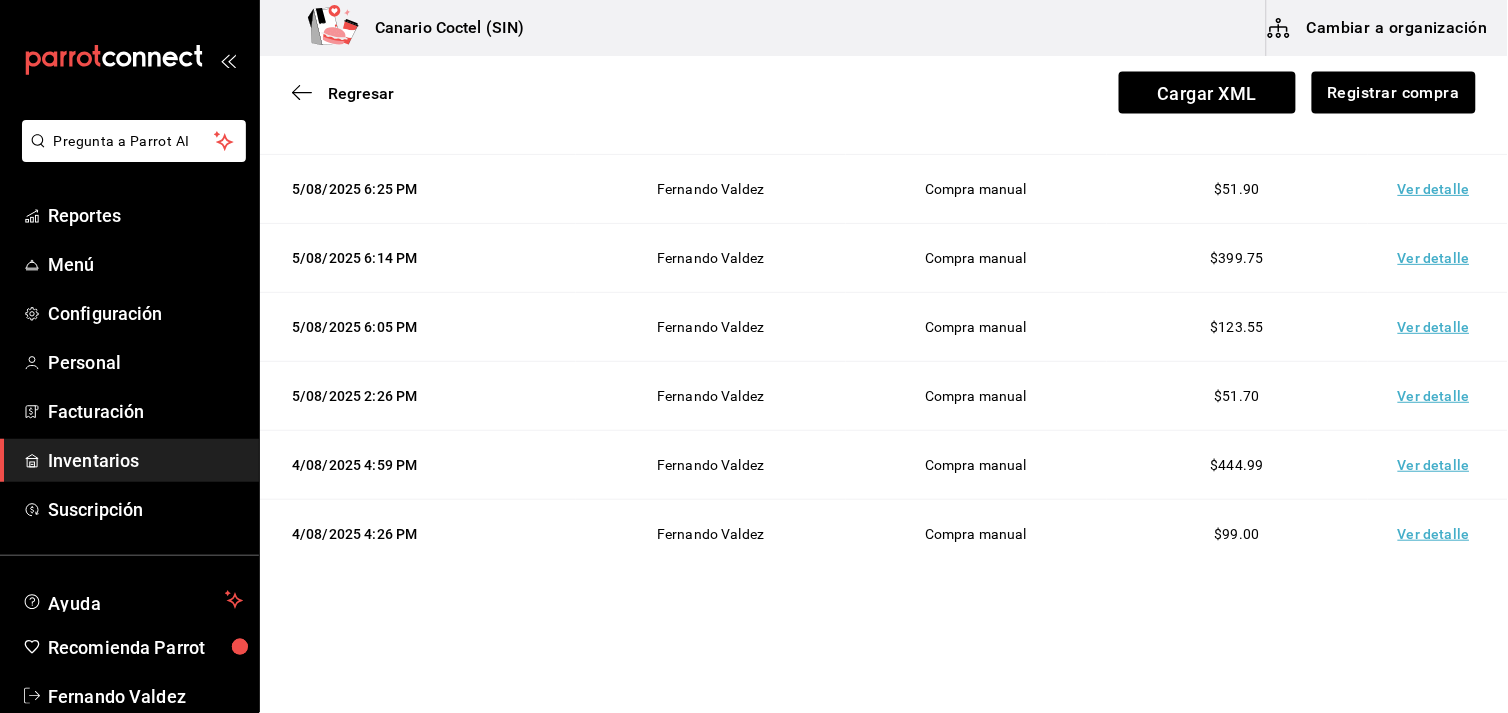 click on "Ver detalle" at bounding box center (1438, 258) 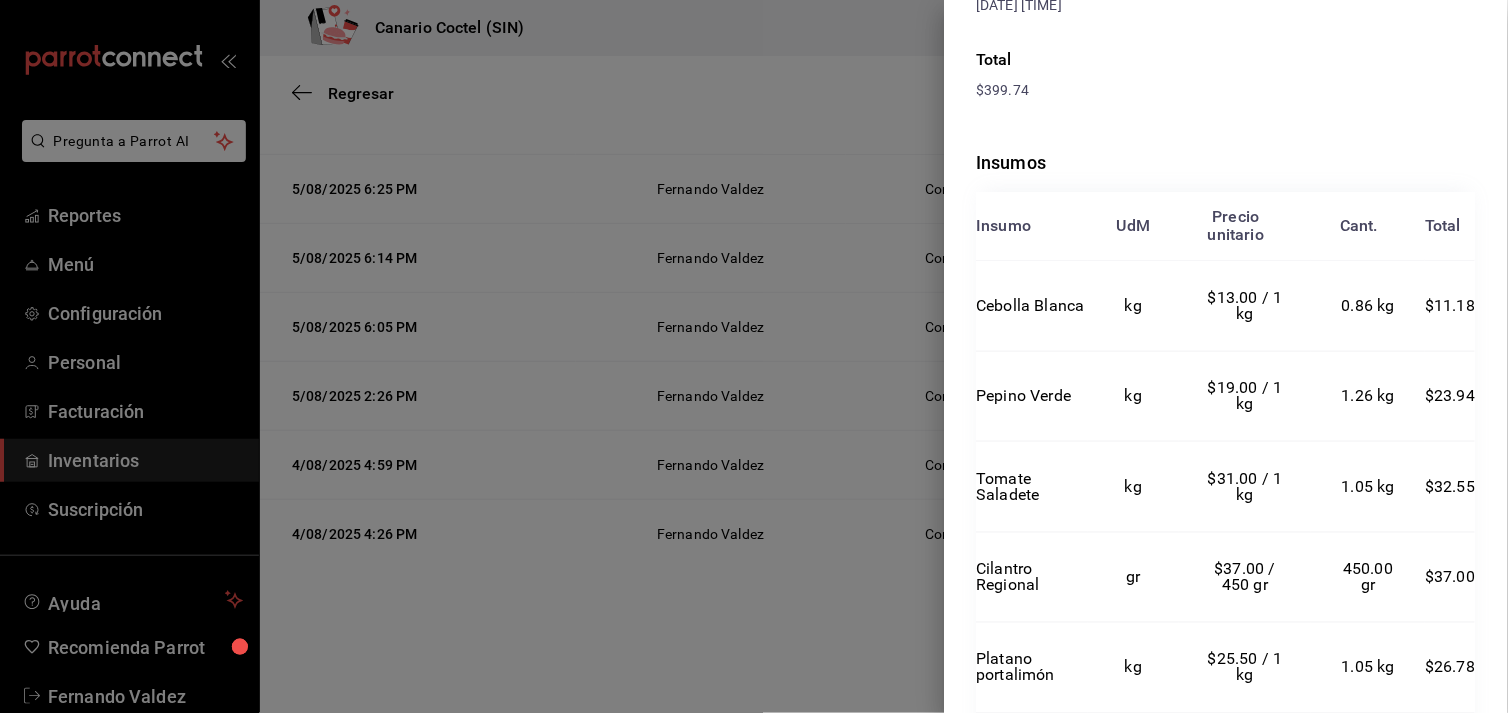 scroll, scrollTop: 434, scrollLeft: 0, axis: vertical 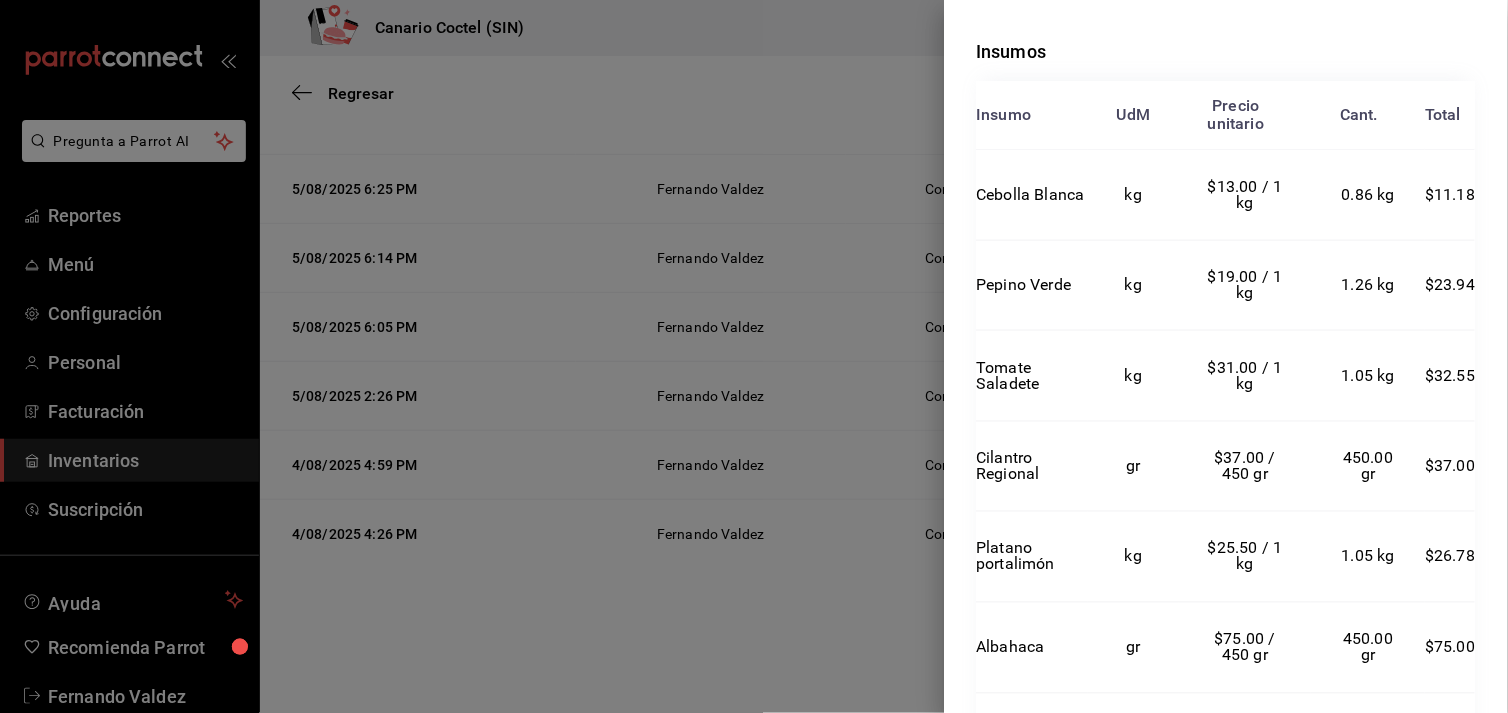 drag, startPoint x: 700, startPoint y: 652, endPoint x: 958, endPoint y: 546, distance: 278.9265 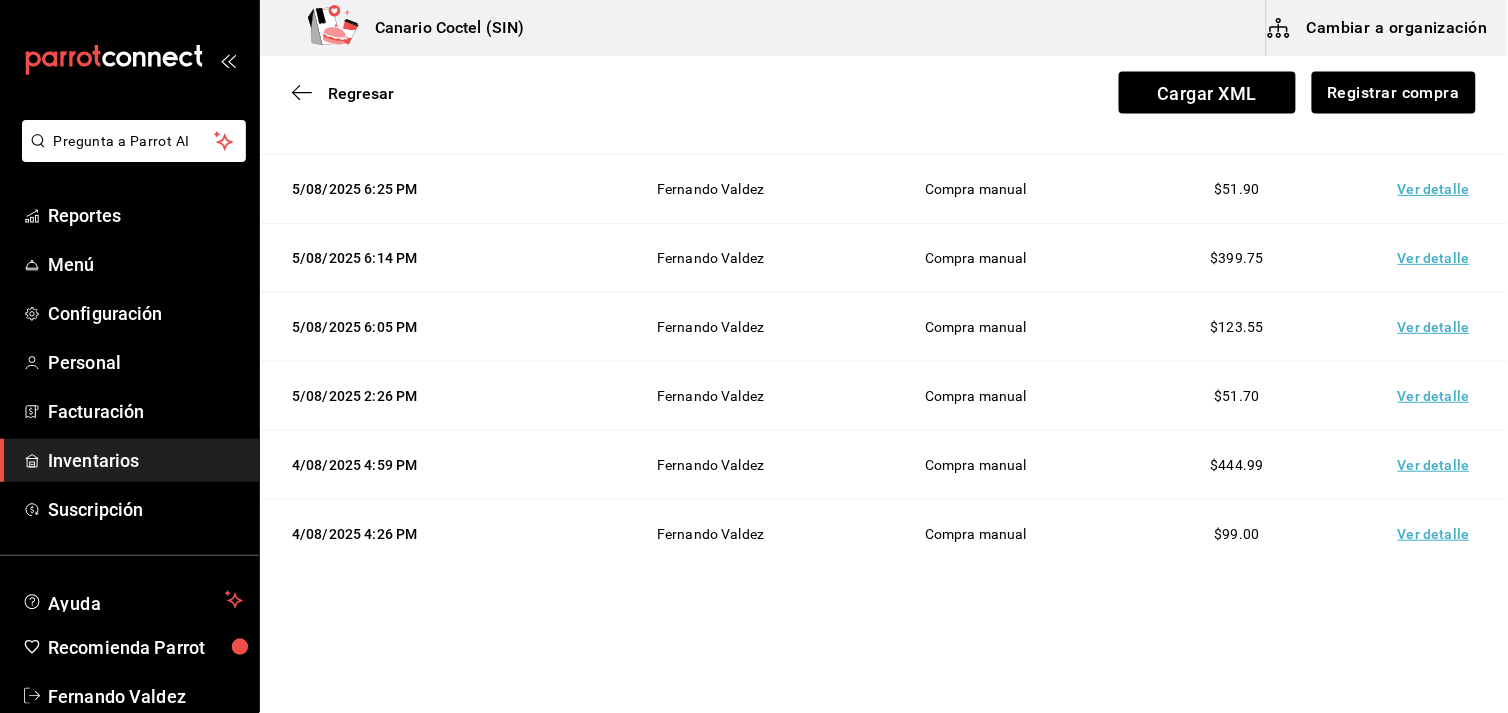 click on "Ver detalle" at bounding box center (1438, 189) 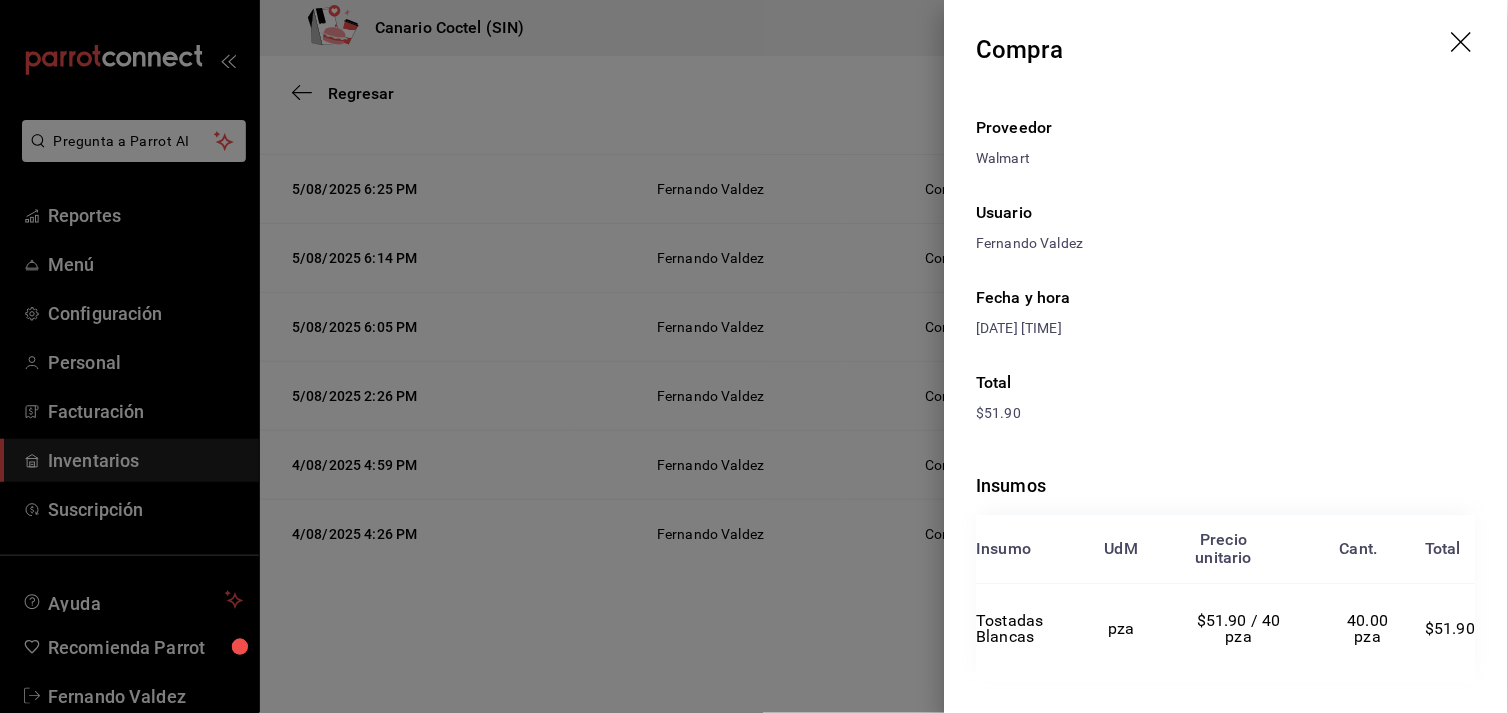scroll, scrollTop: 32, scrollLeft: 0, axis: vertical 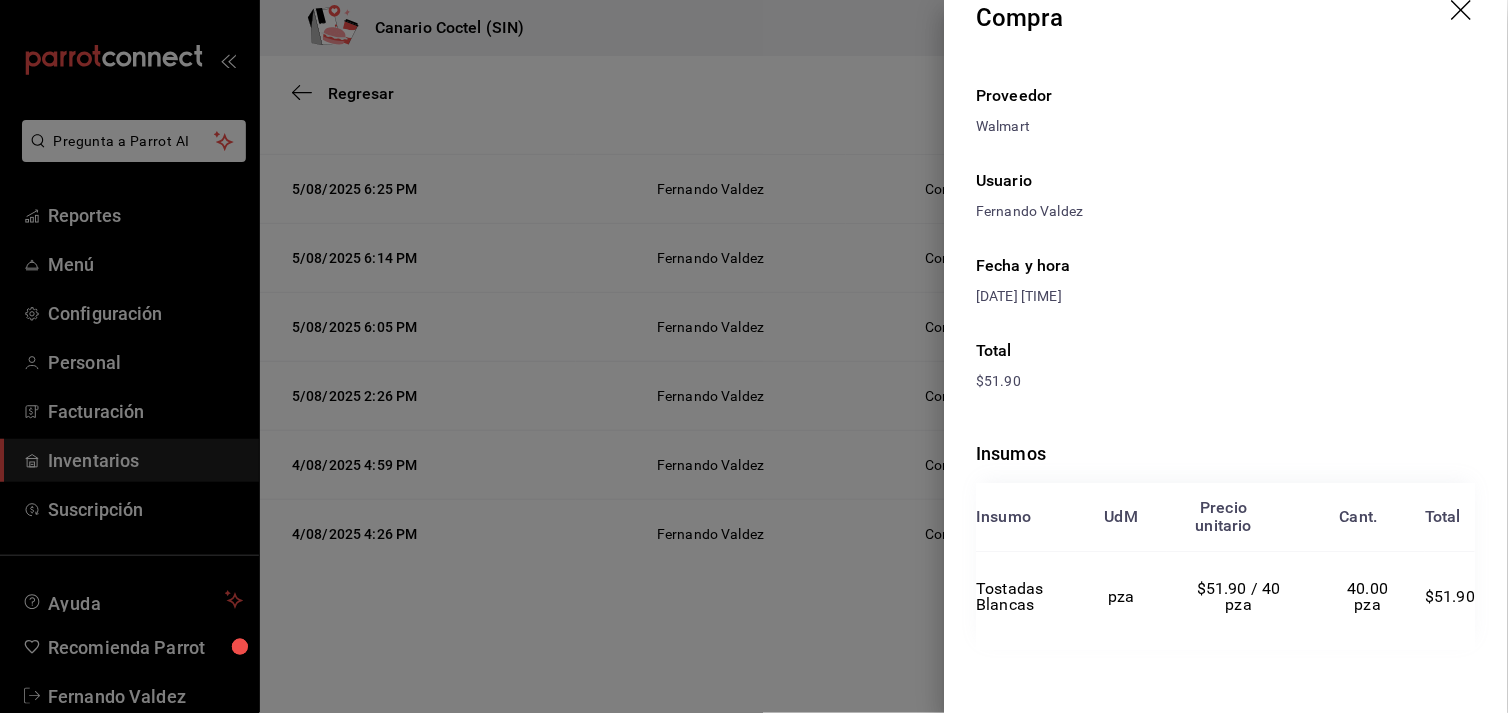 click at bounding box center [754, 356] 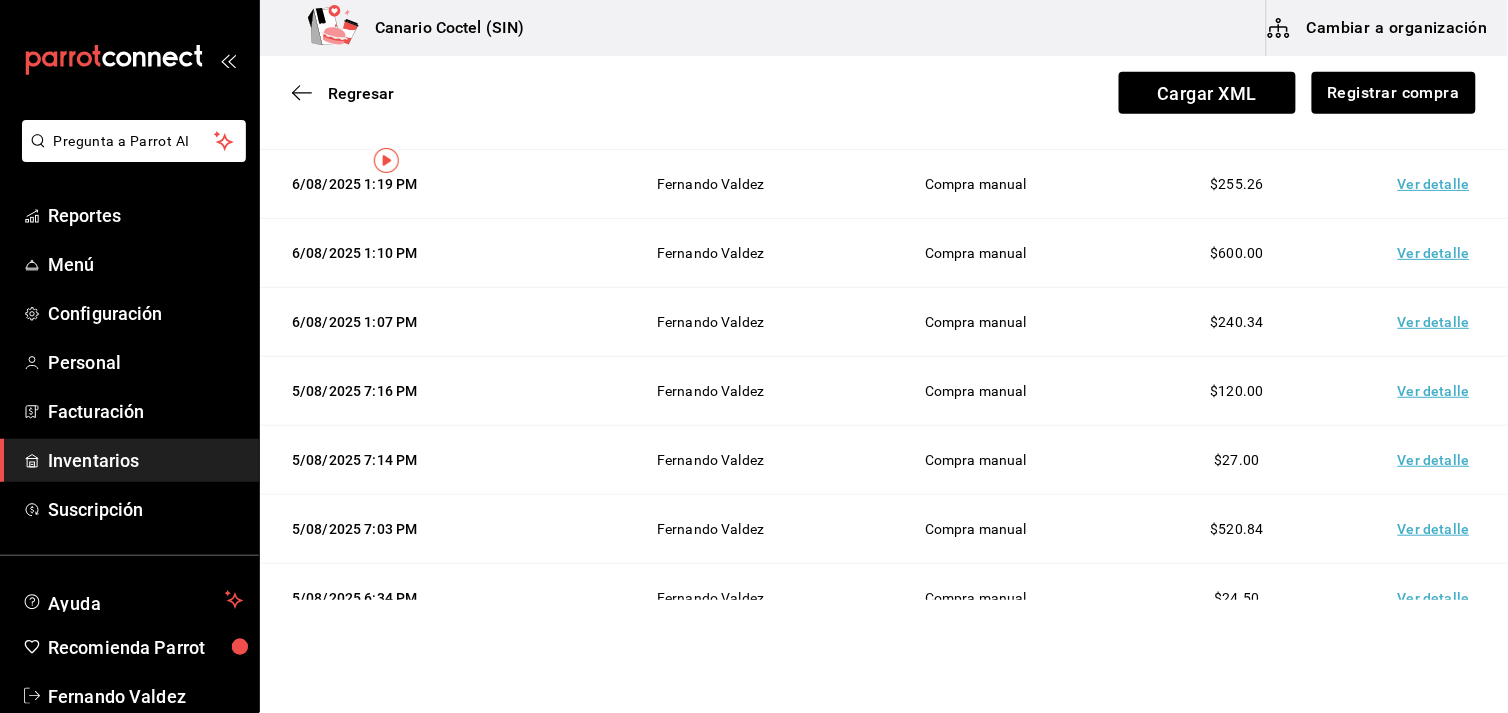 scroll, scrollTop: 0, scrollLeft: 0, axis: both 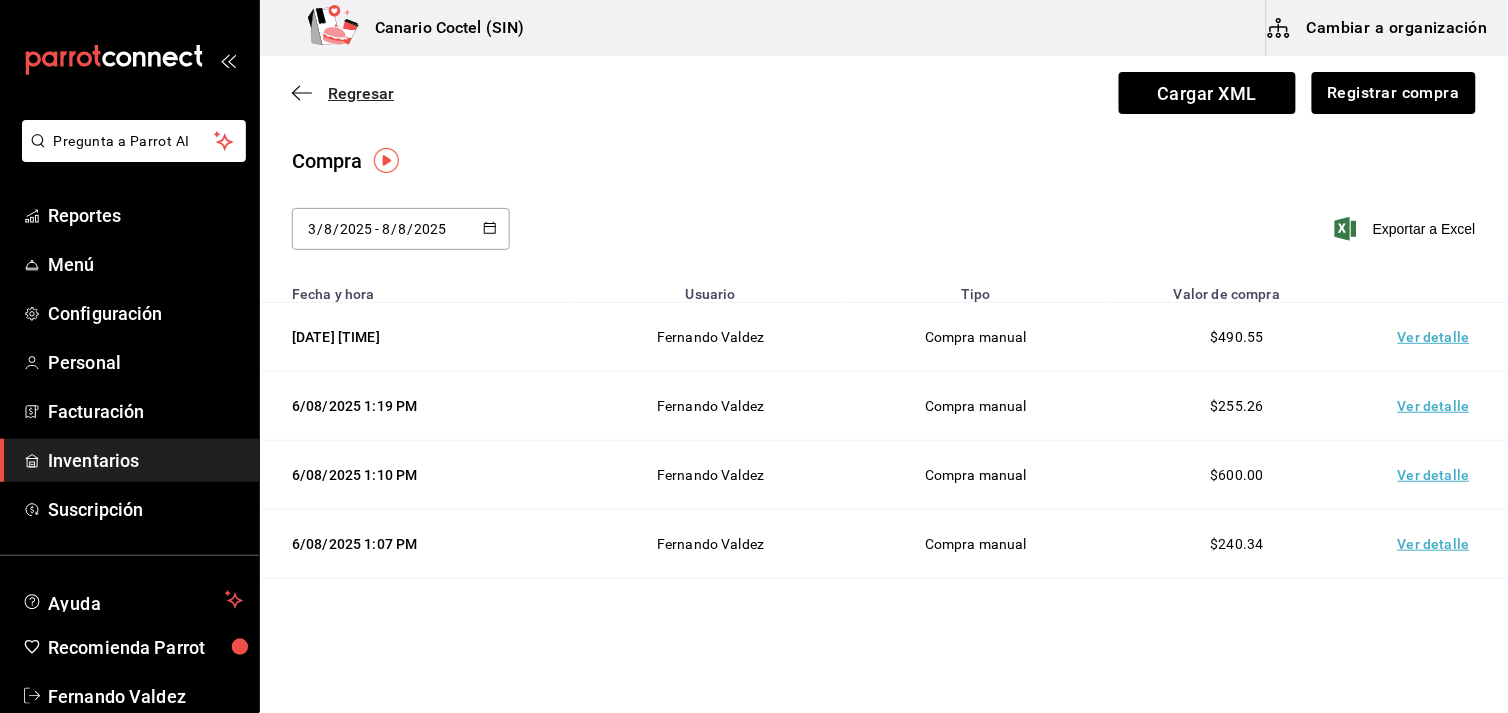 click on "Regresar" at bounding box center [361, 93] 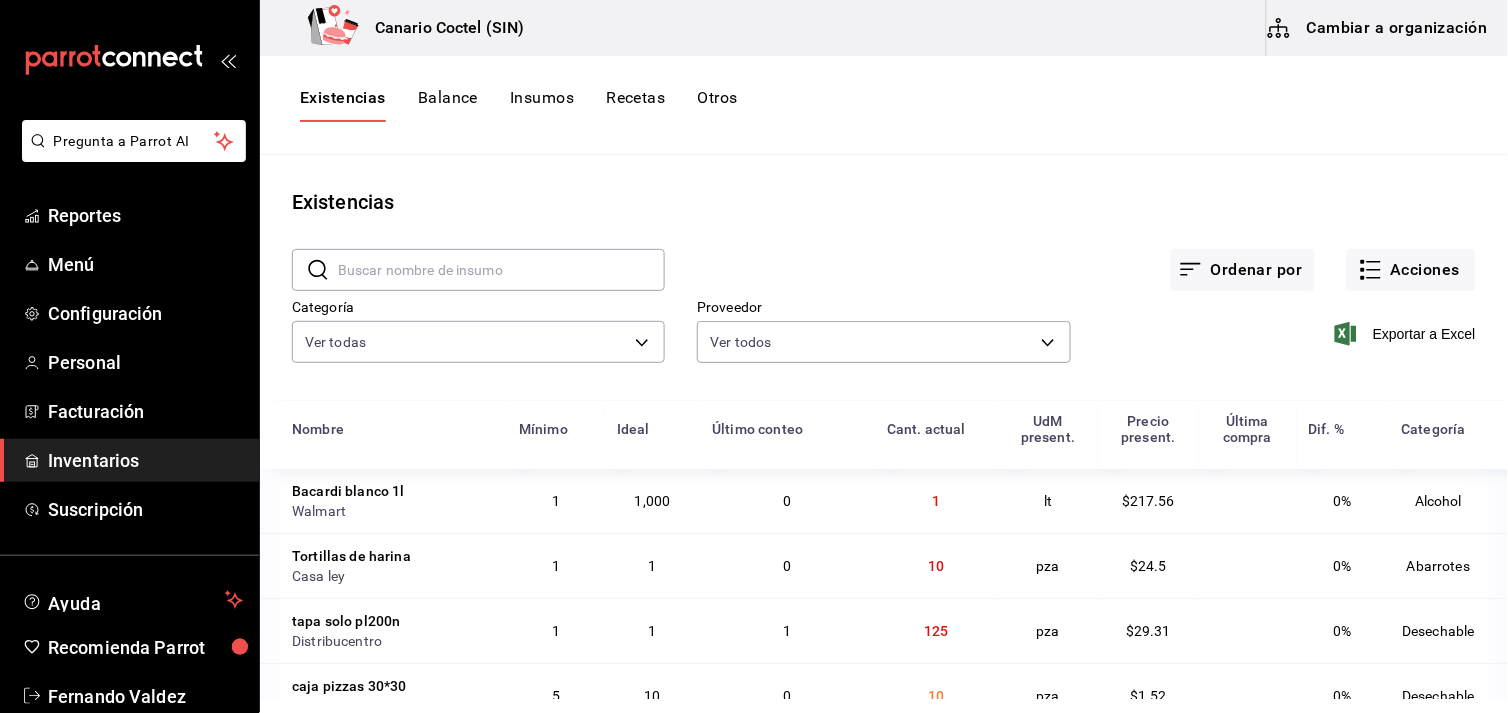 scroll, scrollTop: 111, scrollLeft: 0, axis: vertical 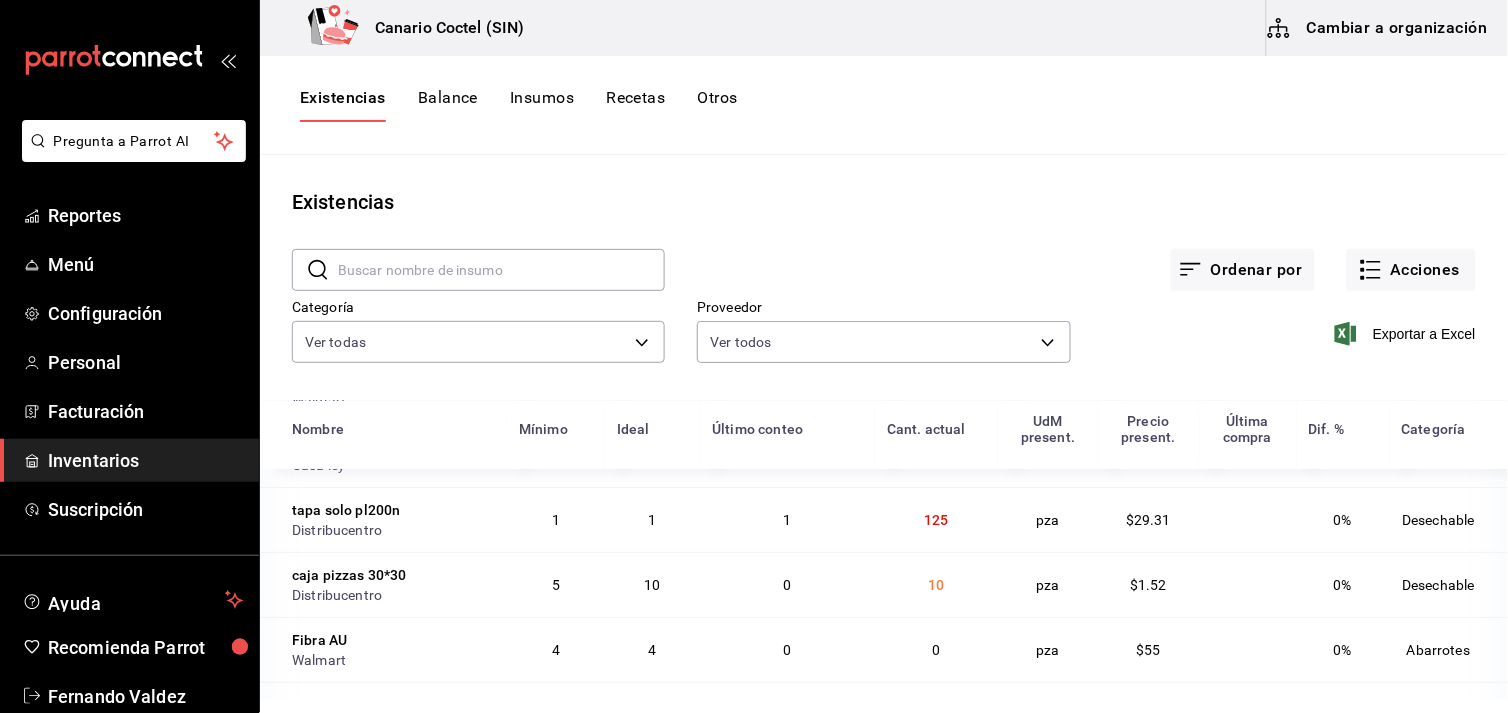 click at bounding box center (501, 270) 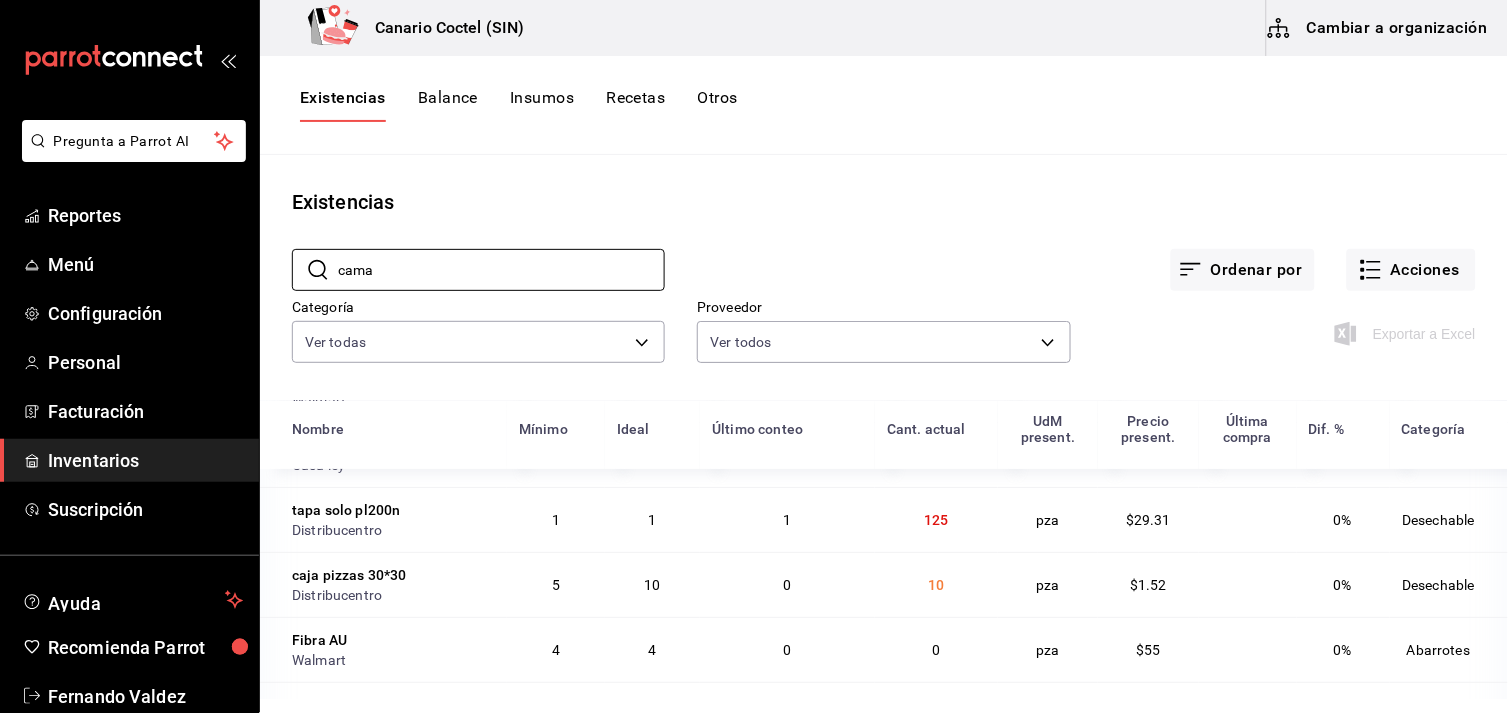 drag, startPoint x: 312, startPoint y: 382, endPoint x: 327, endPoint y: 385, distance: 15.297058 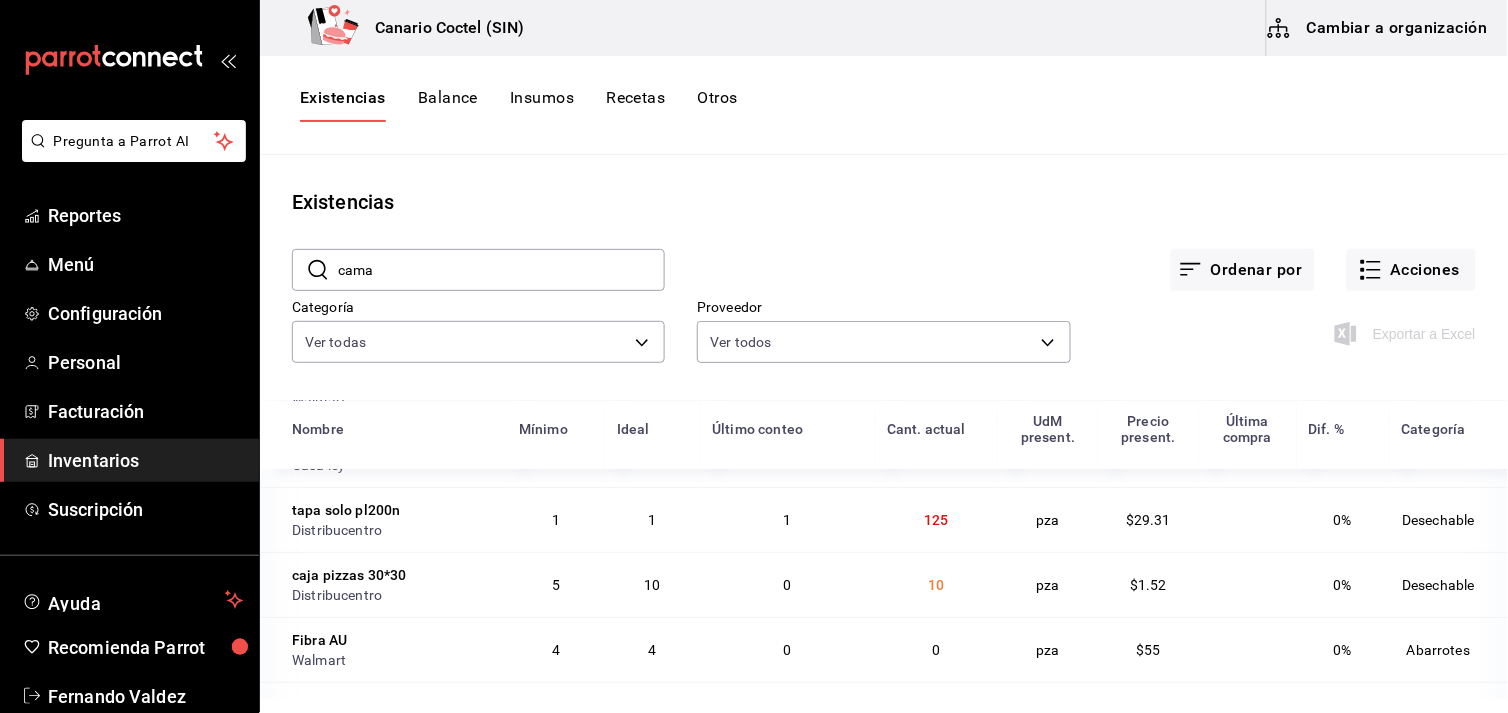 scroll, scrollTop: 111, scrollLeft: 0, axis: vertical 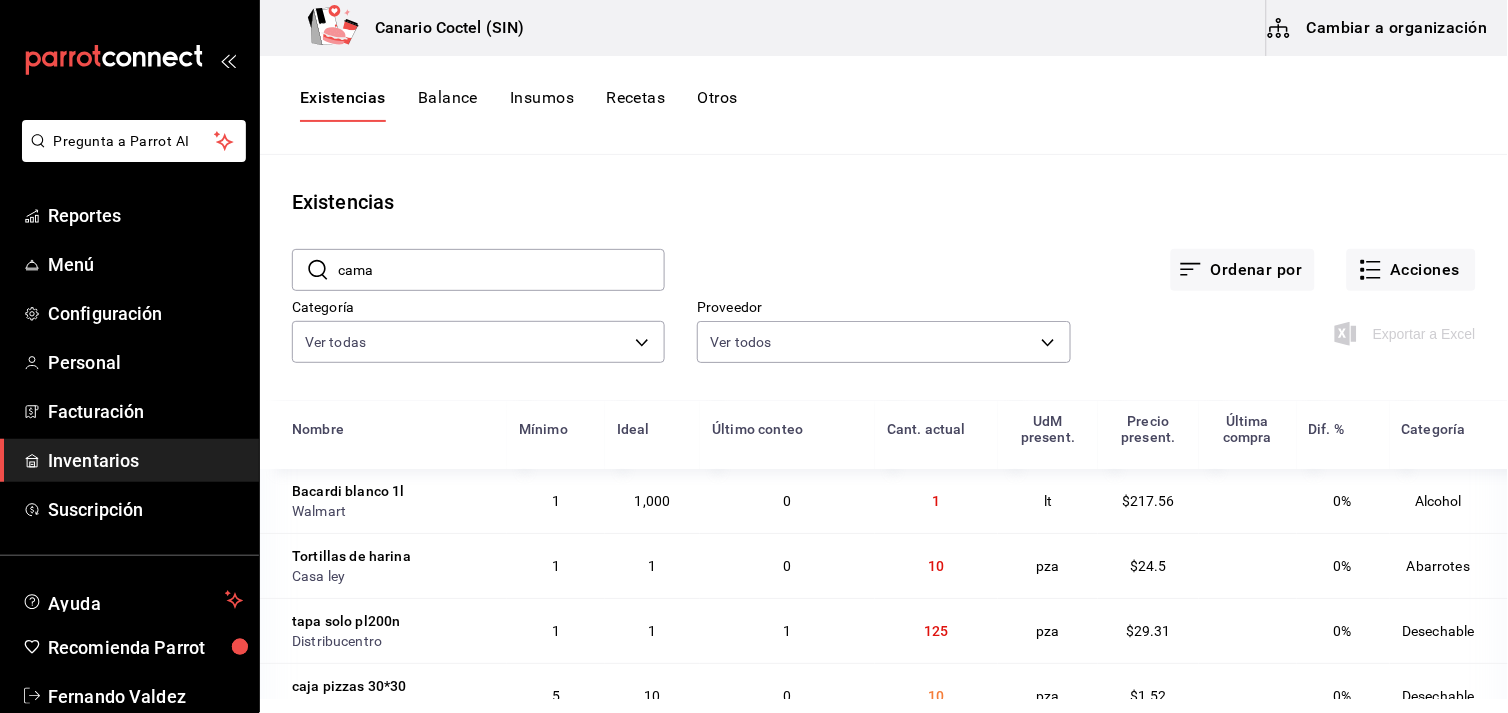click on "cama" at bounding box center [501, 270] 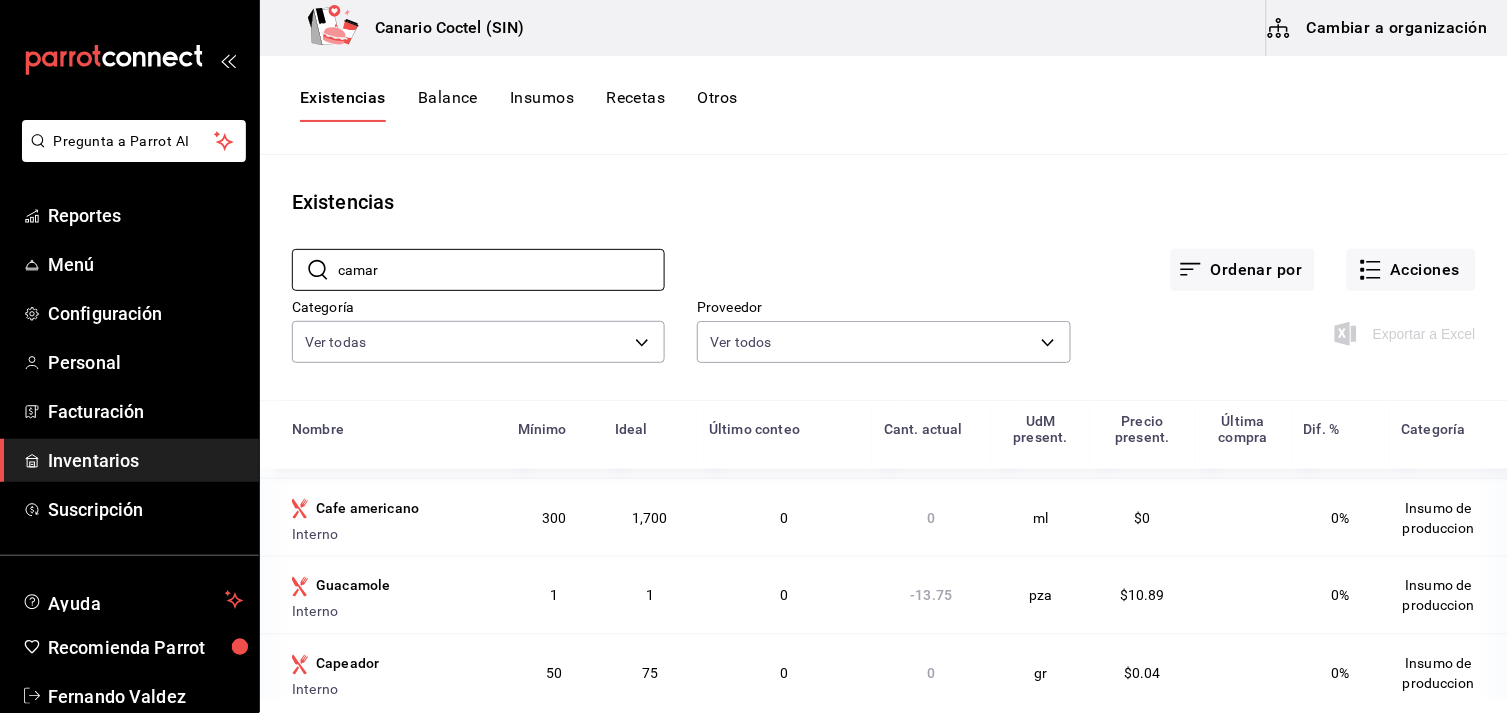 scroll, scrollTop: 0, scrollLeft: 0, axis: both 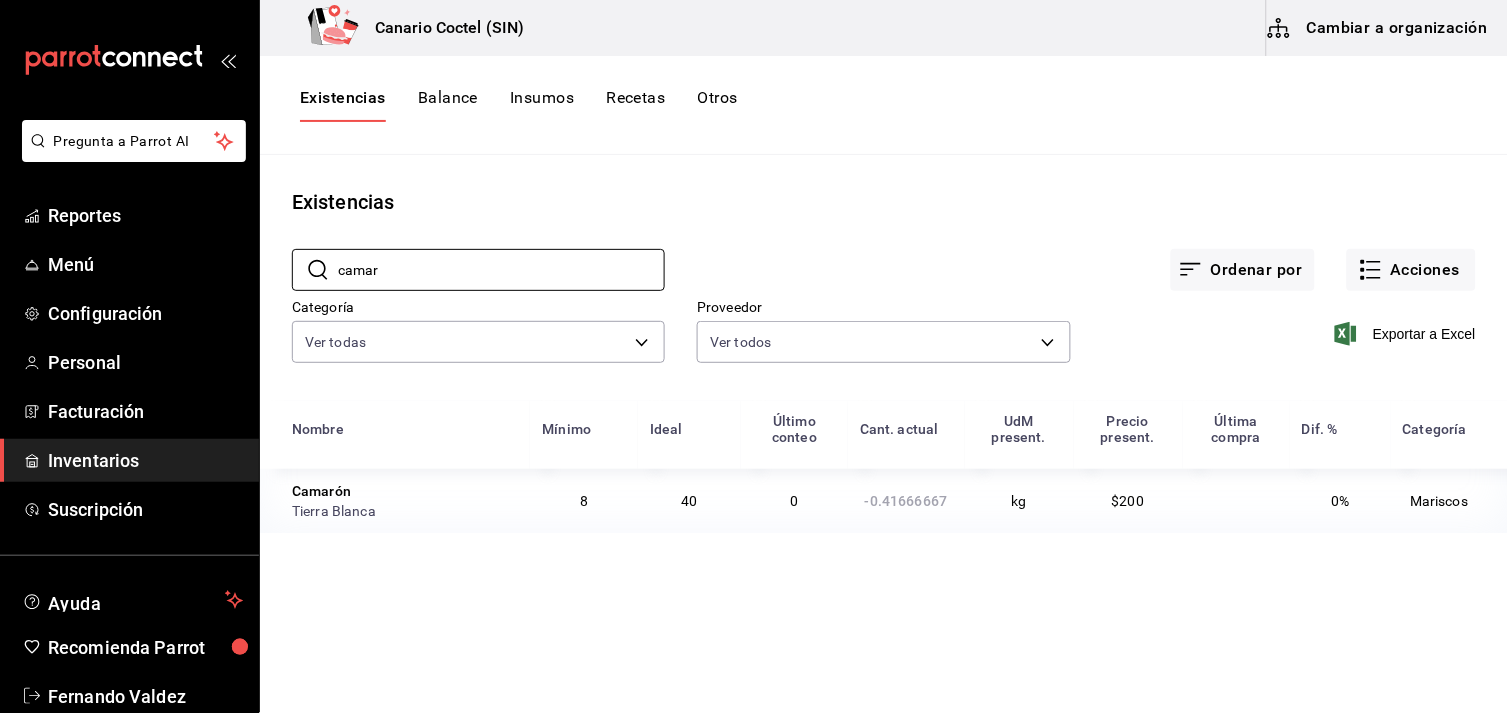 type on "camar" 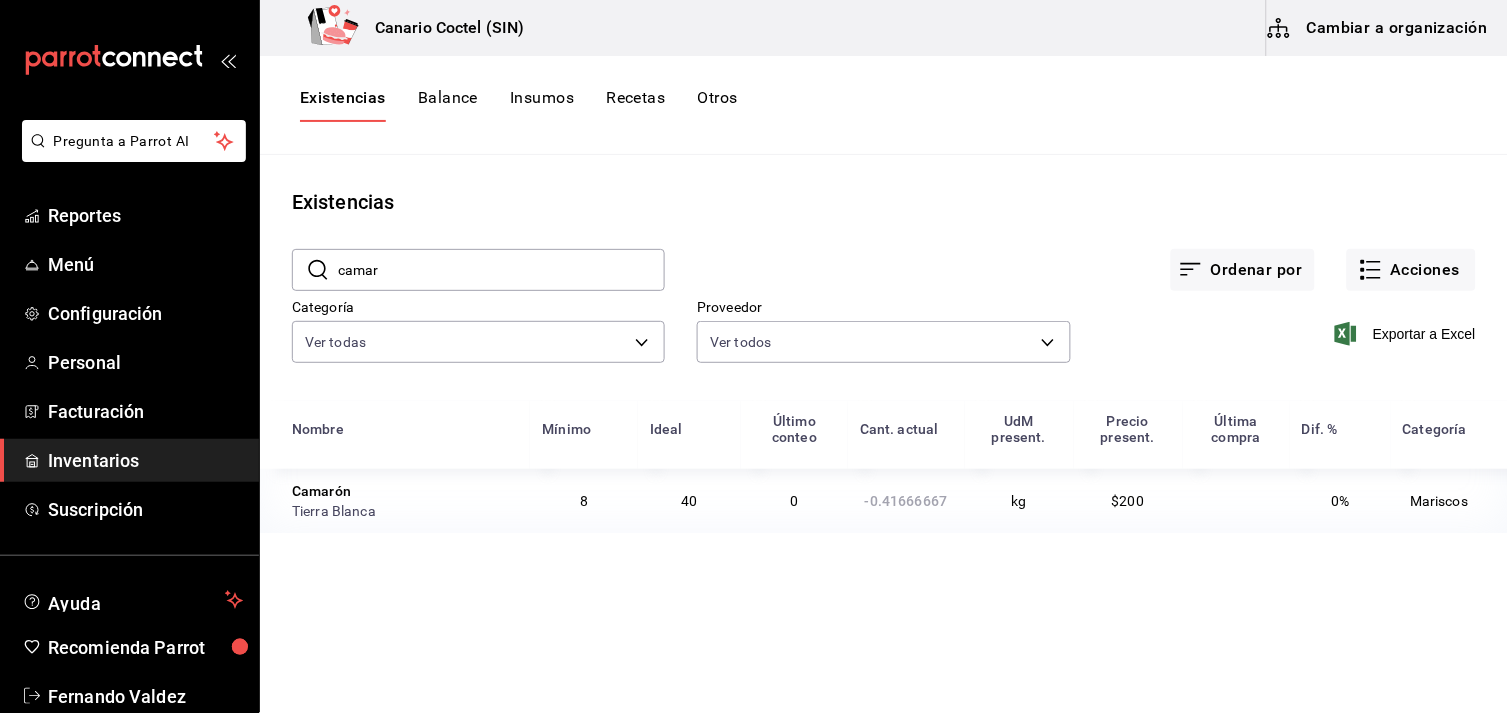 click on "Ordenar por Acciones" at bounding box center (1070, 254) 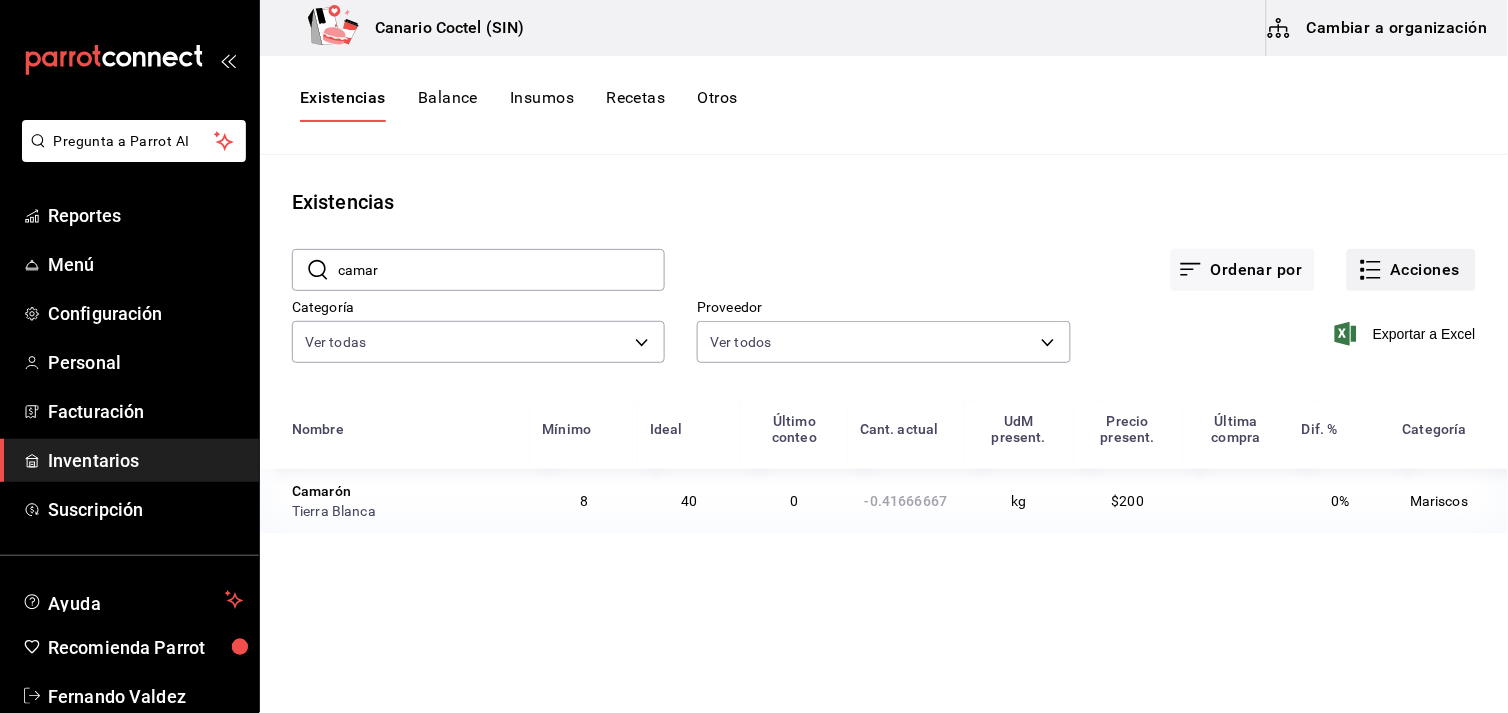 click on "Acciones" at bounding box center (1411, 270) 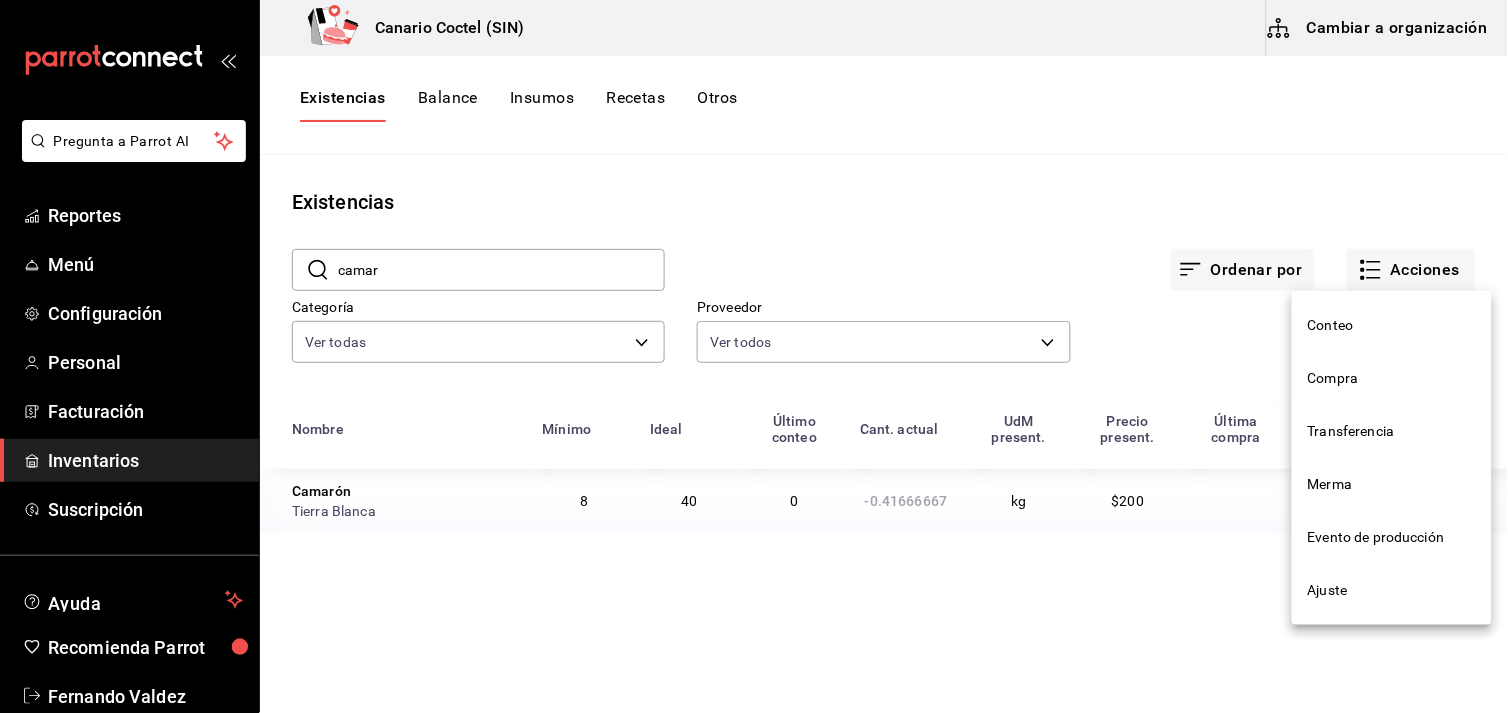 click on "Compra" at bounding box center [1392, 378] 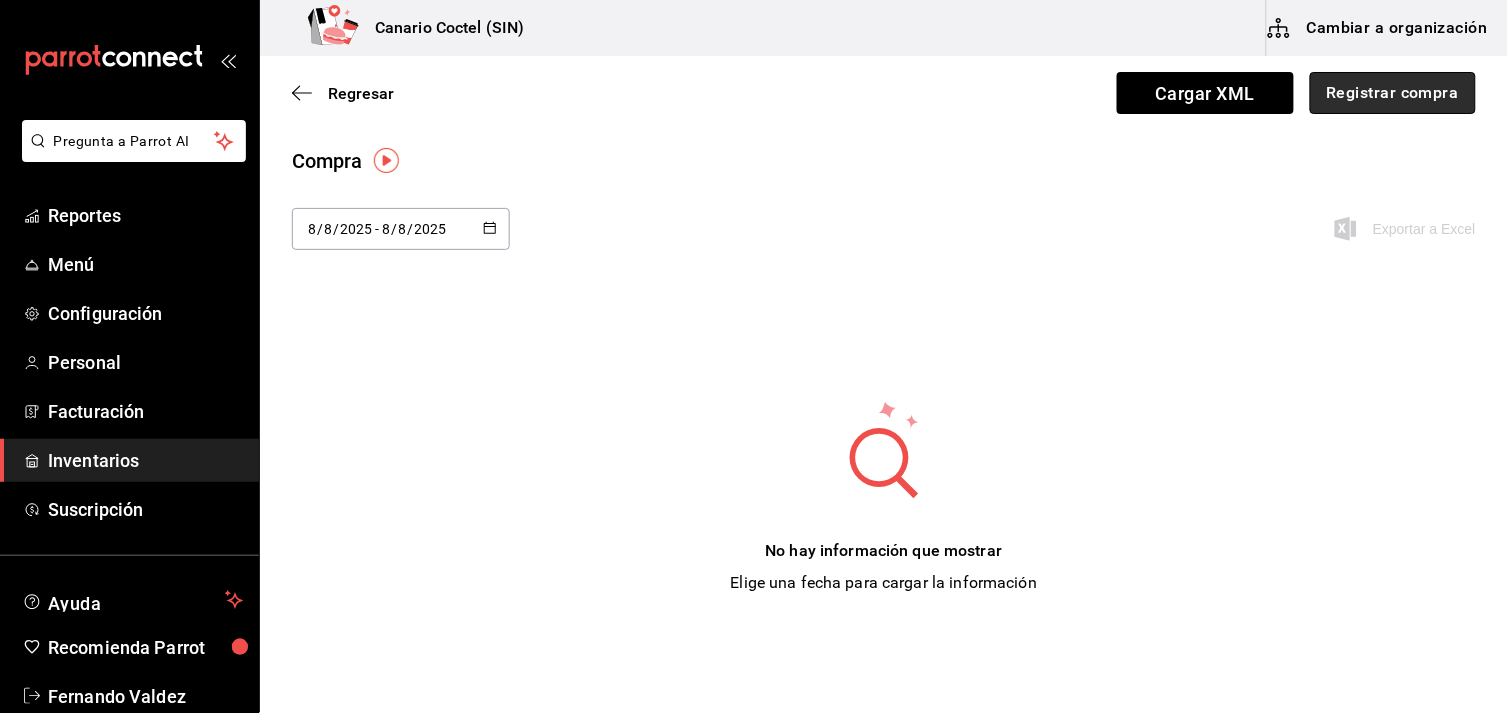 click on "Registrar compra" at bounding box center [1393, 93] 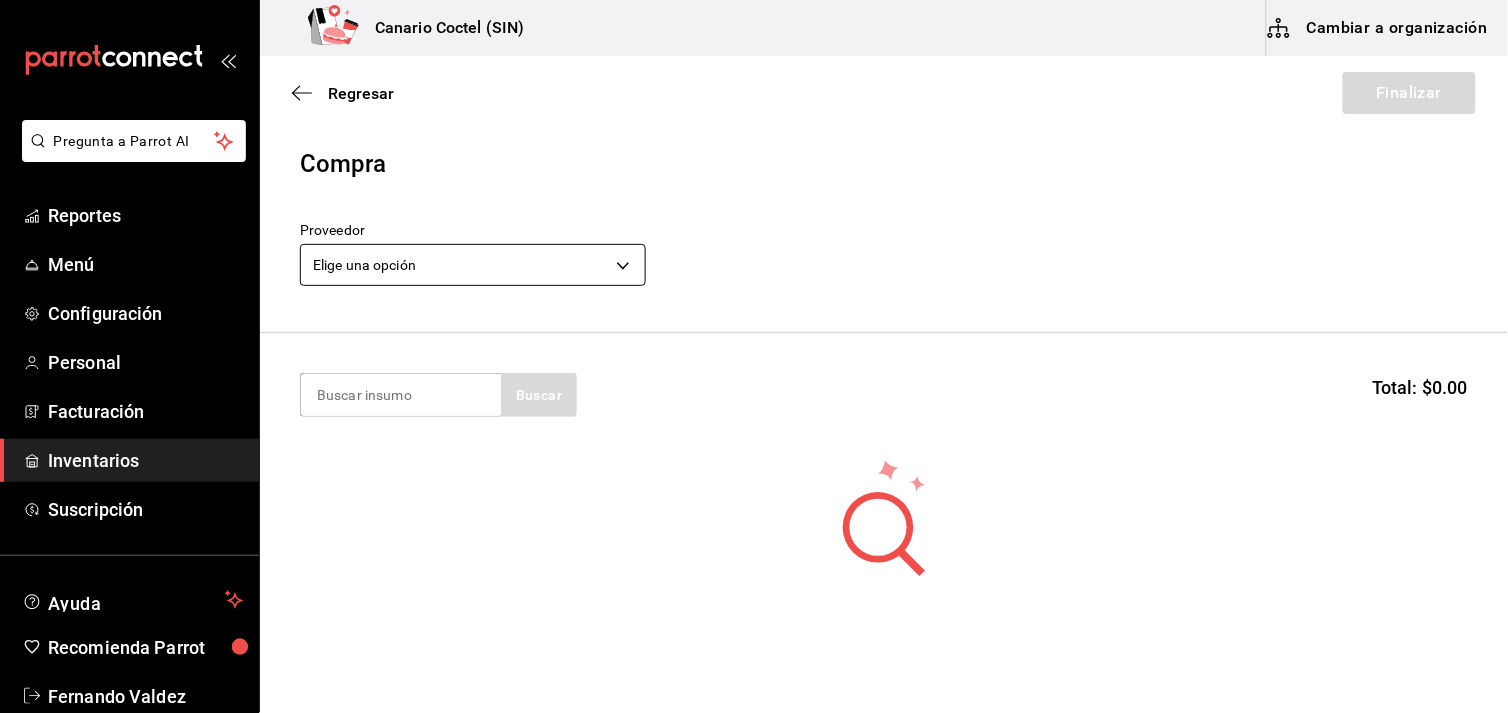 click on "Pregunta a Parrot AI Reportes   Menú   Configuración   Personal   Facturación   Inventarios   Suscripción   Ayuda Recomienda Parrot   Fernando Valdez   Sugerir nueva función   Canario Coctel (SIN) Cambiar a organización Regresar Finalizar Compra Proveedor Elige una opción default Buscar Total: $0.00 No hay insumos a mostrar. Busca un insumo para agregarlo a la lista GANA 1 MES GRATIS EN TU SUSCRIPCIÓN AQUÍ ¿Recuerdas cómo empezó tu restaurante?
Hoy puedes ayudar a un colega a tener el mismo cambio que tú viviste.
Recomienda Parrot directamente desde tu Portal Administrador.
Es fácil y rápido.
🎁 Por cada restaurante que se una, ganas 1 mes gratis. Ver video tutorial Ir a video Pregunta a Parrot AI Reportes   Menú   Configuración   Personal   Facturación   Inventarios   Suscripción   Ayuda Recomienda Parrot   Fernando Valdez   Sugerir nueva función   Editar Eliminar Visitar centro de ayuda (81) 2046 6363 soporte@parrotsoftware.io Visitar centro de ayuda (81) 2046 6363" at bounding box center [754, 300] 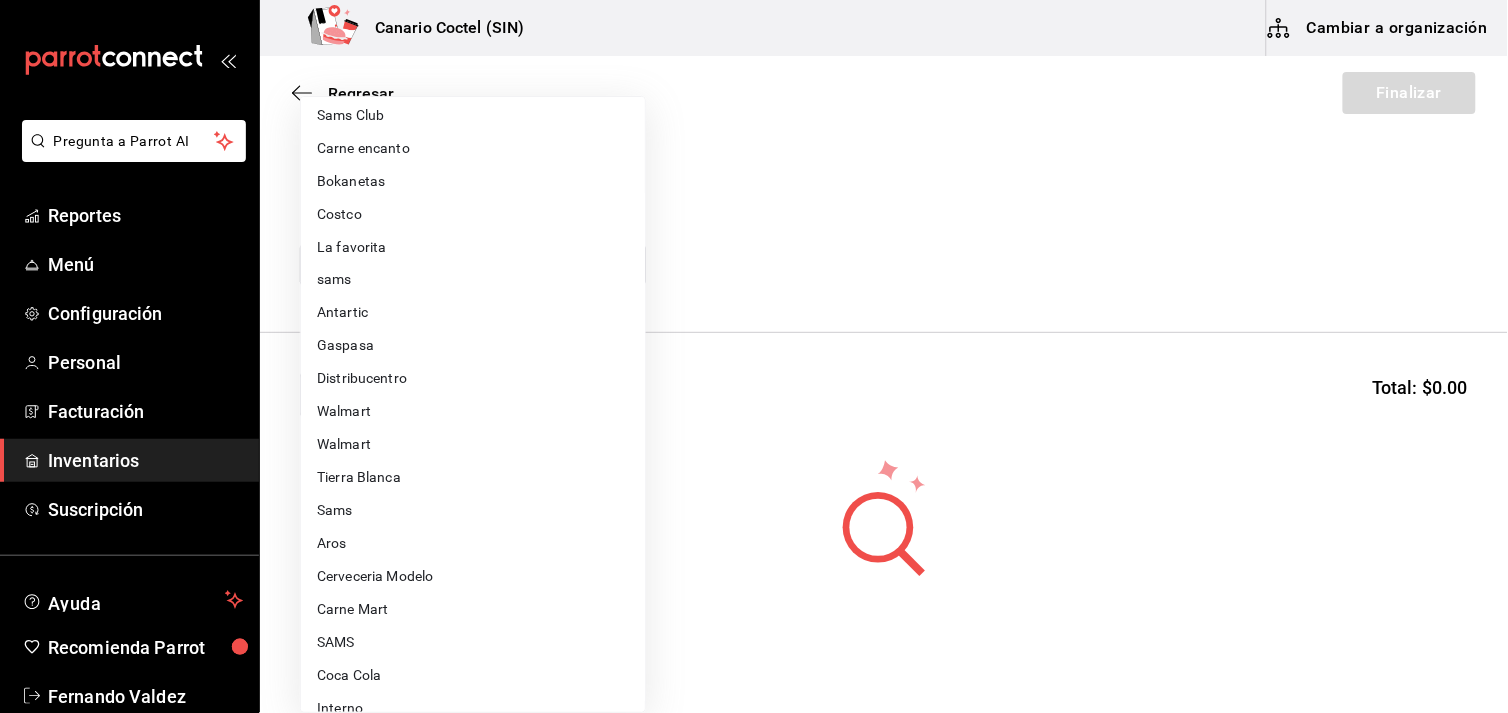 scroll, scrollTop: 686, scrollLeft: 0, axis: vertical 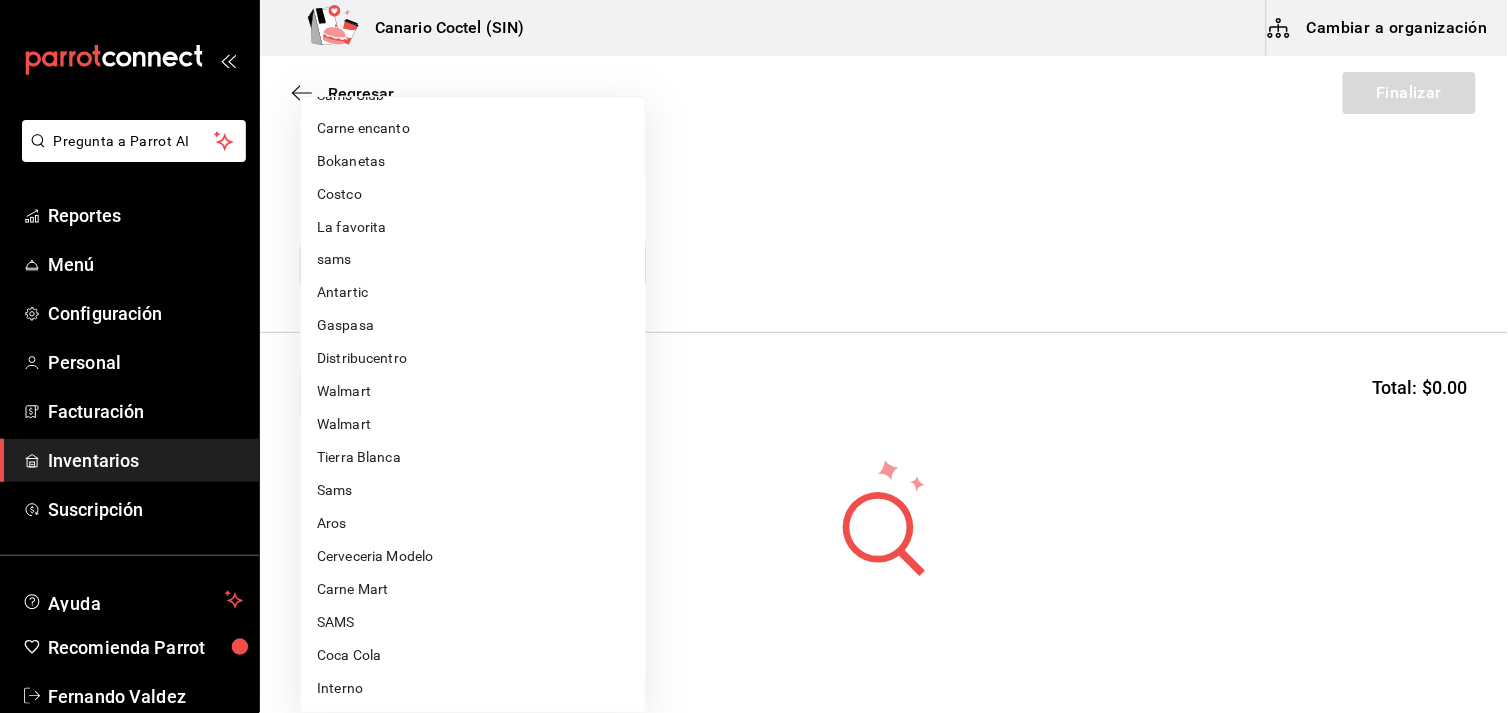 click on "Tierra Blanca" at bounding box center (473, 458) 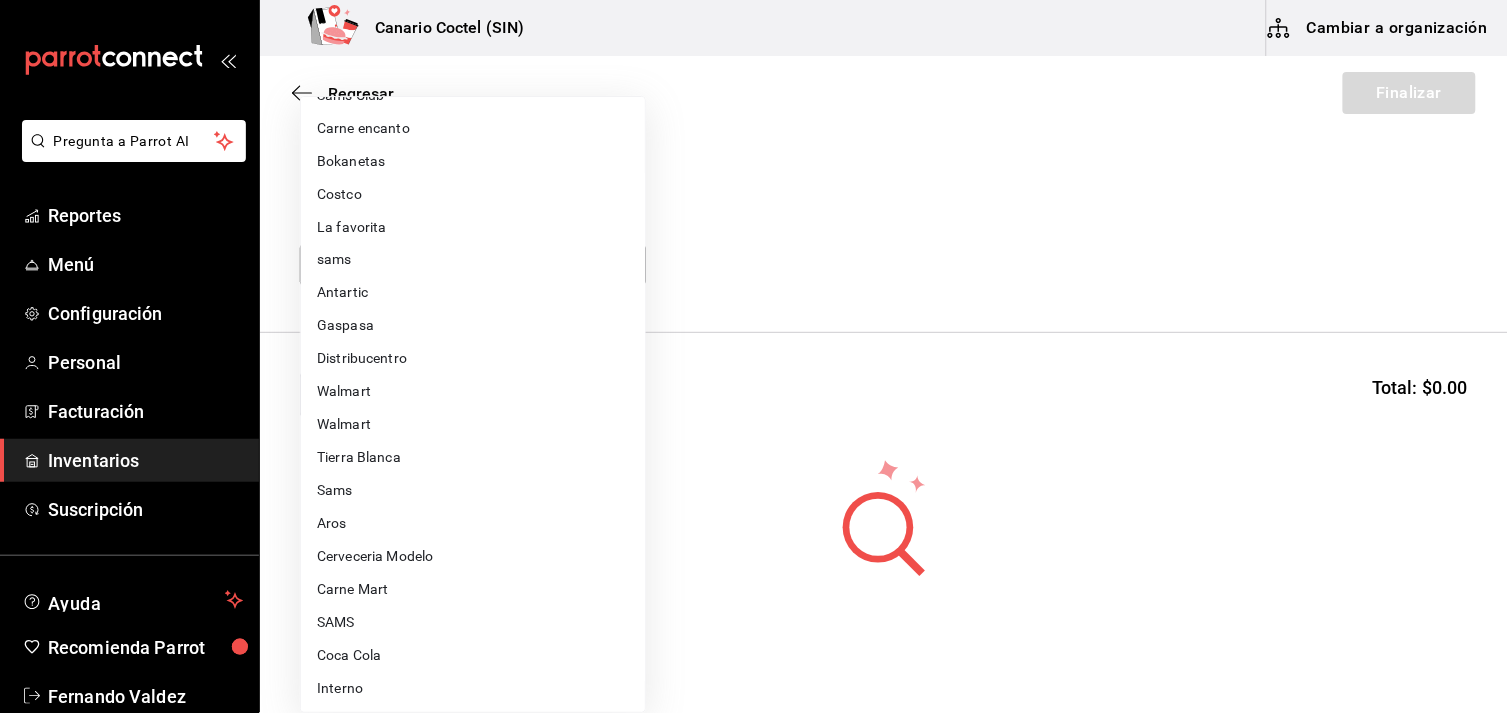 type on "547cafff-09a8-4434-9e1a-274b8a378db2" 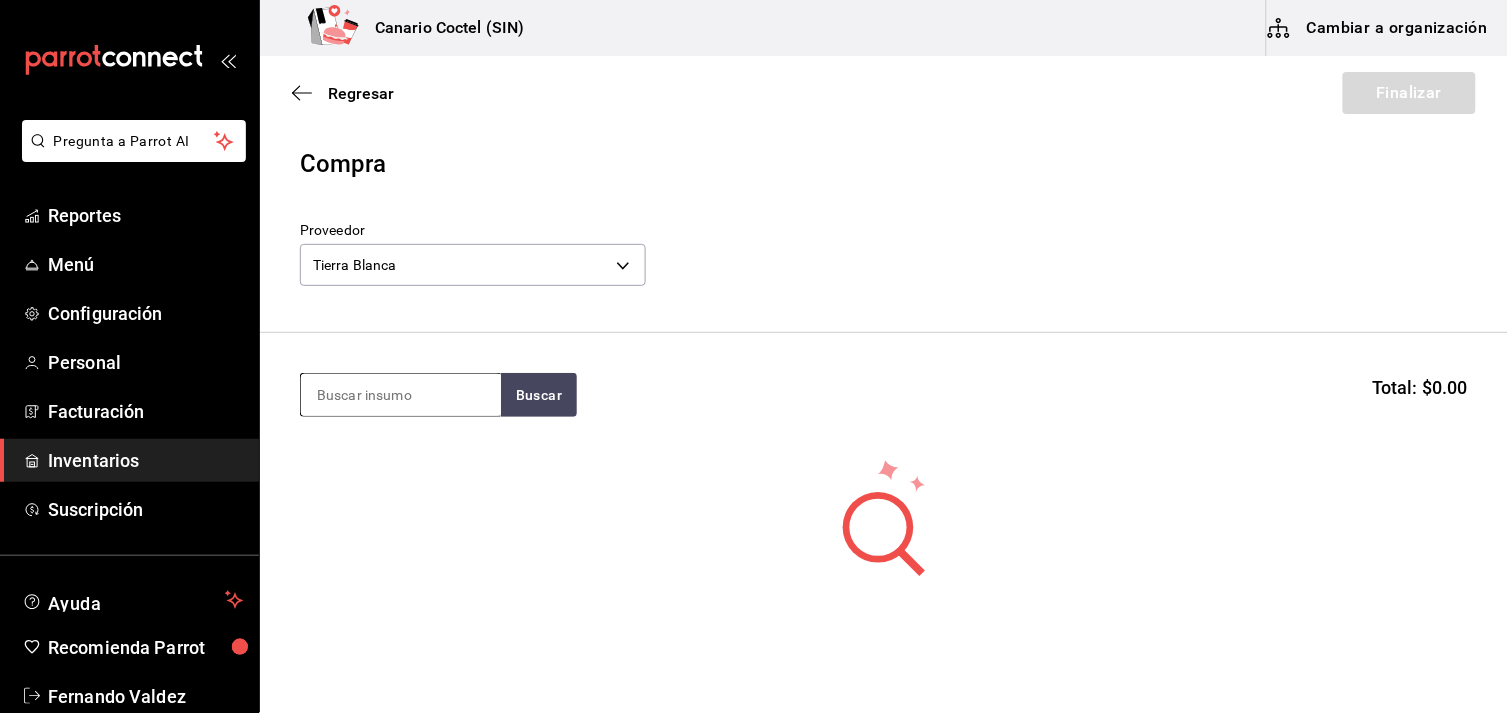 click at bounding box center [401, 395] 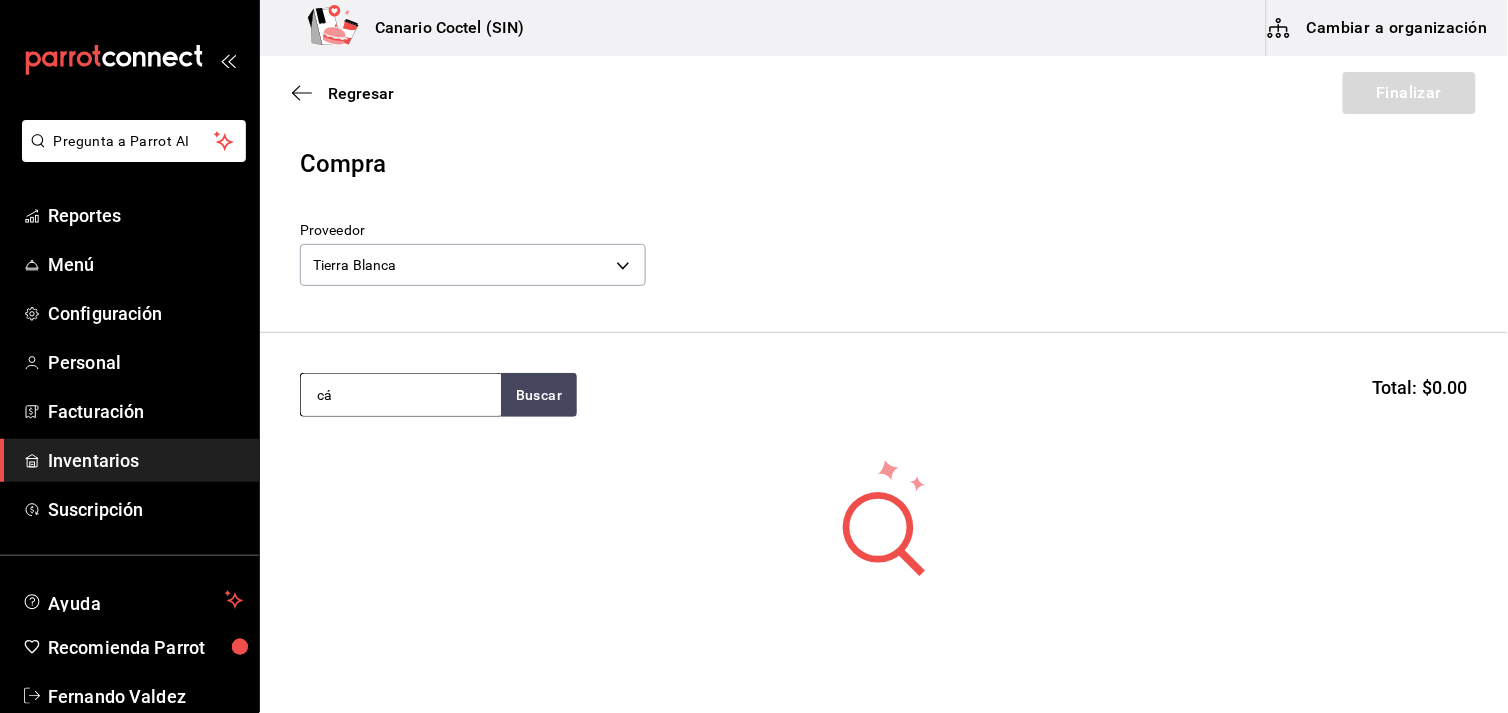 type on "c" 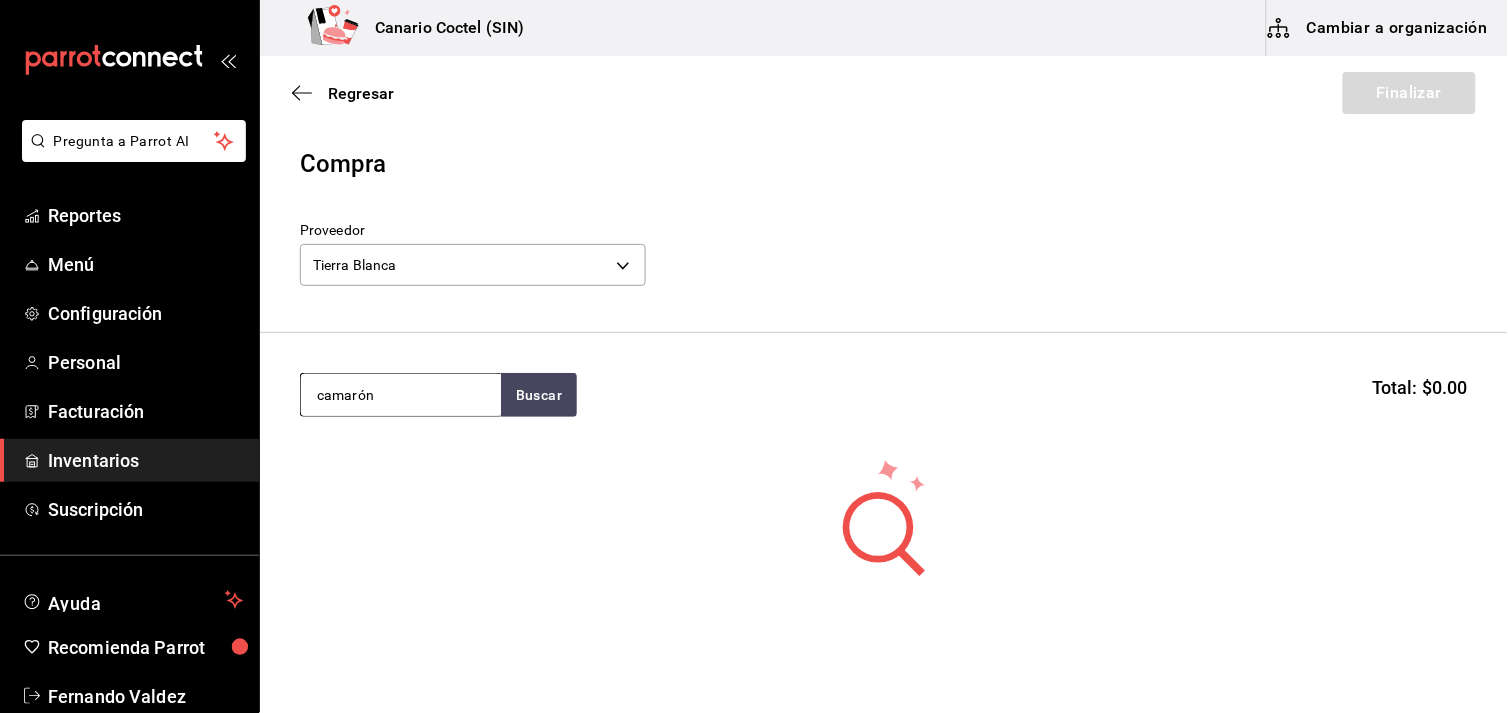 type on "camarón" 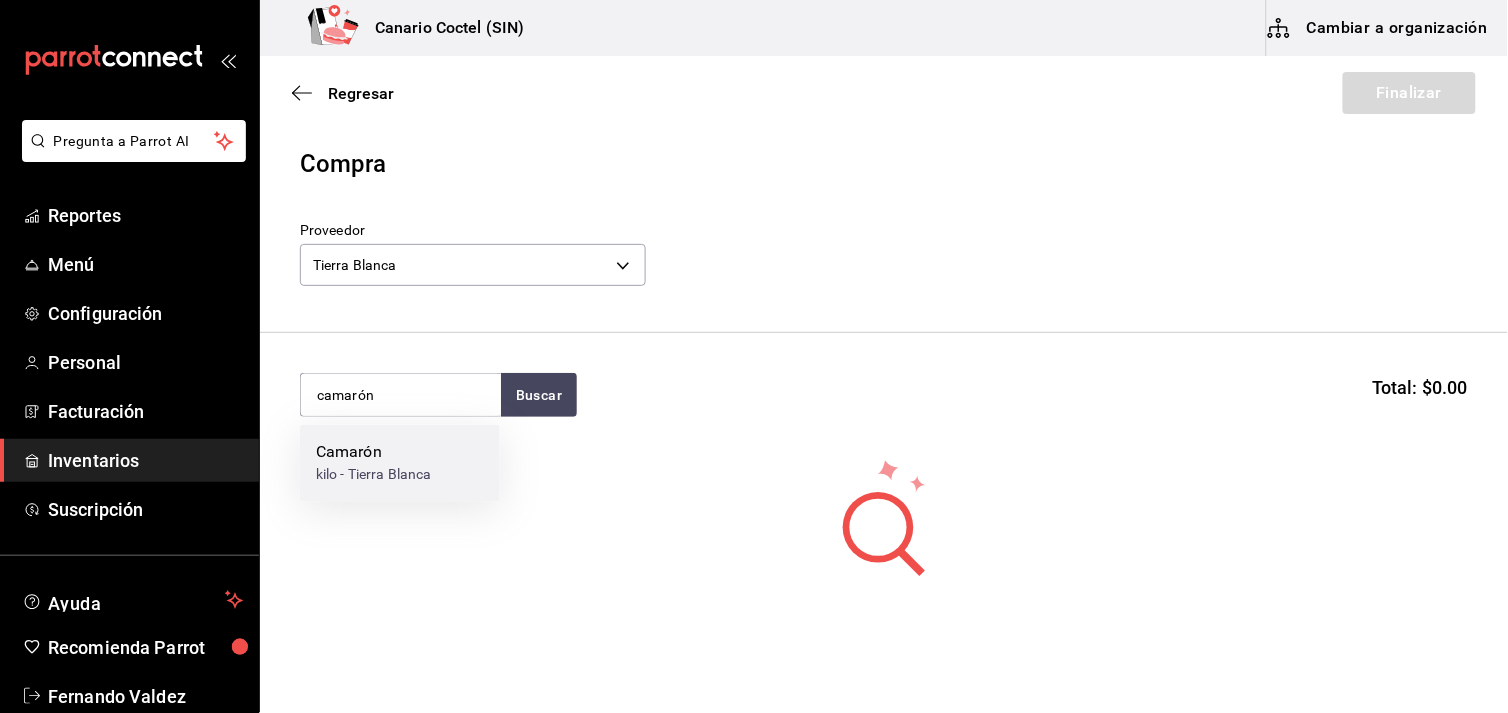 click on "Camarón" at bounding box center [374, 453] 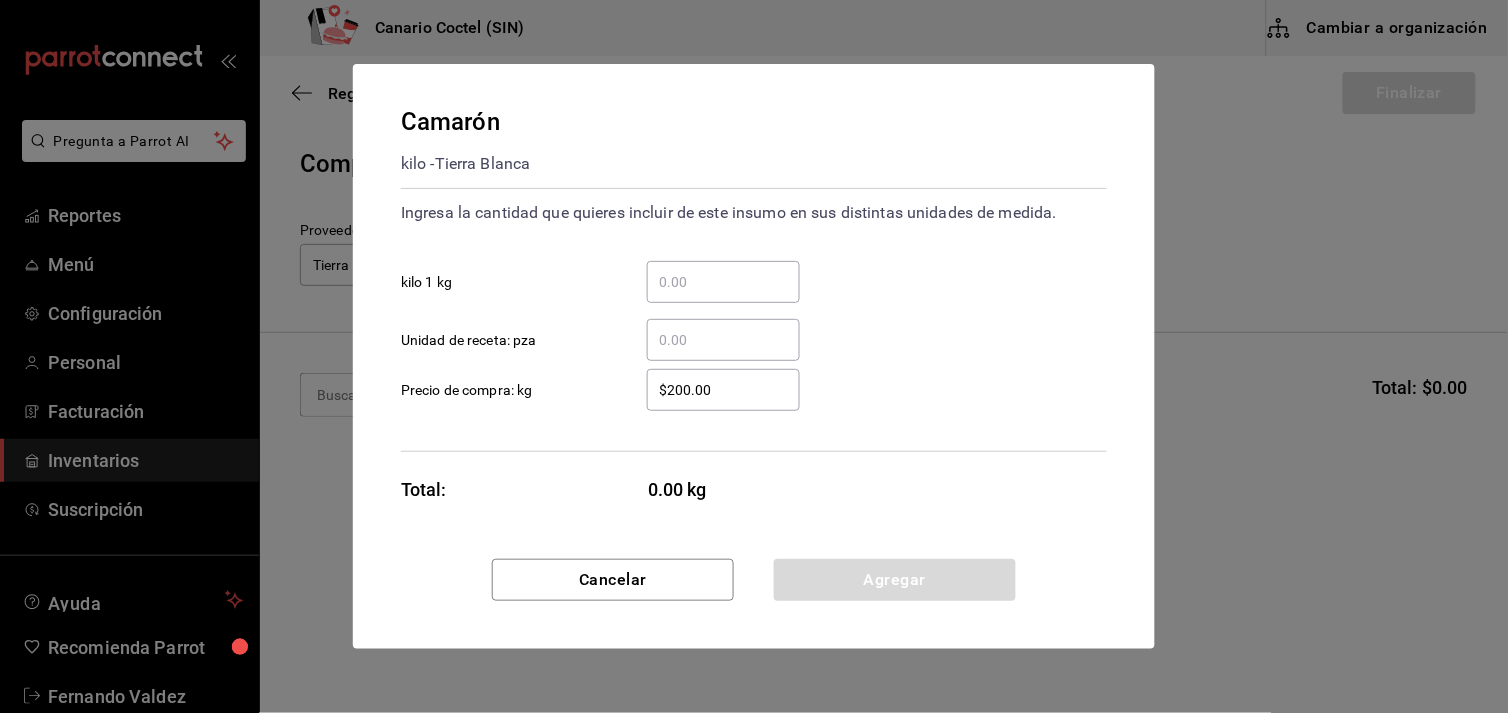 click on "​ kilo 1 kg" at bounding box center [723, 282] 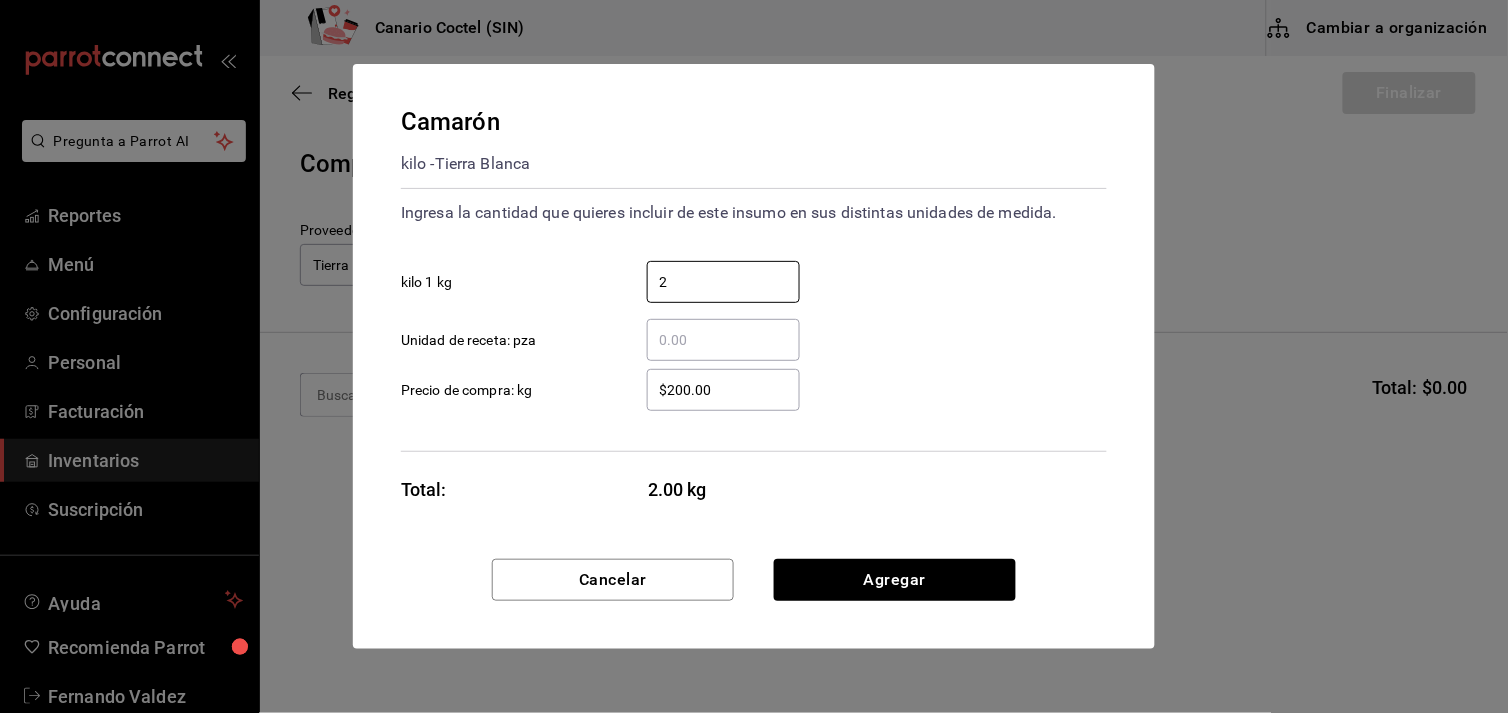 type on "2" 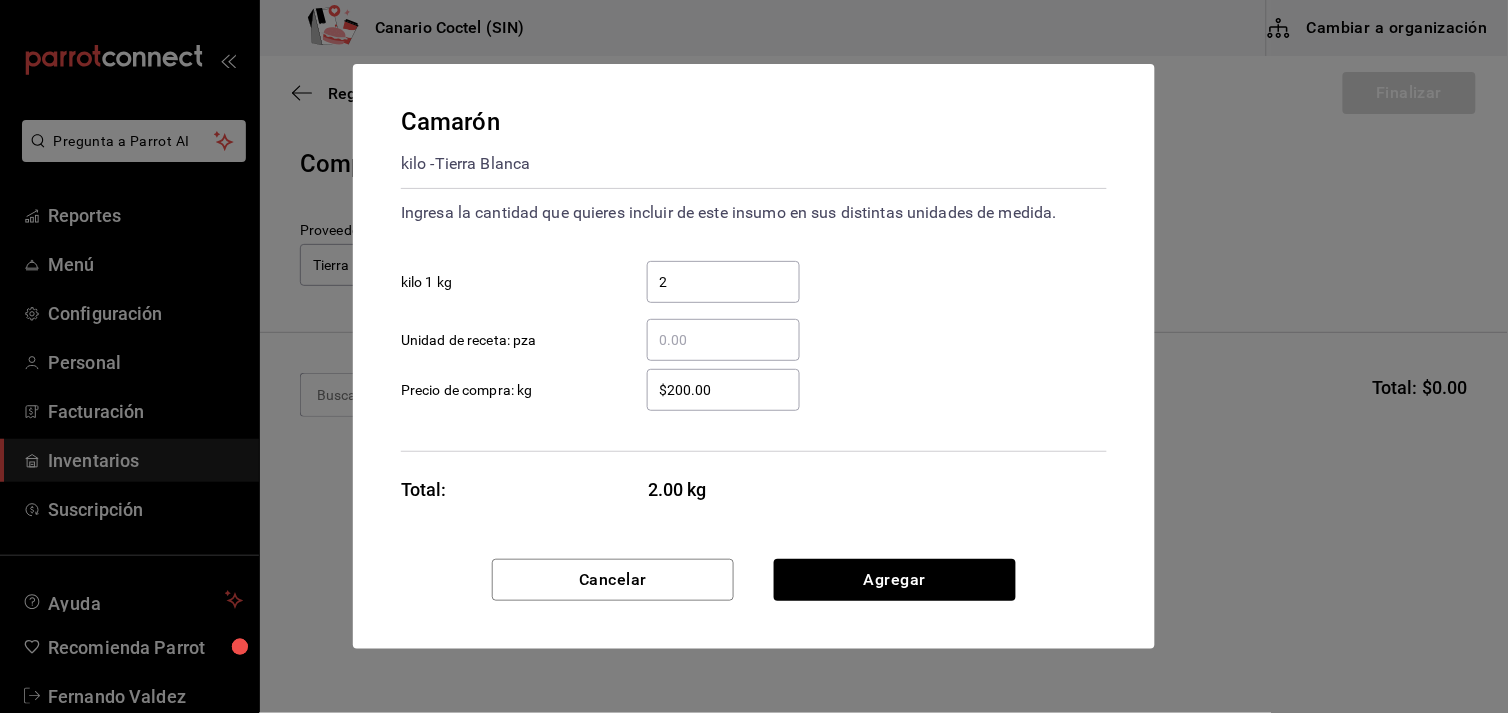 click on "$200.00" at bounding box center (723, 390) 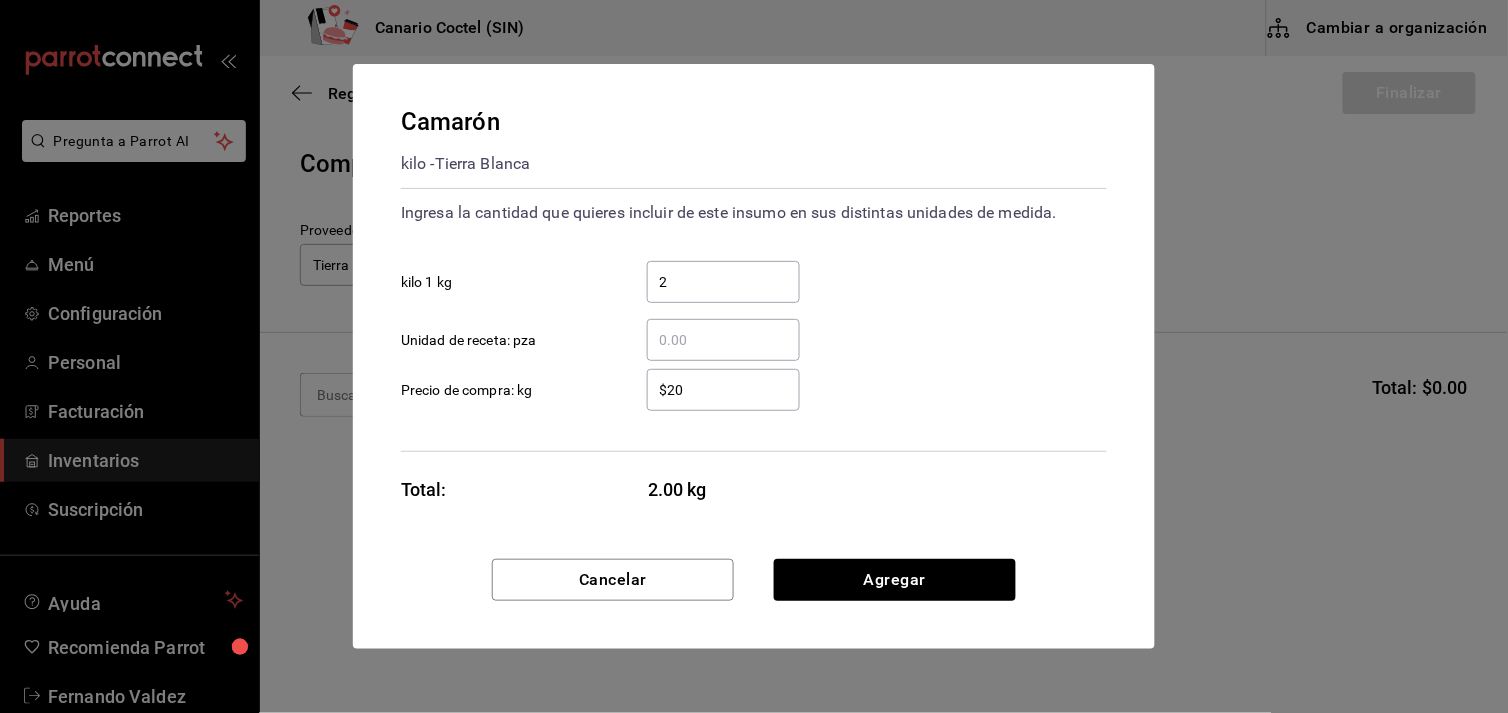 type on "$2" 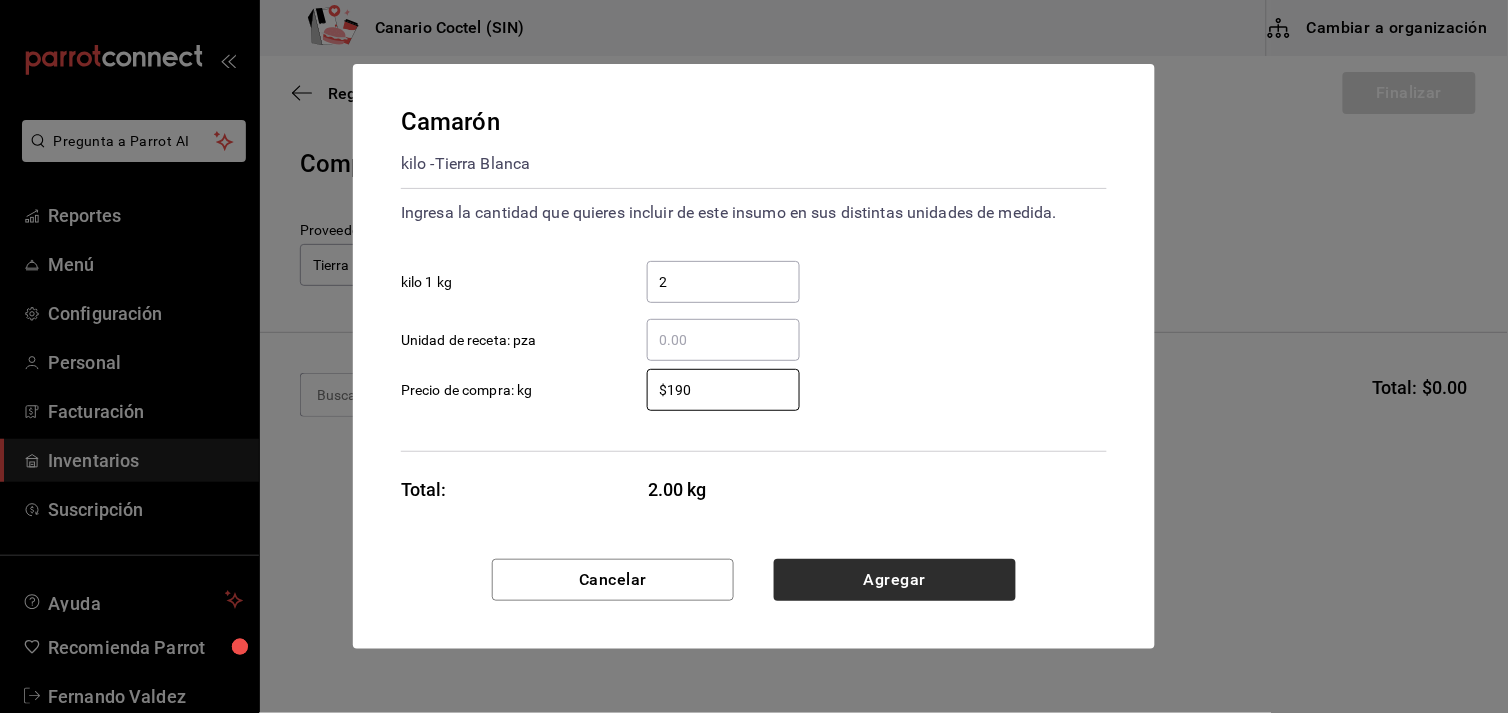 type on "$190" 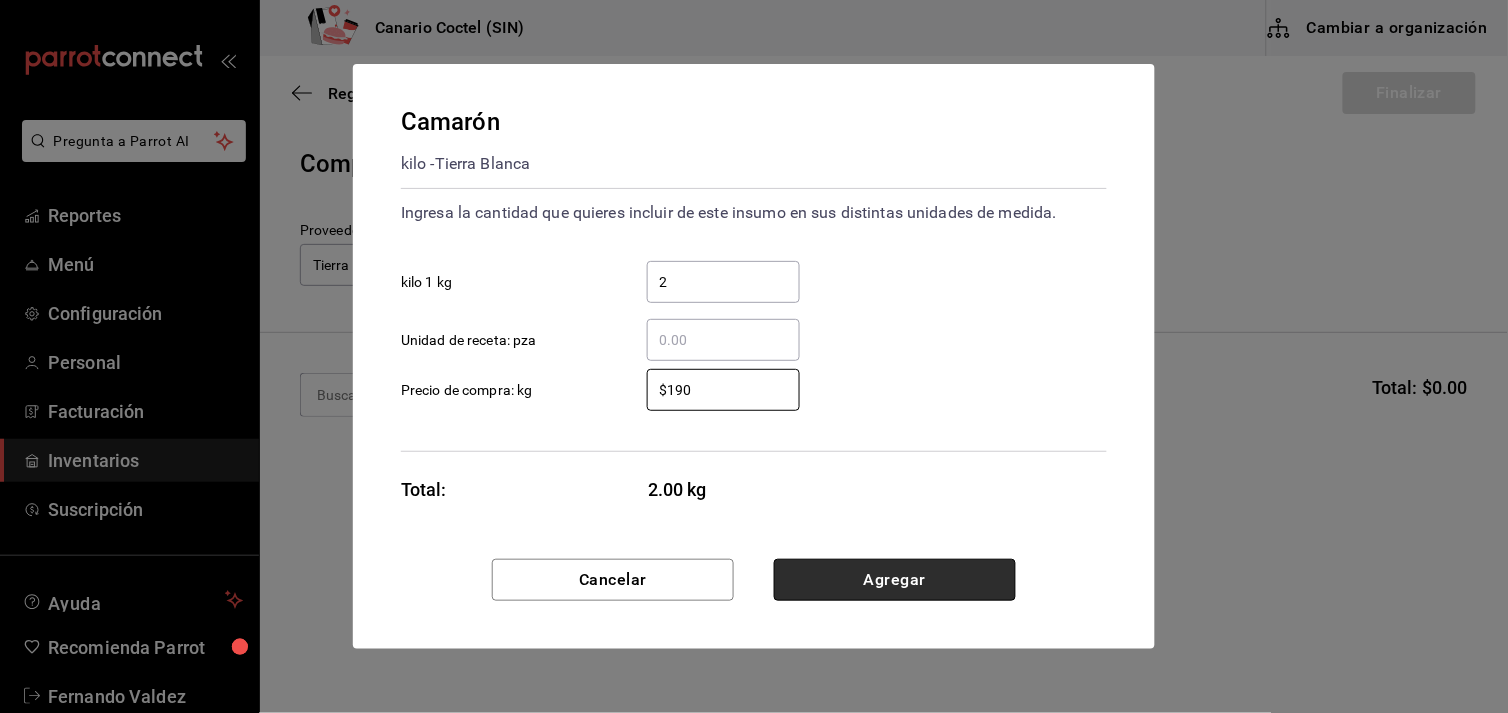 click on "Agregar" at bounding box center (895, 580) 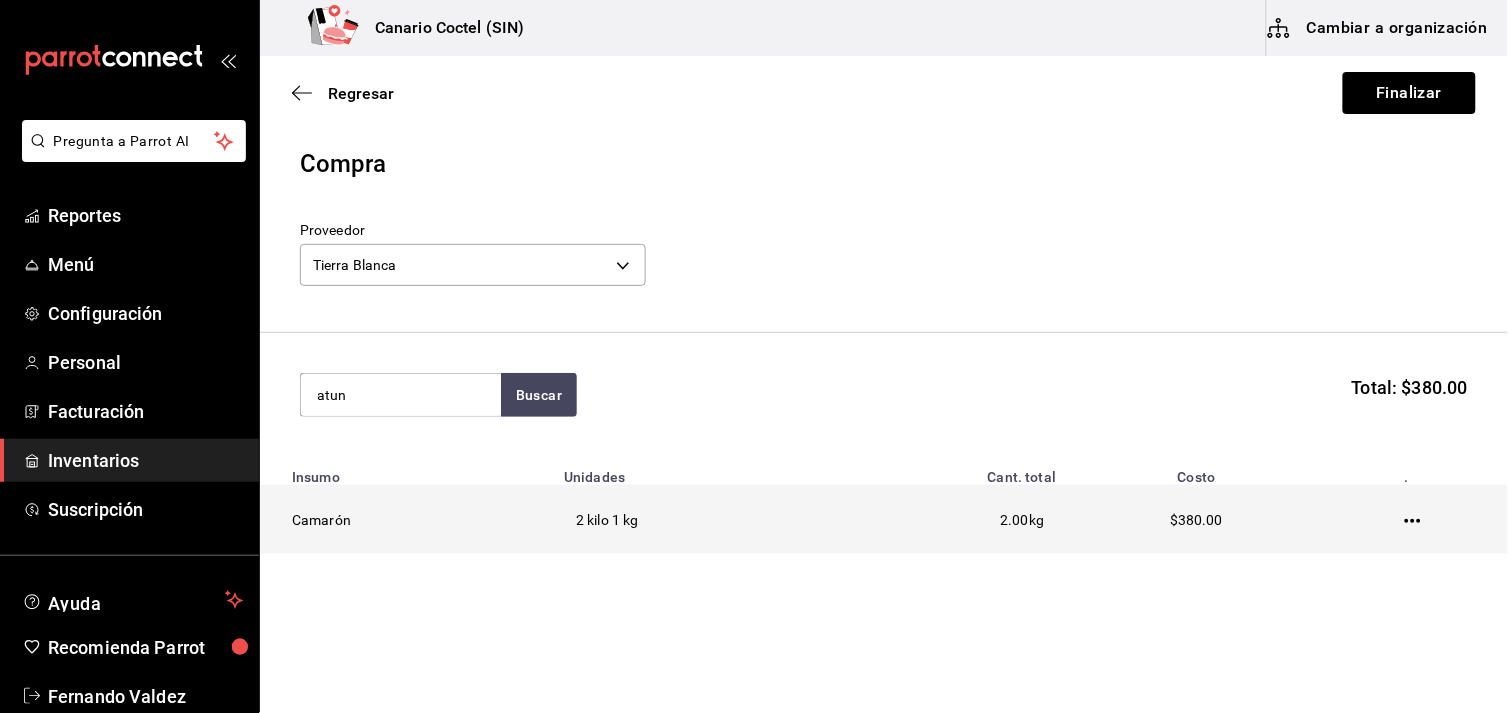 type on "atun" 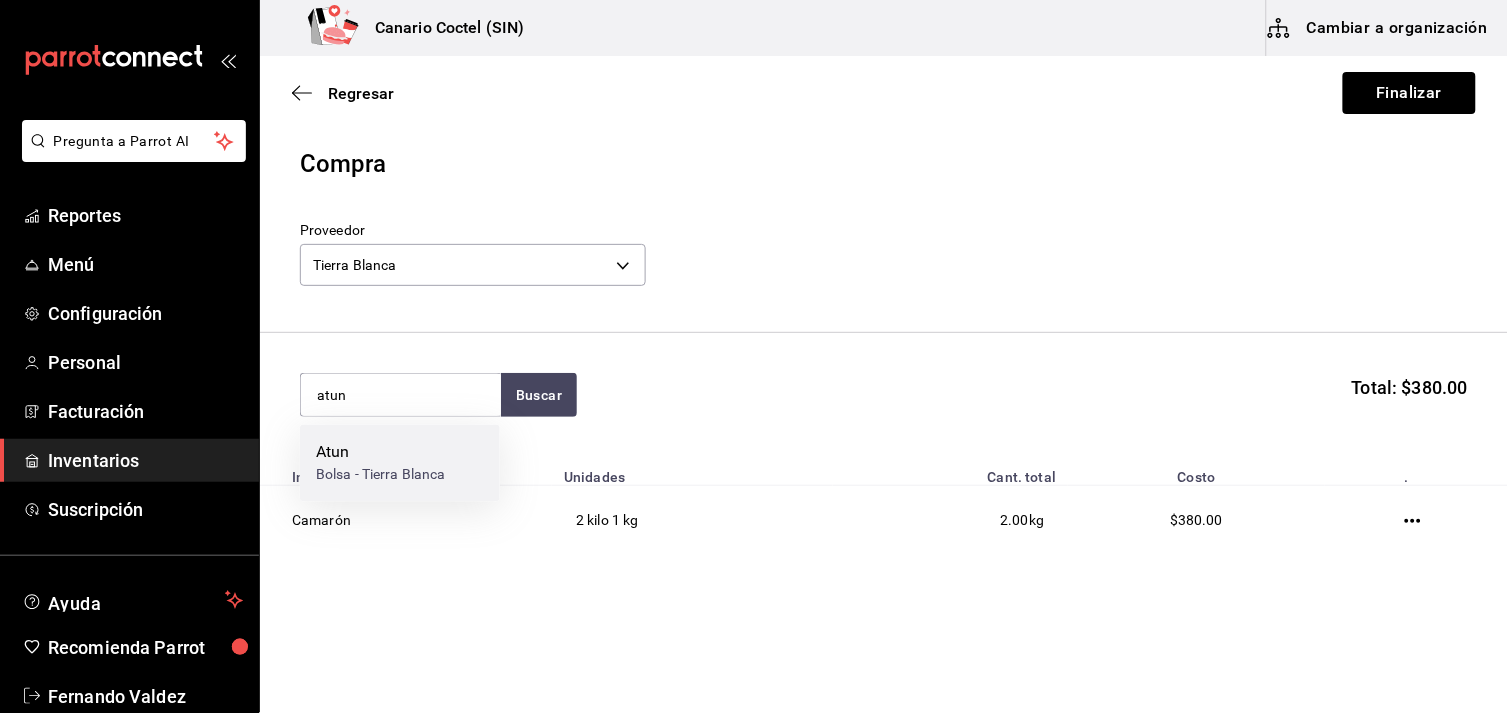 click on "Atun" at bounding box center (381, 453) 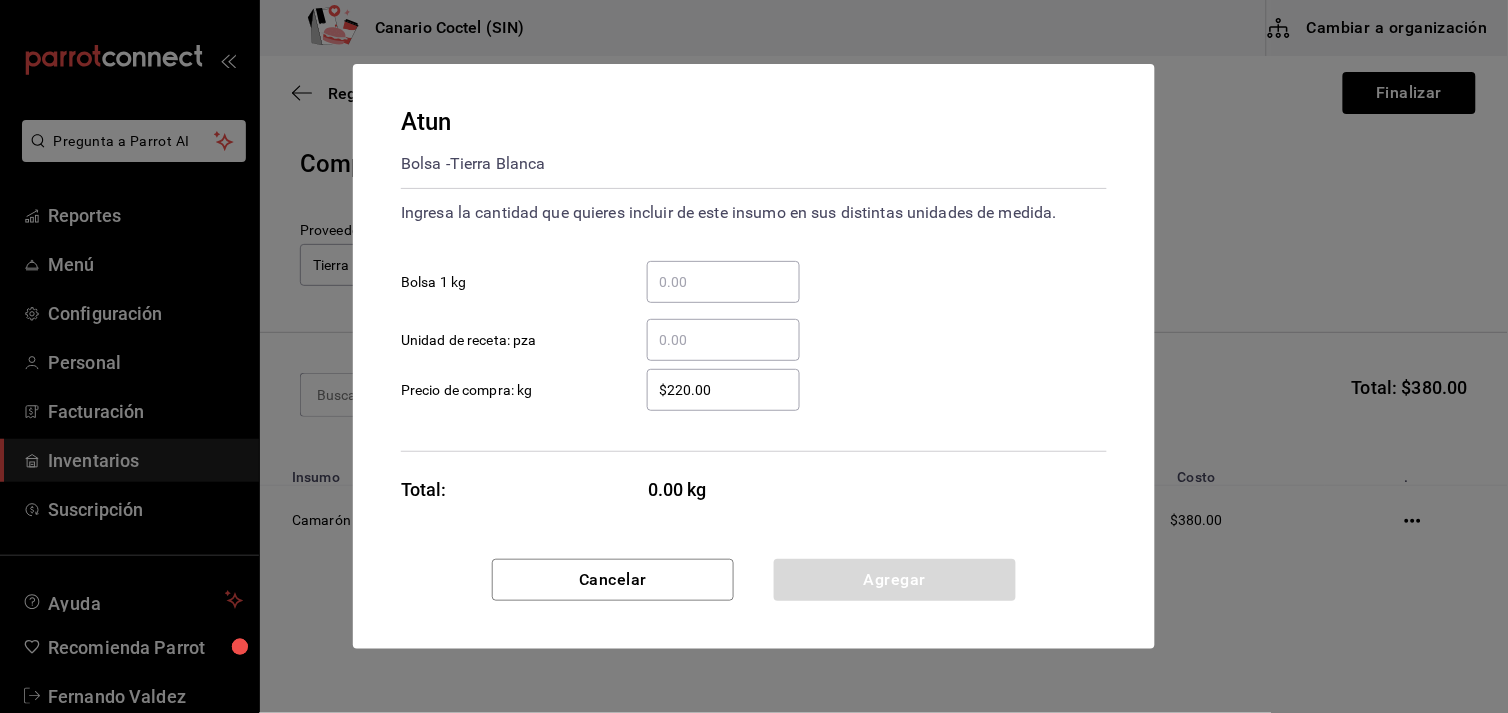 click on "​ Bolsa 1 kg" at bounding box center [723, 282] 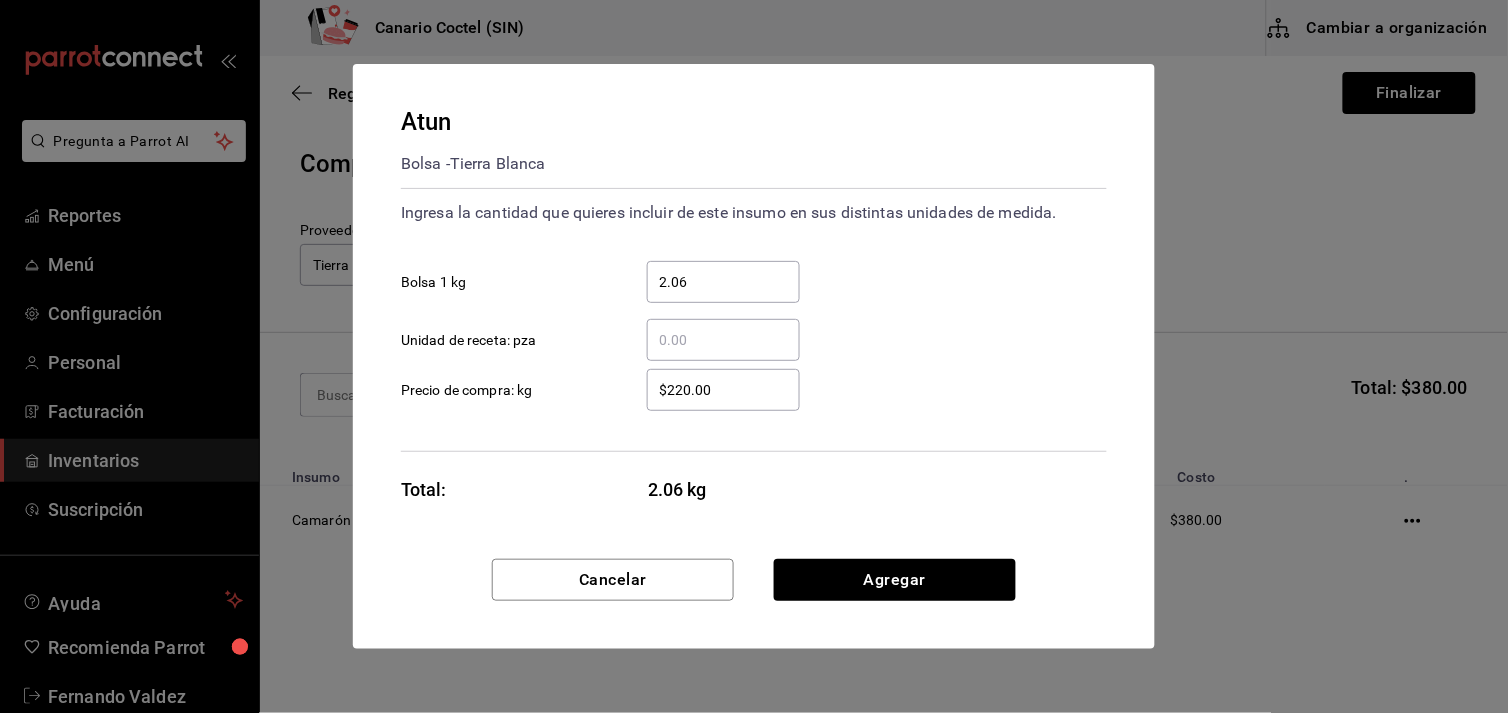type on "2.06" 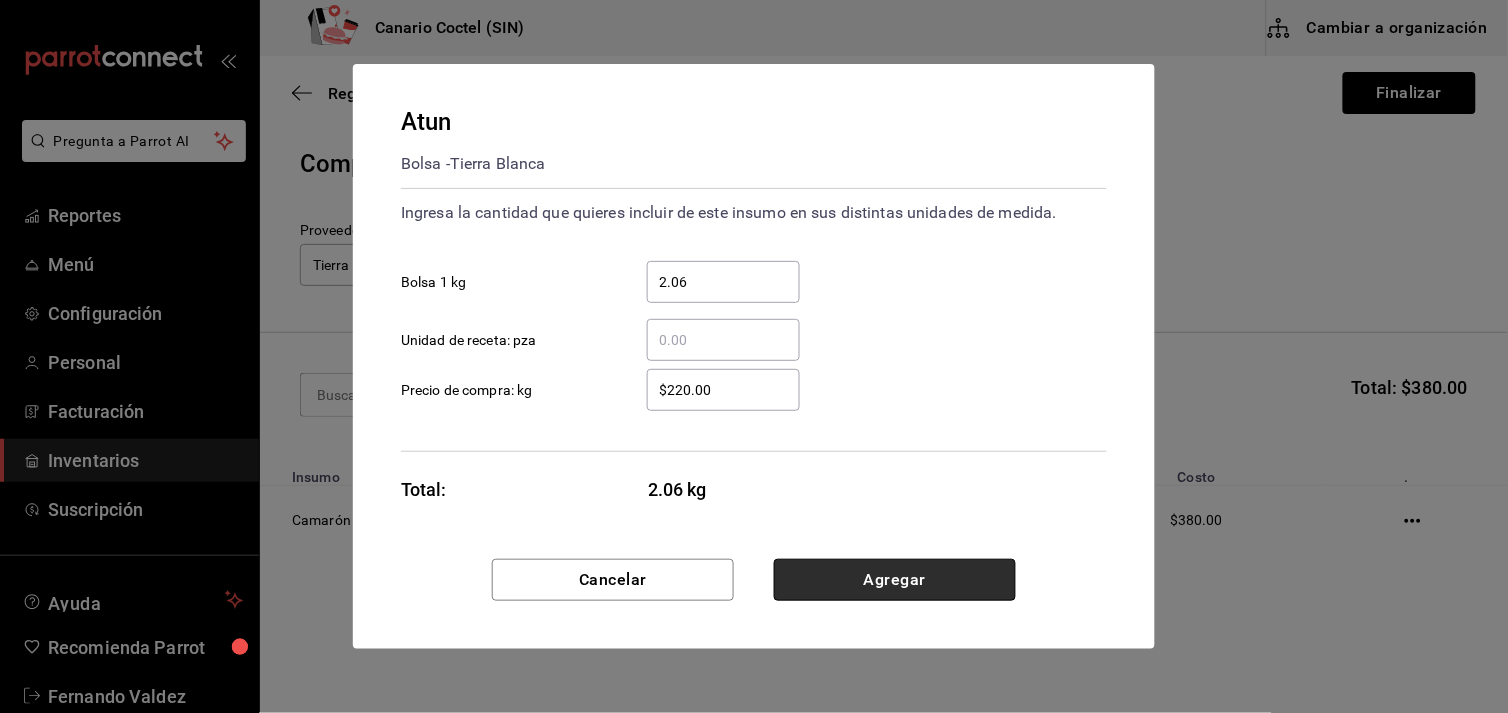 click on "Agregar" at bounding box center [895, 580] 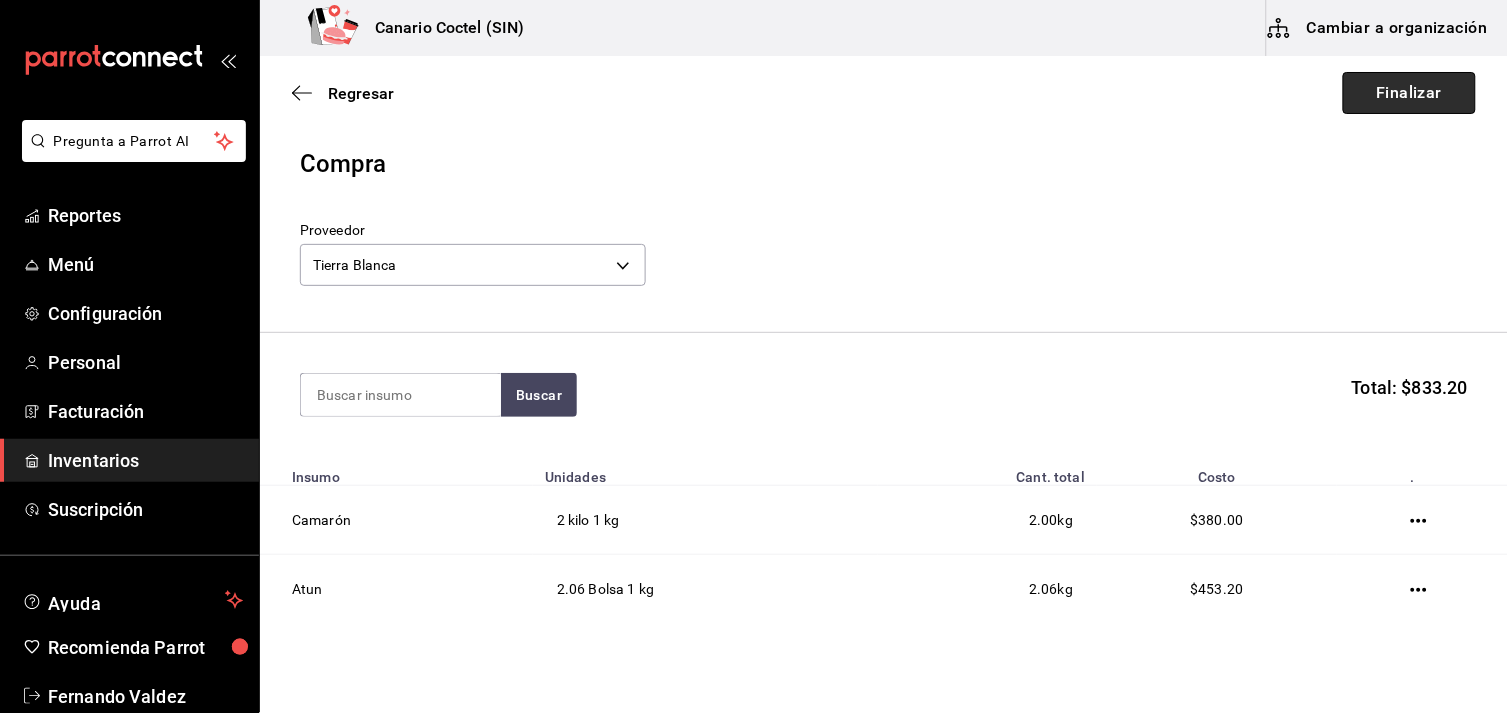 click on "Finalizar" at bounding box center (1409, 93) 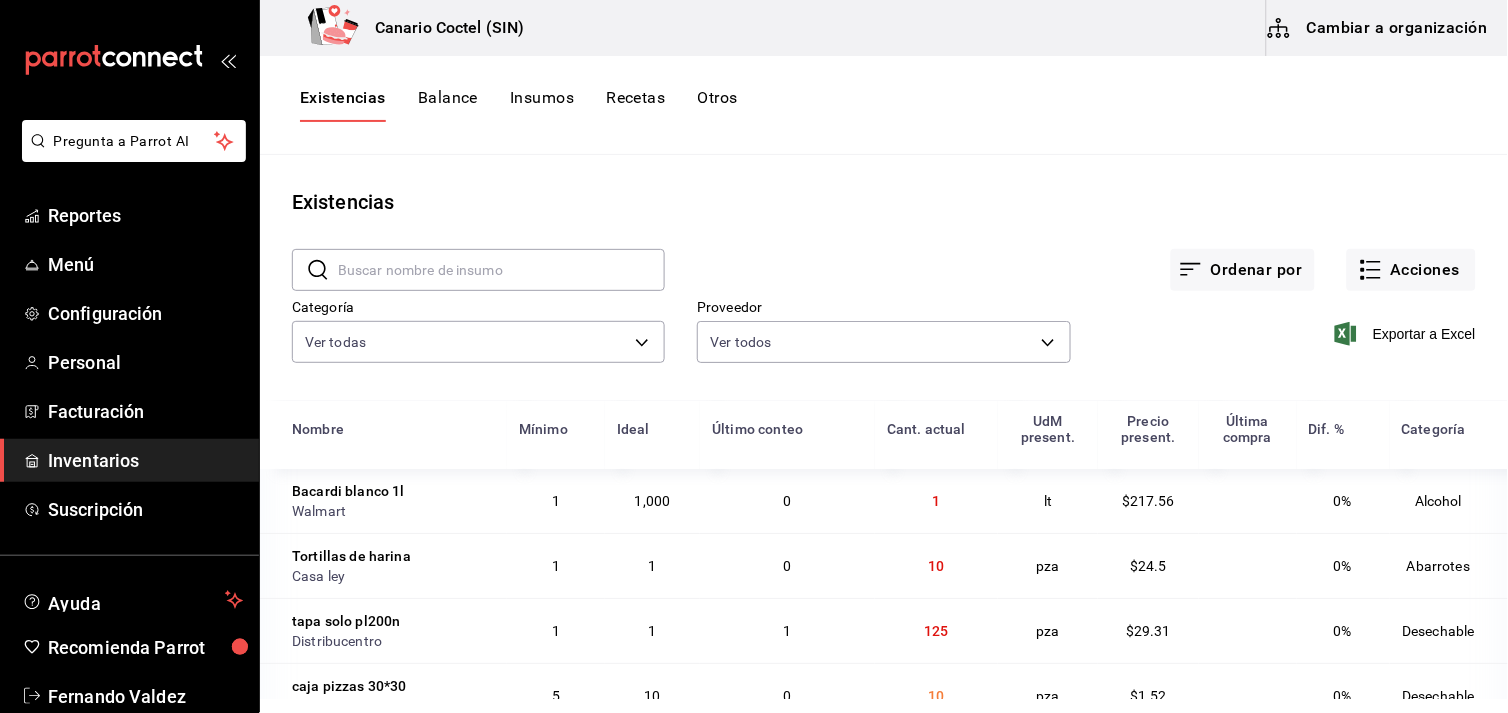 click at bounding box center [501, 270] 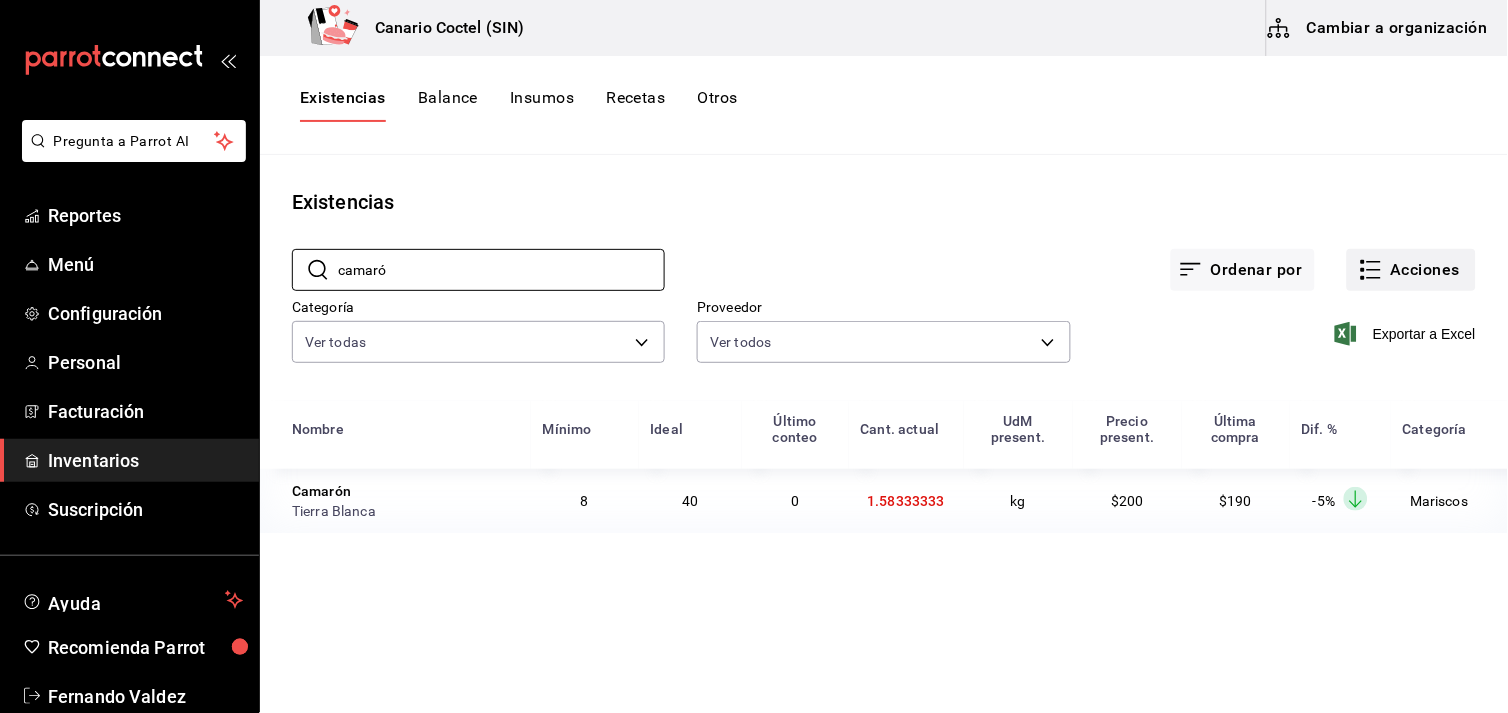 type on "camaró" 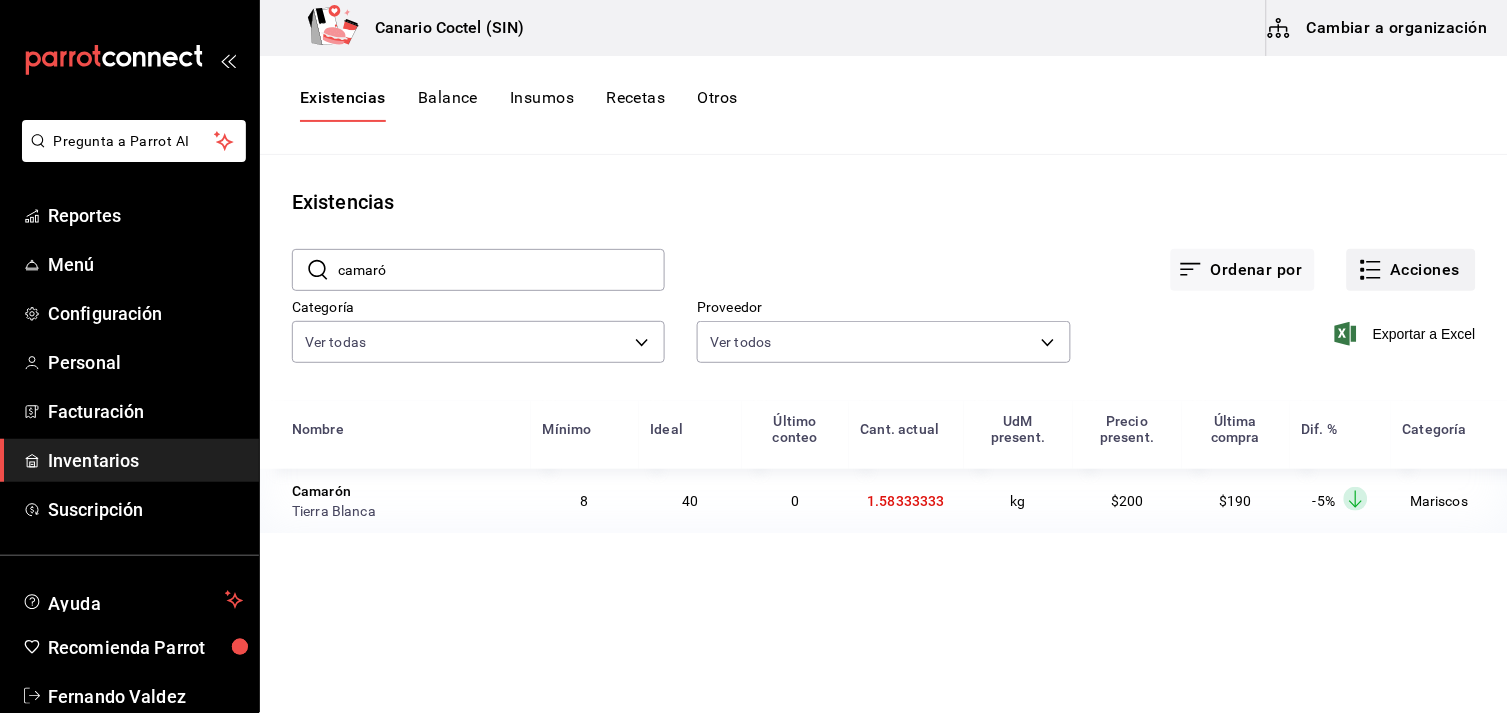 click on "Acciones" at bounding box center [1411, 270] 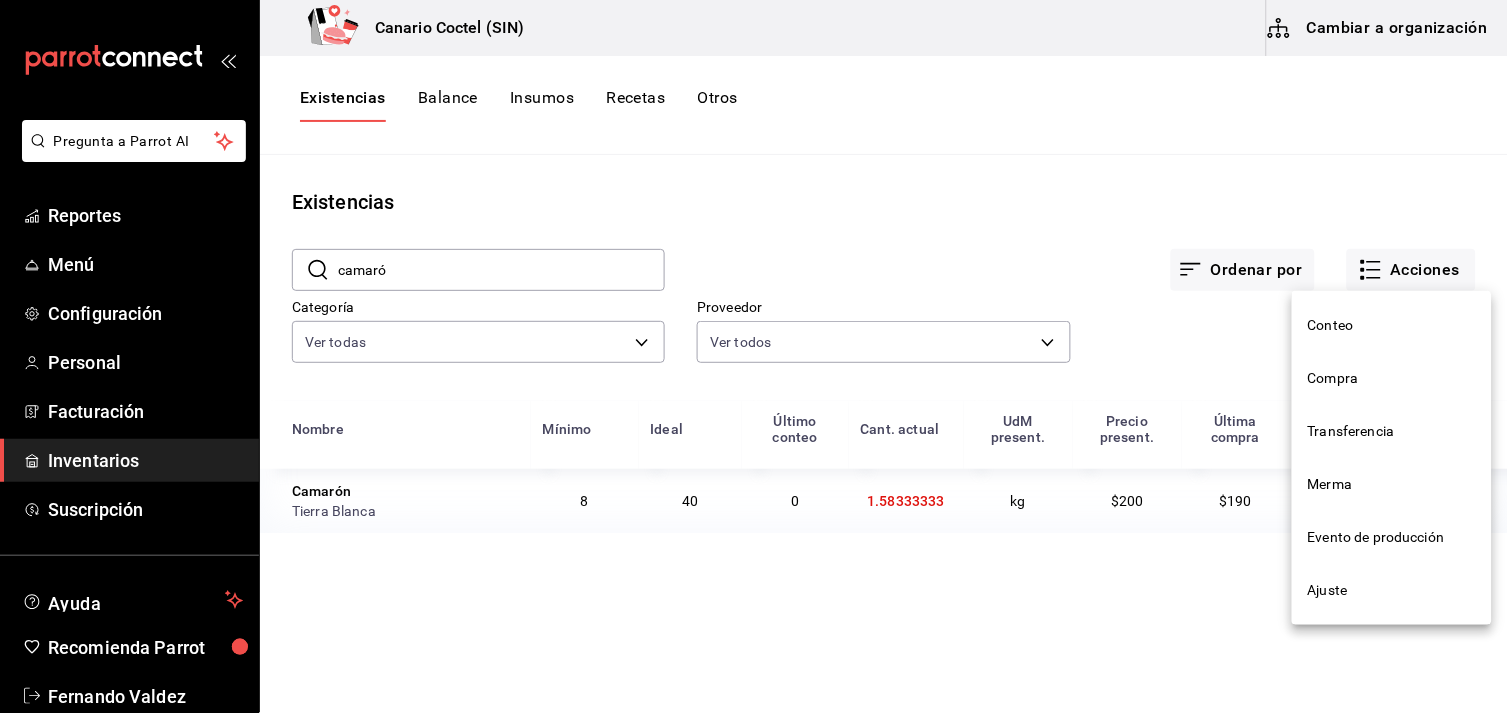 click at bounding box center (754, 356) 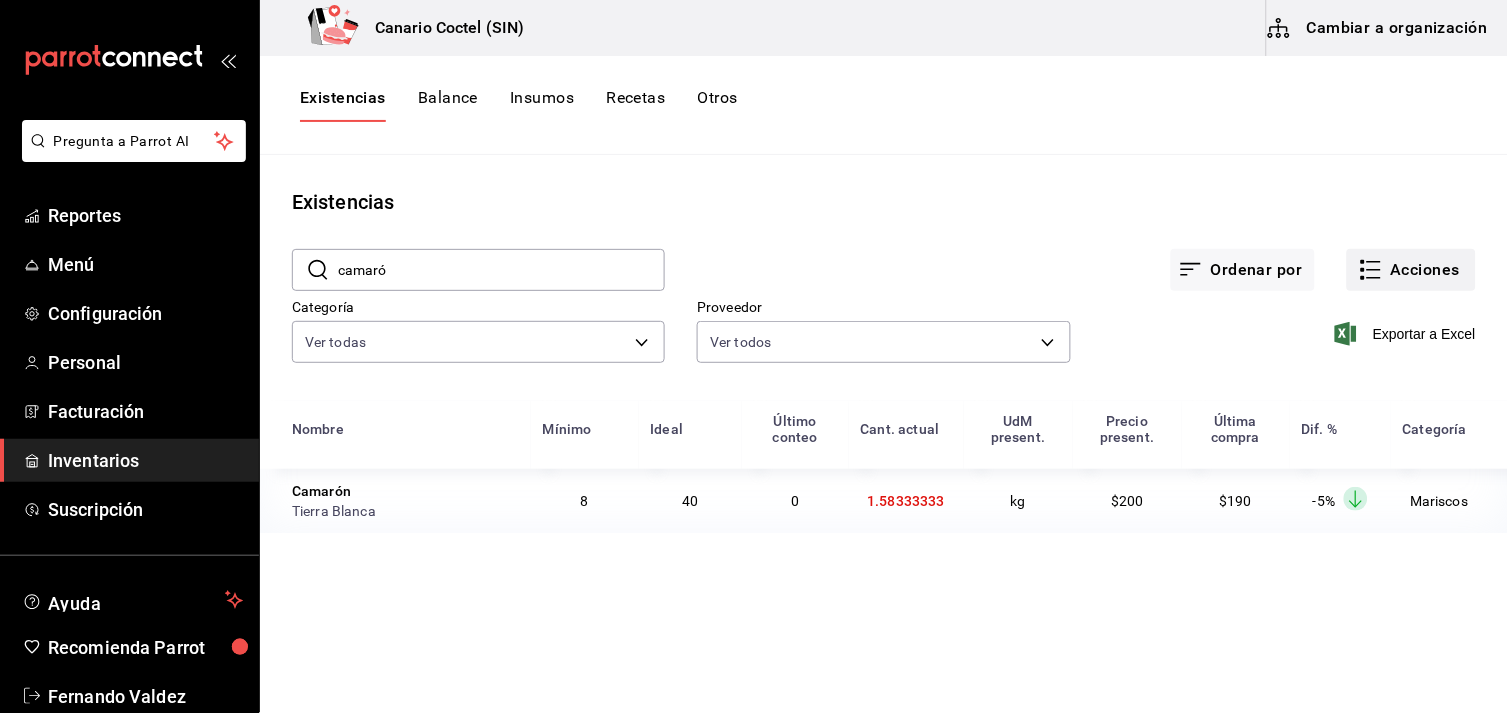 click on "Acciones" at bounding box center (1411, 270) 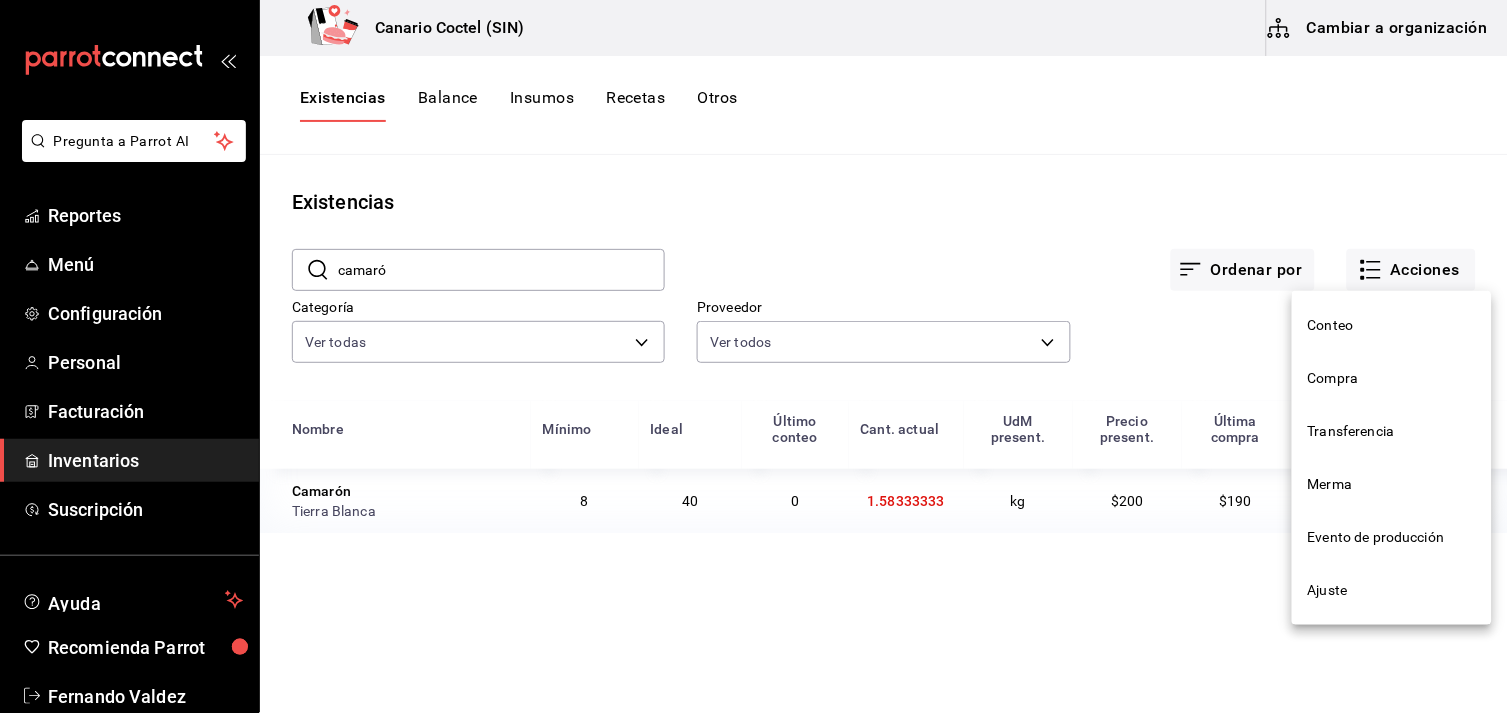 click on "Compra" at bounding box center [1392, 378] 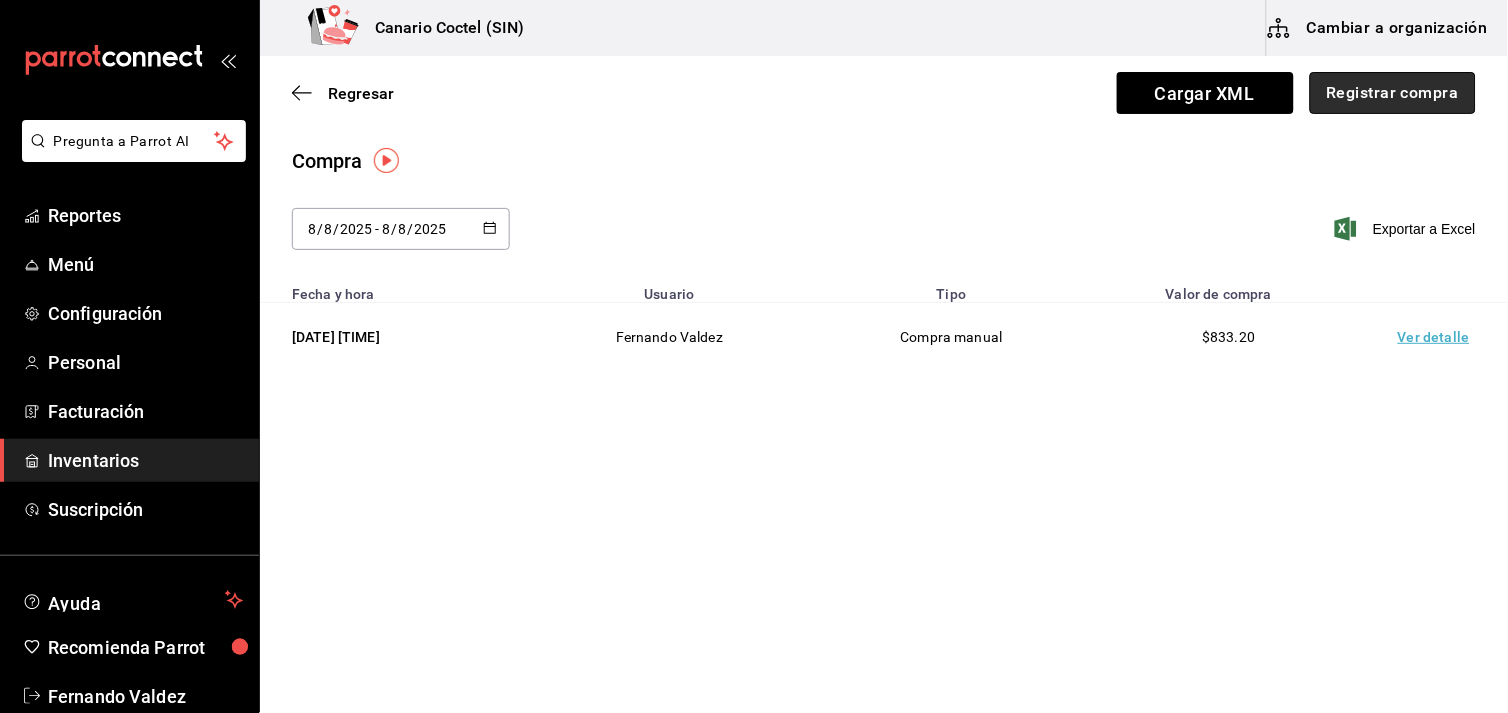 click on "Registrar compra" at bounding box center (1393, 93) 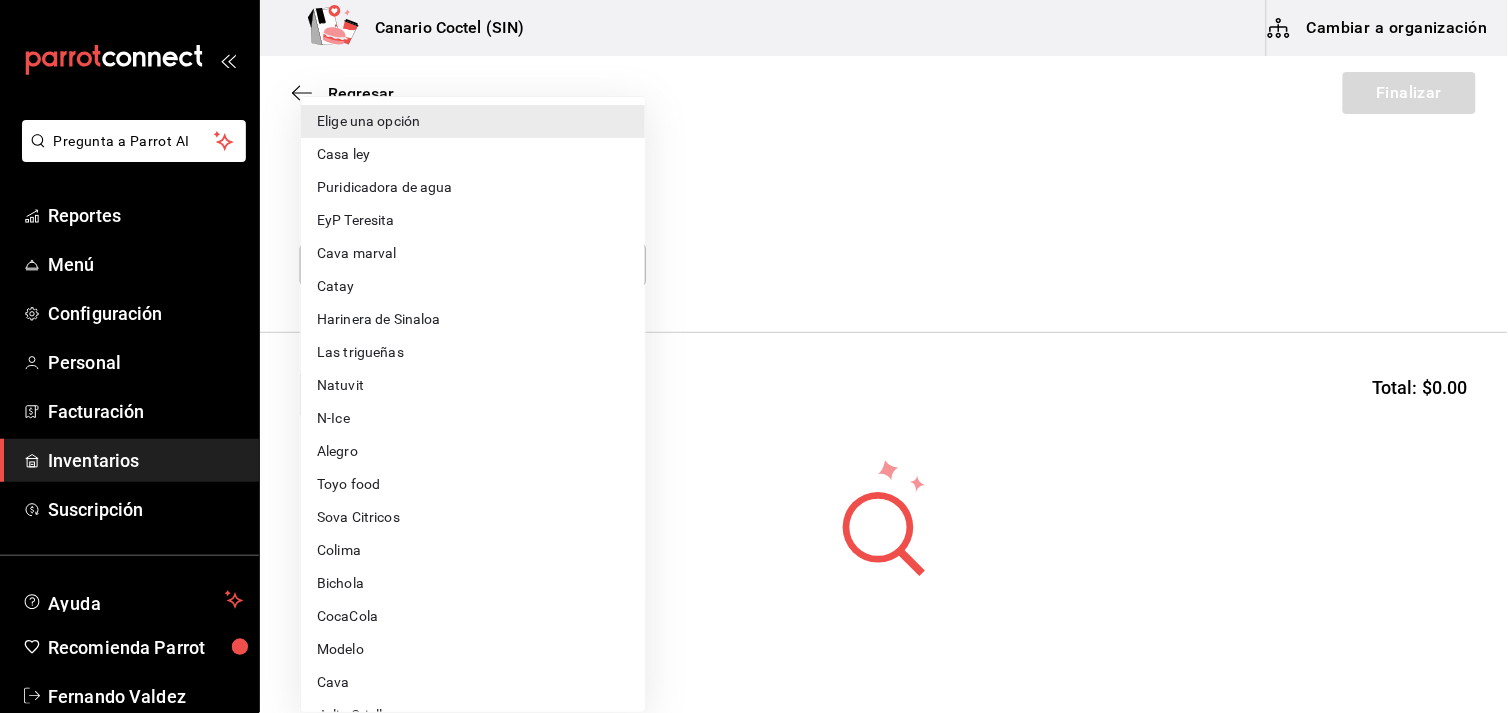 click on "Pregunta a Parrot AI Reportes   Menú   Configuración   Personal   Facturación   Inventarios   Suscripción   Ayuda Recomienda Parrot   [FIRST] [LAST]   Sugerir nueva función   Canario Coctel (SIN) Cambiar a organización Regresar Finalizar Compra Proveedor Elige una opción default Buscar Total: $0.00 No hay insumos a mostrar. Busca un insumo para agregarlo a la lista GANA 1 MES GRATIS EN TU SUSCRIPCIÓN AQUÍ ¿Recuerdas cómo empezó tu restaurante?
Hoy puedes ayudar a un colega a tener el mismo cambio que tú viviste.
Recomienda Parrot directamente desde tu Portal Administrador.
Es fácil y rápido.
🎁 Por cada restaurante que se una, ganas 1 mes gratis. Ver video tutorial Ir a video Pregunta a Parrot AI Reportes   Menú   Configuración   Personal   Facturación   Inventarios   Suscripción   Ayuda Recomienda Parrot   [FIRST] [LAST]   Sugerir nueva función   Editar Eliminar Visitar centro de ayuda ([PHONE]) [EMAIL] Visitar centro de ayuda ([PHONE]) Elige una opción" at bounding box center [754, 300] 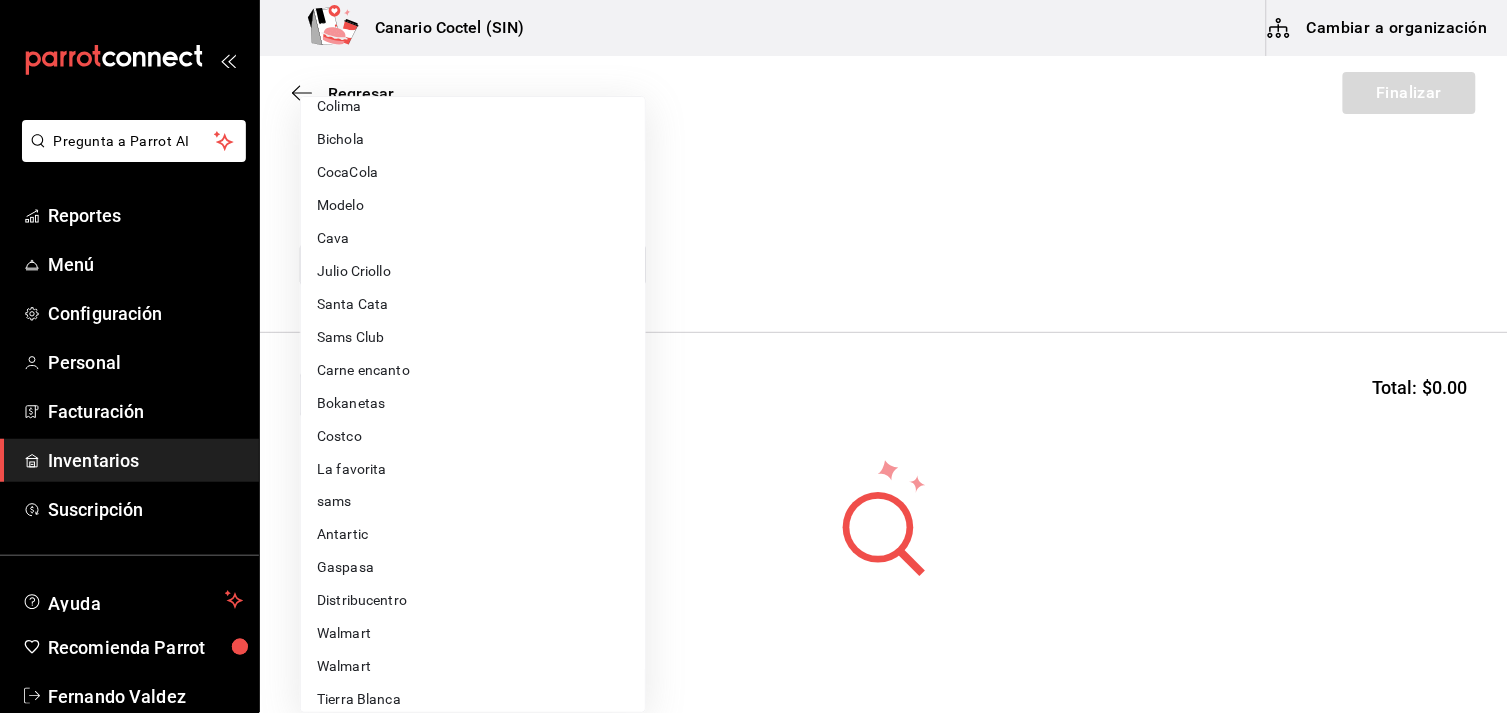 scroll, scrollTop: 555, scrollLeft: 0, axis: vertical 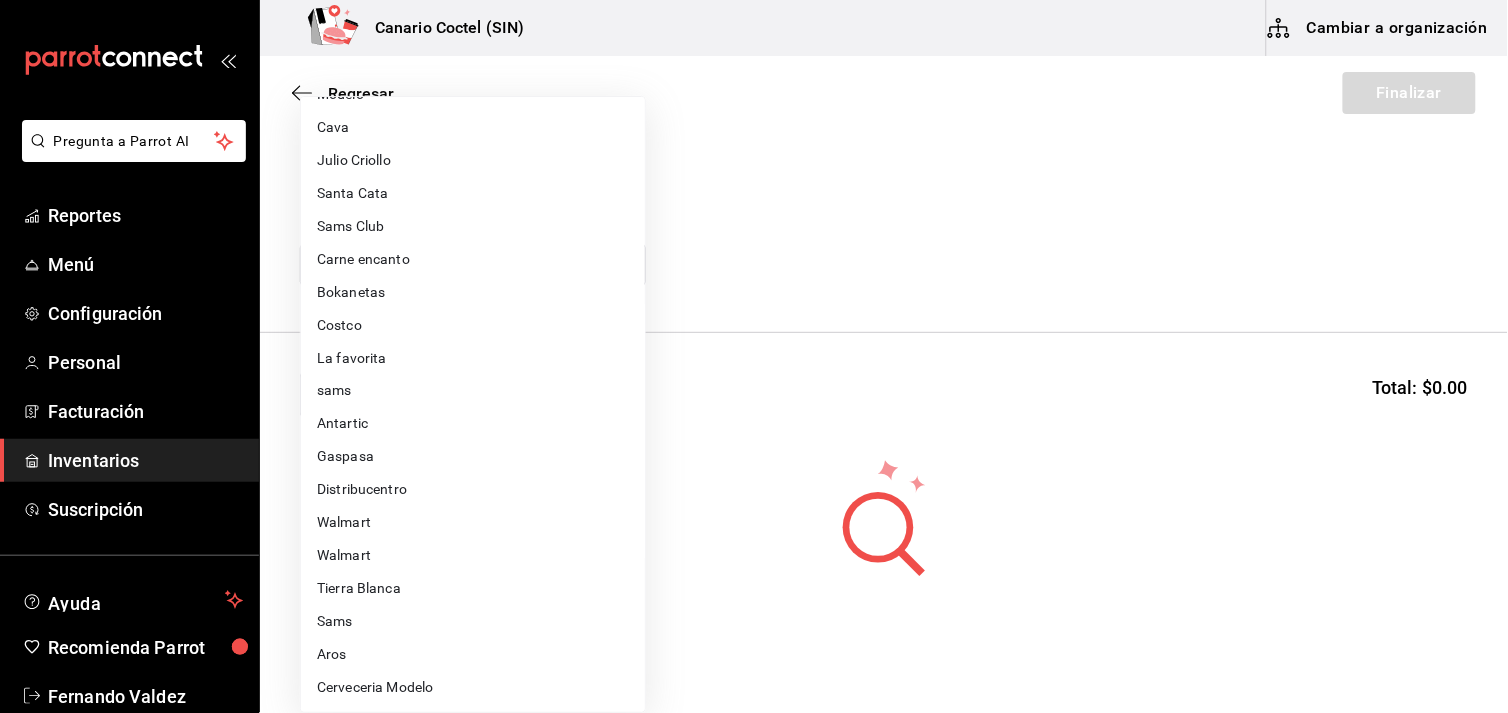 click on "Tierra Blanca" at bounding box center (473, 589) 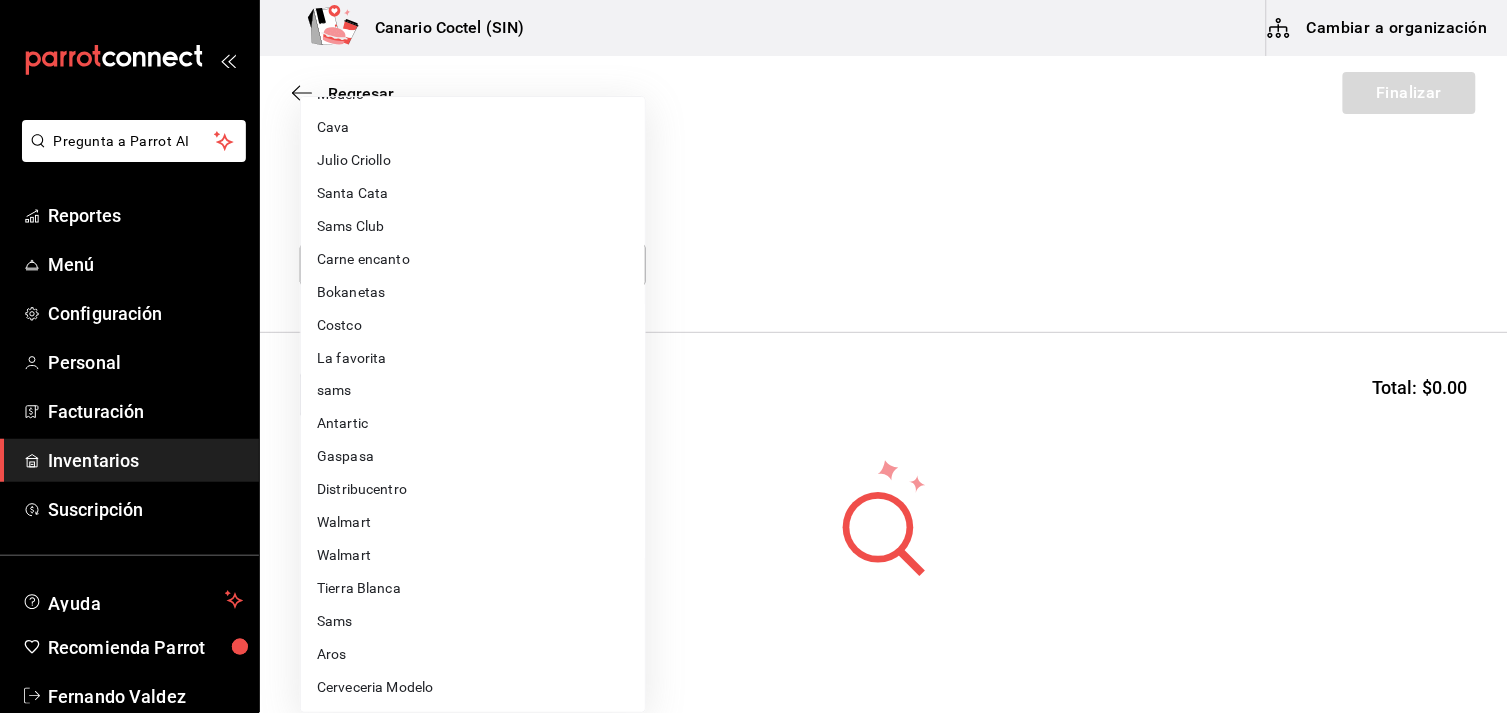 type on "547cafff-09a8-4434-9e1a-274b8a378db2" 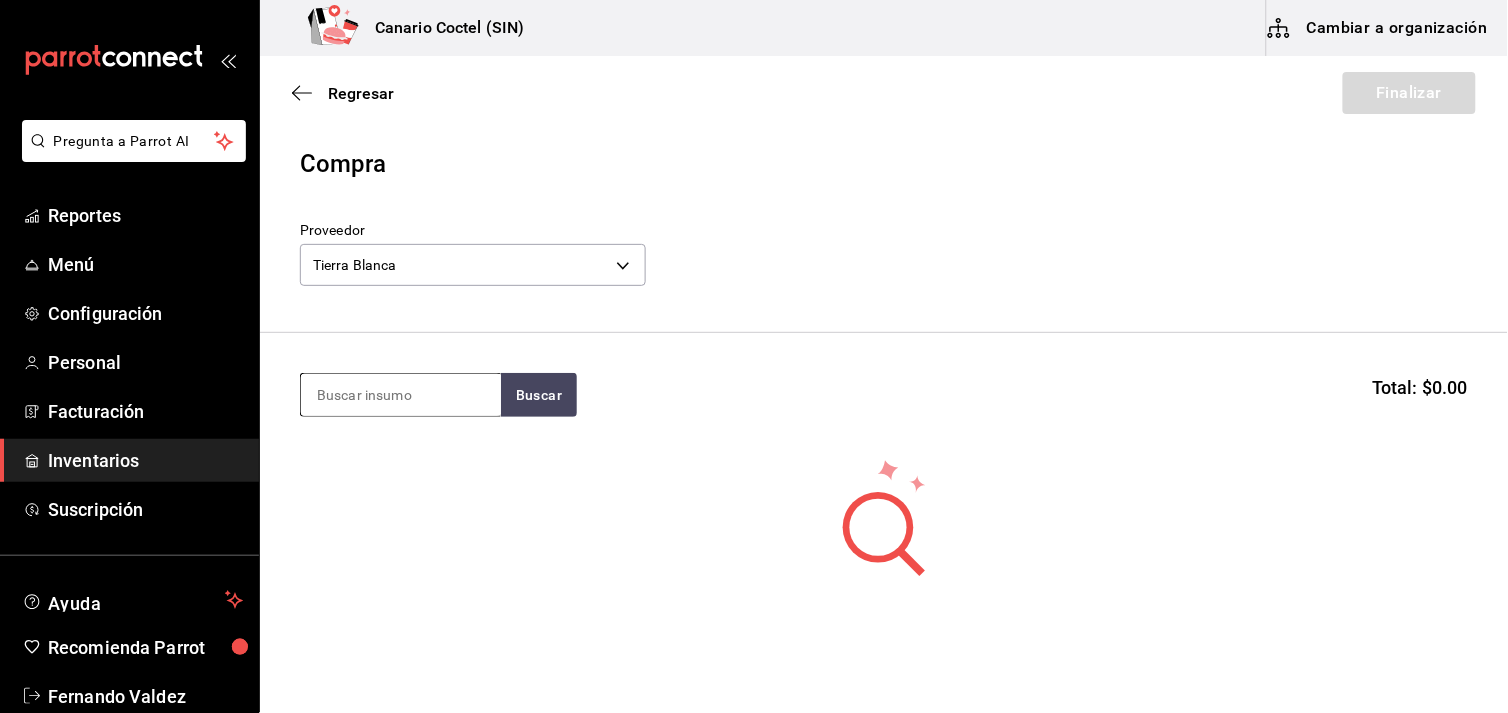 click at bounding box center [401, 395] 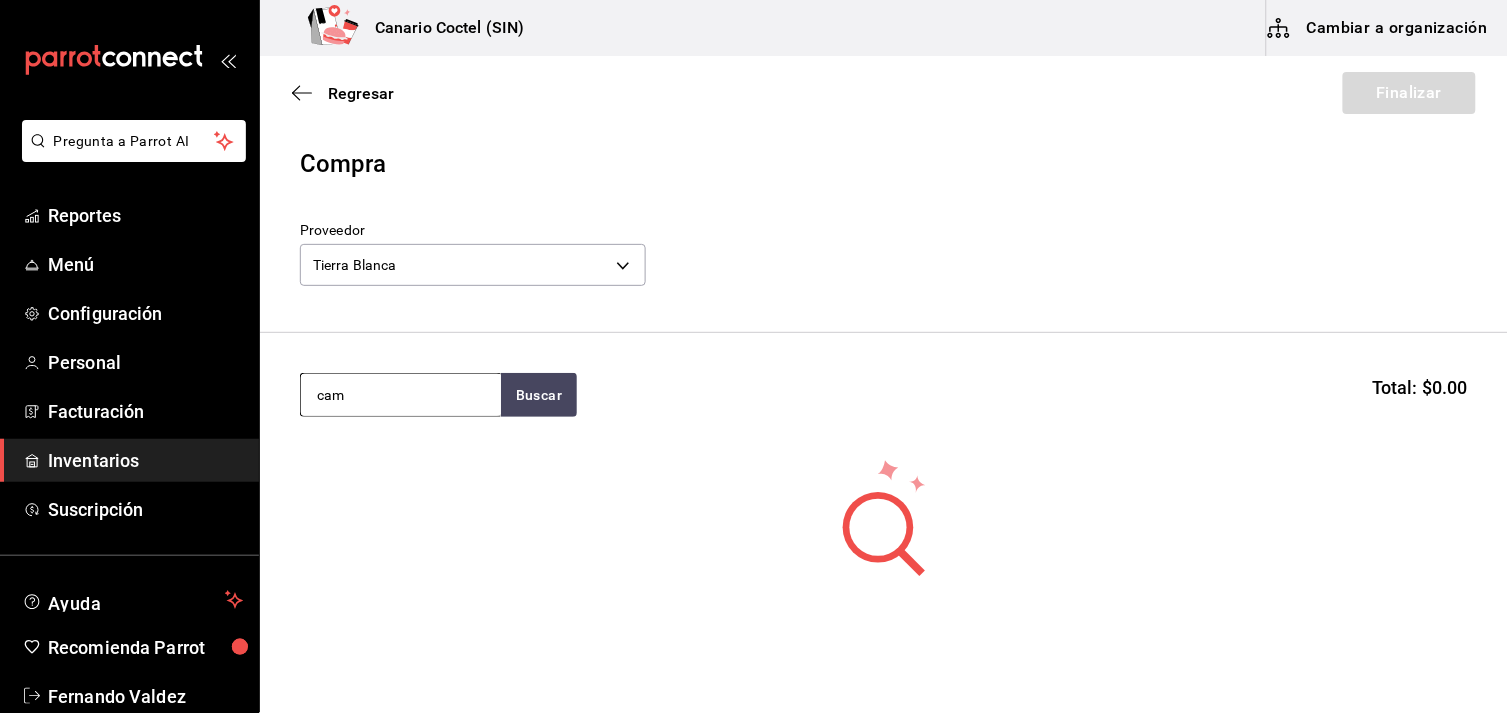 type on "cam" 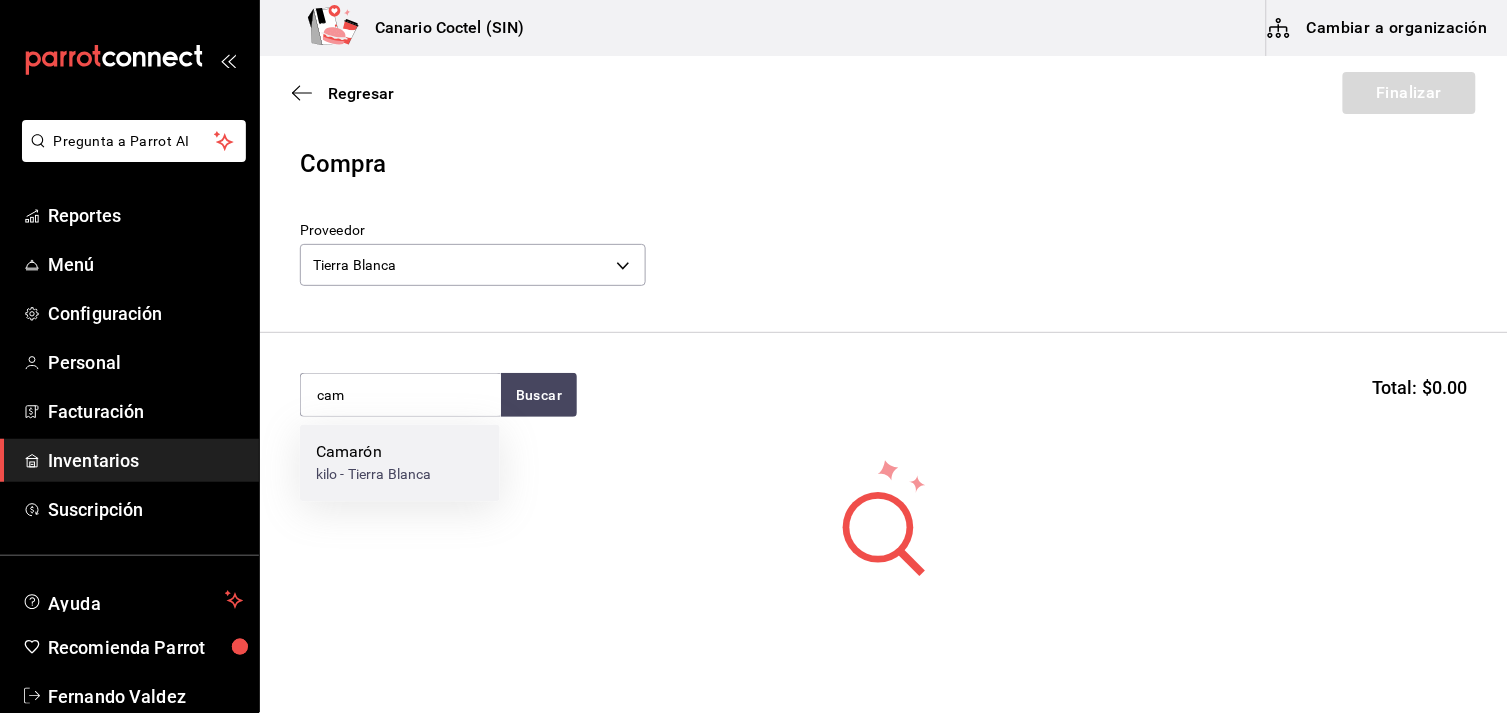 click on "kilo - Tierra Blanca" at bounding box center (374, 475) 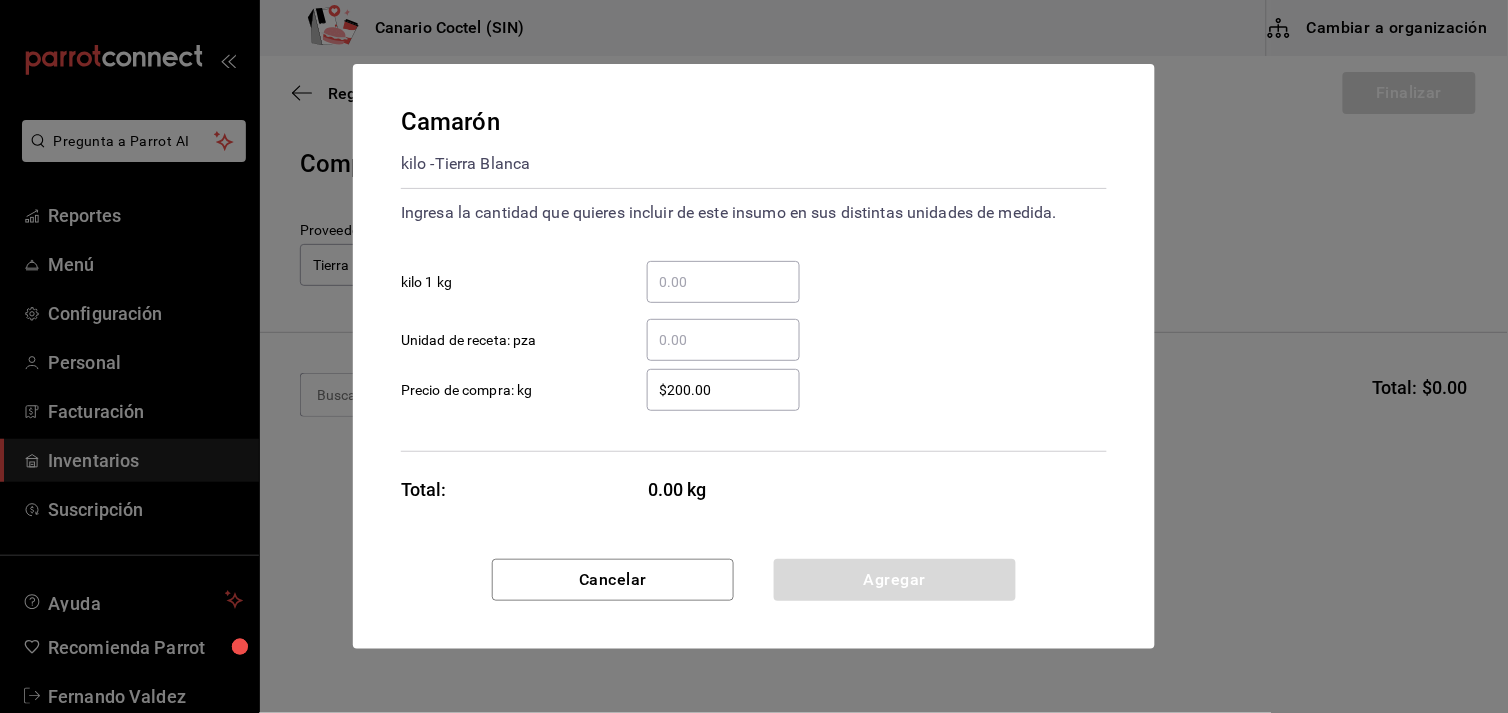 click on "​ kilo 1 kg" at bounding box center (723, 282) 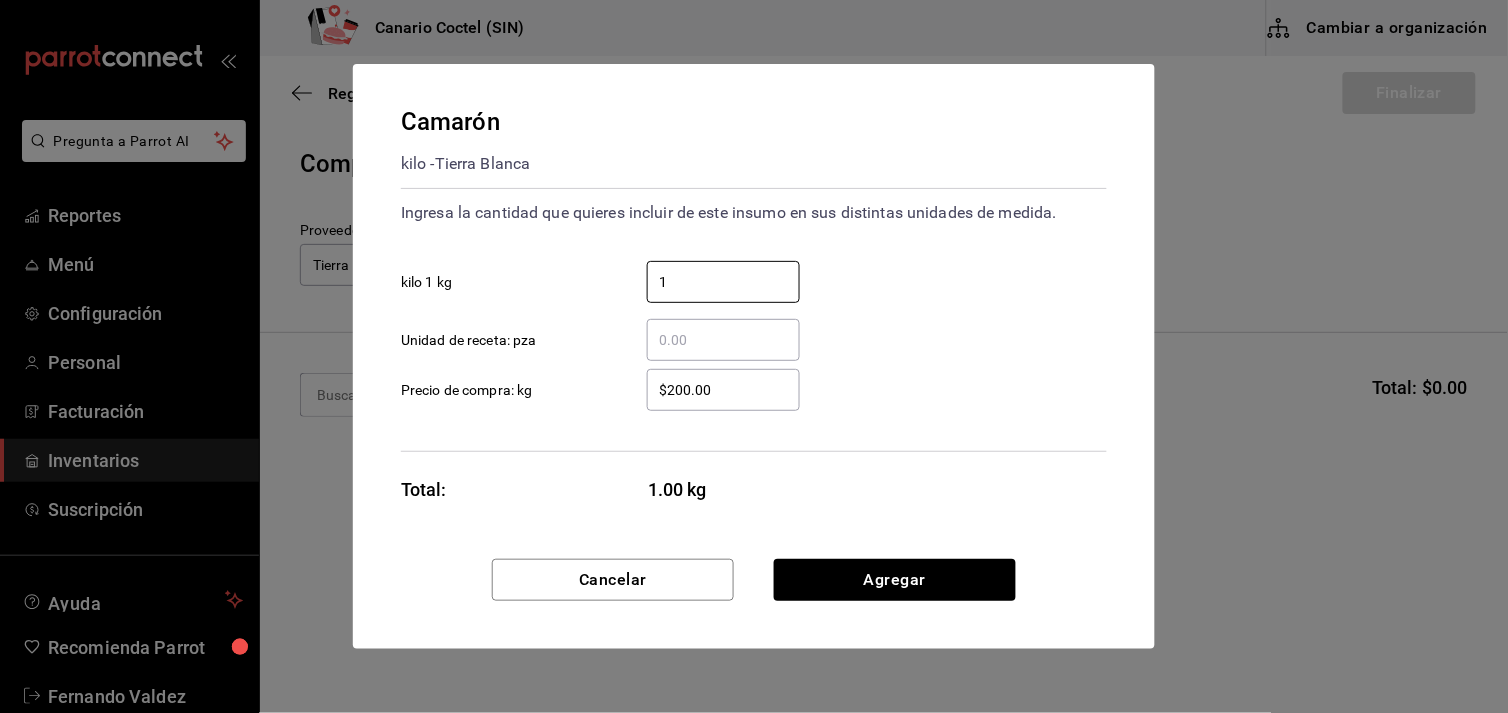 type on "1" 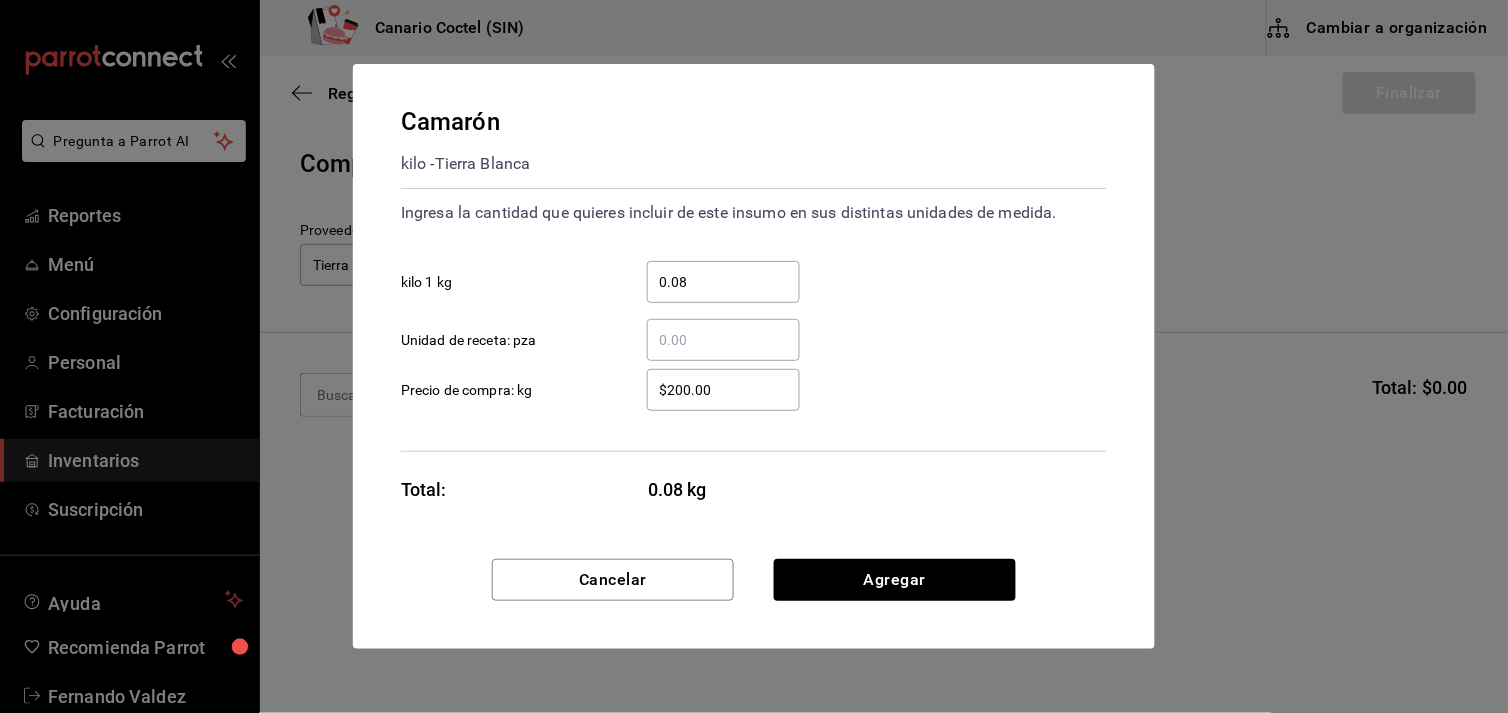 click on "0.08" at bounding box center [723, 282] 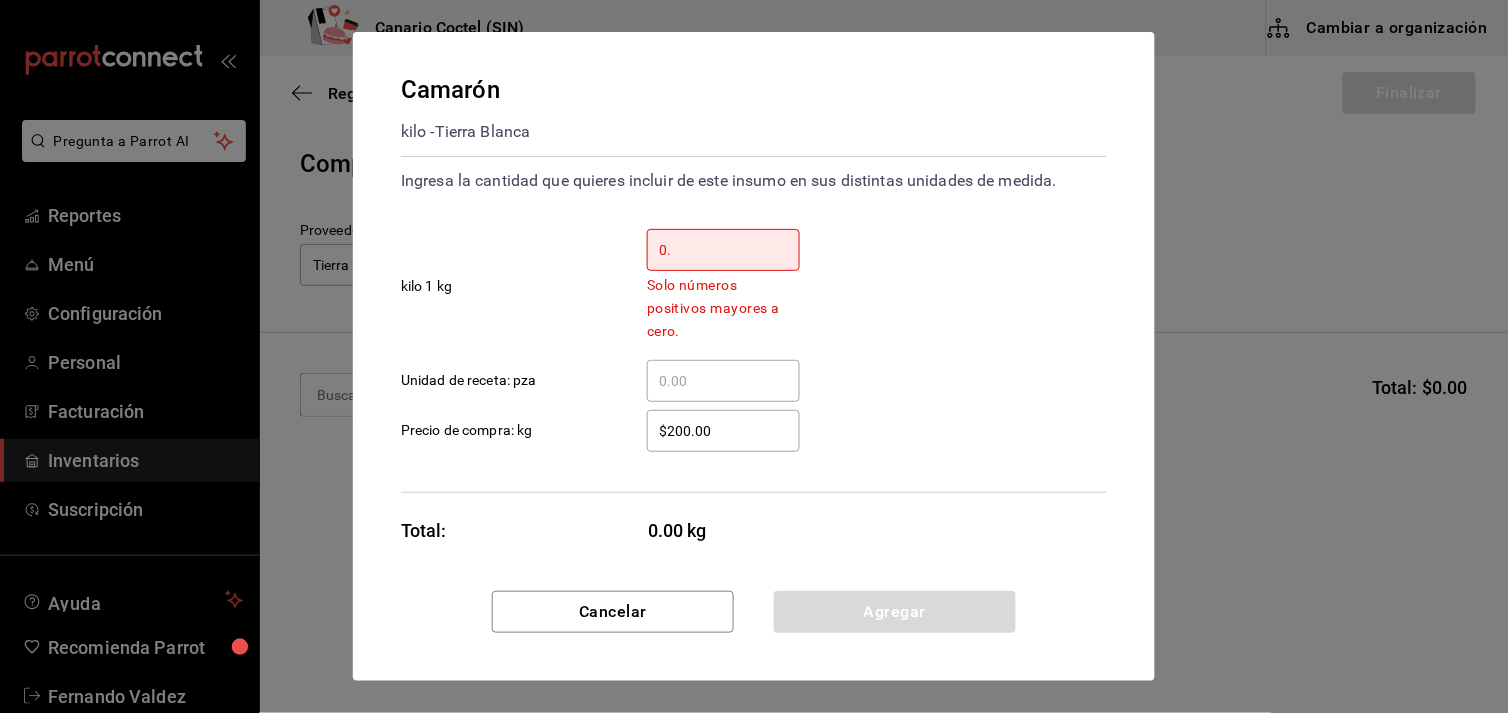 type on "0" 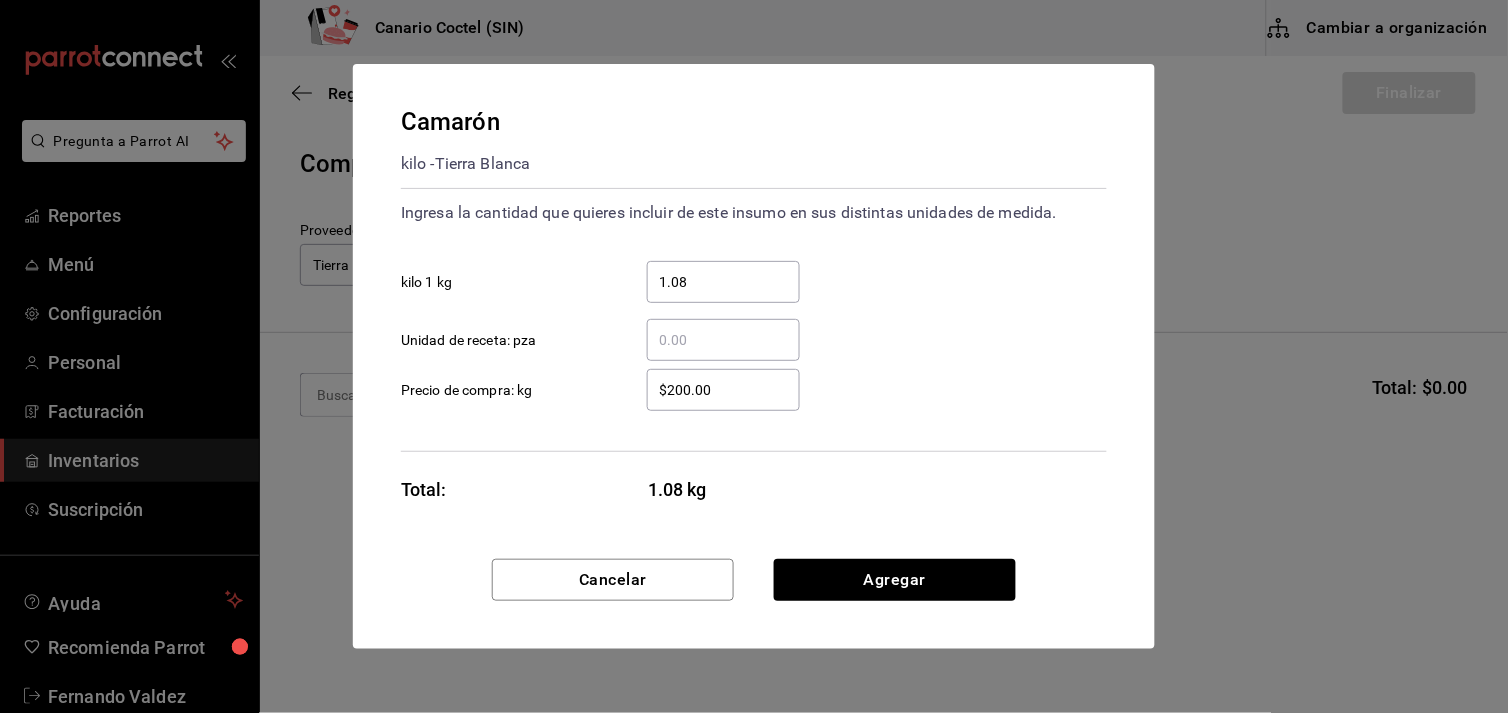 type on "1.08" 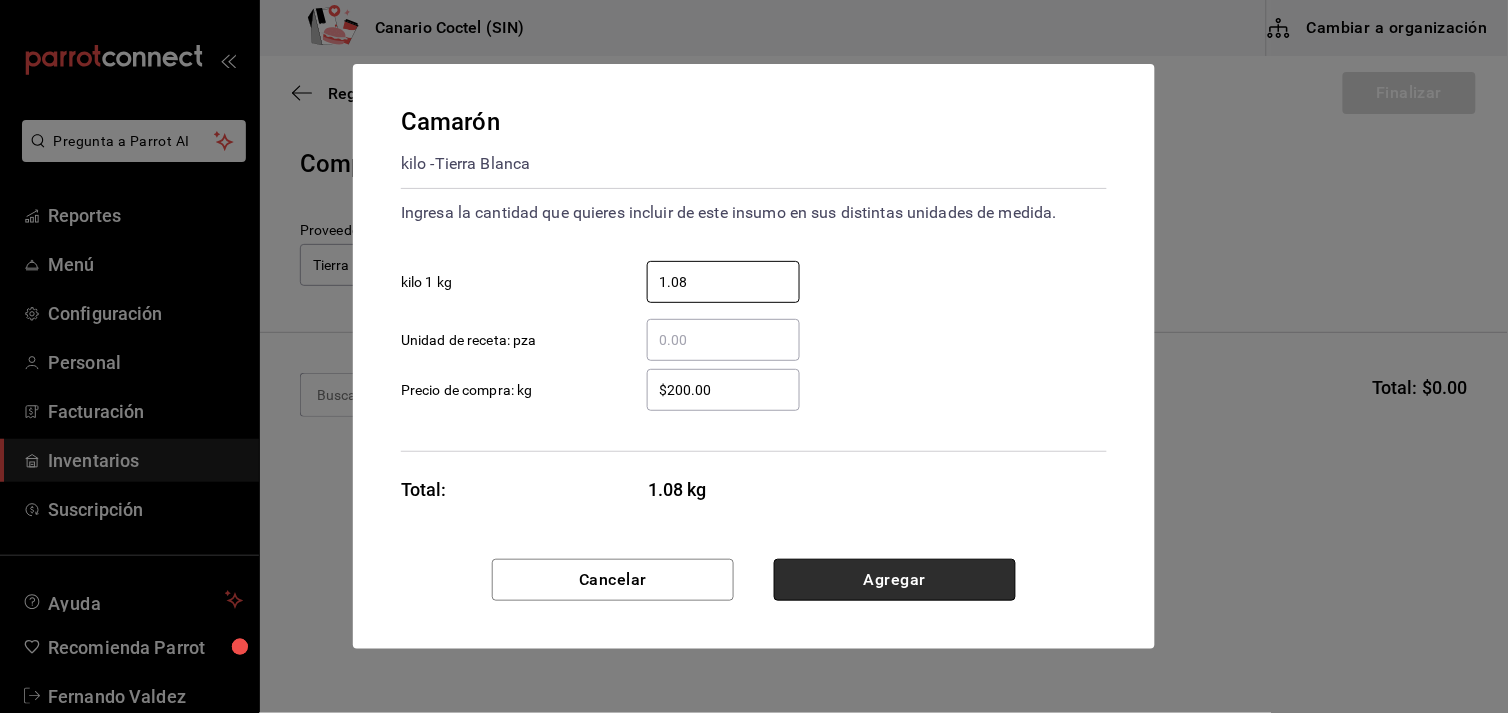 click on "Agregar" at bounding box center (895, 580) 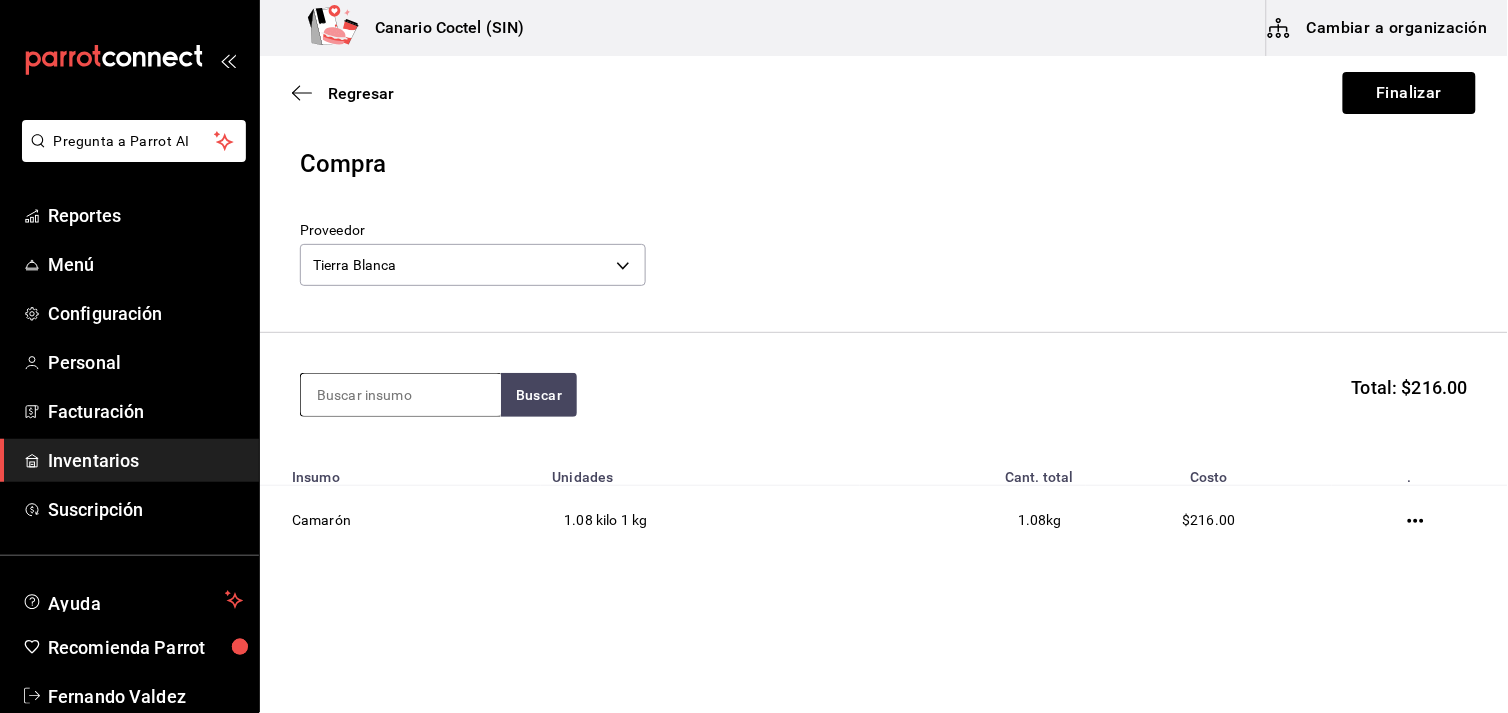 click at bounding box center (401, 395) 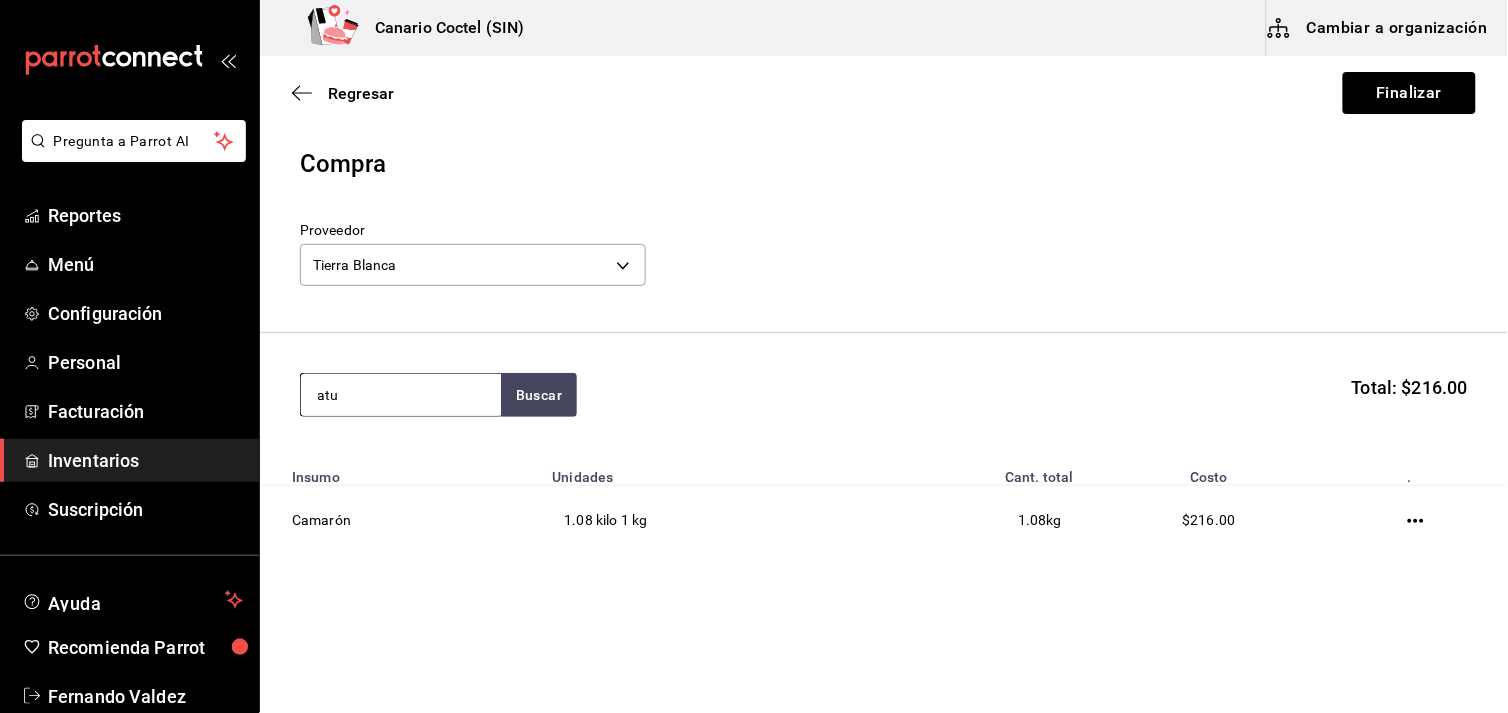 type on "atu" 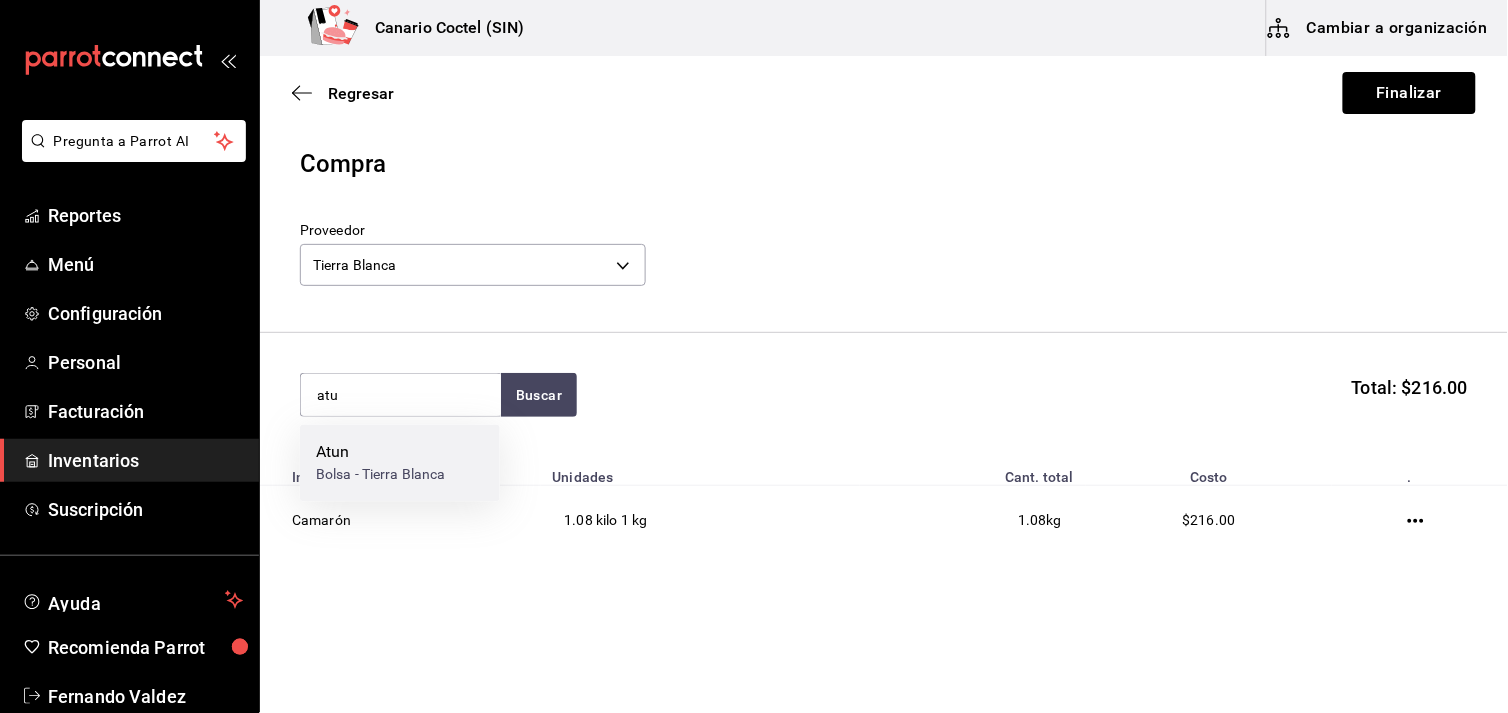 click on "Bolsa - Tierra Blanca" at bounding box center (381, 475) 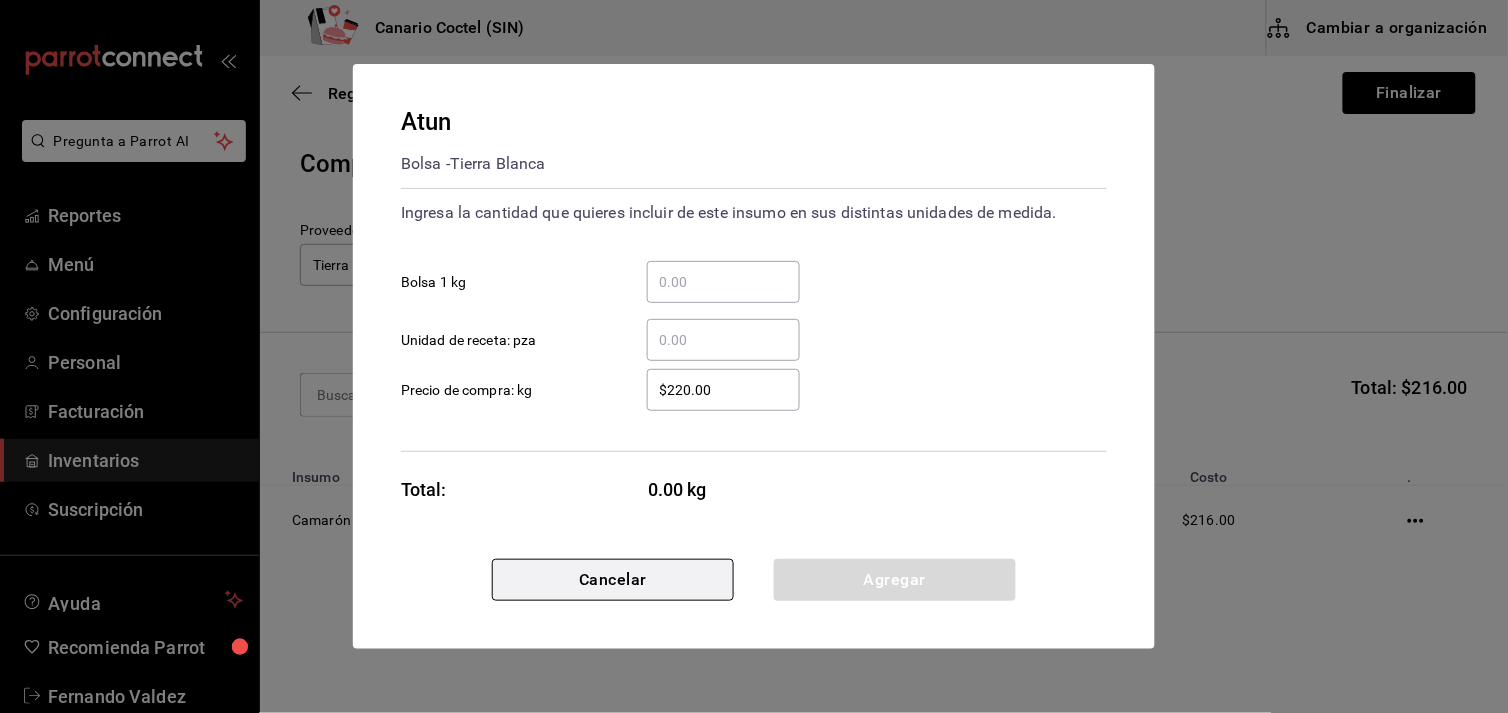 click on "Cancelar" at bounding box center [613, 580] 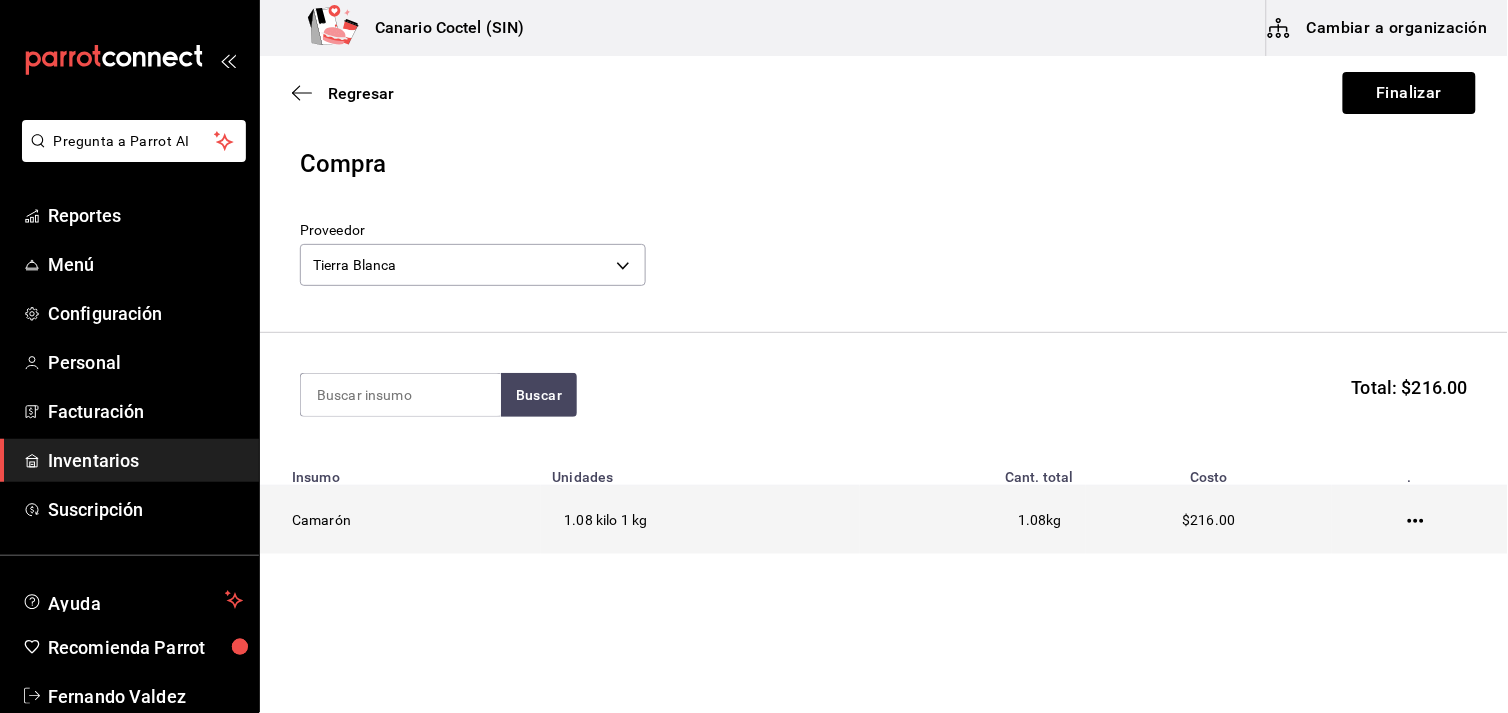click 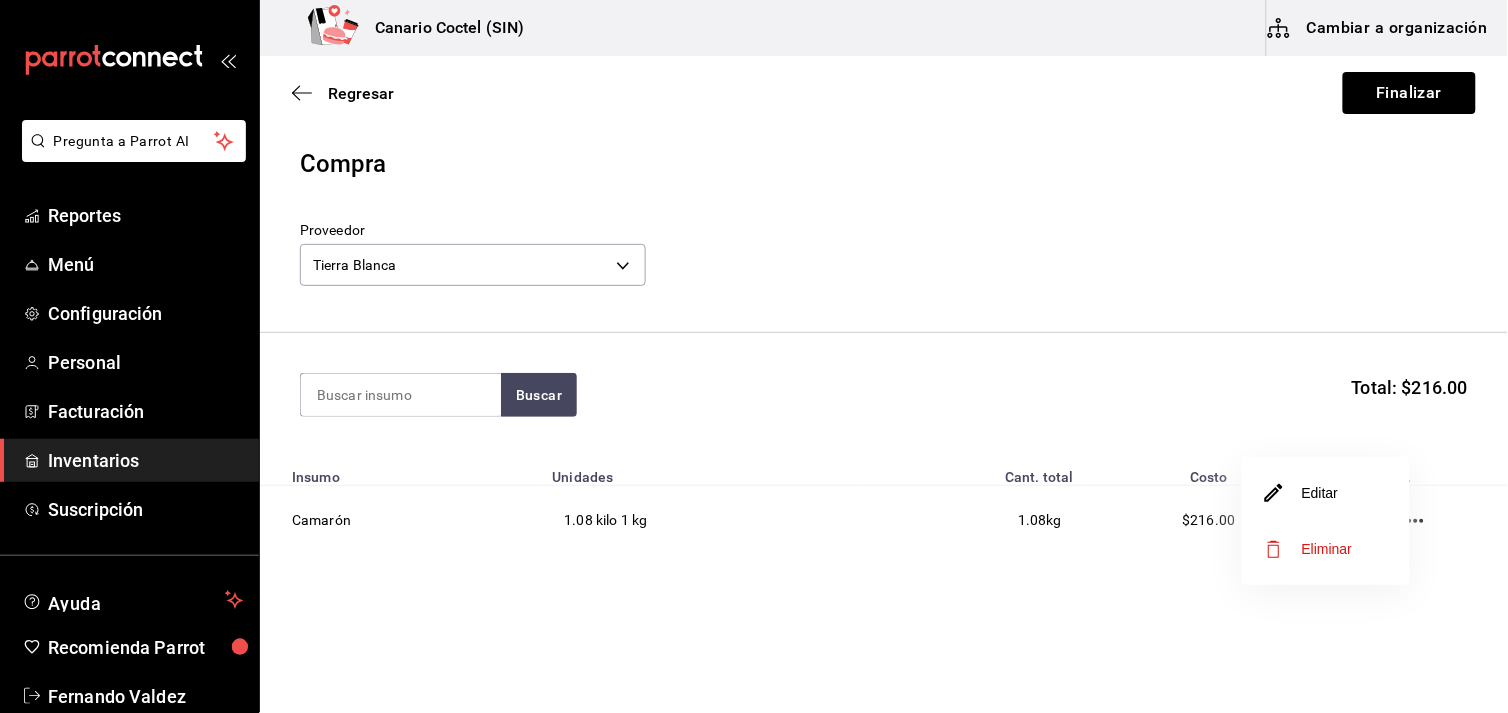 click on "Eliminar" at bounding box center [1326, 549] 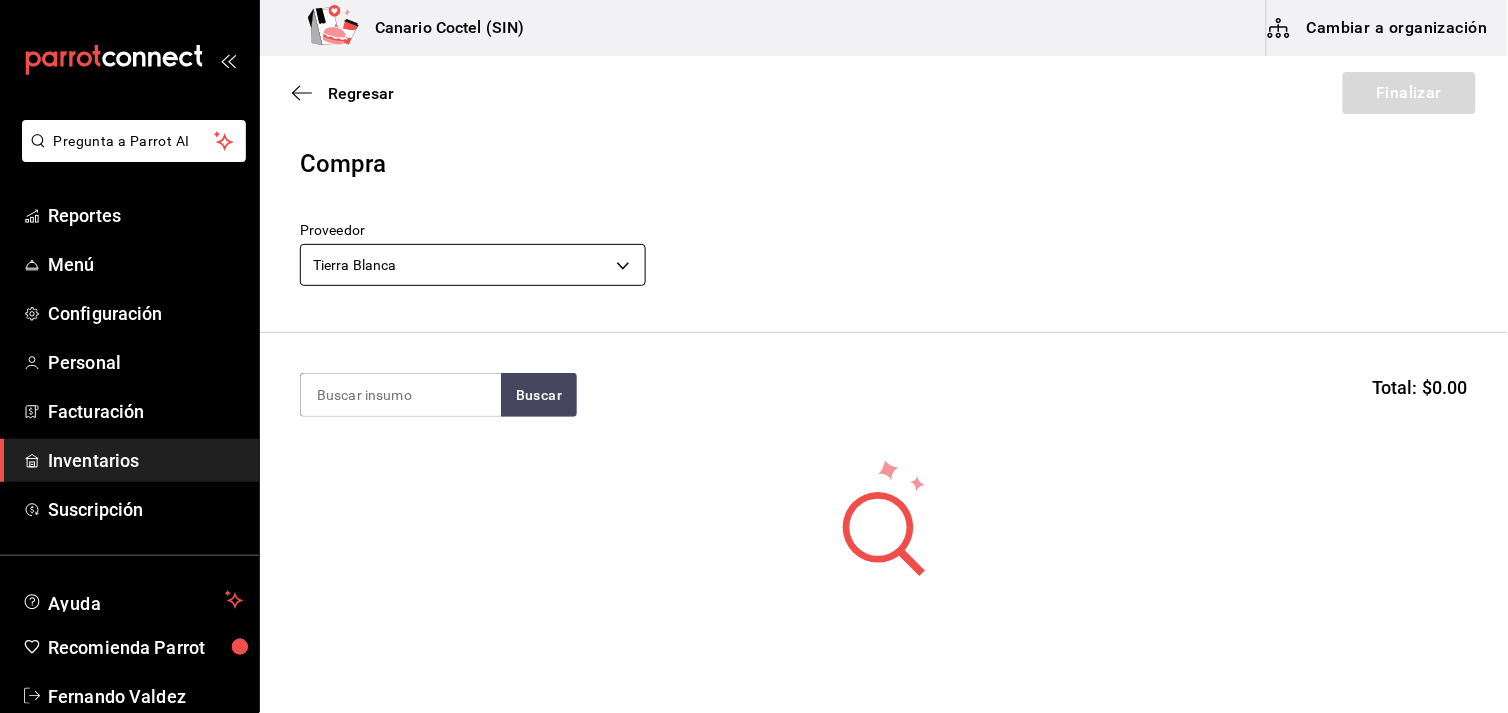 click on "Pregunta a Parrot AI Reportes   Menú   Configuración   Personal   Facturación   Inventarios   Suscripción   Ayuda Recomienda Parrot   [FIRST] [LAST]   Sugerir nueva función   Canario Coctel (SIN) Cambiar a organización Regresar Finalizar Compra Proveedor Tierra Blanca 547cafff-09a8-4434-9e1a-274b8a378db2 Buscar Total: $0.00 No hay insumos a mostrar. Busca un insumo para agregarlo a la lista GANA 1 MES GRATIS EN TU SUSCRIPCIÓN AQUÍ ¿Recuerdas cómo empezó tu restaurante?
Hoy puedes ayudar a un colega a tener el mismo cambio que tú viviste.
Recomienda Parrot directamente desde tu Portal Administrador.
Es fácil y rápido.
🎁 Por cada restaurante que se una, ganas 1 mes gratis. Ver video tutorial Ir a video Pregunta a Parrot AI Reportes   Menú   Configuración   Personal   Facturación   Inventarios   Suscripción   Ayuda Recomienda Parrot   [FIRST] [LAST]   Sugerir nueva función   Editar Eliminar Visitar centro de ayuda ([PHONE]) [EMAIL] Visitar centro de ayuda" at bounding box center [754, 300] 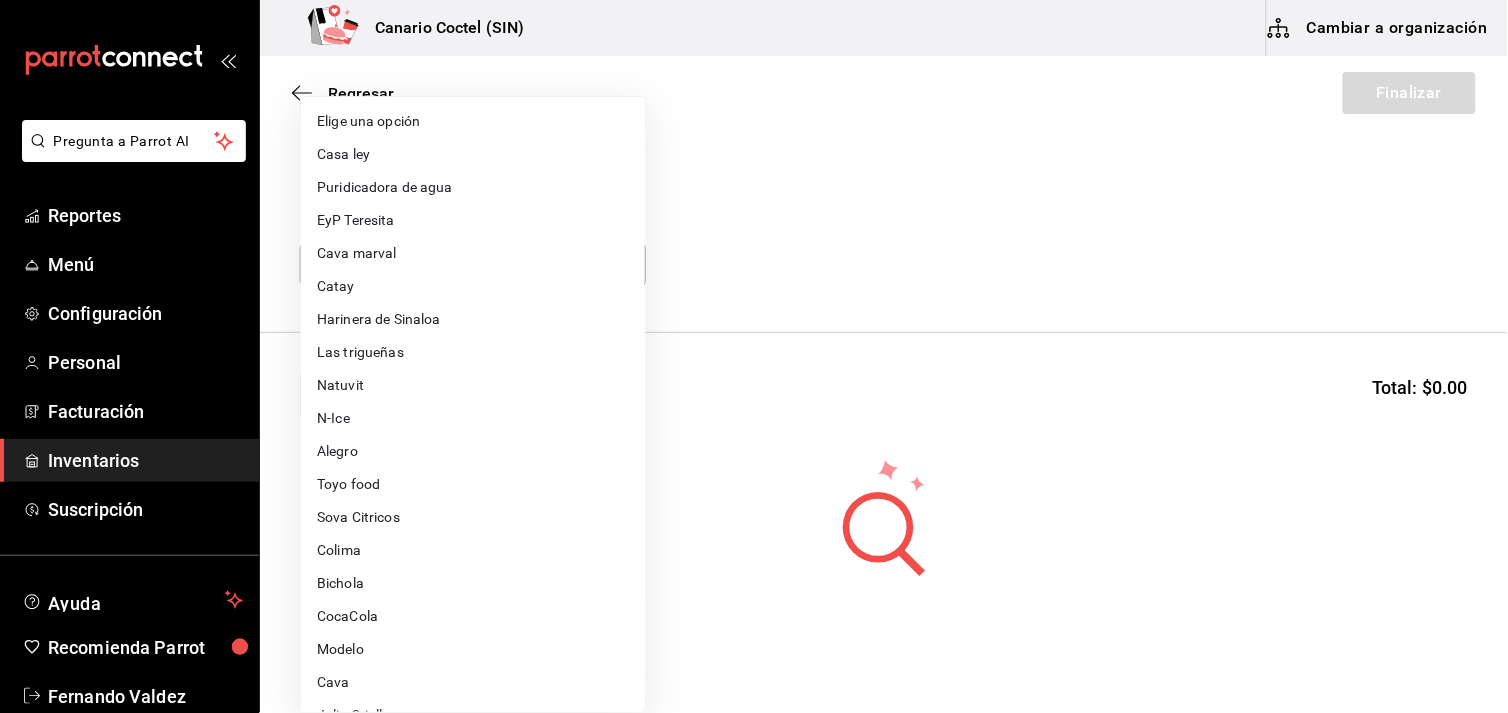 scroll, scrollTop: 686, scrollLeft: 0, axis: vertical 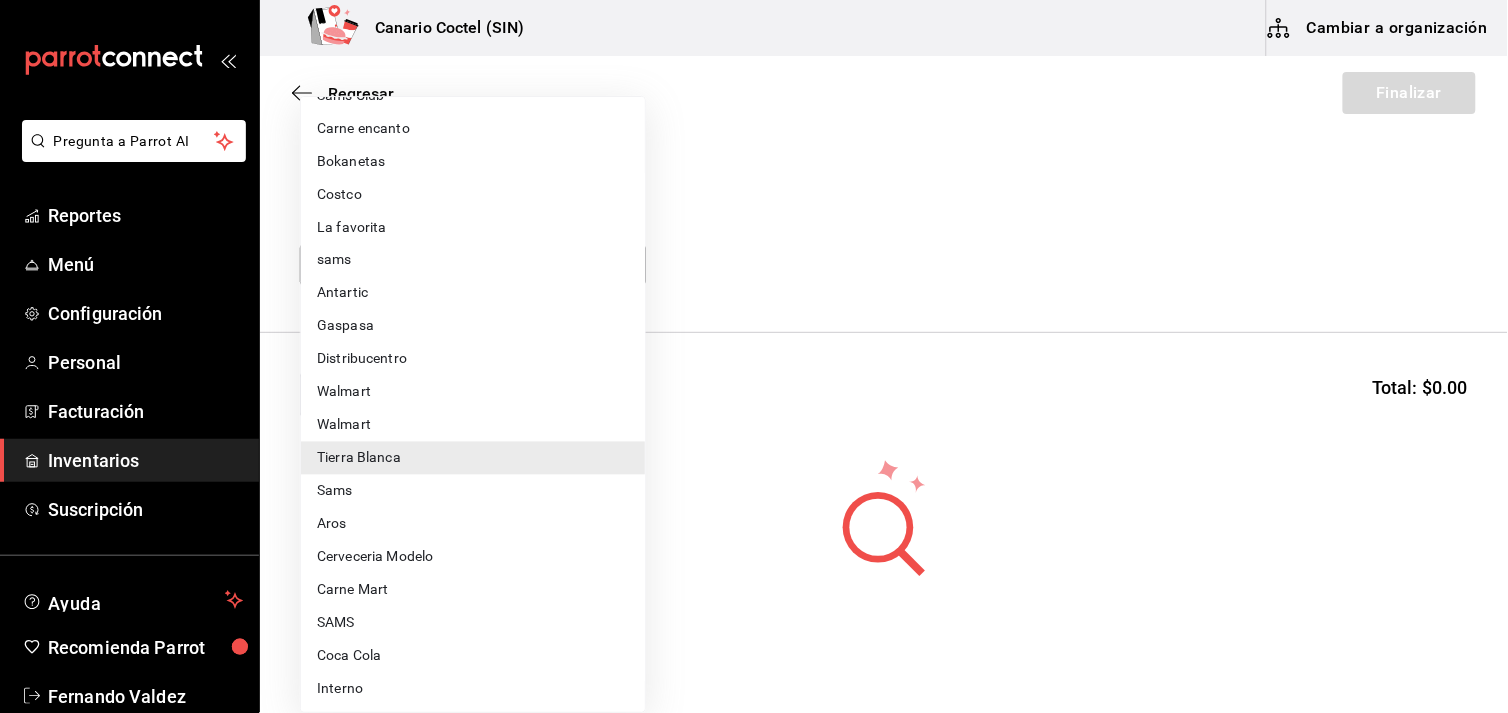 type 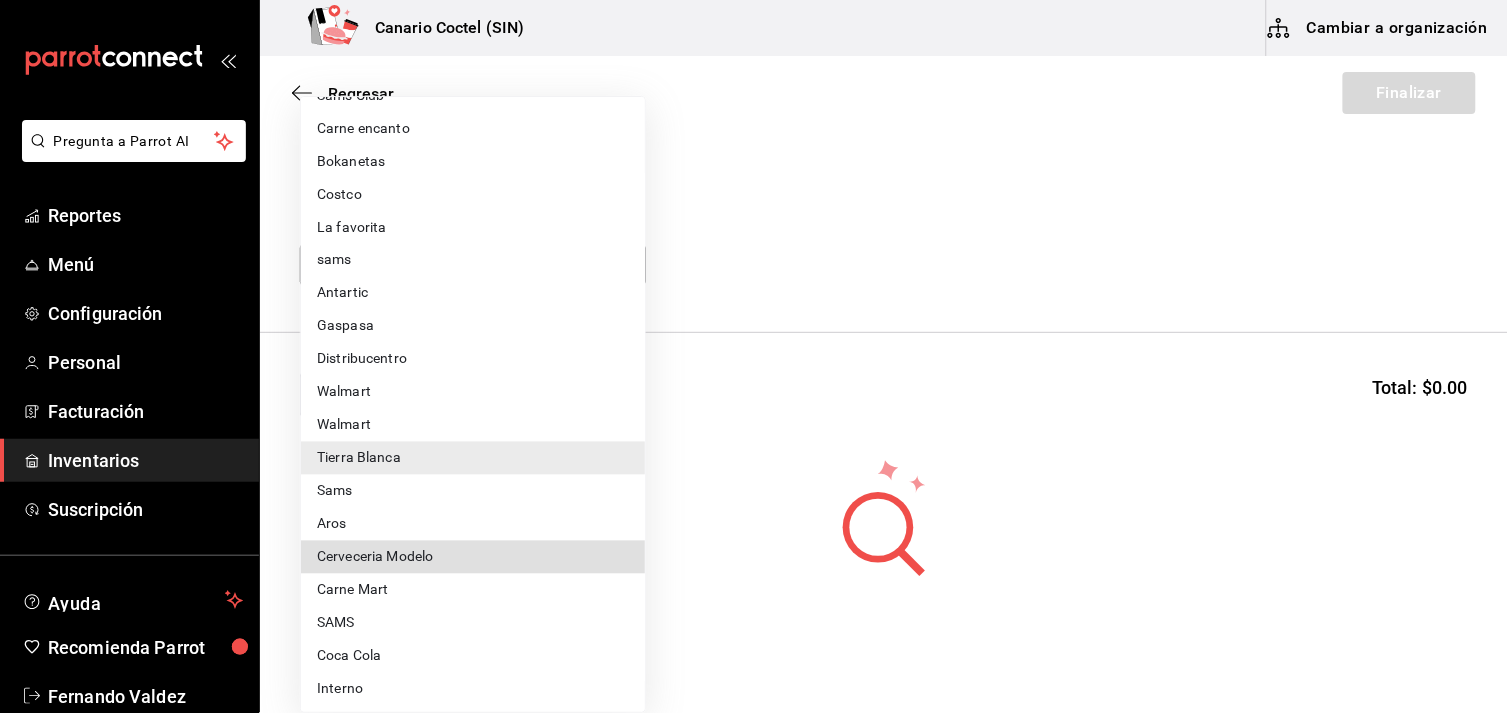 type 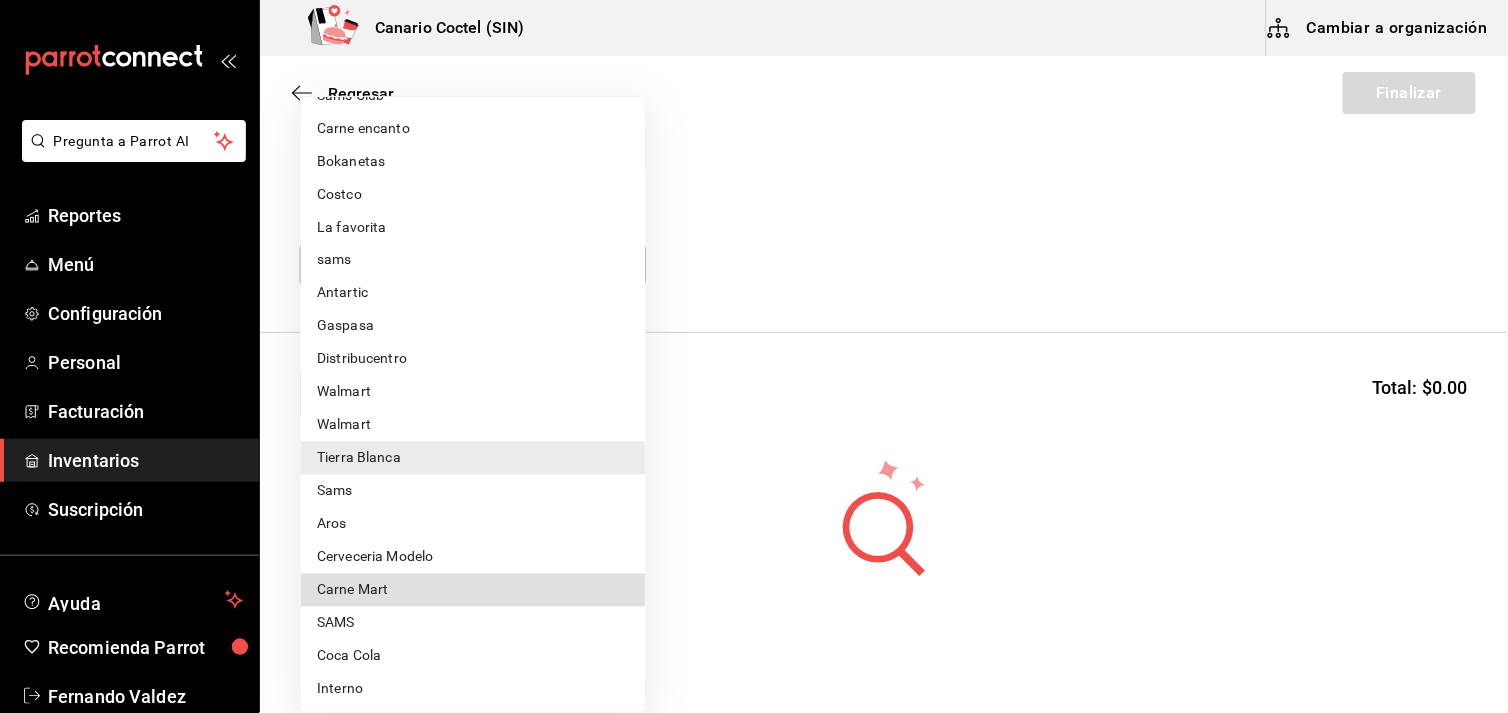type 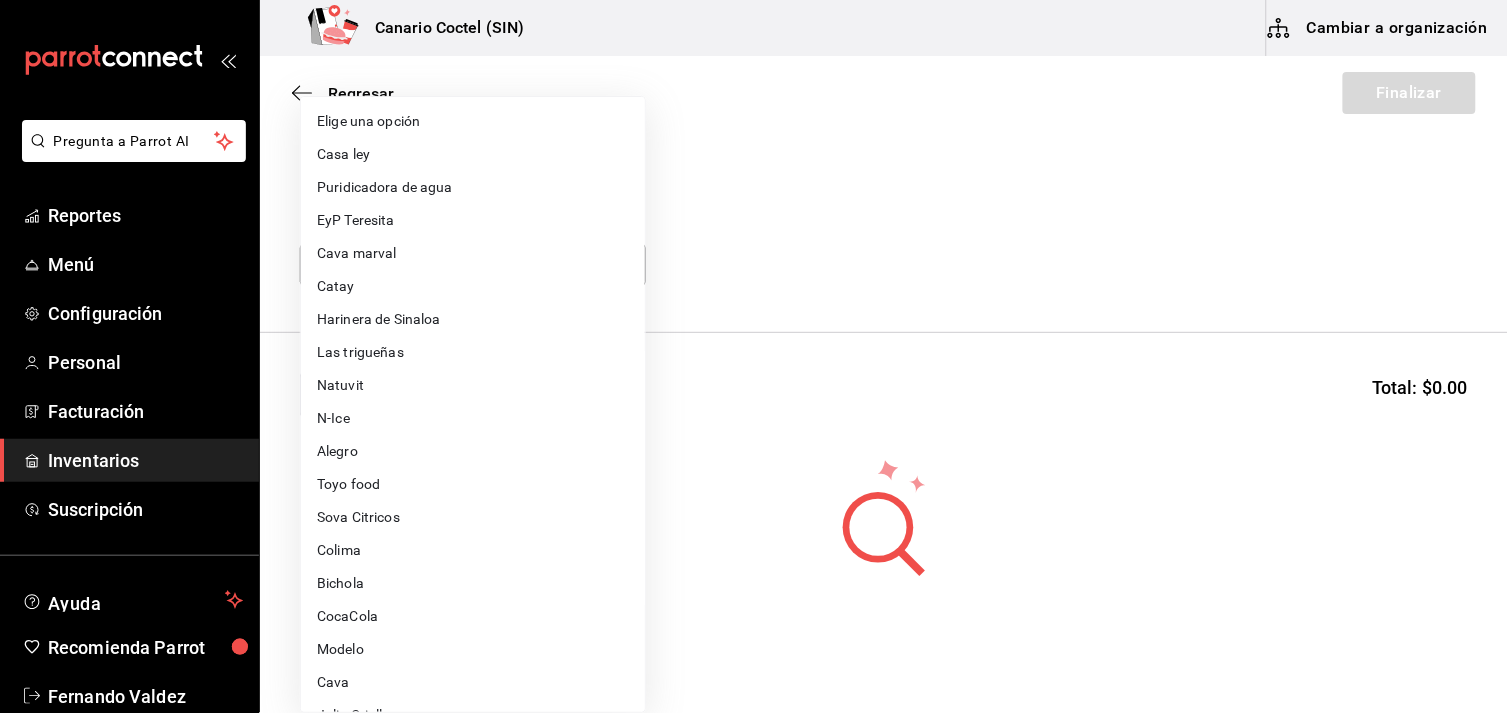 click on "Pregunta a Parrot AI Reportes   Menú   Configuración   Personal   Facturación   Inventarios   Suscripción   Ayuda Recomienda Parrot   [FIRST] [LAST]   Sugerir nueva función   Canario Coctel (SIN) Cambiar a organización Regresar Finalizar Compra Proveedor Carne Mart 08ec548a-11ed-439a-ae6d-c5ae10847d7a Buscar Total: $0.00 No hay insumos a mostrar. Busca un insumo para agregarlo a la lista GANA 1 MES GRATIS EN TU SUSCRIPCIÓN AQUÍ ¿Recuerdas cómo empezó tu restaurante?
Hoy puedes ayudar a un colega a tener el mismo cambio que tú viviste.
Recomienda Parrot directamente desde tu Portal Administrador.
Es fácil y rápido.
🎁 Por cada restaurante que se una, ganas 1 mes gratis. Ver video tutorial Ir a video Pregunta a Parrot AI Reportes   Menú   Configuración   Personal   Facturación   Inventarios   Suscripción   Ayuda Recomienda Parrot   [FIRST] [LAST]   Sugerir nueva función   Editar Eliminar Visitar centro de ayuda ([PHONE]) [EMAIL] Visitar centro de ayuda Casa ley" at bounding box center [754, 300] 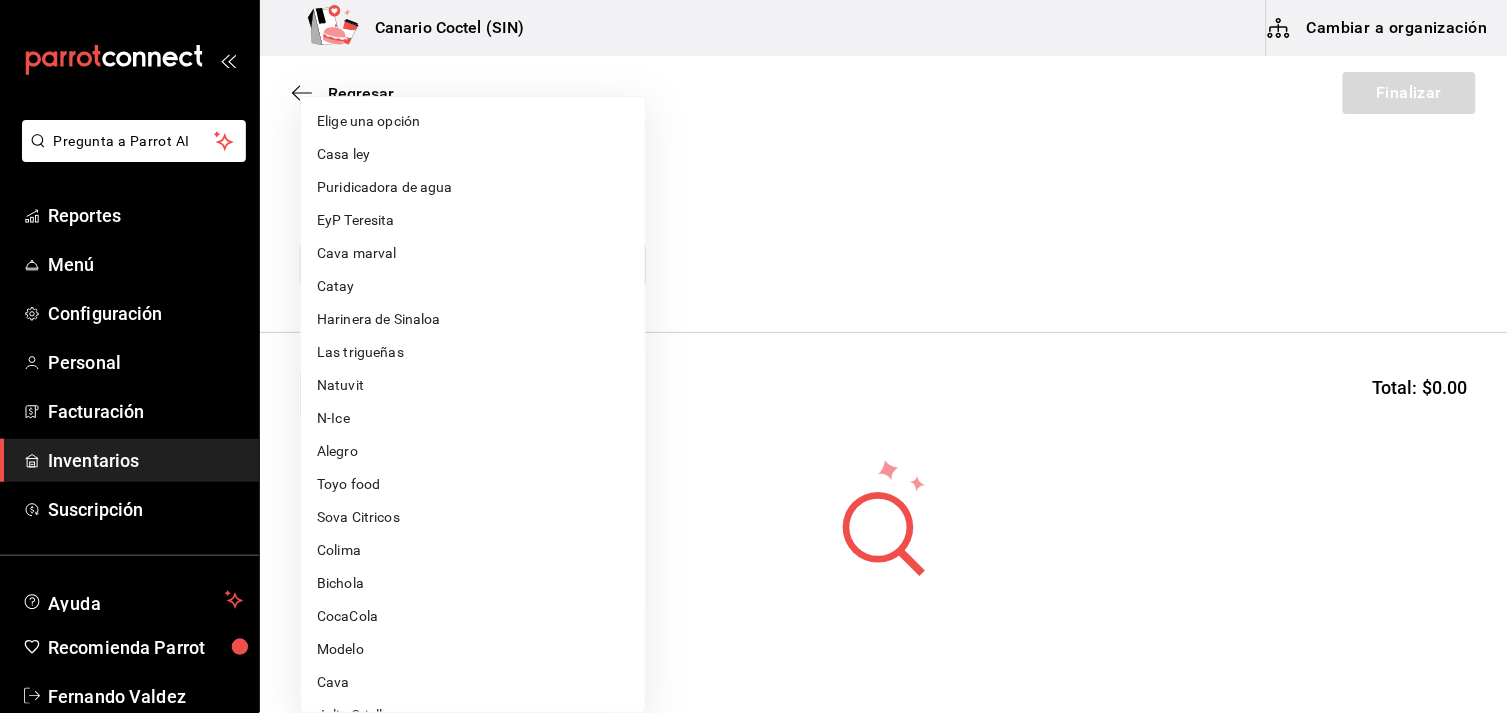 scroll, scrollTop: 686, scrollLeft: 0, axis: vertical 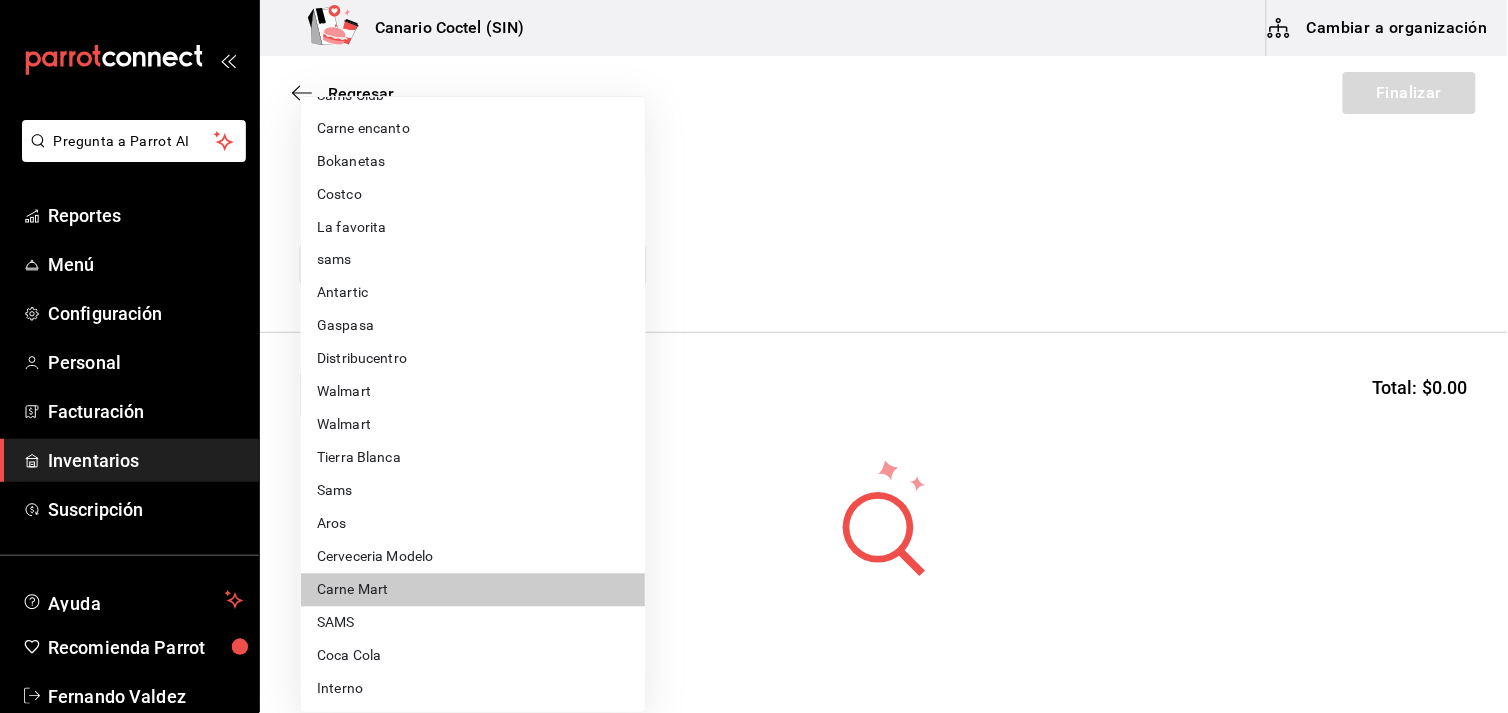 click on "Tierra Blanca" at bounding box center [473, 458] 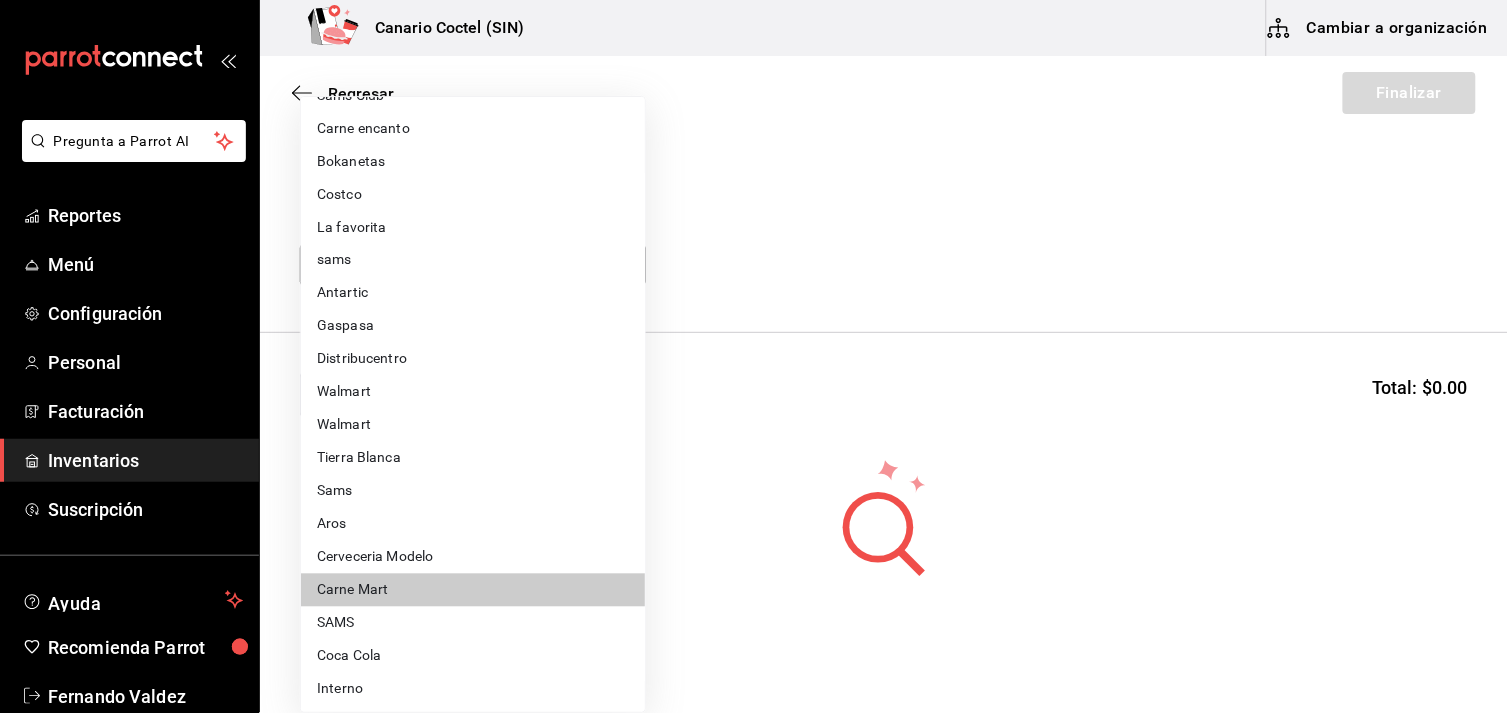 type on "547cafff-09a8-4434-9e1a-274b8a378db2" 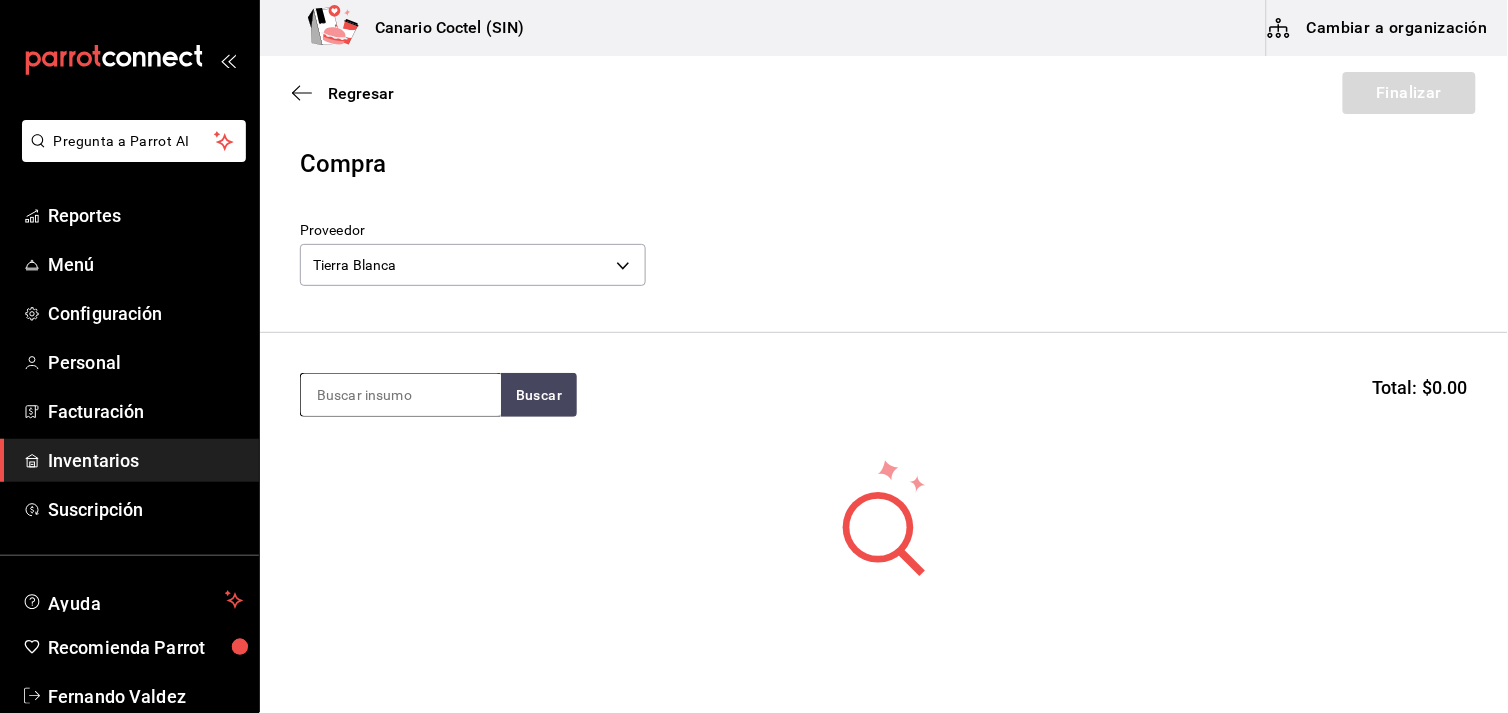 click at bounding box center (401, 395) 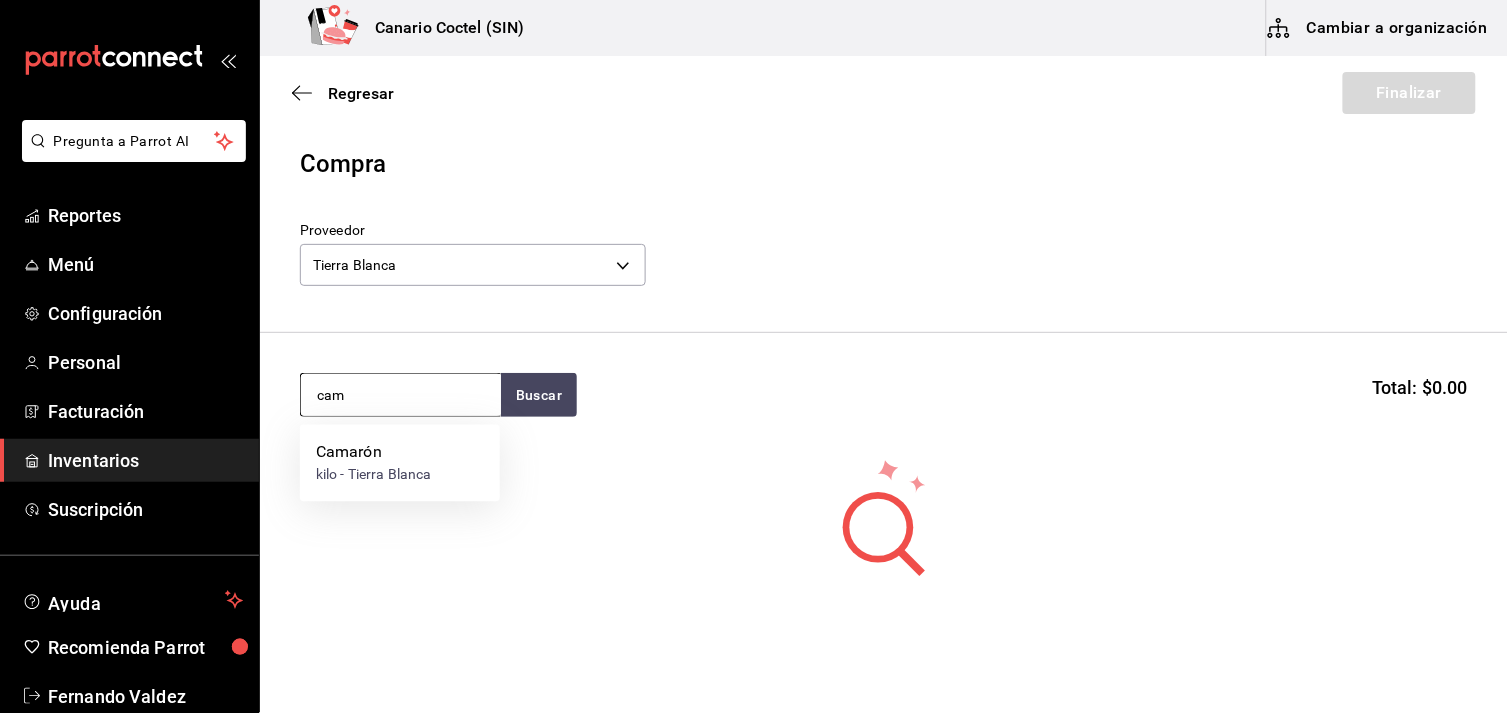 type on "cam" 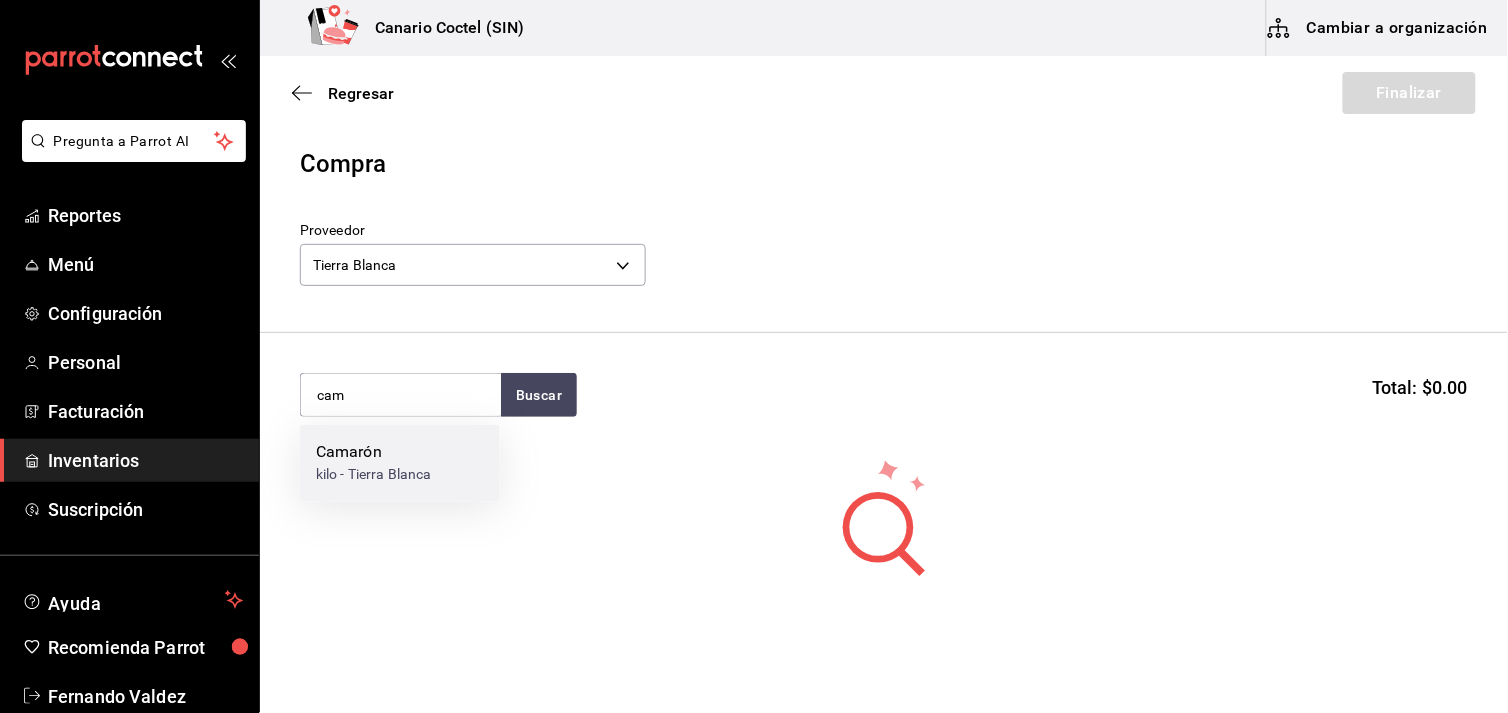 click on "Camarón" at bounding box center [374, 453] 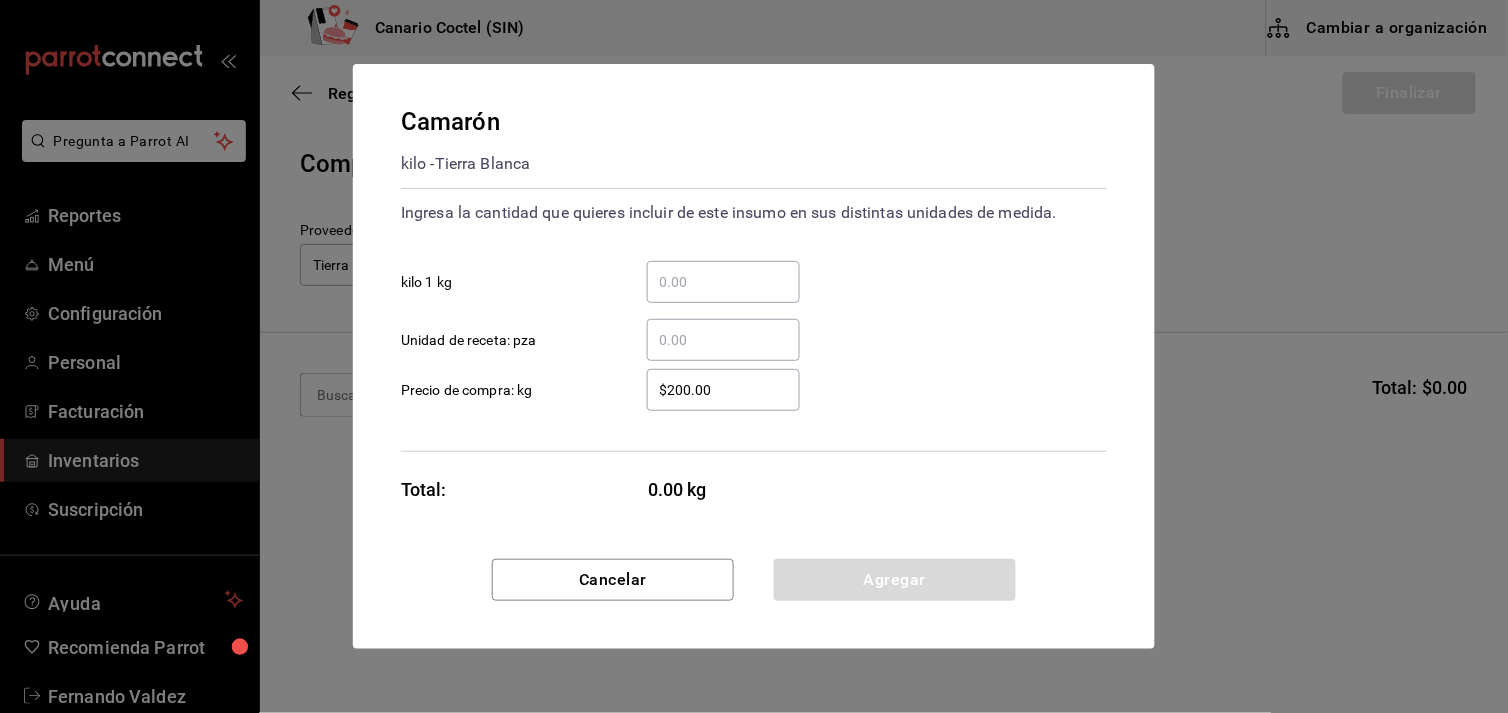 click on "​ kilo 1 kg" at bounding box center [723, 282] 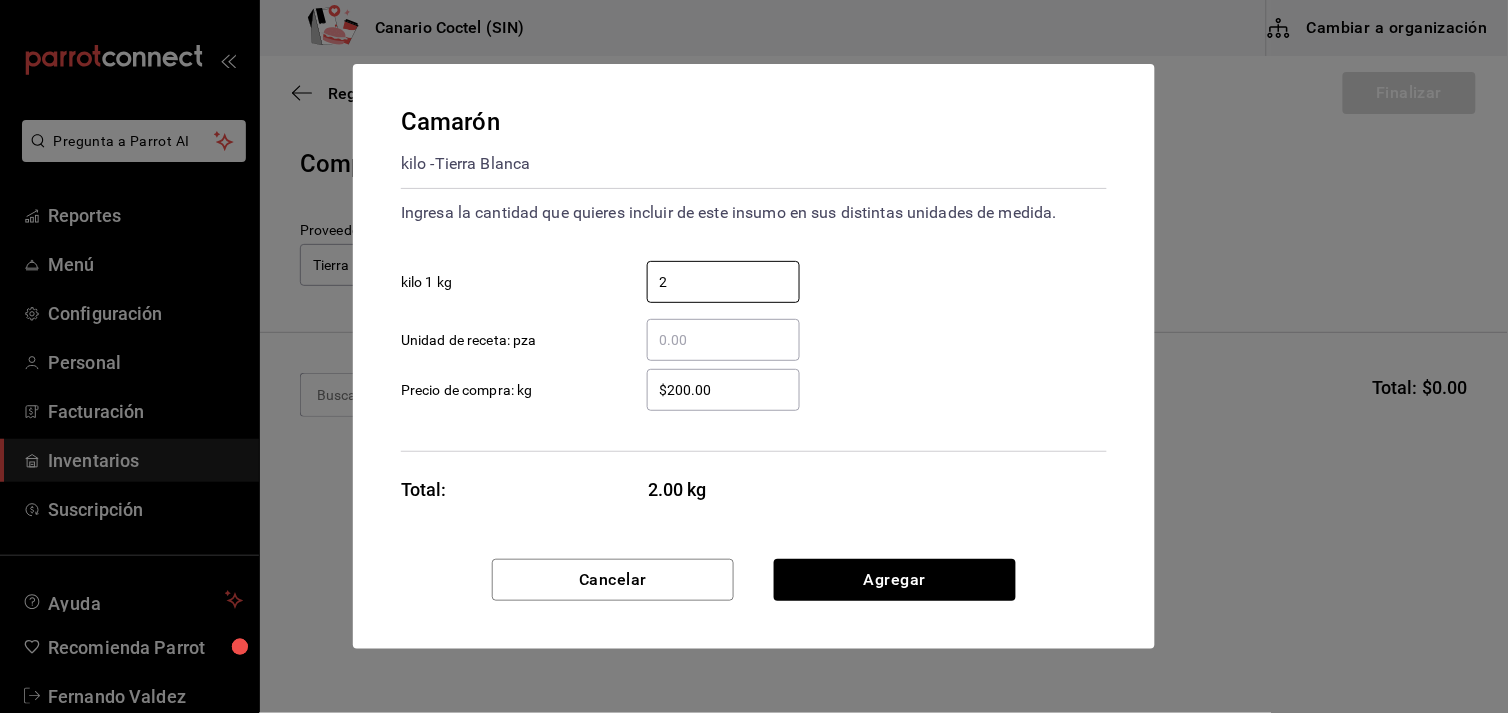 type on "2" 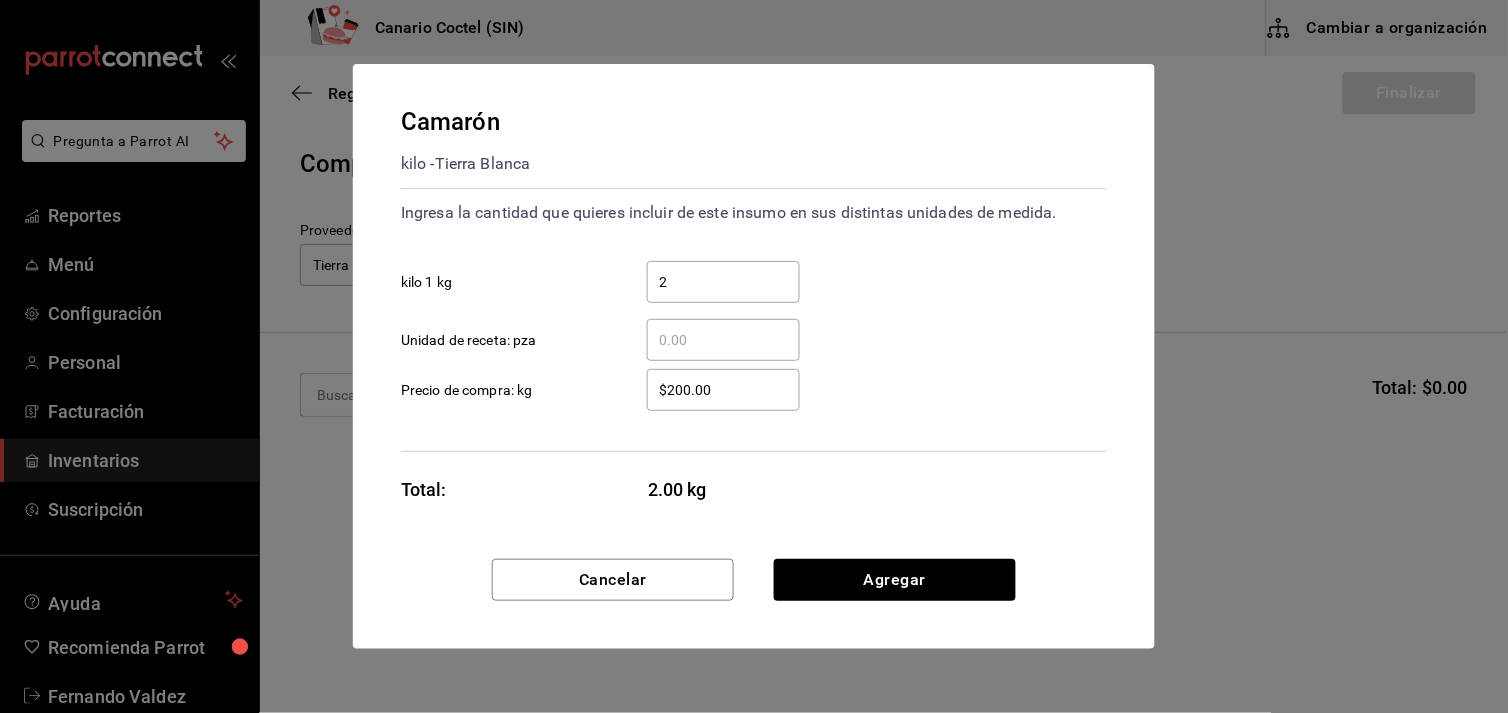 click on "$200.00" at bounding box center [723, 390] 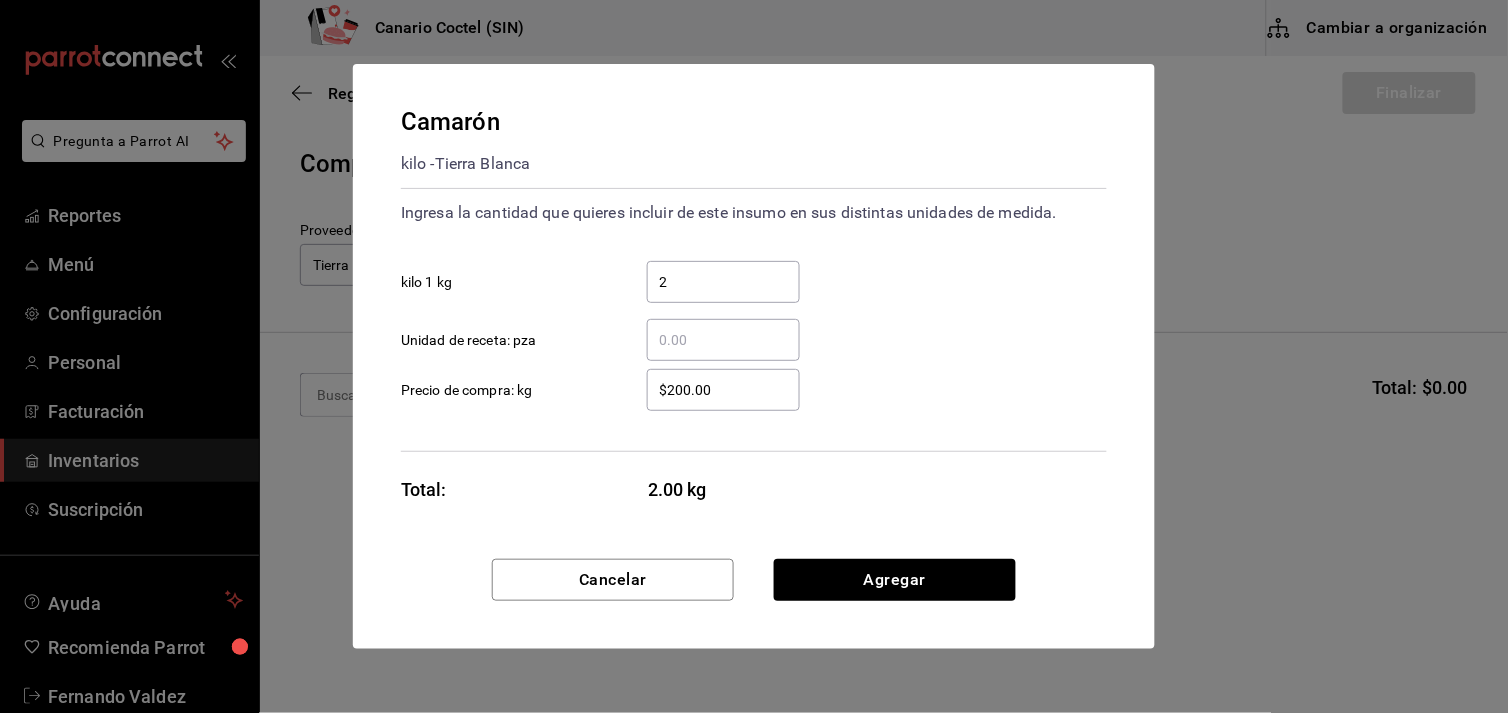 click on "$200.00" at bounding box center [723, 390] 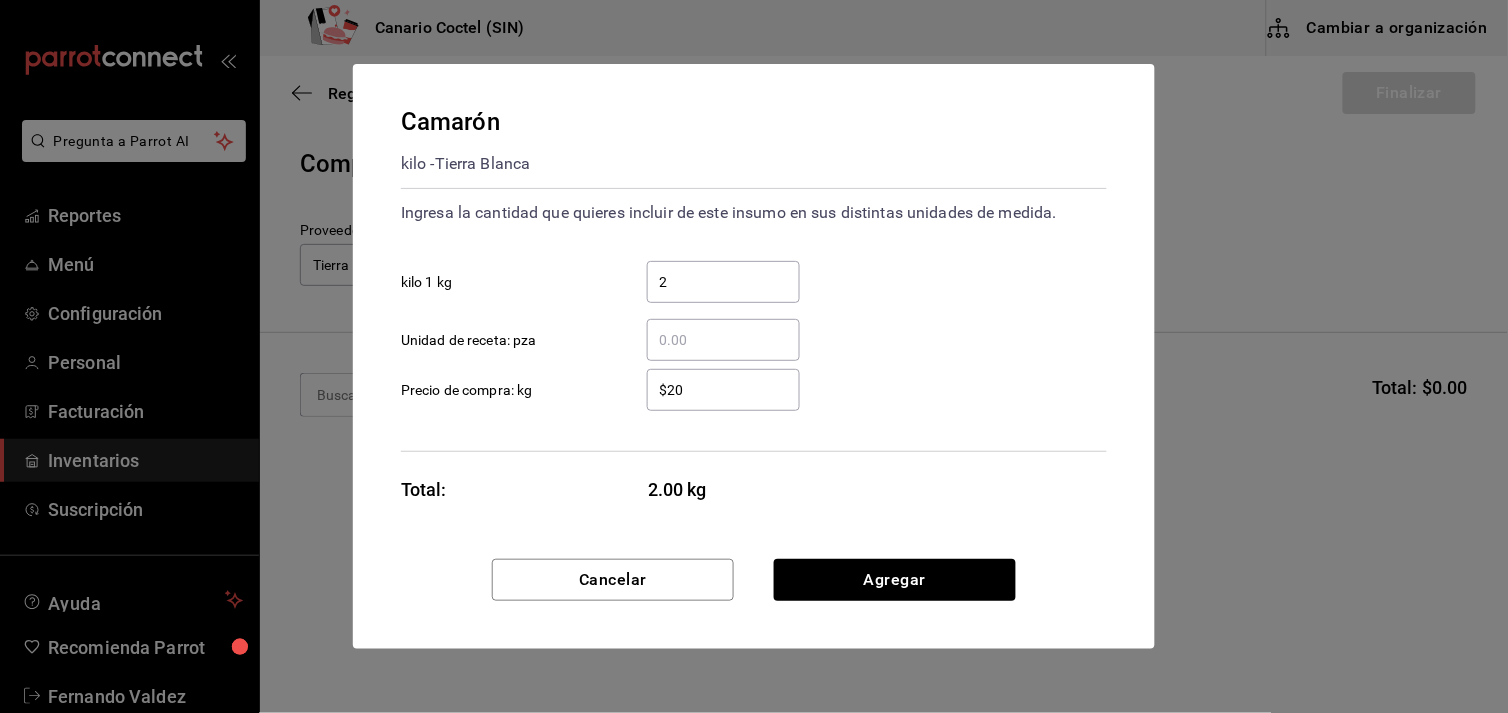 type on "$2" 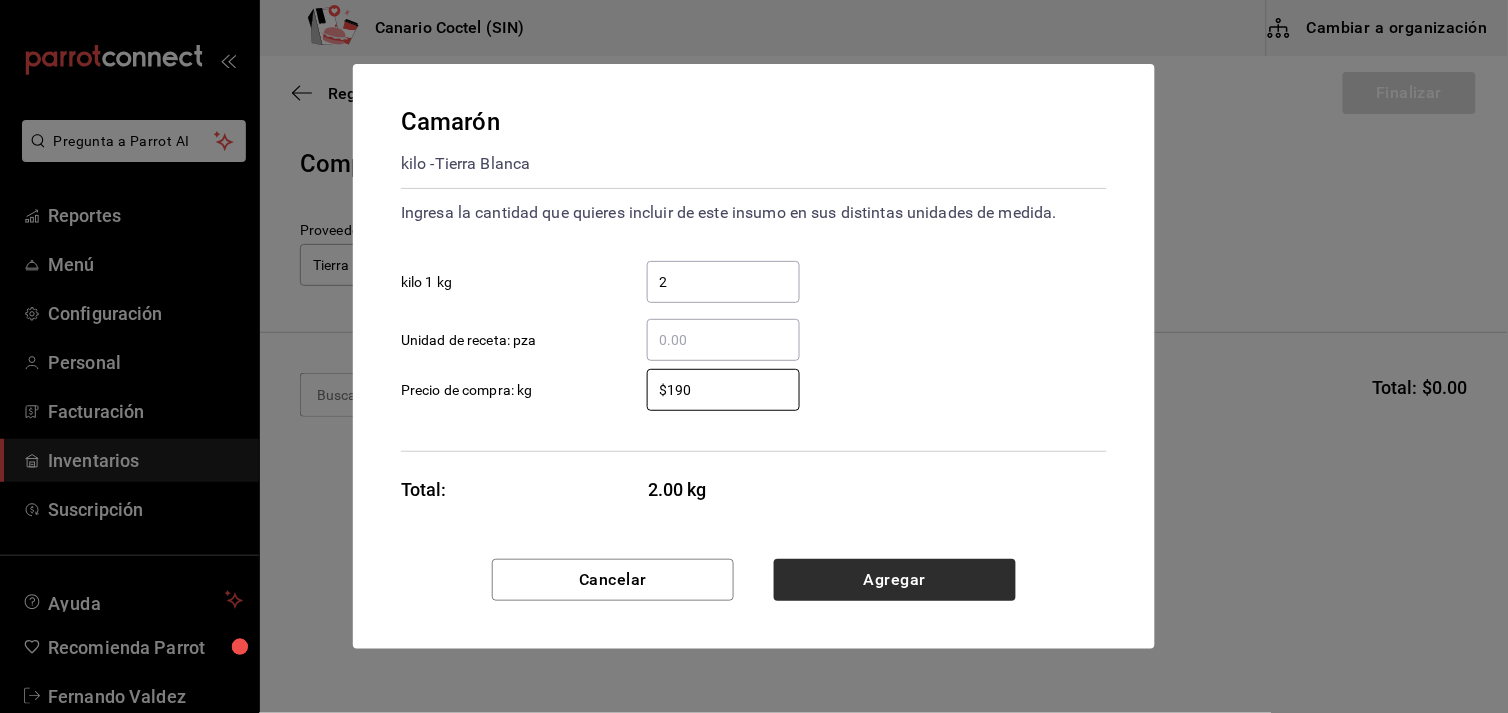type on "$190" 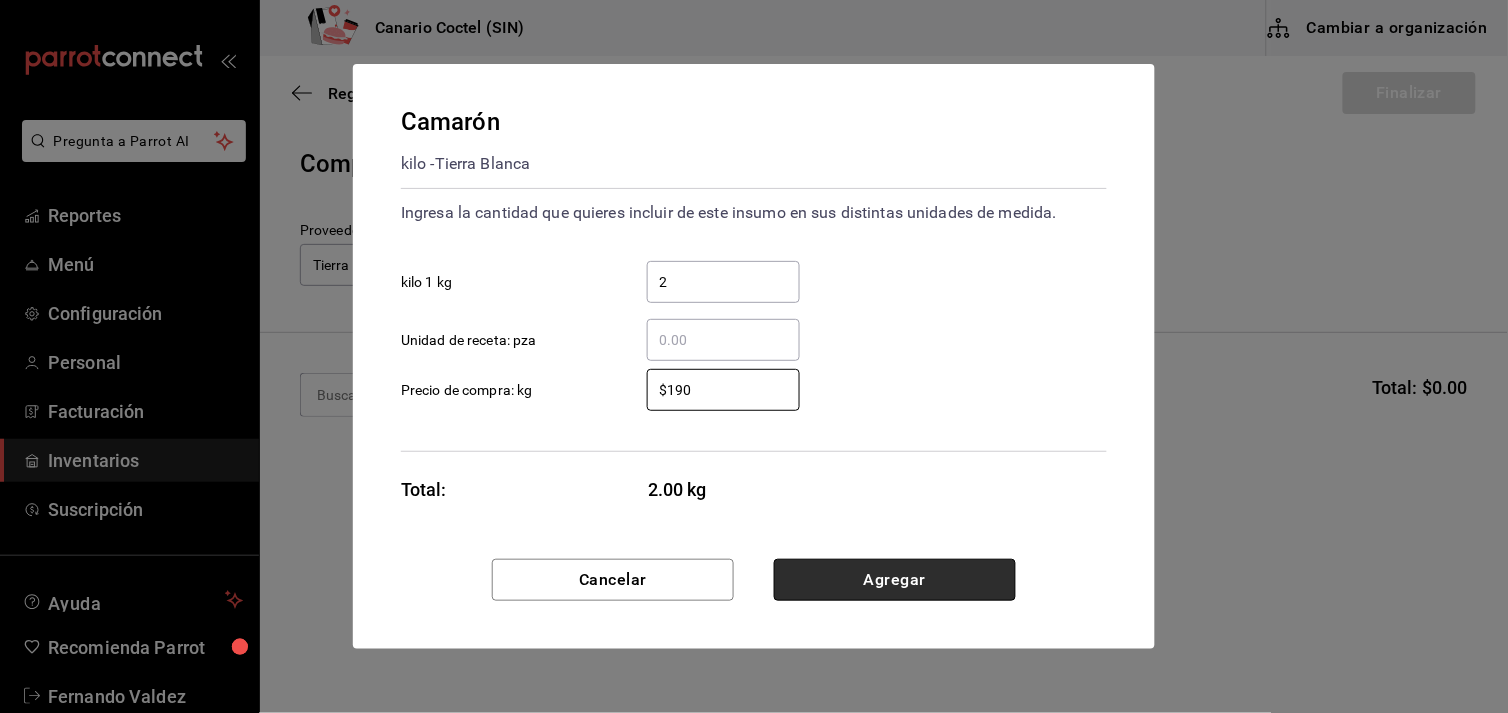 click on "Agregar" at bounding box center (895, 580) 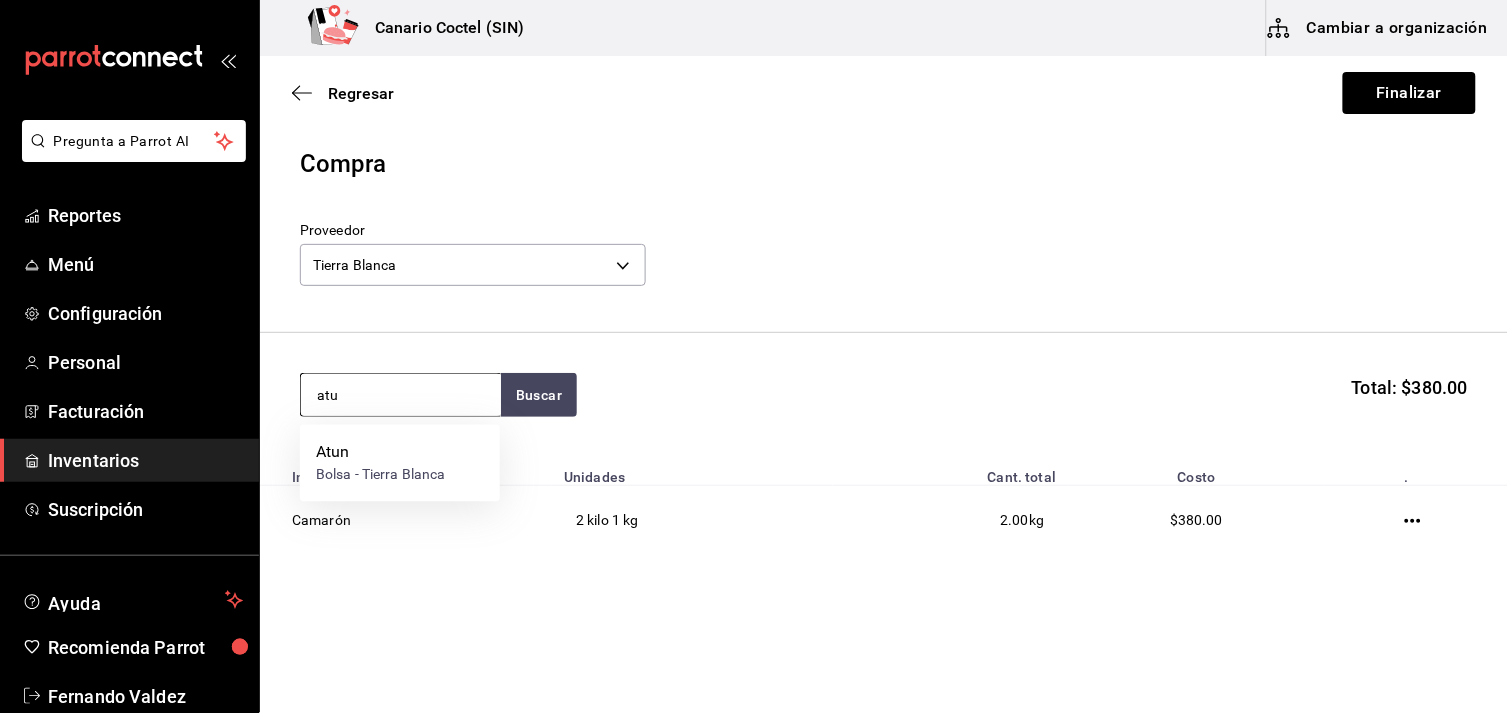 type on "atun" 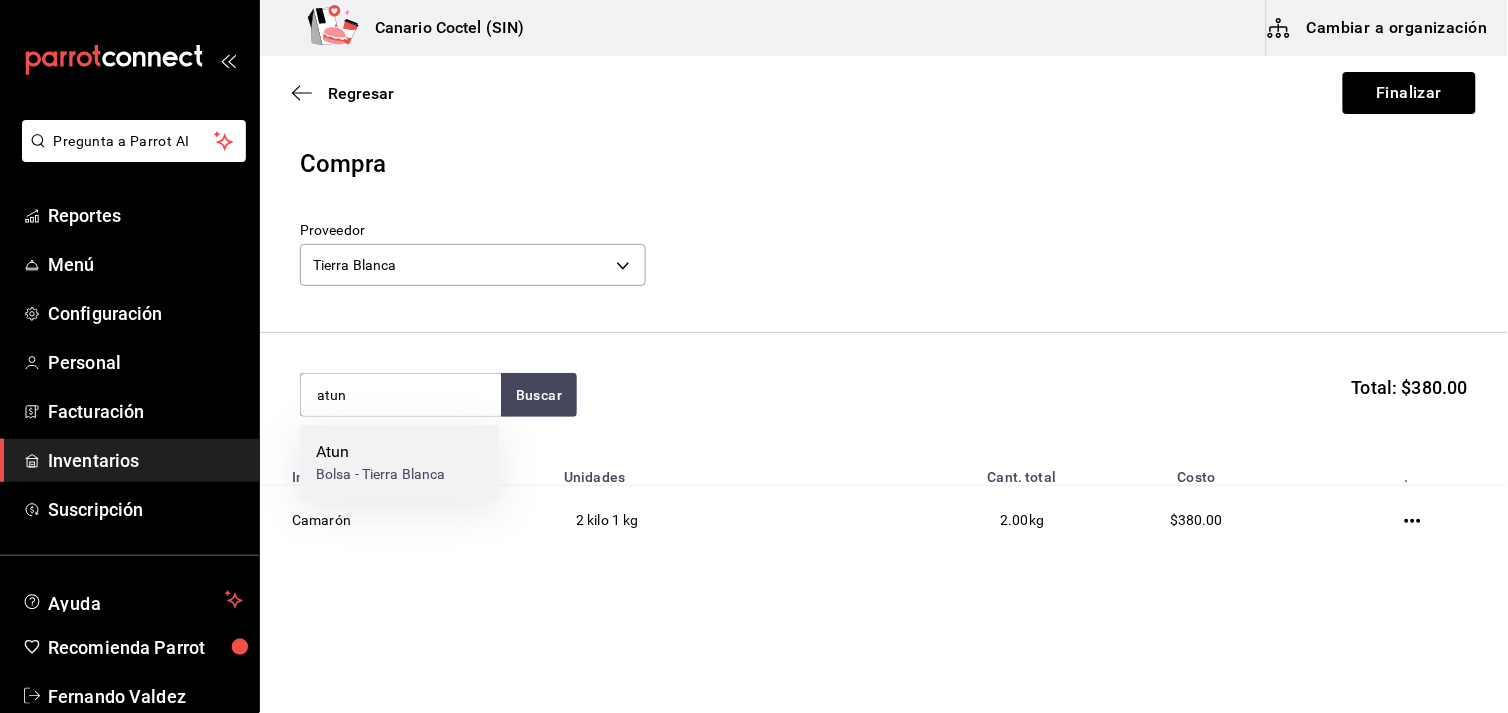 click on "Bolsa - Tierra Blanca" at bounding box center (381, 475) 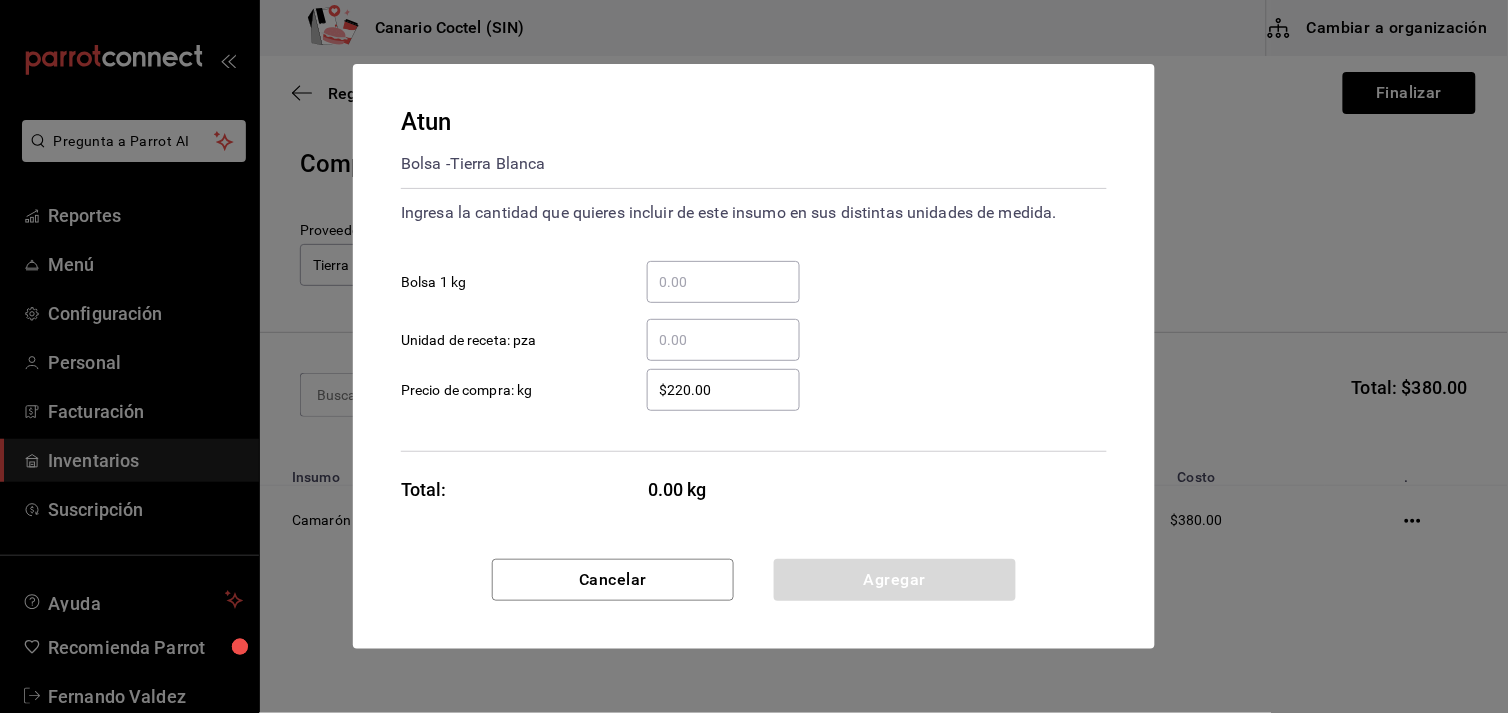 click on "​ Bolsa 1 kg" at bounding box center [723, 282] 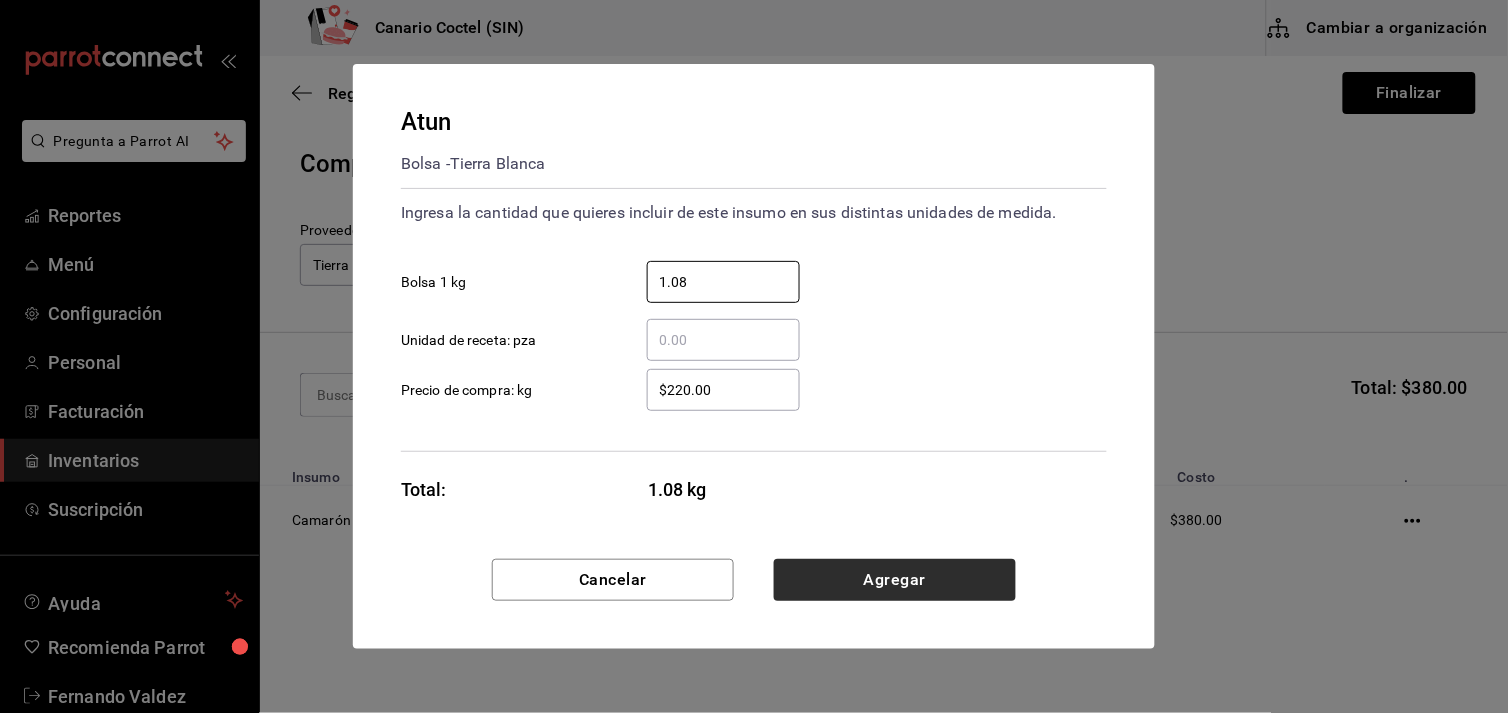 type on "1.08" 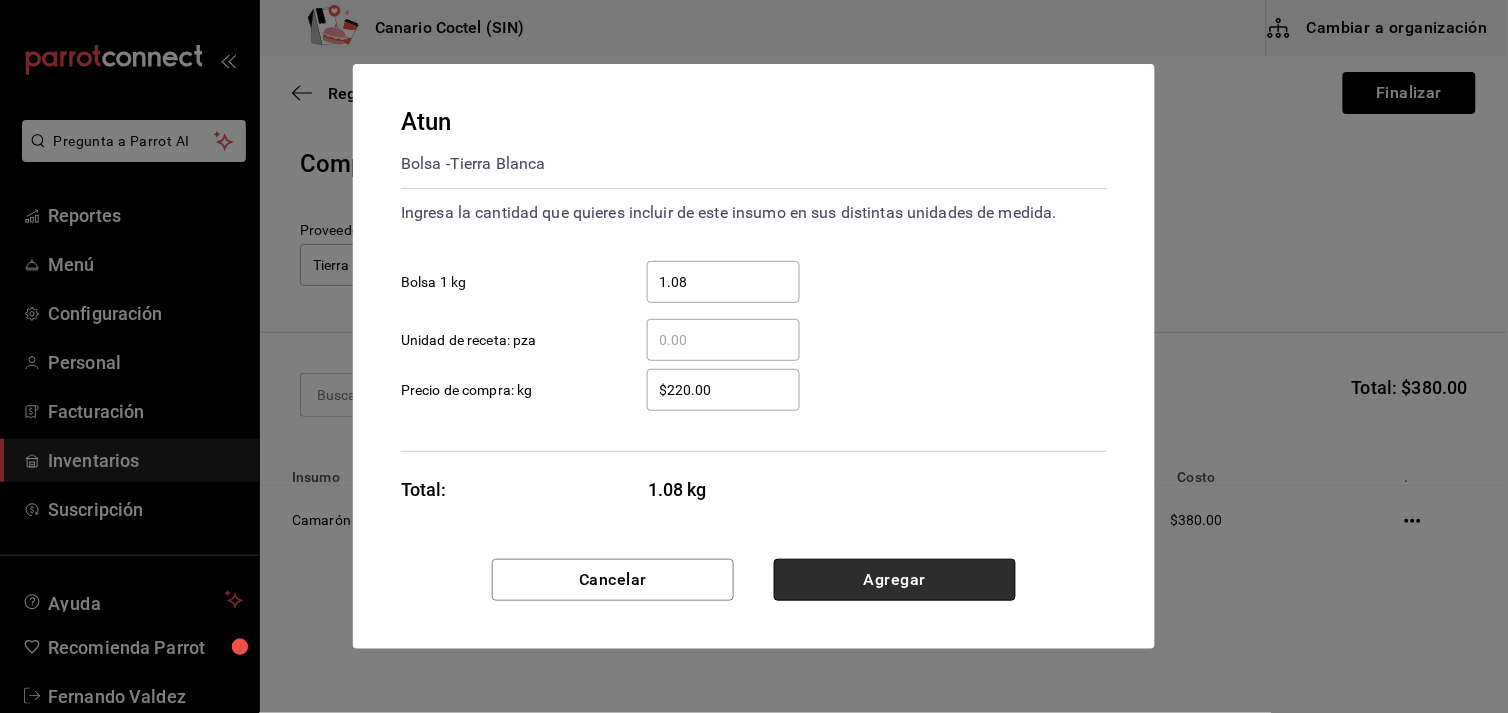click on "Agregar" at bounding box center (895, 580) 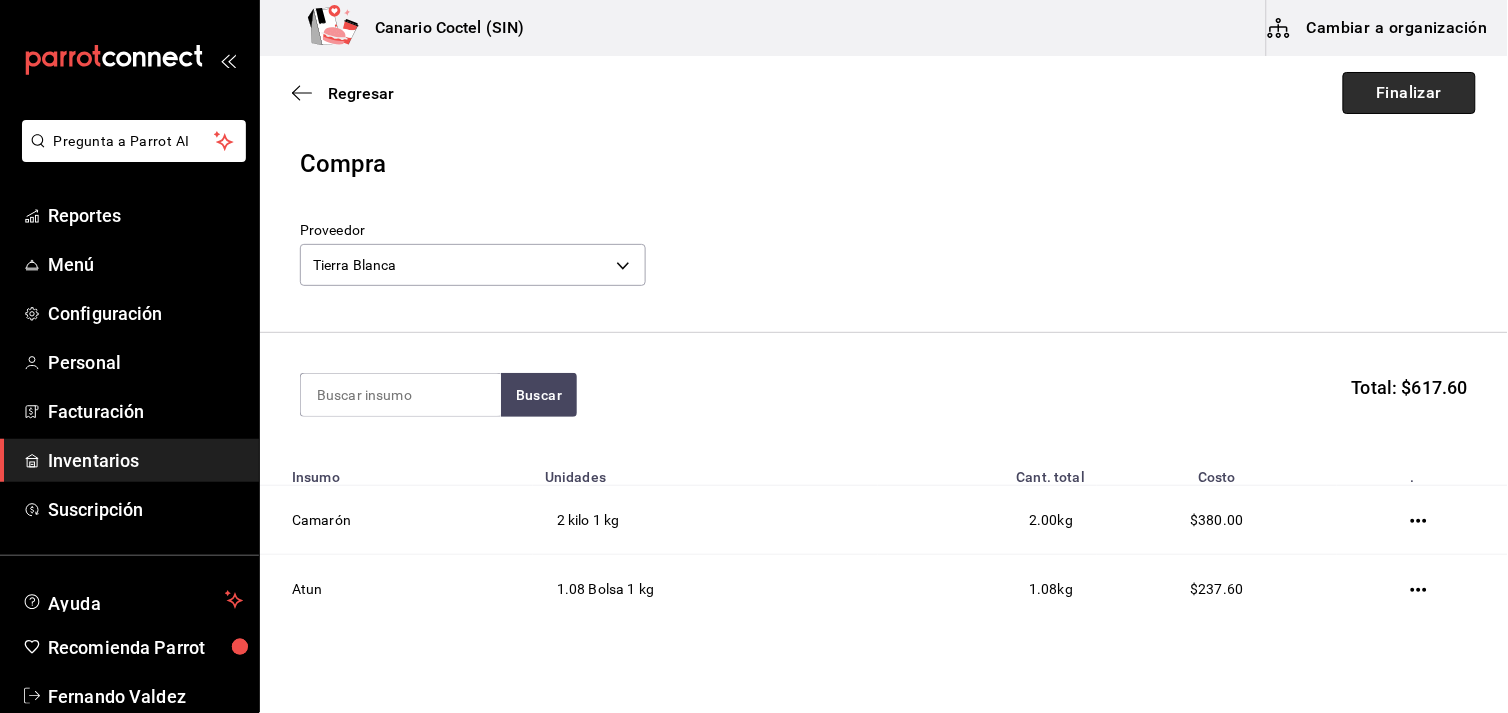 click on "Finalizar" at bounding box center (1409, 93) 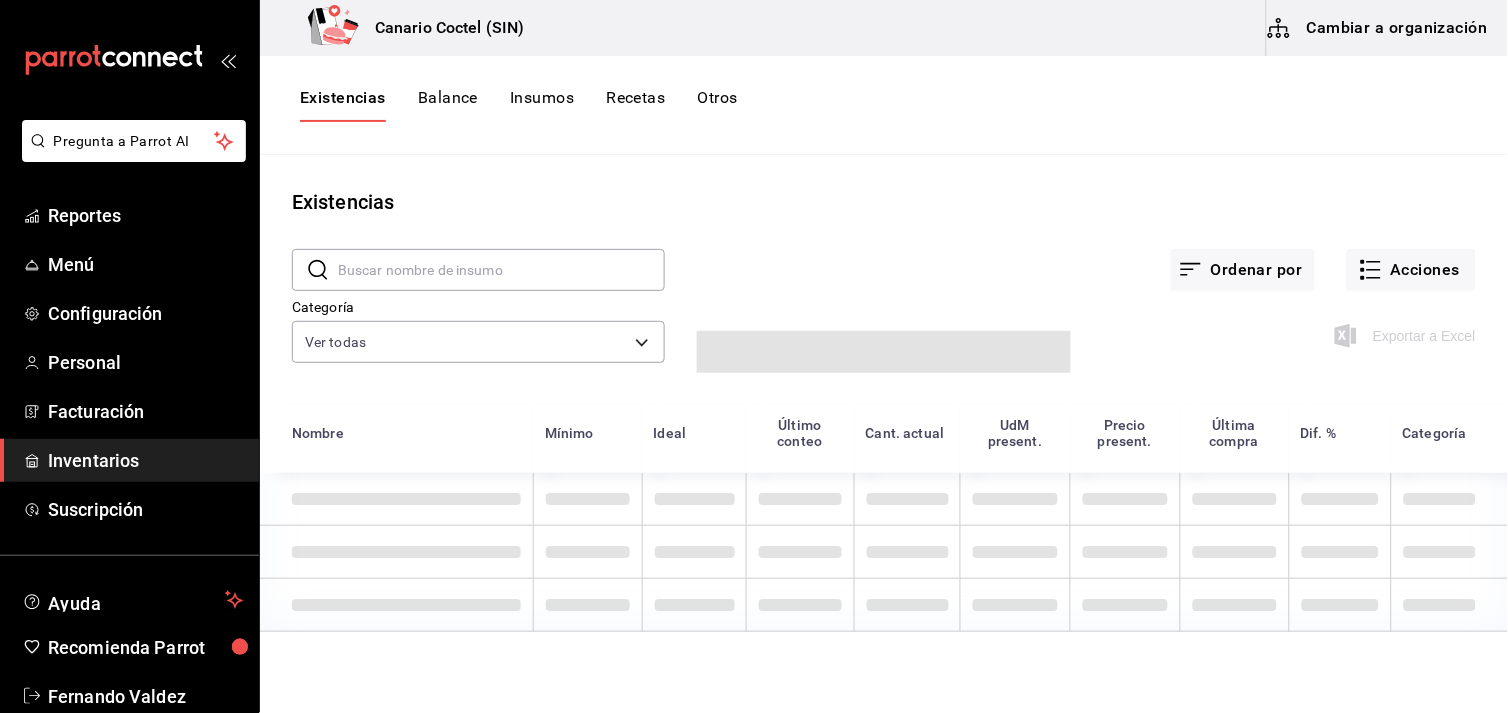 click at bounding box center [501, 270] 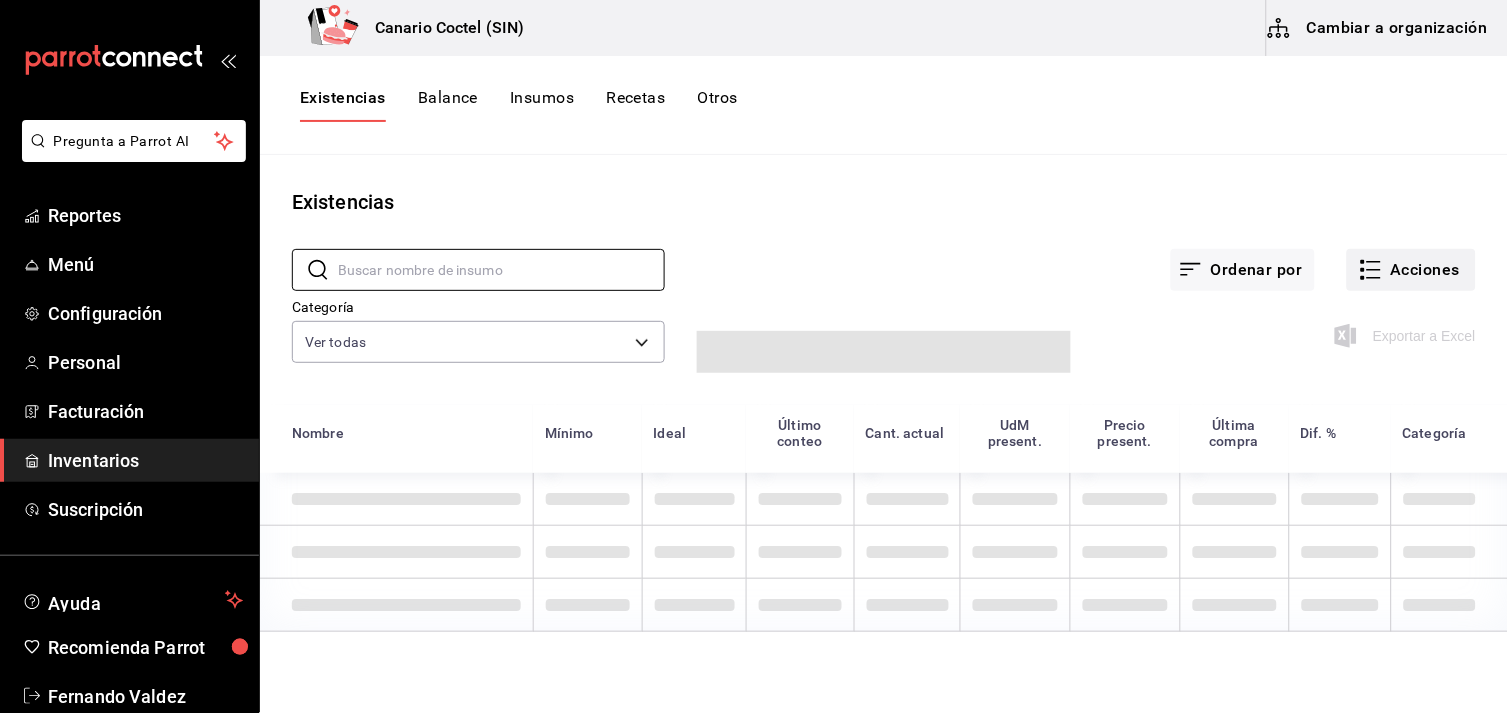 click on "Acciones" at bounding box center (1411, 270) 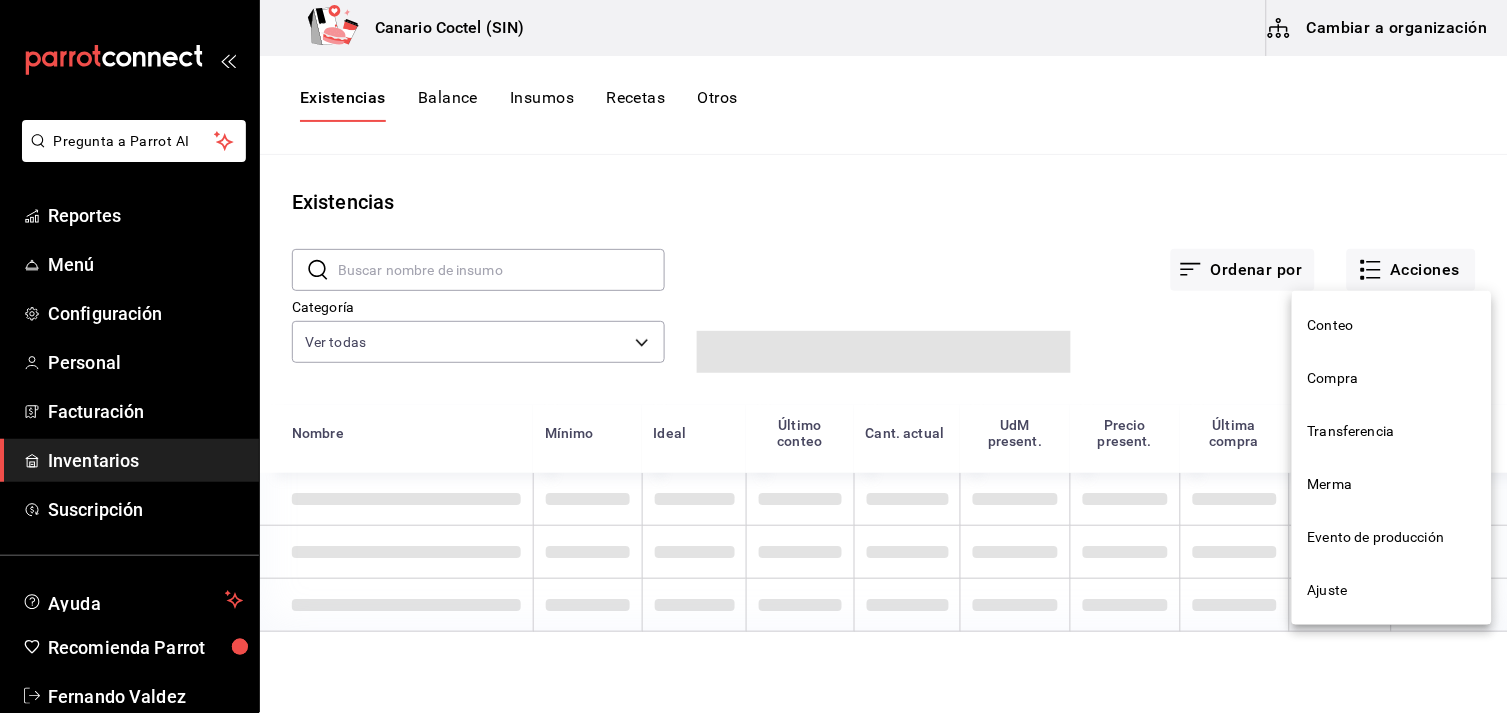 click on "Compra" at bounding box center (1392, 378) 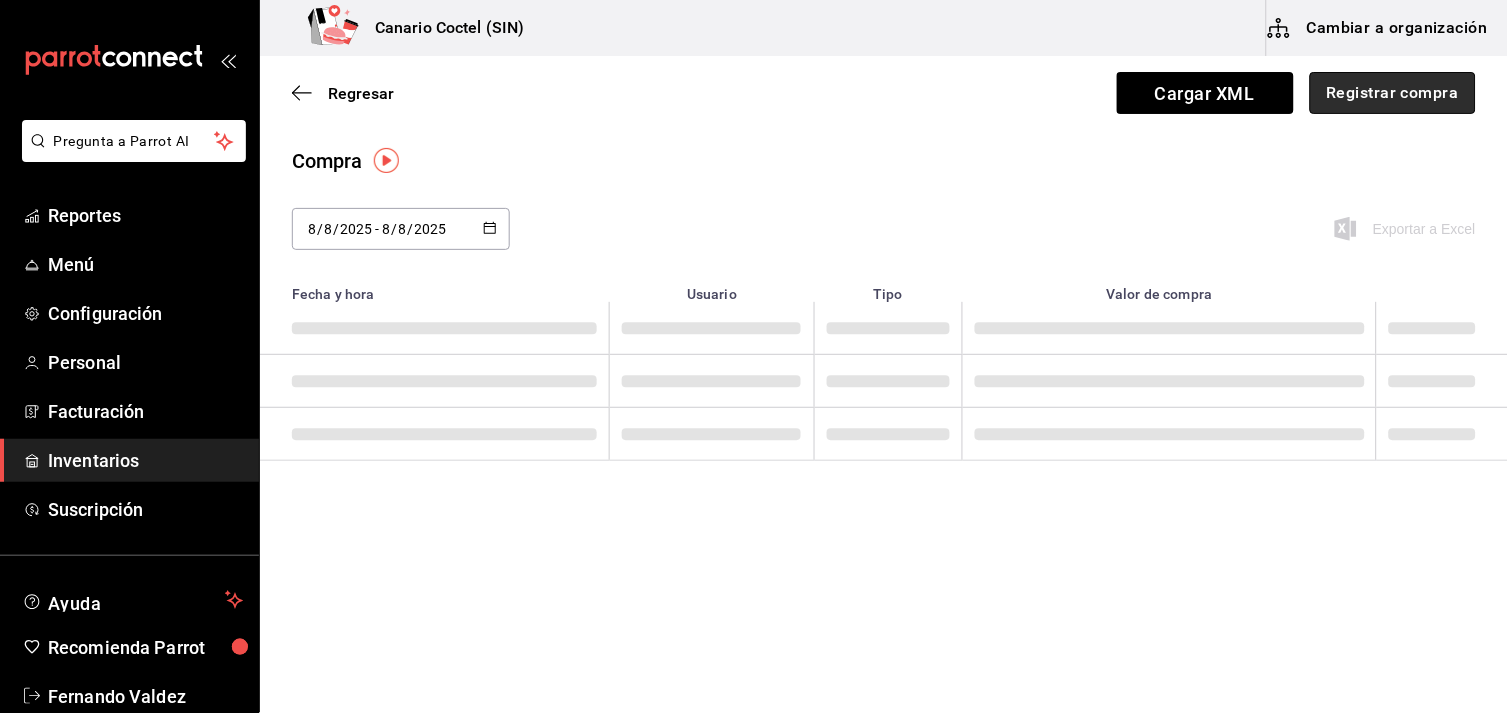 click on "Registrar compra" at bounding box center (1393, 93) 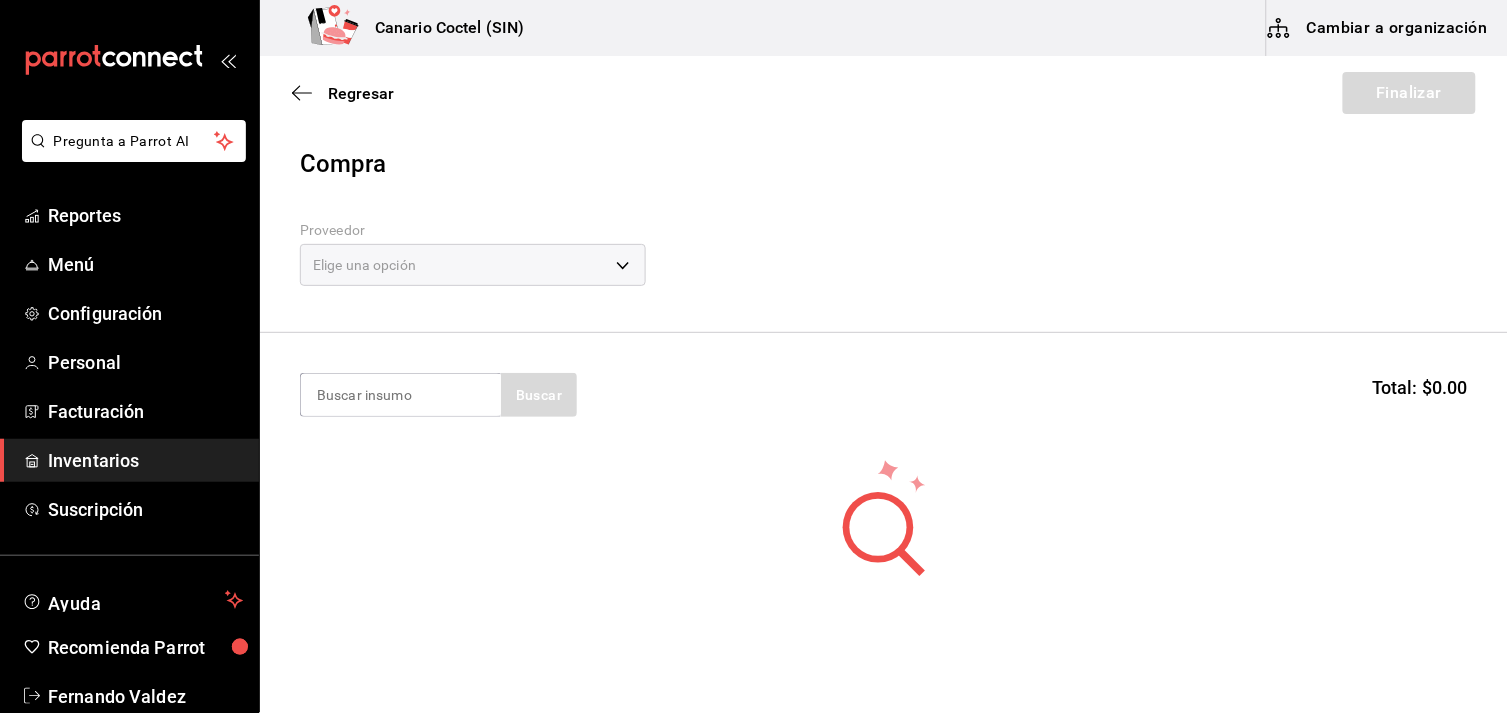 click on "Elige una opción" at bounding box center [473, 265] 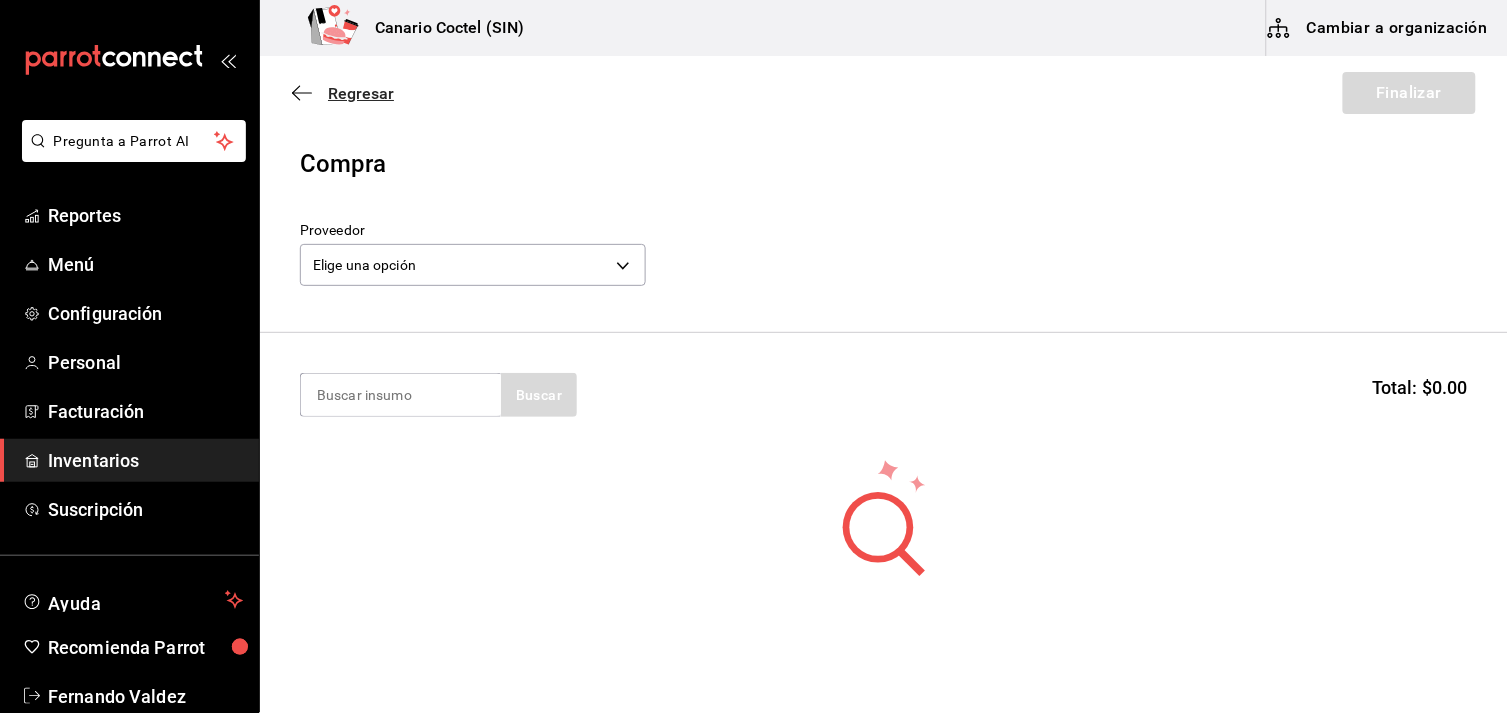 click on "Regresar" at bounding box center [361, 93] 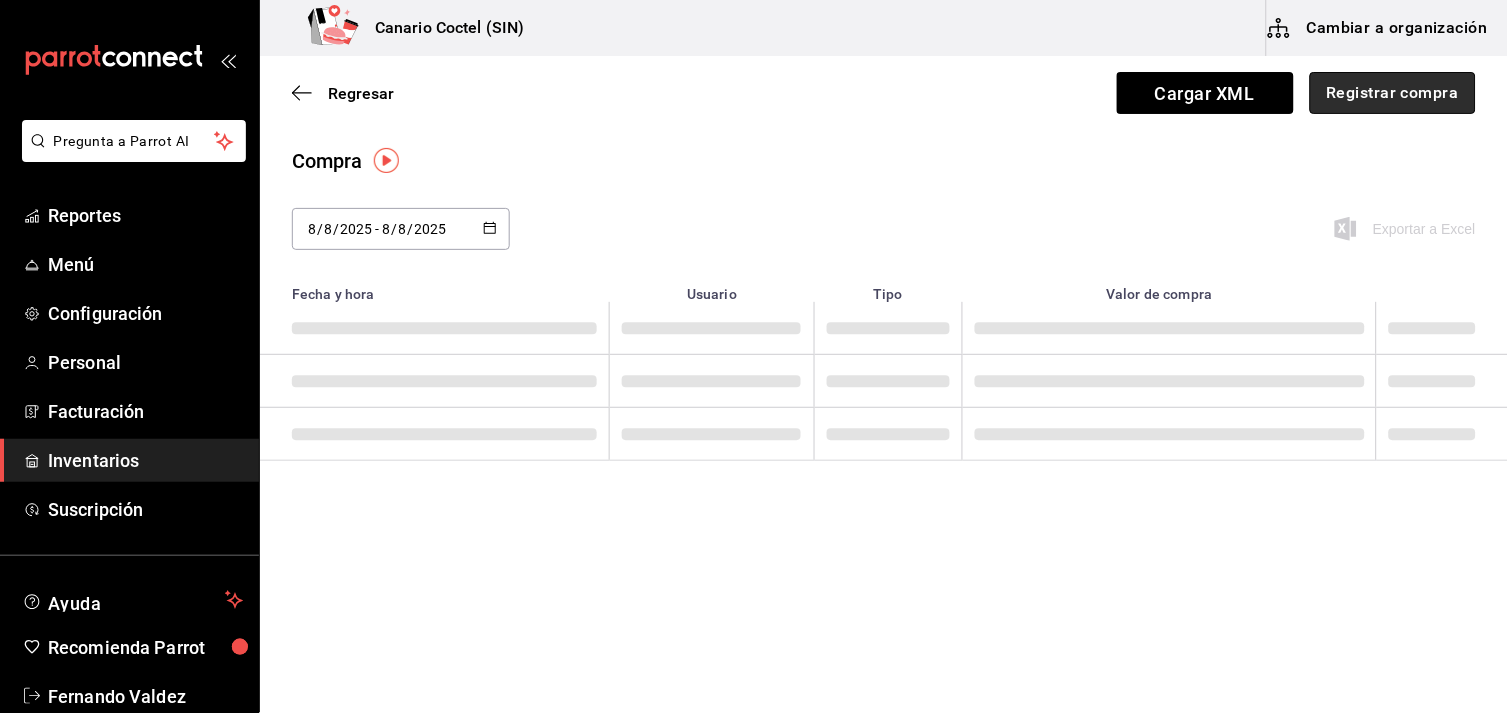 click on "Registrar compra" at bounding box center (1393, 93) 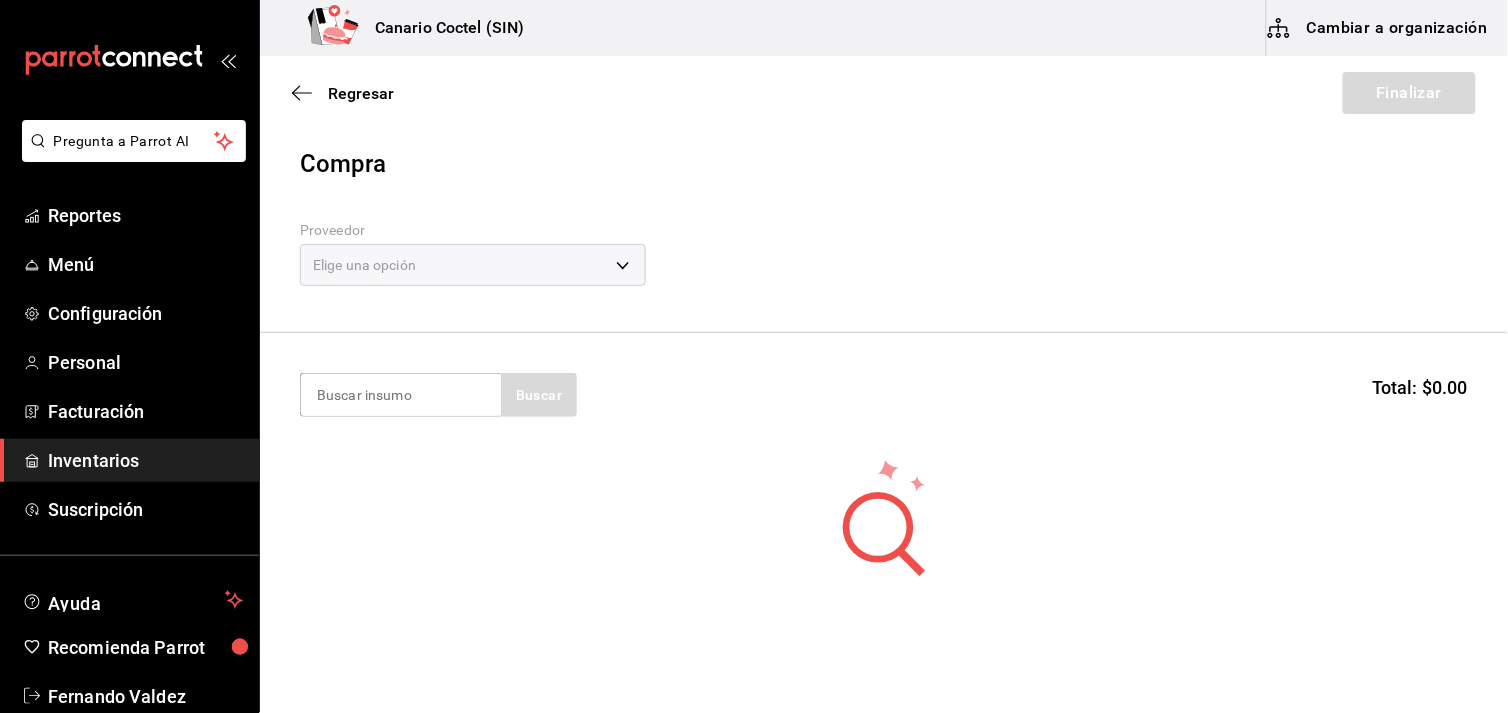 scroll, scrollTop: 111, scrollLeft: 0, axis: vertical 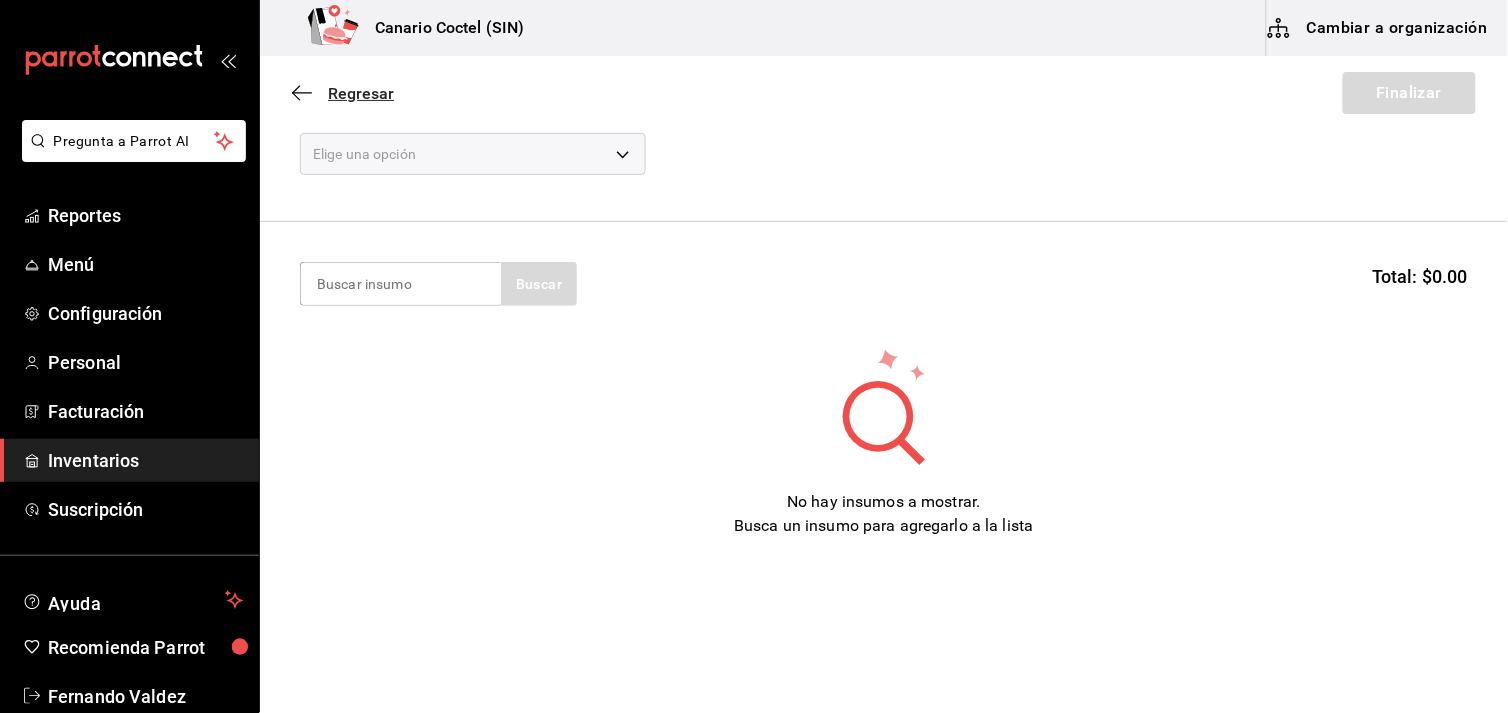 click on "Regresar" at bounding box center [361, 93] 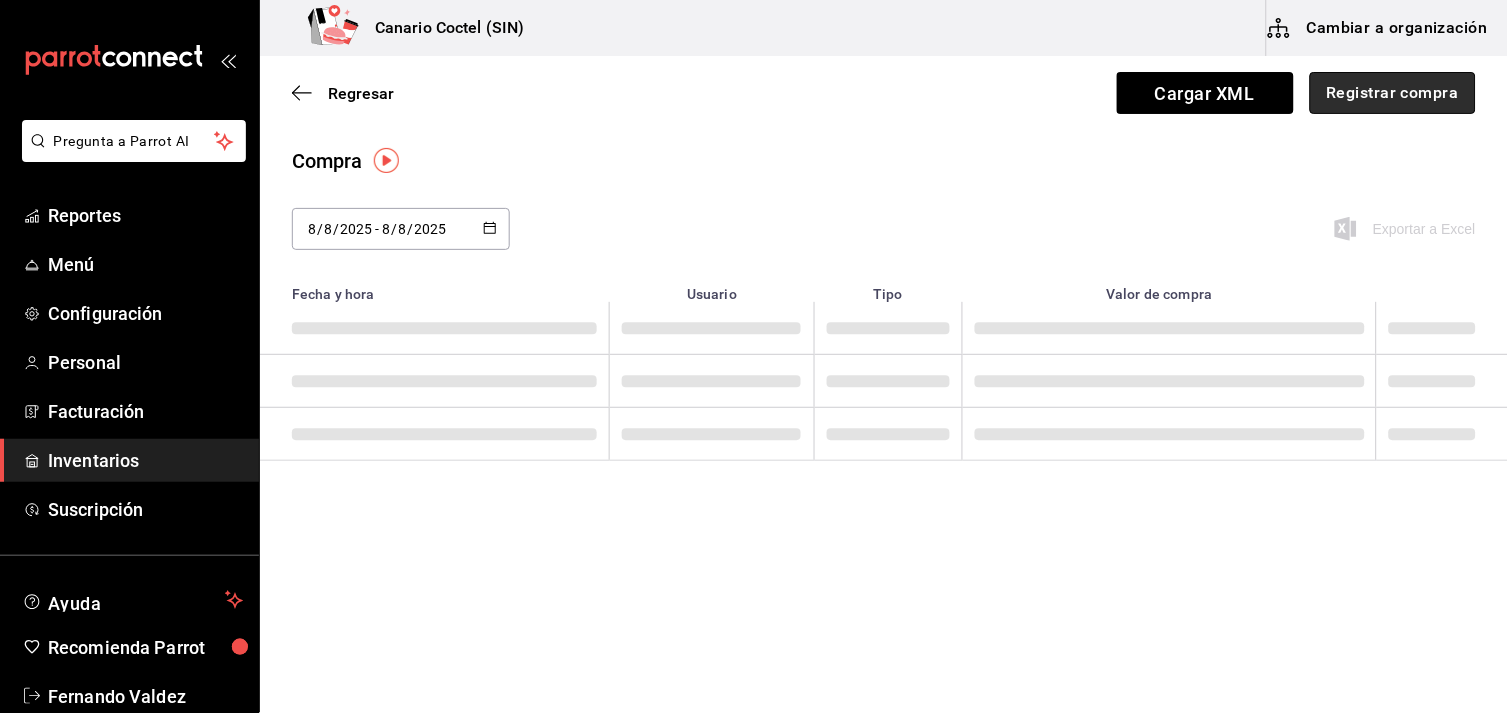 click on "Registrar compra" at bounding box center (1393, 93) 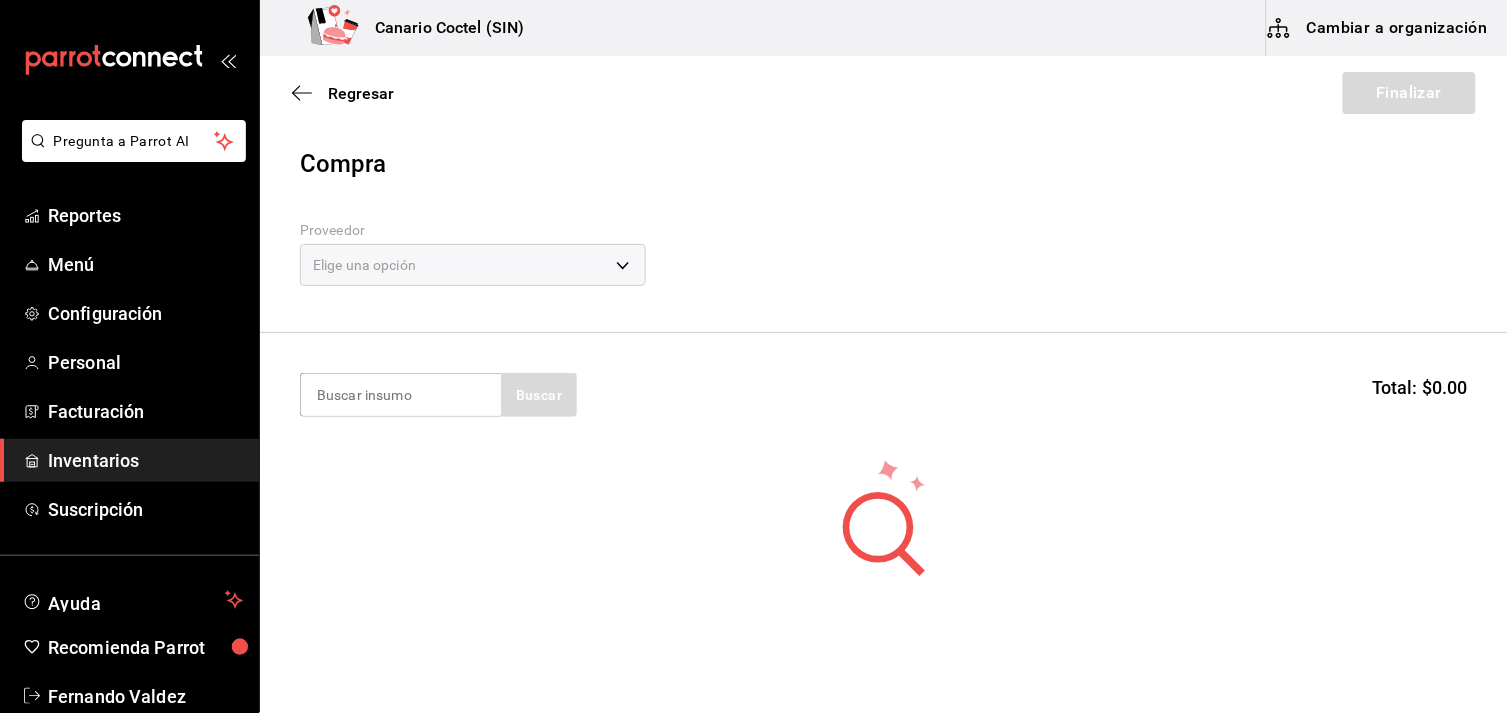 click on "Elige una opción" at bounding box center (473, 265) 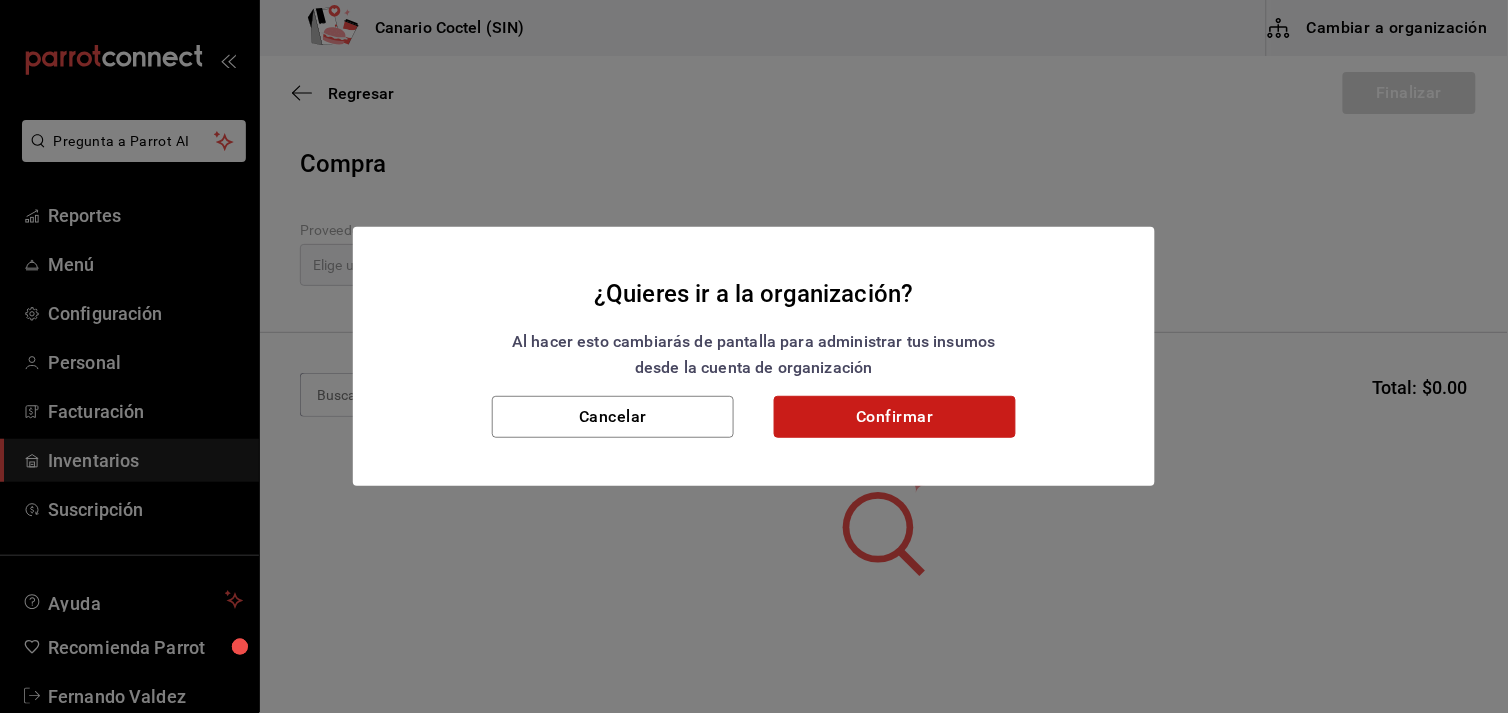 click on "Confirmar" at bounding box center [895, 417] 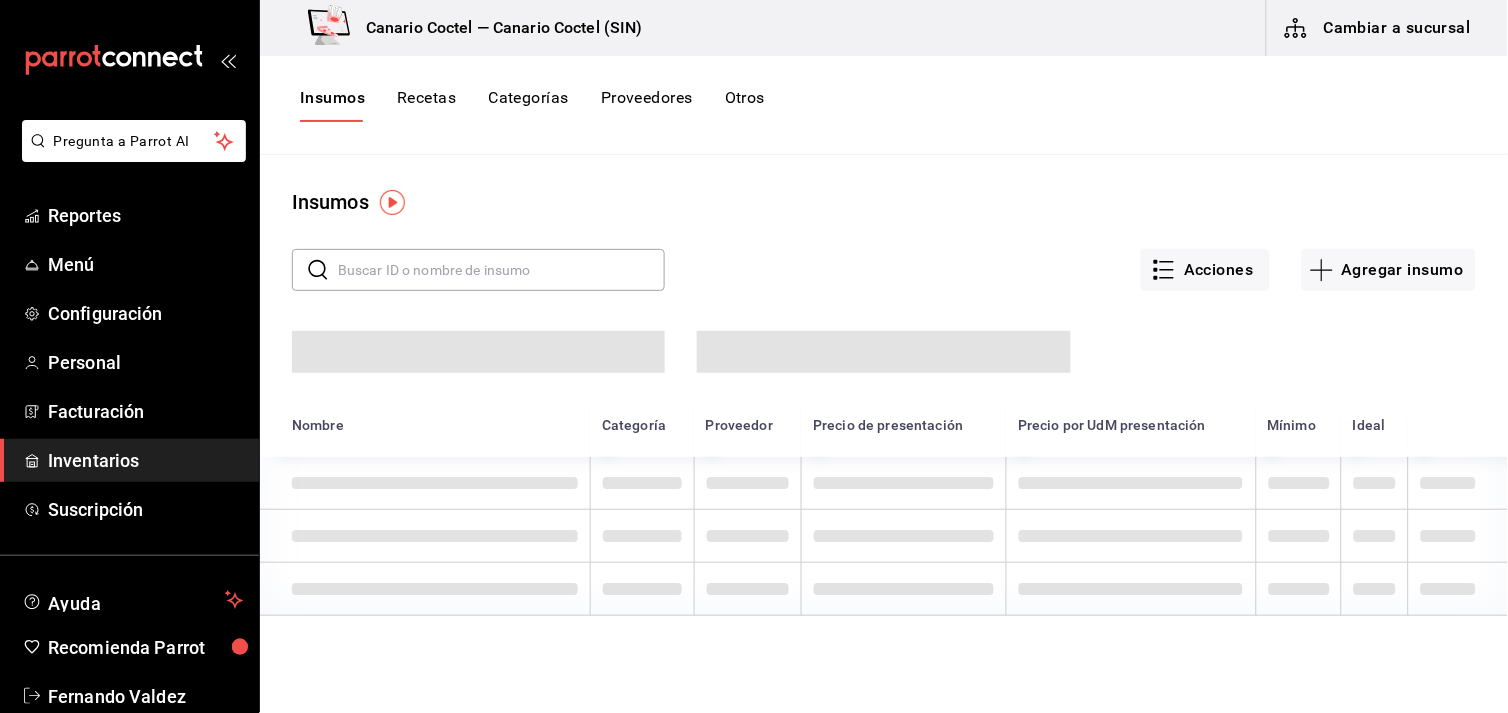 click on "Cambiar a sucursal" at bounding box center (1379, 28) 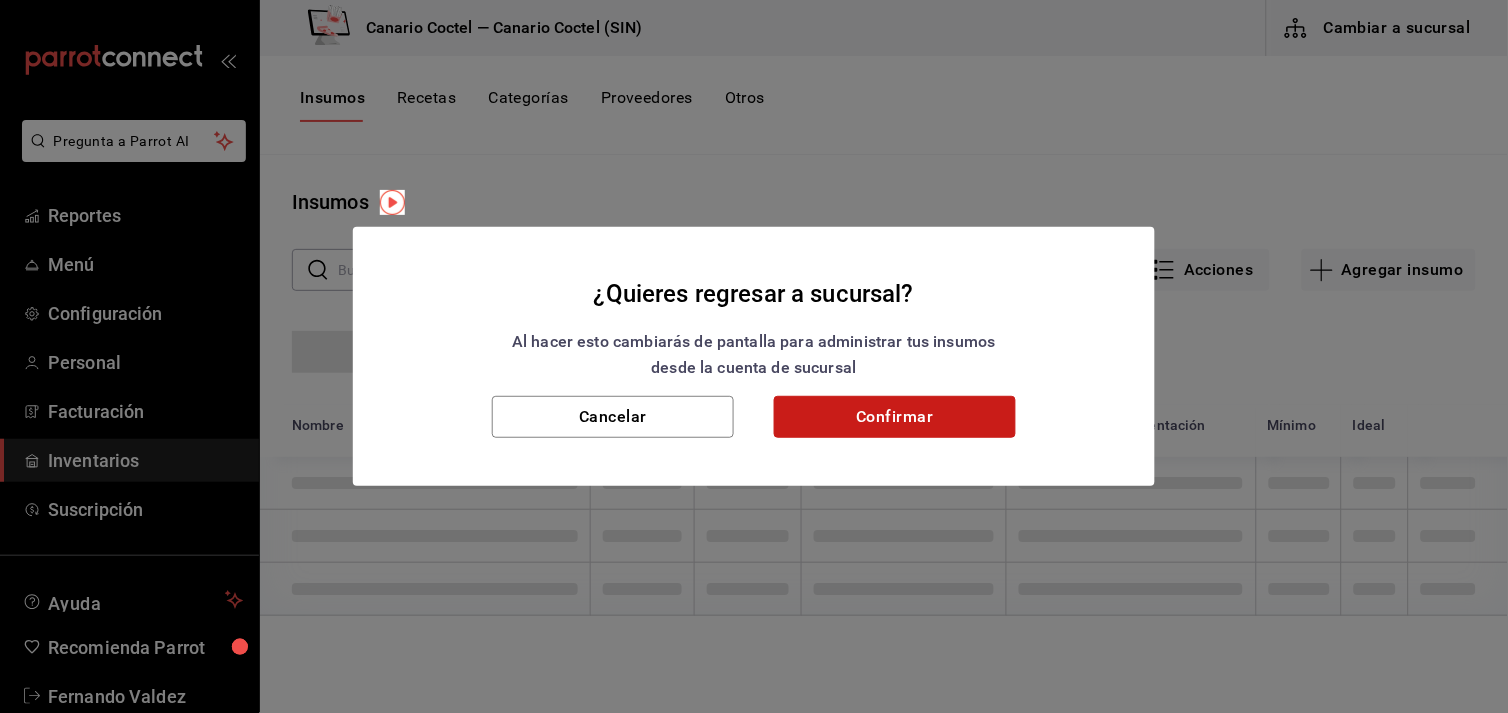 click on "Confirmar" at bounding box center (895, 417) 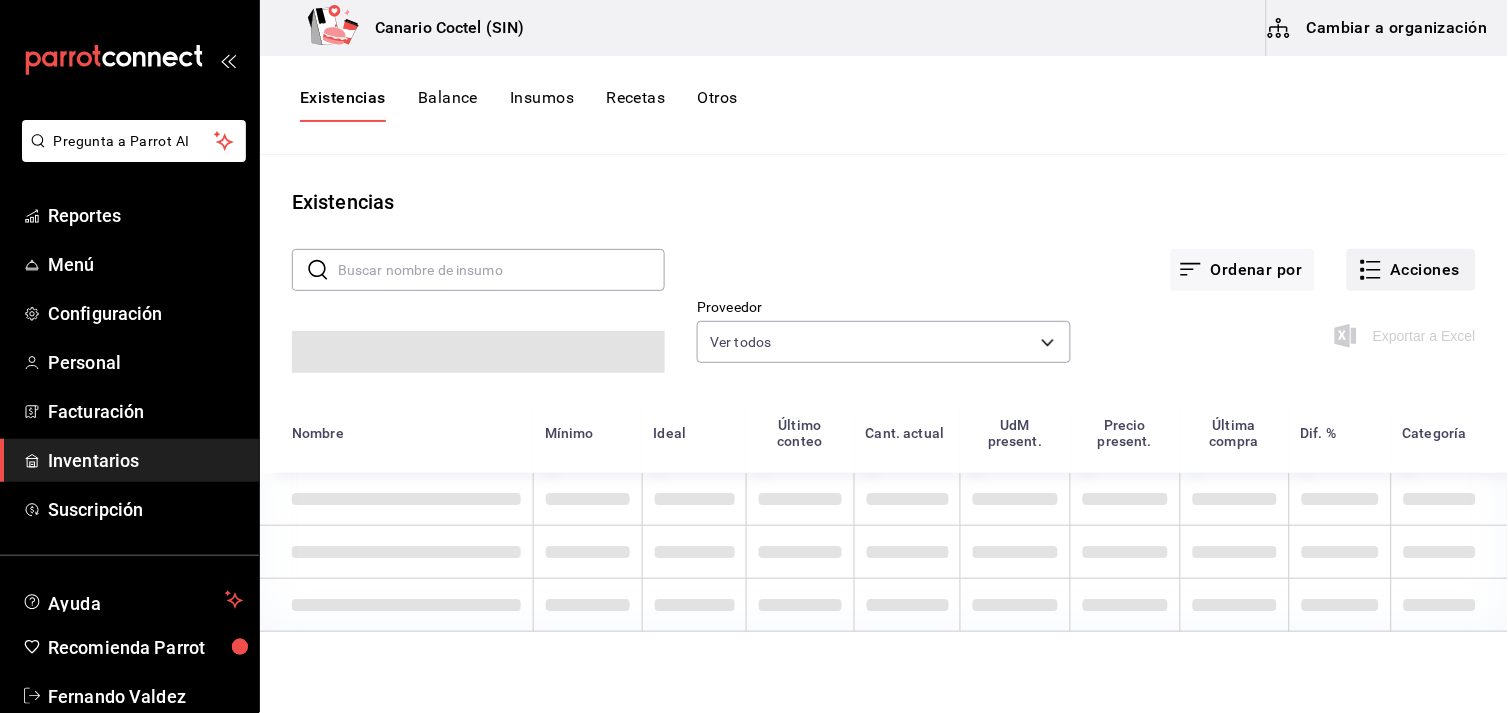 click on "Acciones" at bounding box center [1411, 270] 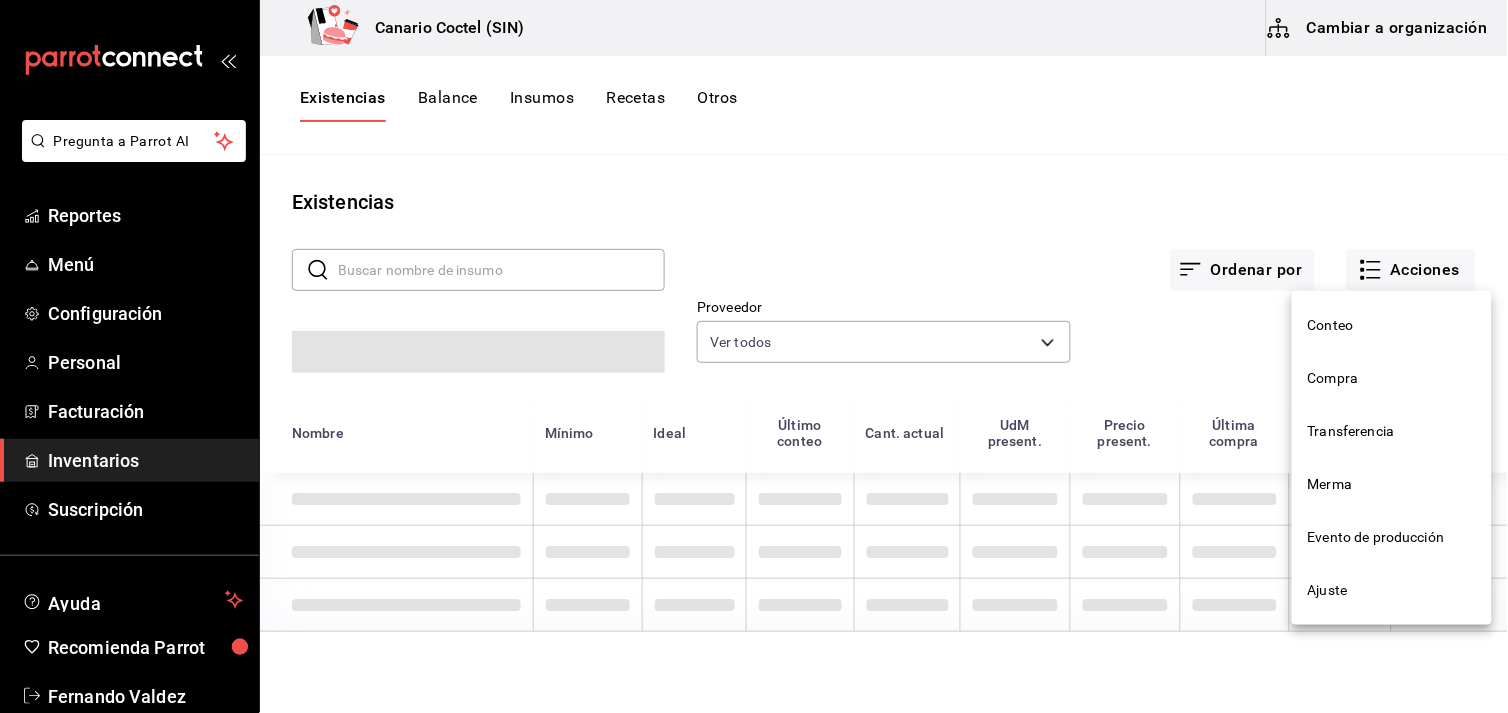 click on "Compra" at bounding box center (1392, 378) 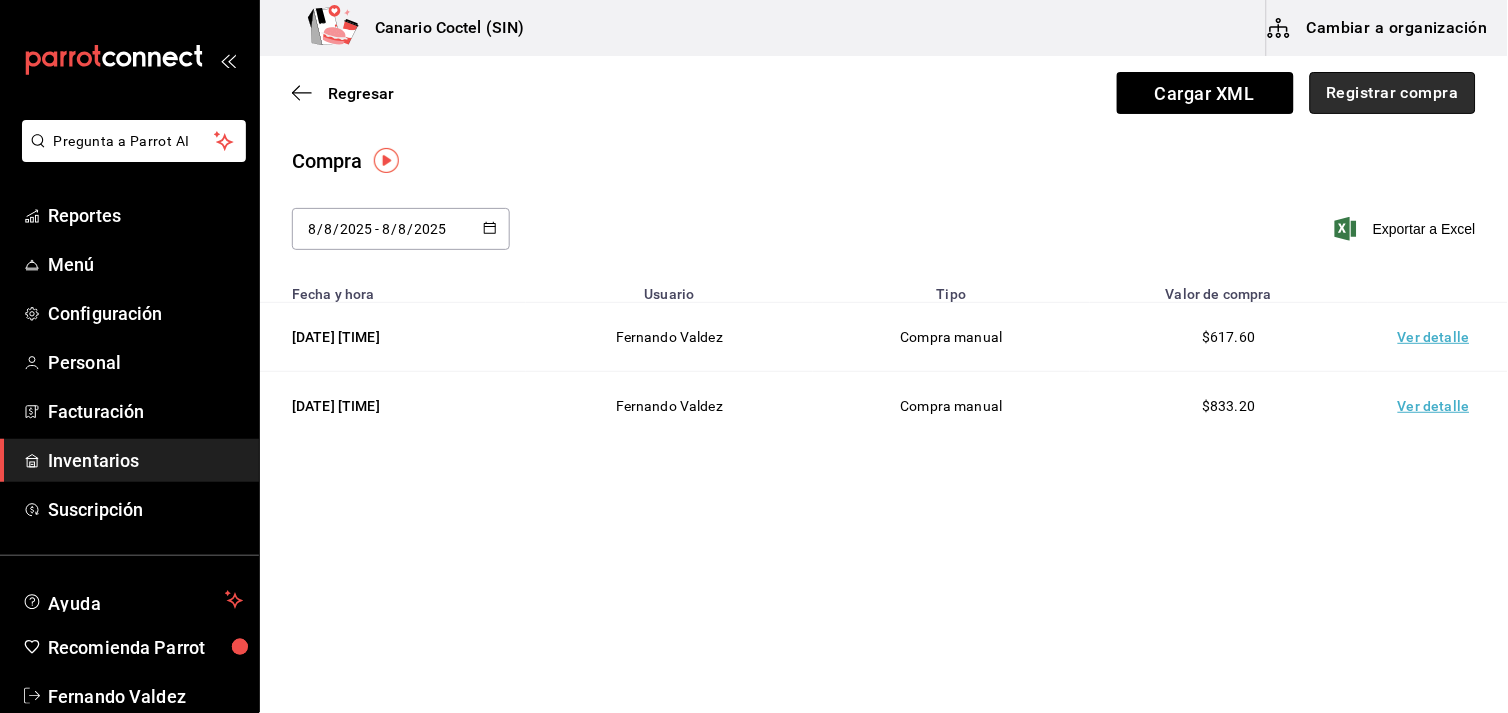 click on "Registrar compra" at bounding box center (1393, 93) 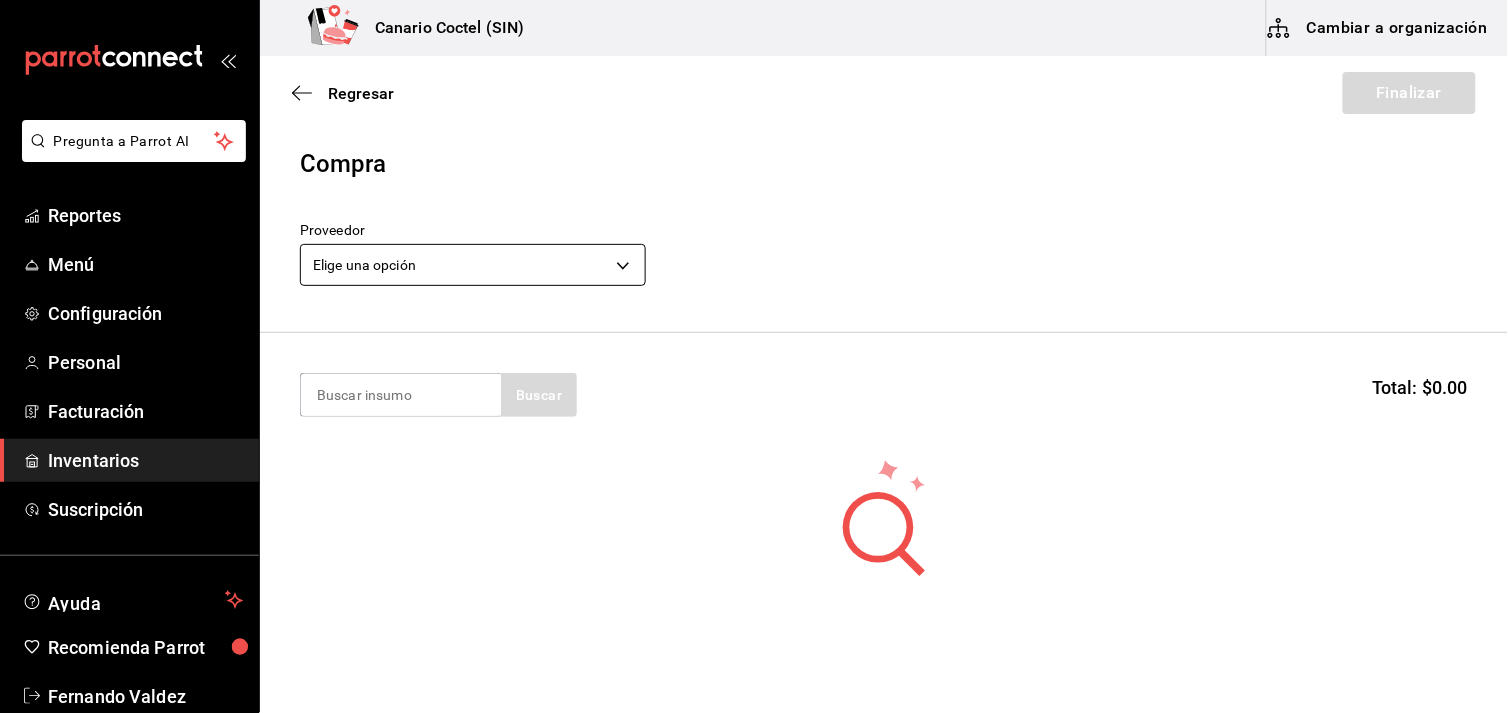 click on "Pregunta a Parrot AI Reportes   Menú   Configuración   Personal   Facturación   Inventarios   Suscripción   Ayuda Recomienda Parrot   Fernando Valdez   Sugerir nueva función   Canario Coctel (SIN) Cambiar a organización Regresar Finalizar Compra Proveedor Elige una opción default Buscar Total: $0.00 No hay insumos a mostrar. Busca un insumo para agregarlo a la lista GANA 1 MES GRATIS EN TU SUSCRIPCIÓN AQUÍ ¿Recuerdas cómo empezó tu restaurante?
Hoy puedes ayudar a un colega a tener el mismo cambio que tú viviste.
Recomienda Parrot directamente desde tu Portal Administrador.
Es fácil y rápido.
🎁 Por cada restaurante que se una, ganas 1 mes gratis. Ver video tutorial Ir a video Pregunta a Parrot AI Reportes   Menú   Configuración   Personal   Facturación   Inventarios   Suscripción   Ayuda Recomienda Parrot   Fernando Valdez   Sugerir nueva función   Editar Eliminar Visitar centro de ayuda (81) 2046 6363 soporte@parrotsoftware.io Visitar centro de ayuda (81) 2046 6363" at bounding box center [754, 300] 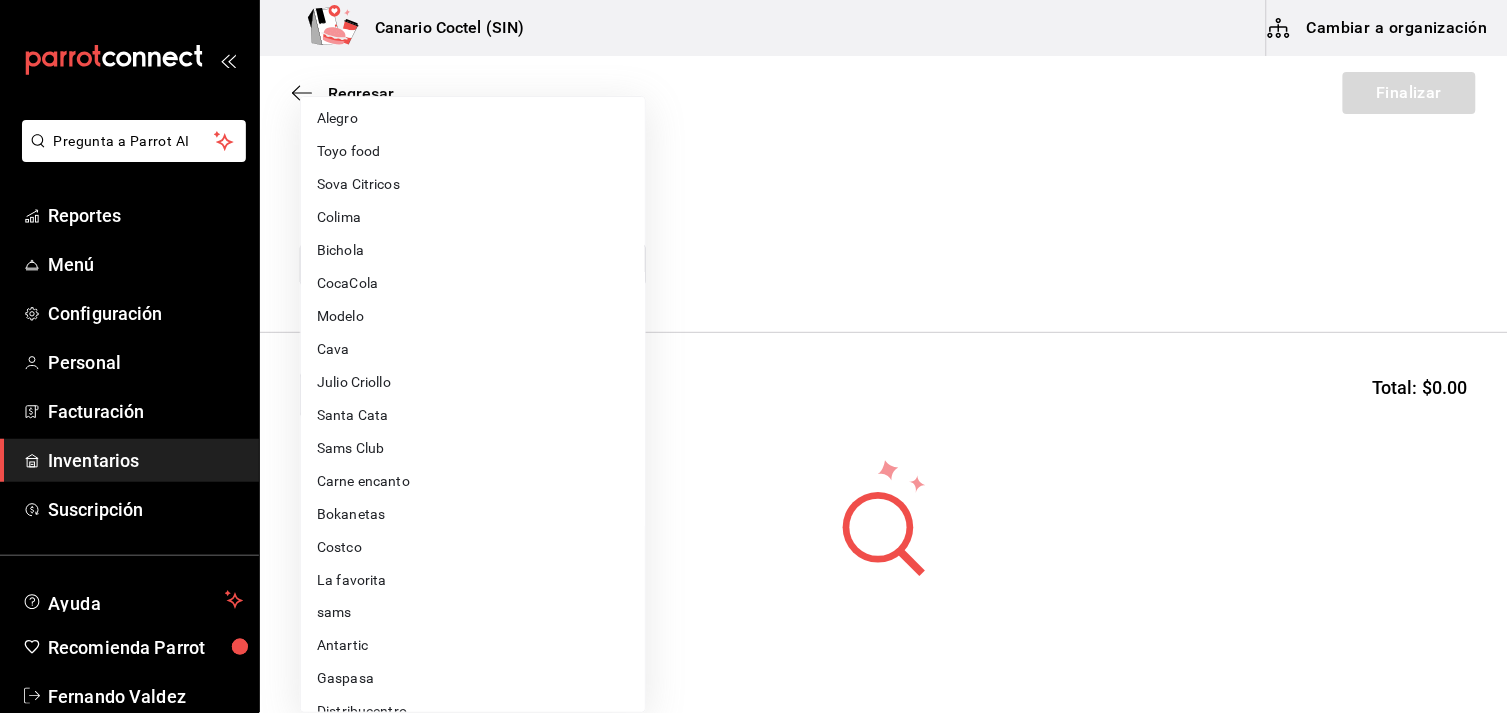 scroll, scrollTop: 444, scrollLeft: 0, axis: vertical 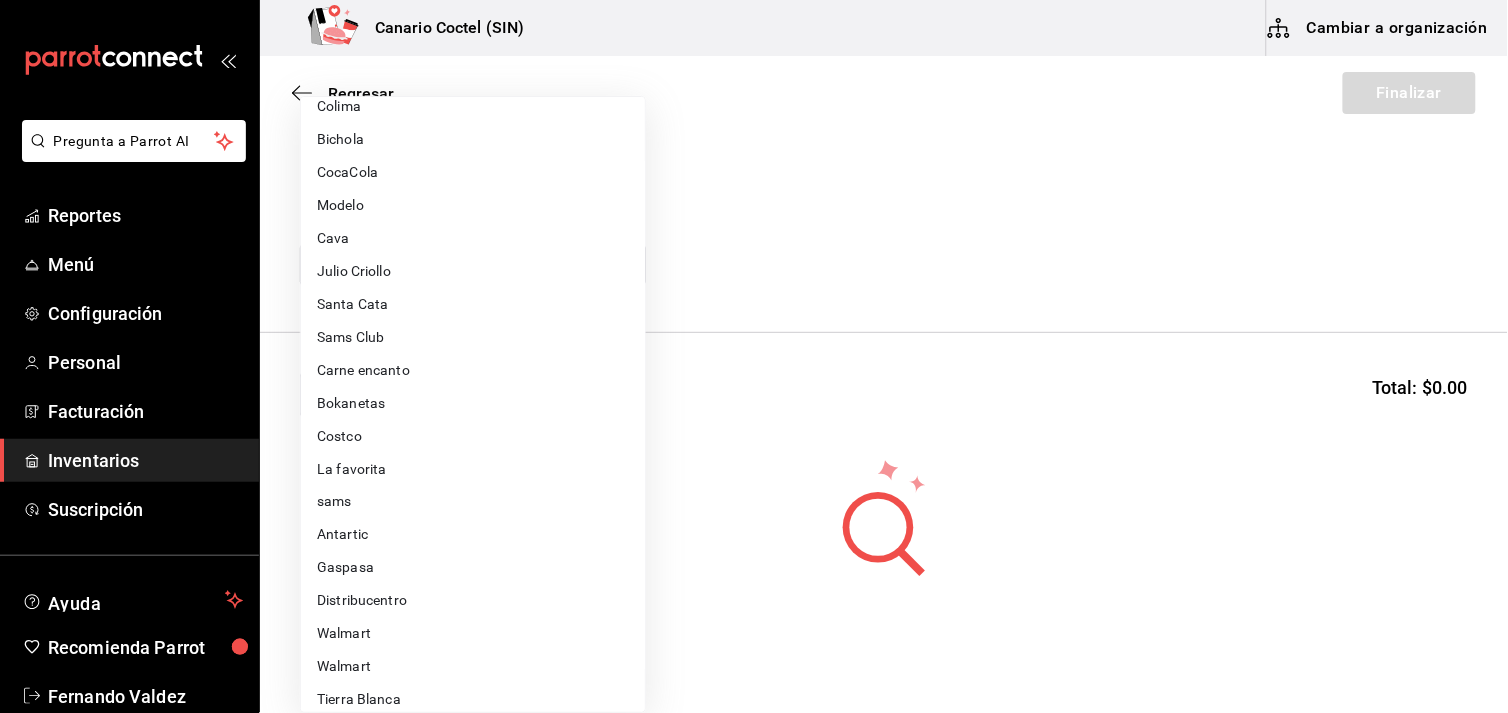 click on "Antartic" at bounding box center [473, 535] 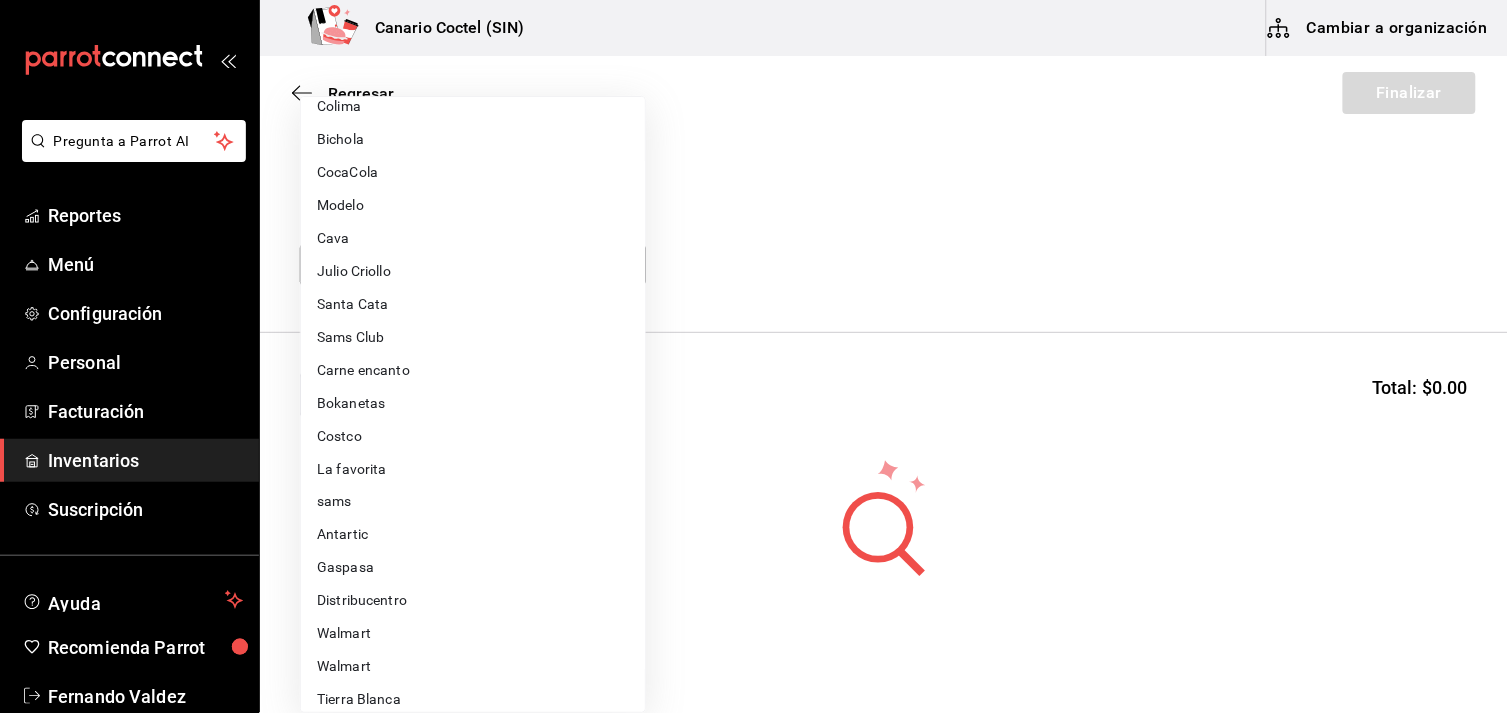 type on "619e3f2f-2b90-4d42-b310-96844daa711b" 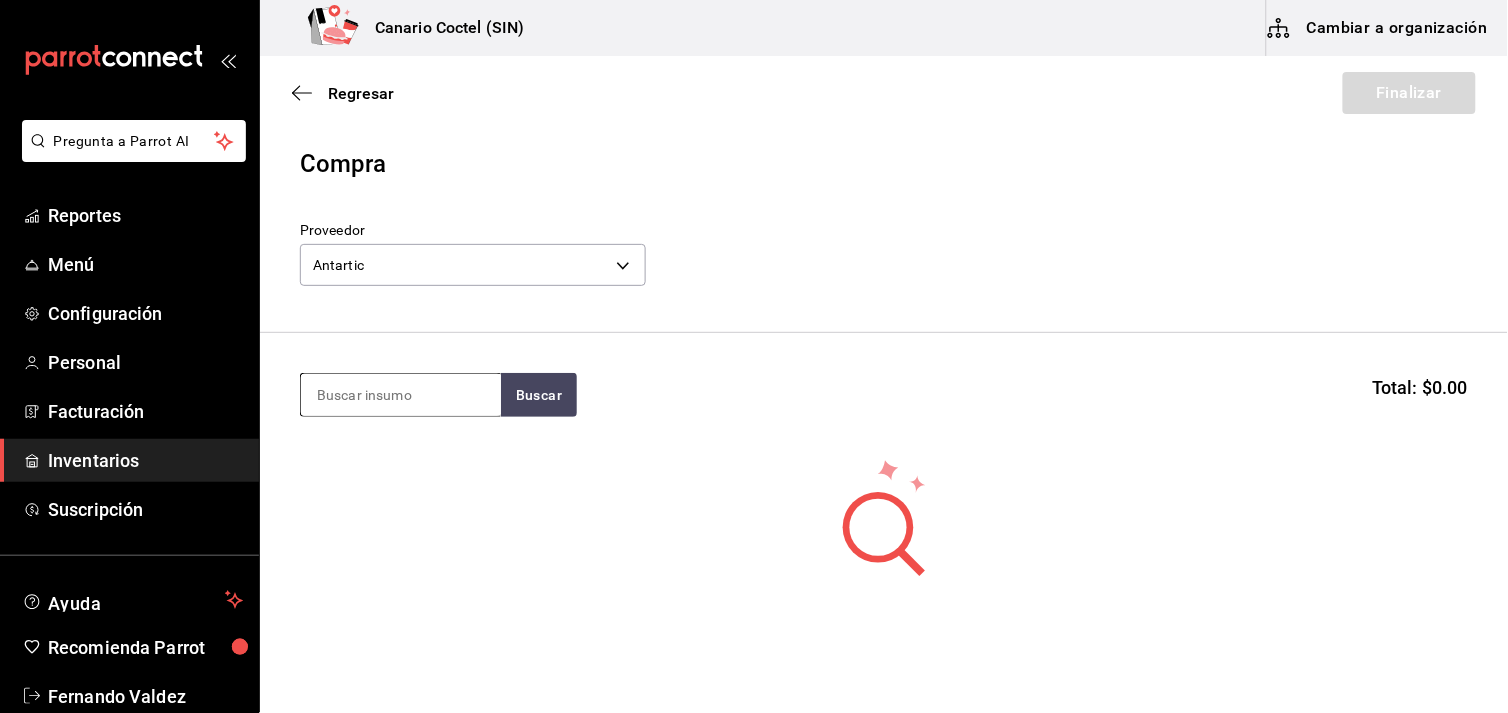 click at bounding box center (401, 395) 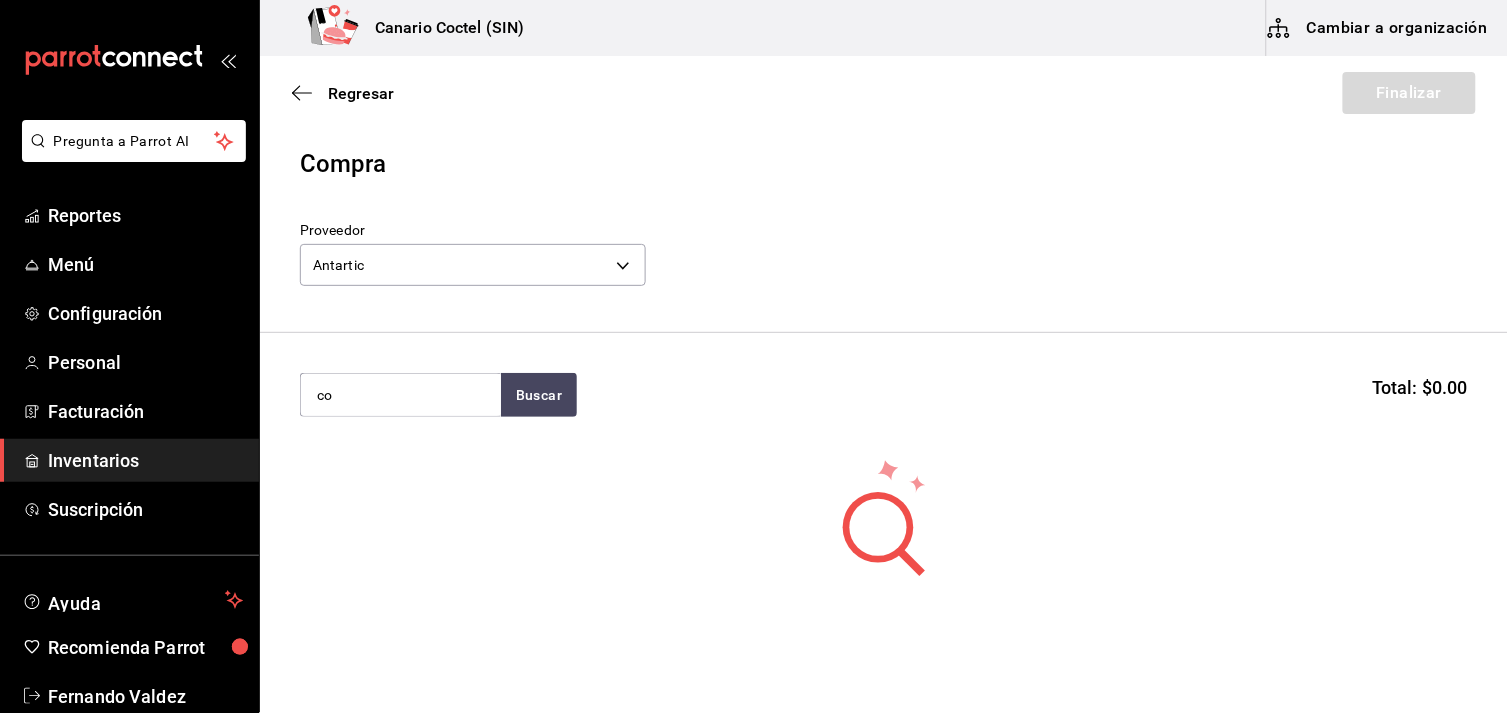 type on "c" 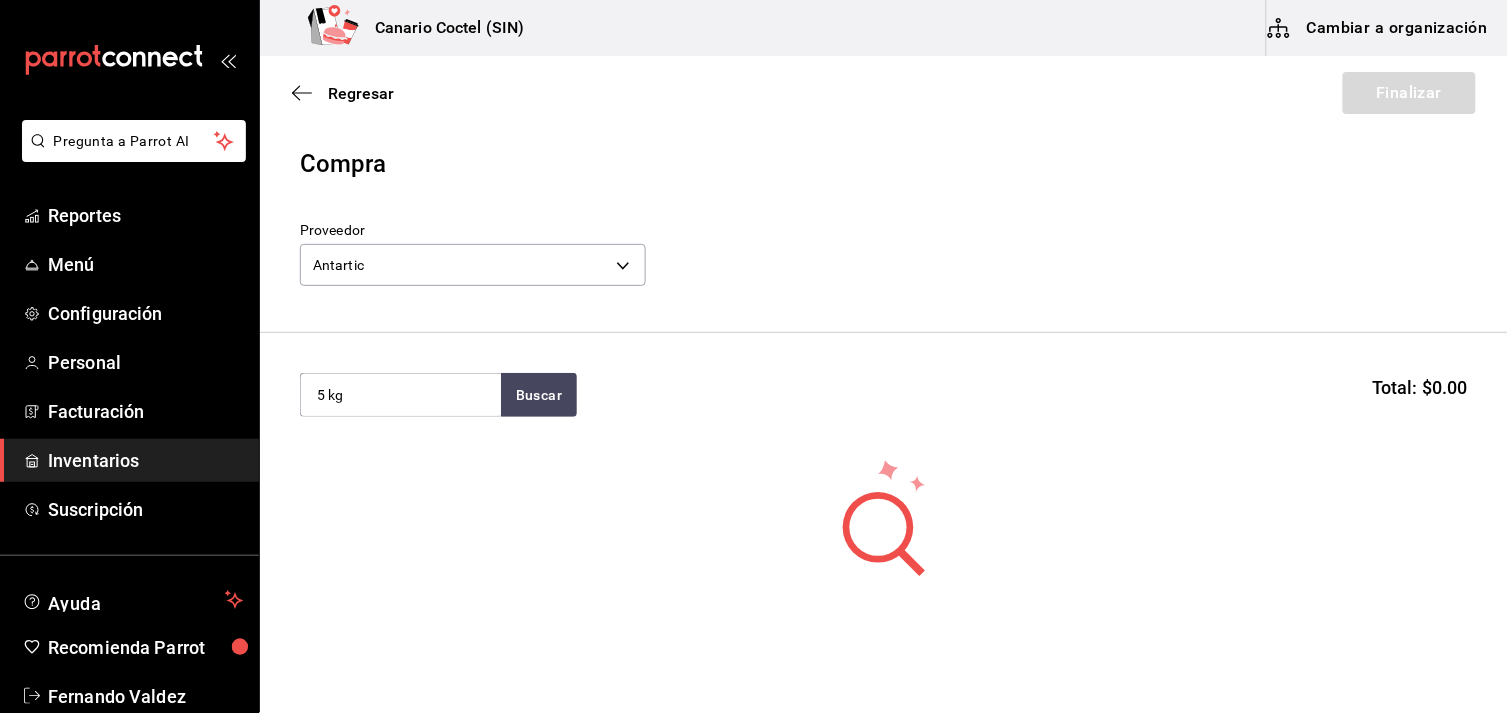 type on "5 kg" 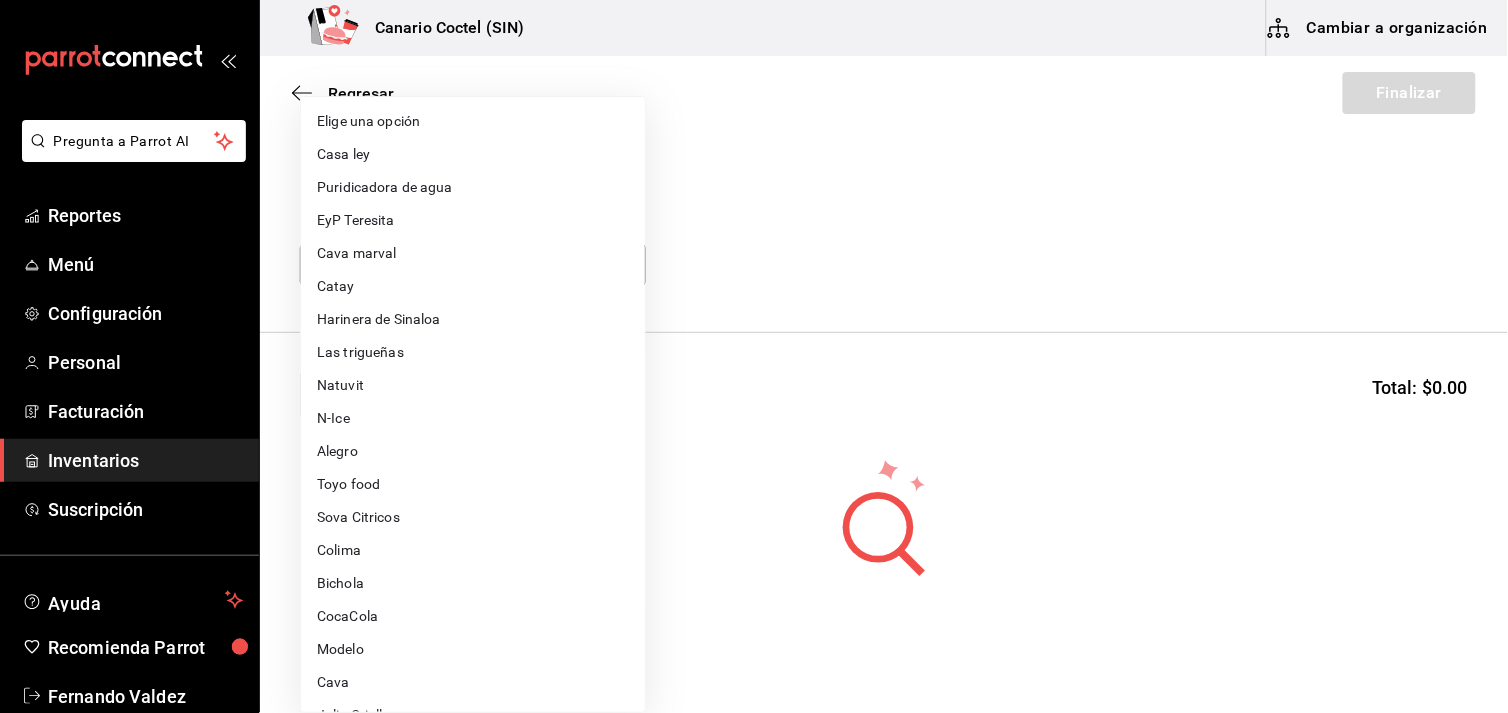 click on "Pregunta a Parrot AI Reportes   Menú   Configuración   Personal   Facturación   Inventarios   Suscripción   Ayuda Recomienda Parrot   [FIRST] [LAST]   Sugerir nueva función   Canario Coctel (SIN) Cambiar a organización Regresar Finalizar Compra Proveedor Antartic 619e3f2f-2b90-4d42-b310-96844daa711b 5 kg Total: $0.00 No hay insumos a mostrar. Busca un insumo para agregarlo a la lista GANA 1 MES GRATIS EN TU SUSCRIPCIÓN AQUÍ ¿Recuerdas cómo empezó tu restaurante?
Hoy puedes ayudar a un colega a tener el mismo cambio que tú viviste.
Recomienda Parrot directamente desde tu Portal Administrador.
Es fácil y rápido.
🎁 Por cada restaurante que se una, ganas 1 mes gratis. Ver video tutorial Ir a video Pregunta a Parrot AI Reportes   Menú   Configuración   Personal   Facturación   Inventarios   Suscripción   Ayuda Recomienda Parrot   [FIRST] [LAST]   Sugerir nueva función   Editar Eliminar Visitar centro de ayuda ([PHONE]) [EMAIL] Visitar centro de ayuda ([PHONE])" at bounding box center (754, 300) 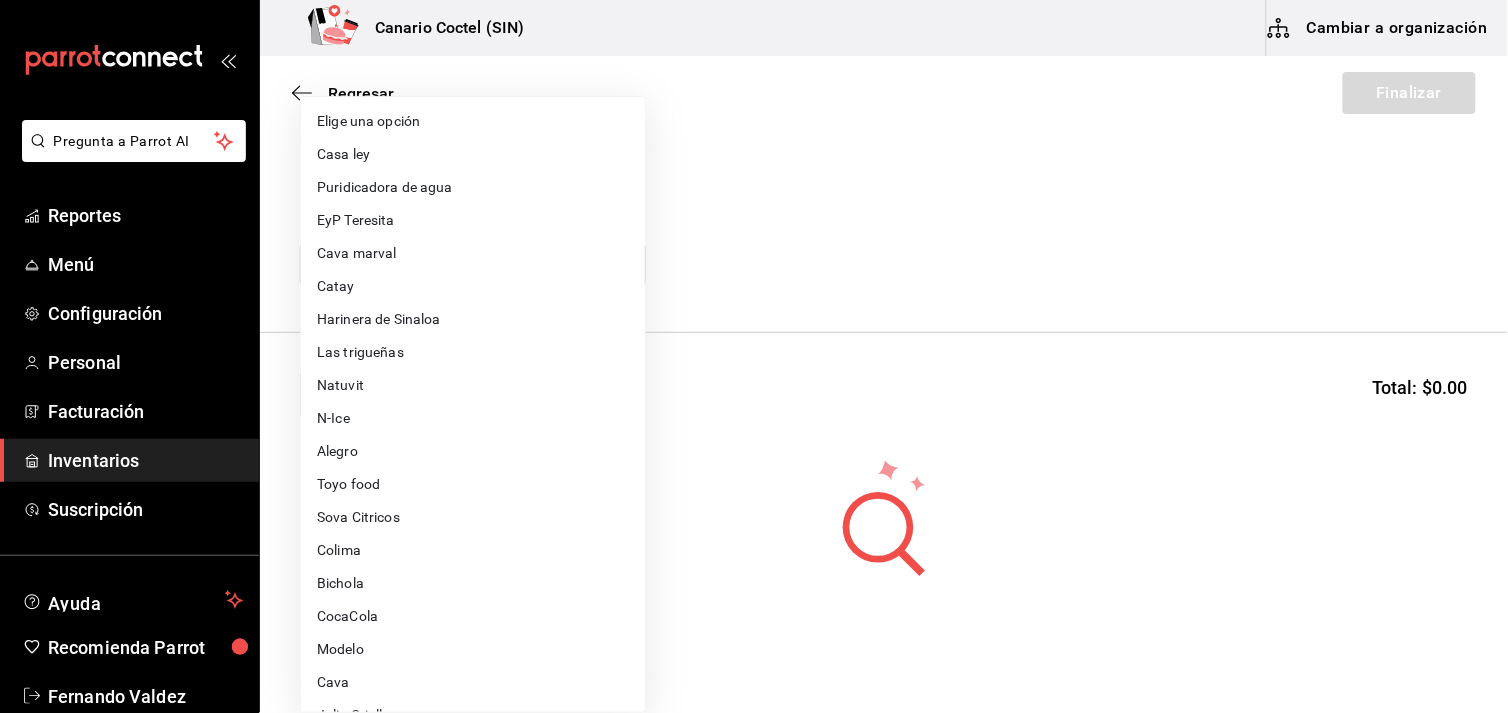 scroll, scrollTop: 574, scrollLeft: 0, axis: vertical 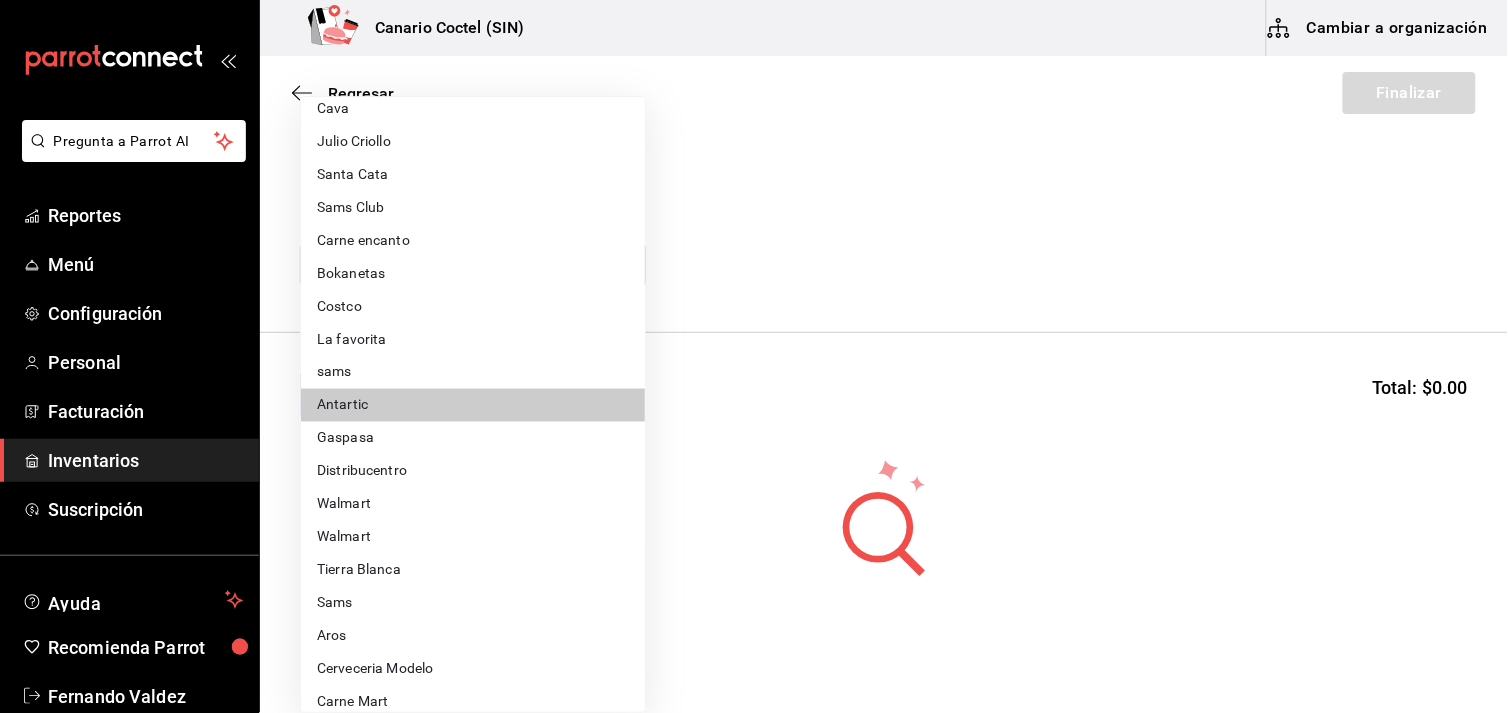 click on "Aros" at bounding box center (473, 636) 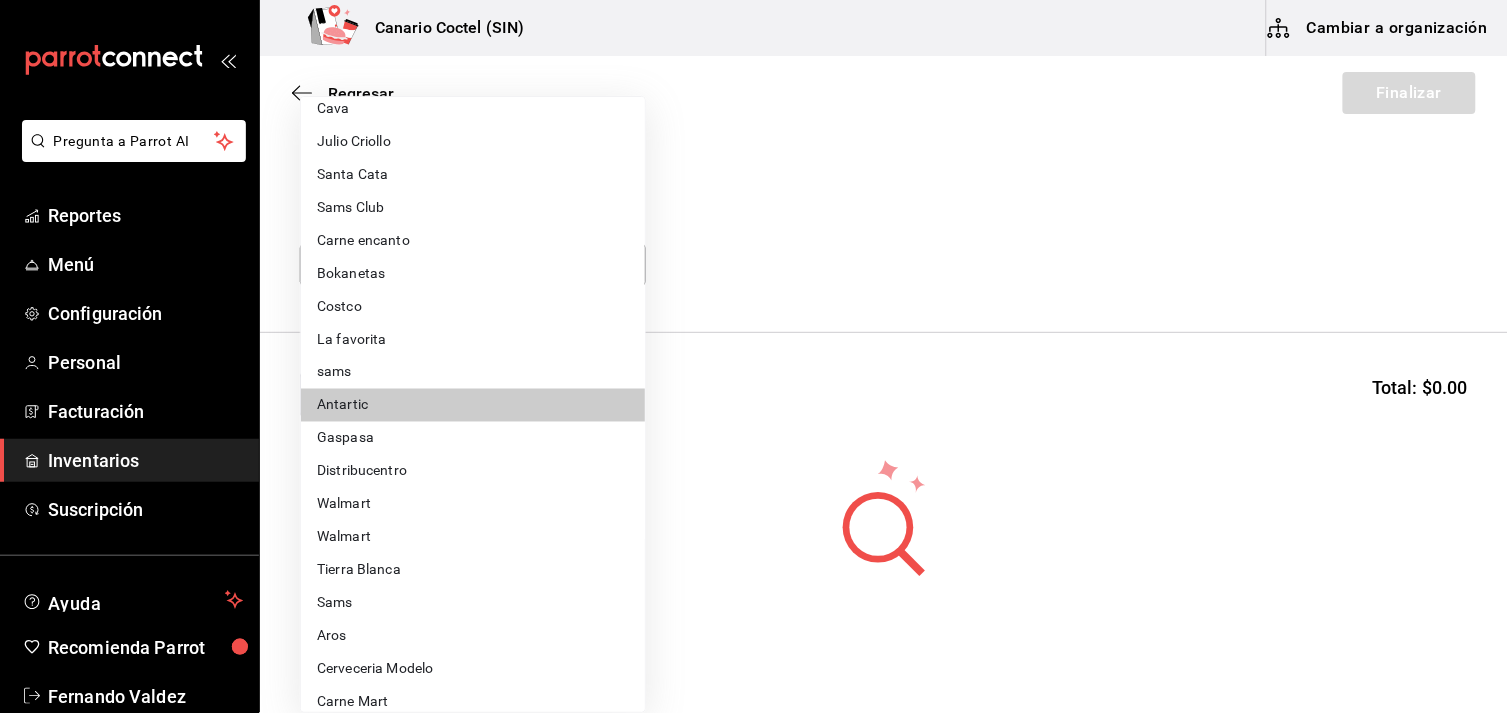 type on "b9167449-11b7-497f-993d-6e5407facada" 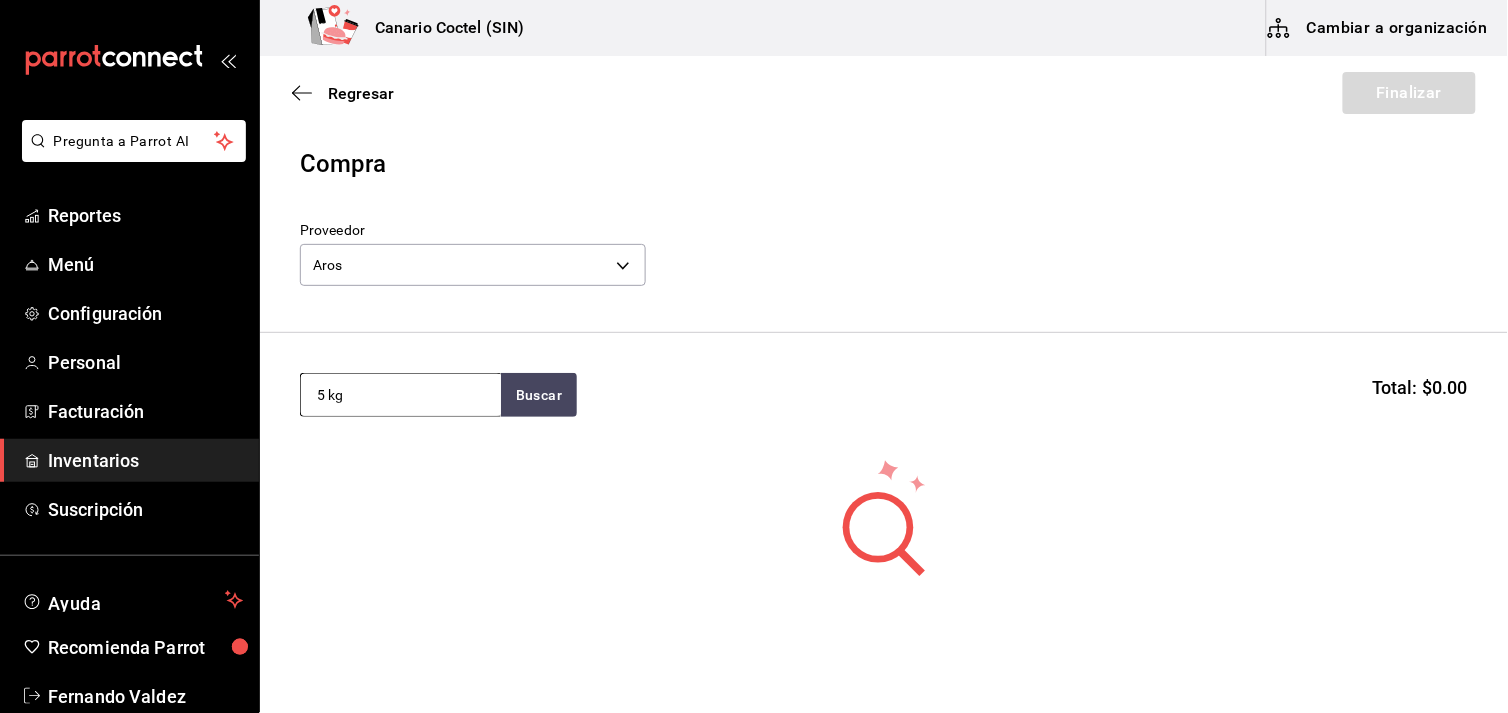 click on "5 kg" at bounding box center (401, 395) 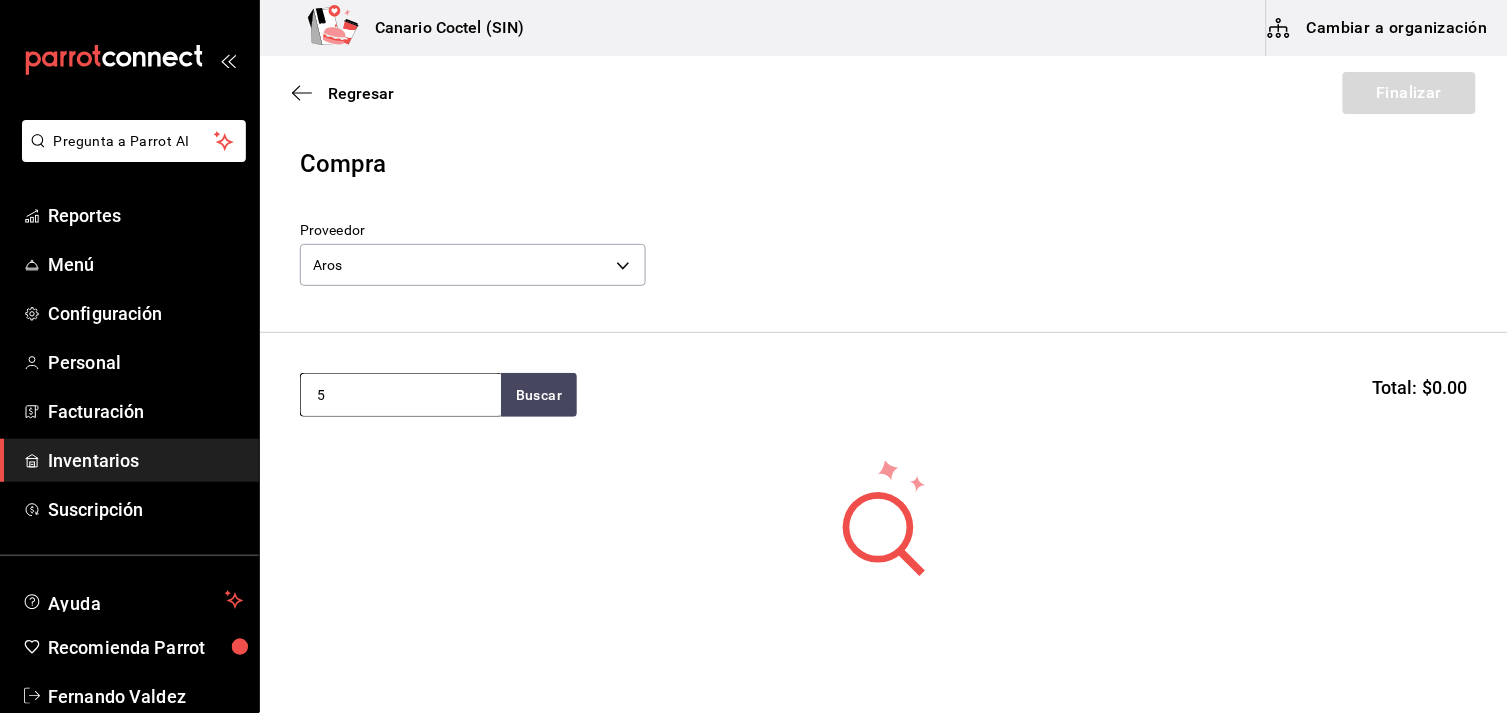 type on "5" 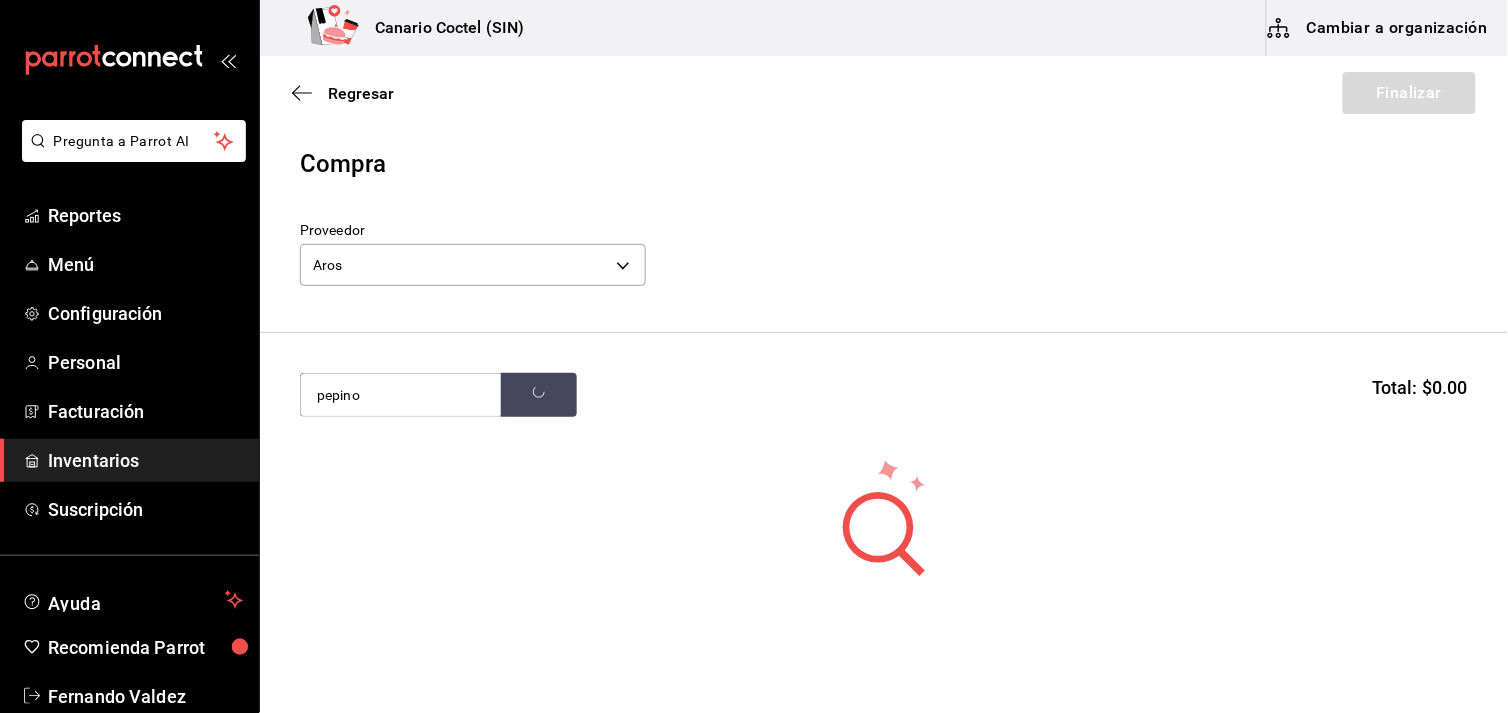 click on "No hay insumos a mostrar. Busca un insumo para agregarlo a la lista" at bounding box center (884, 553) 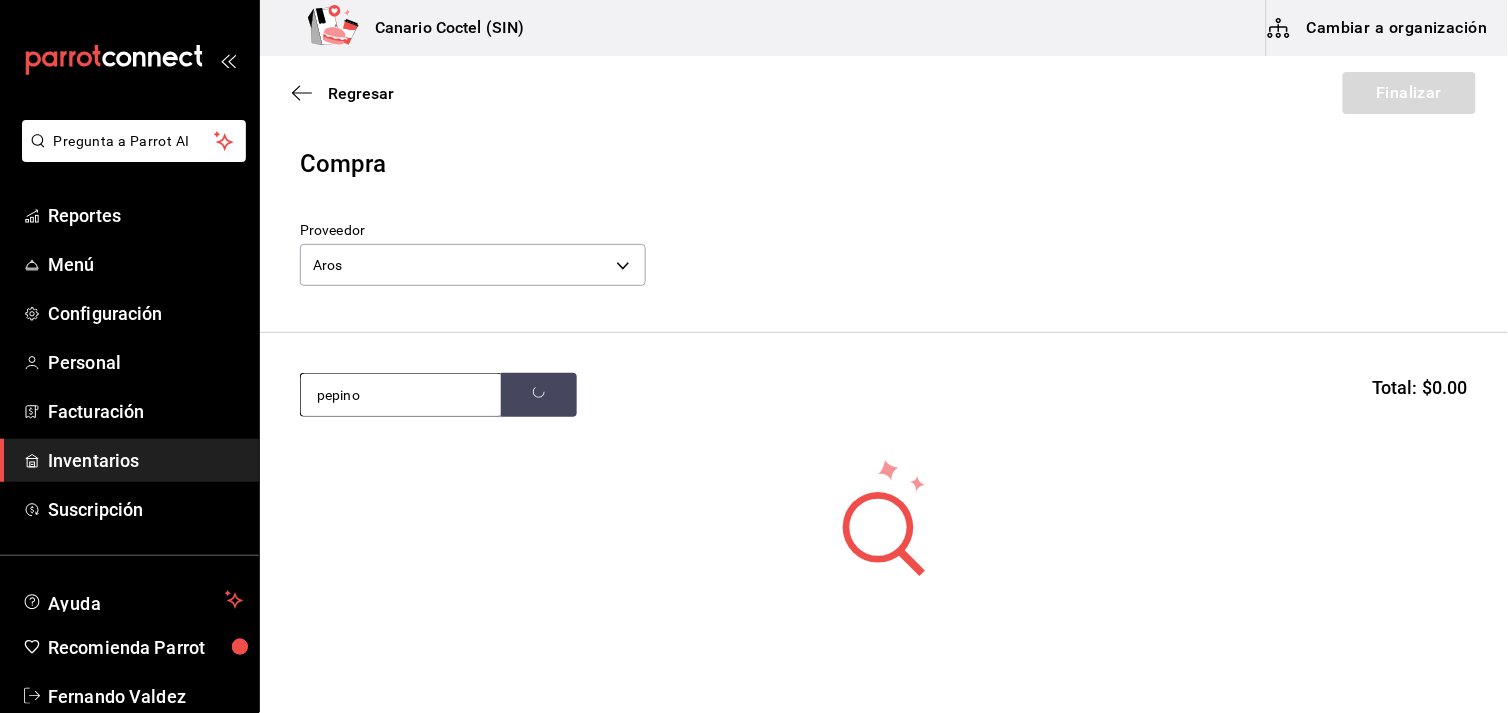click on "pepino" at bounding box center [401, 395] 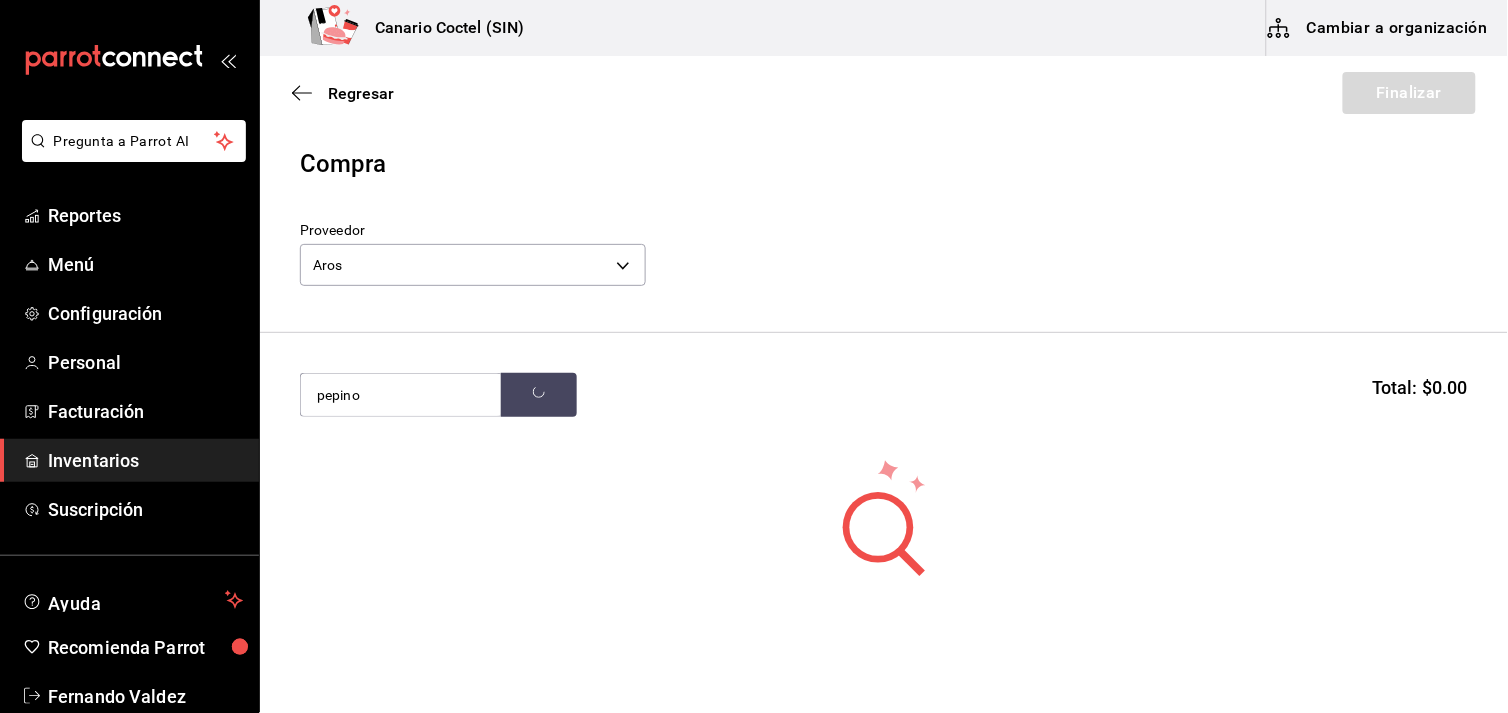 drag, startPoint x: 382, startPoint y: 391, endPoint x: 281, endPoint y: 402, distance: 101.597244 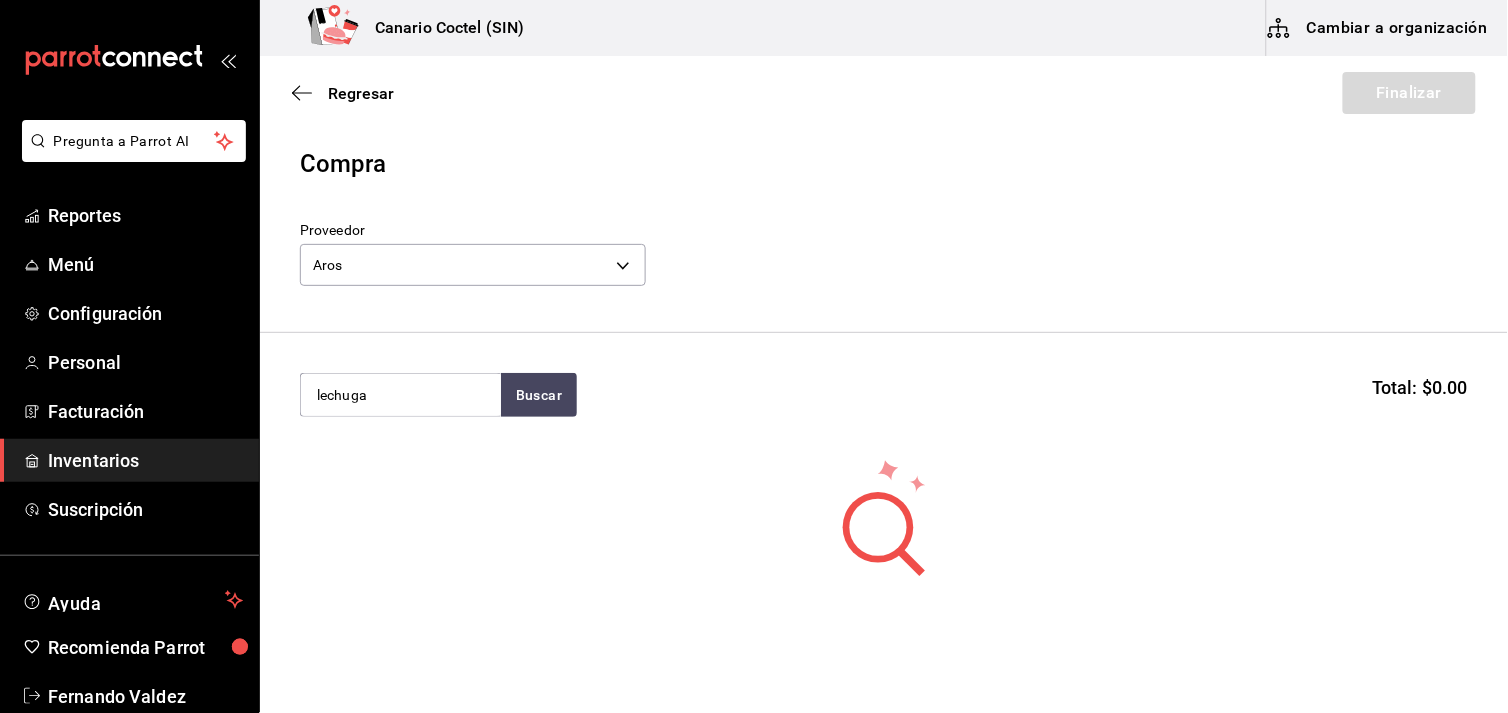 type on "lechuga" 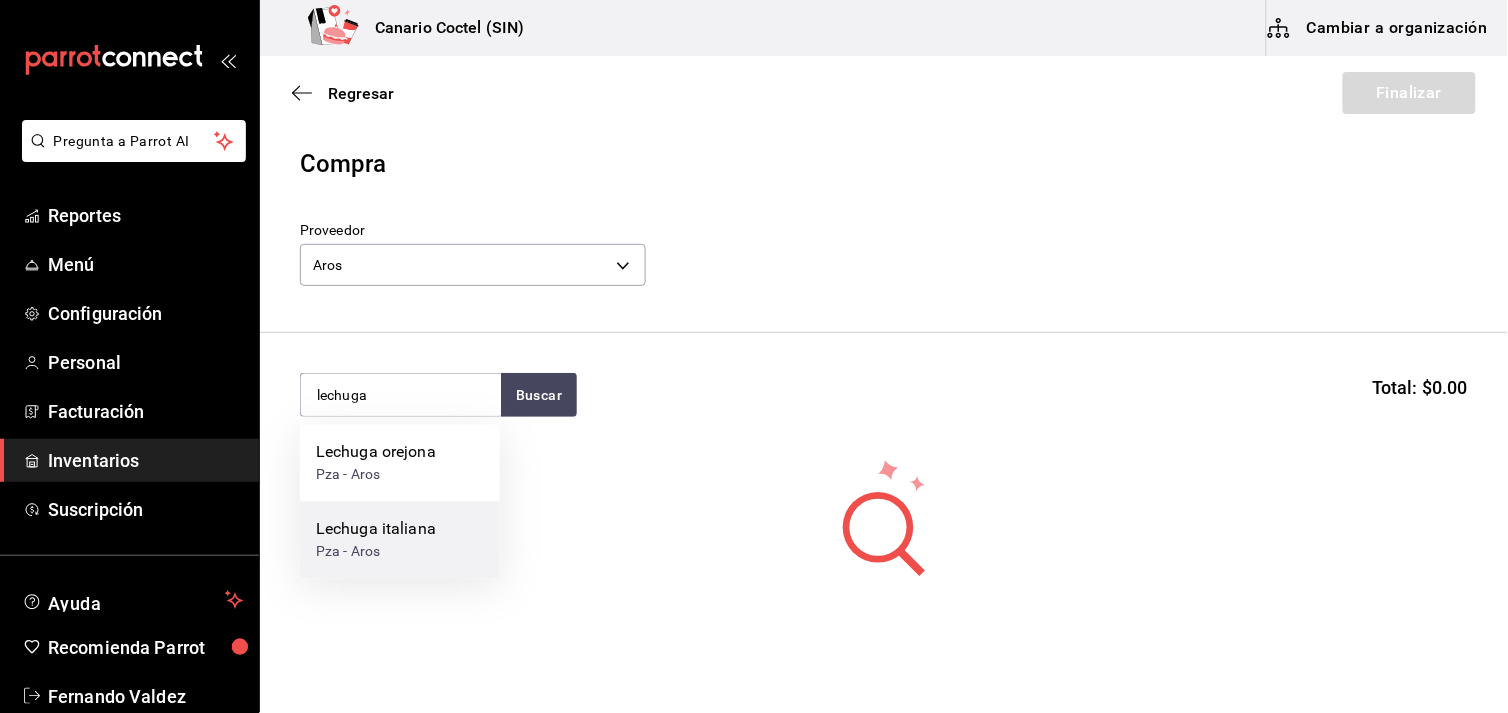 click on "Lechuga italiana" at bounding box center (376, 530) 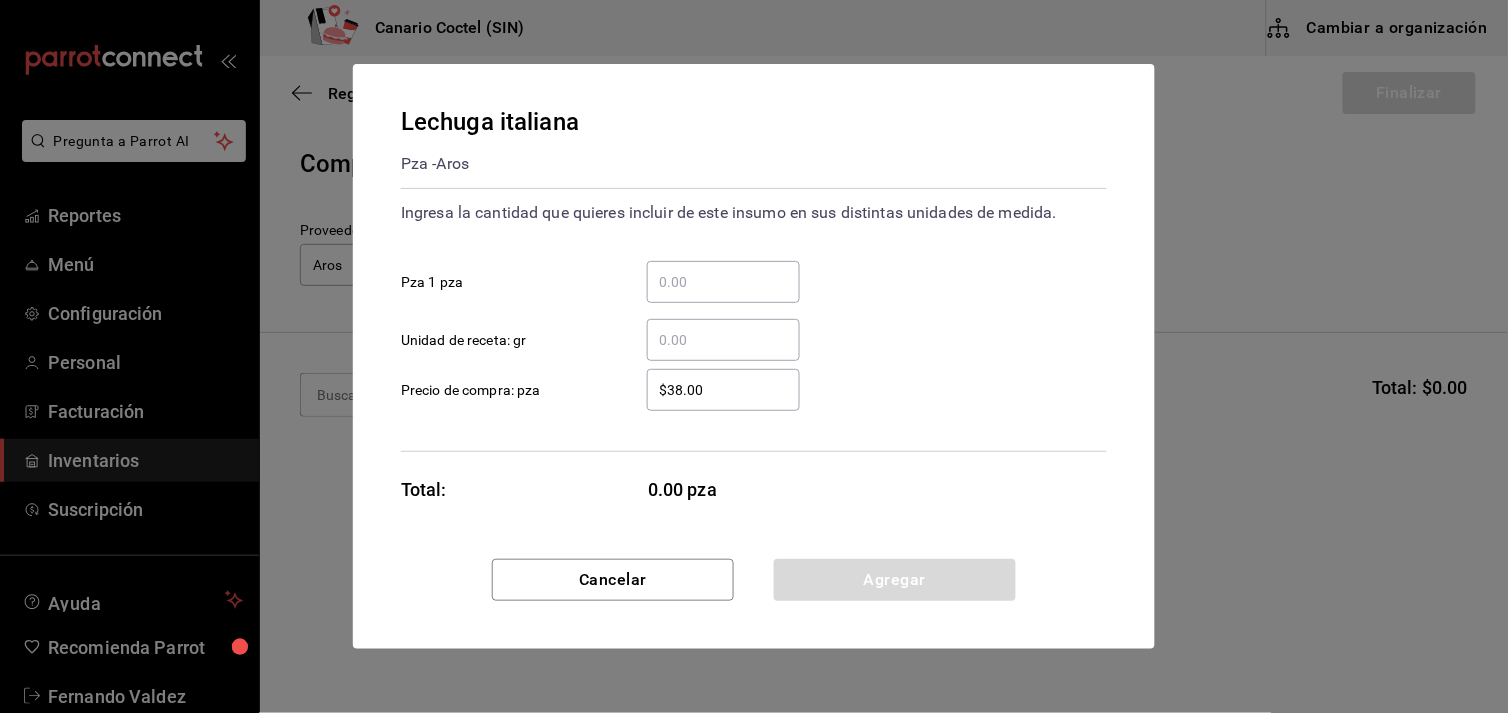 click on "​ Pza 1 pza" at bounding box center (723, 282) 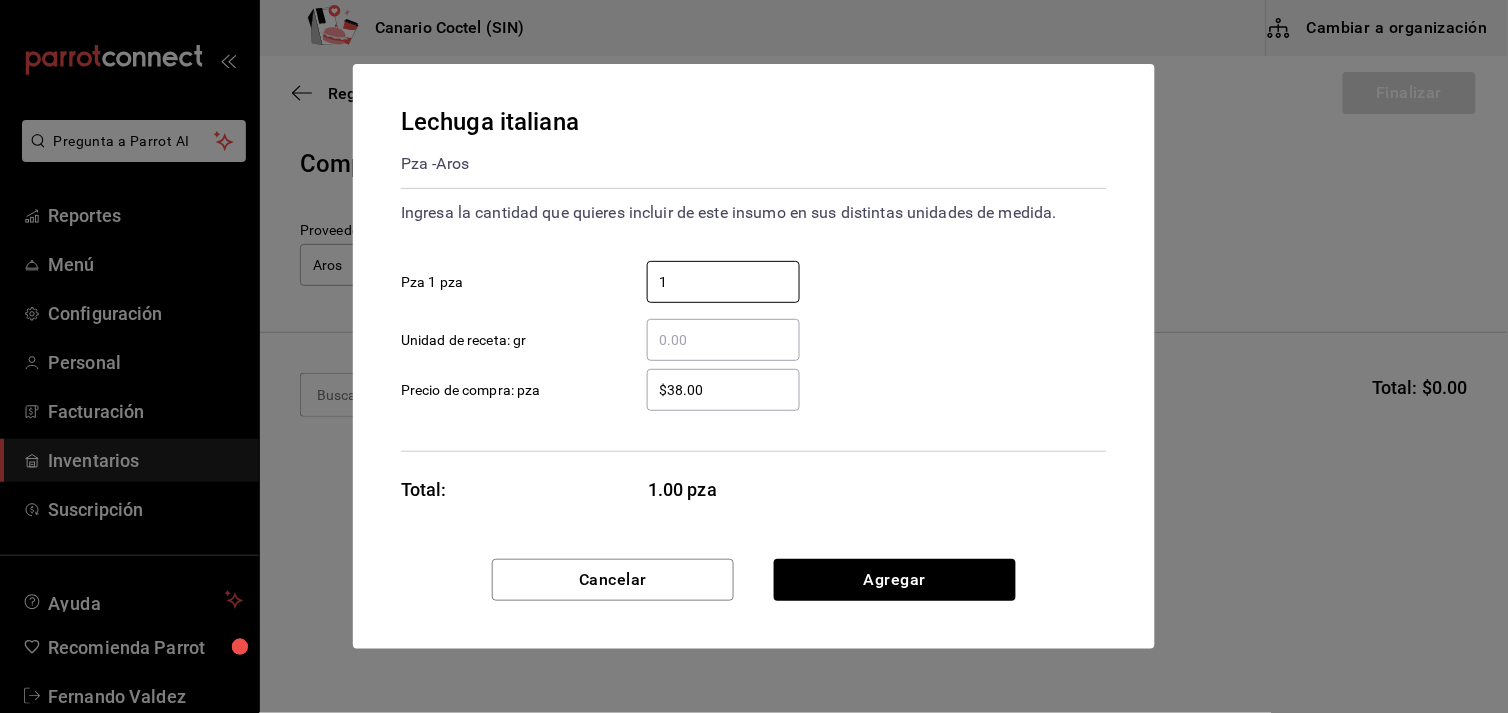 type on "1" 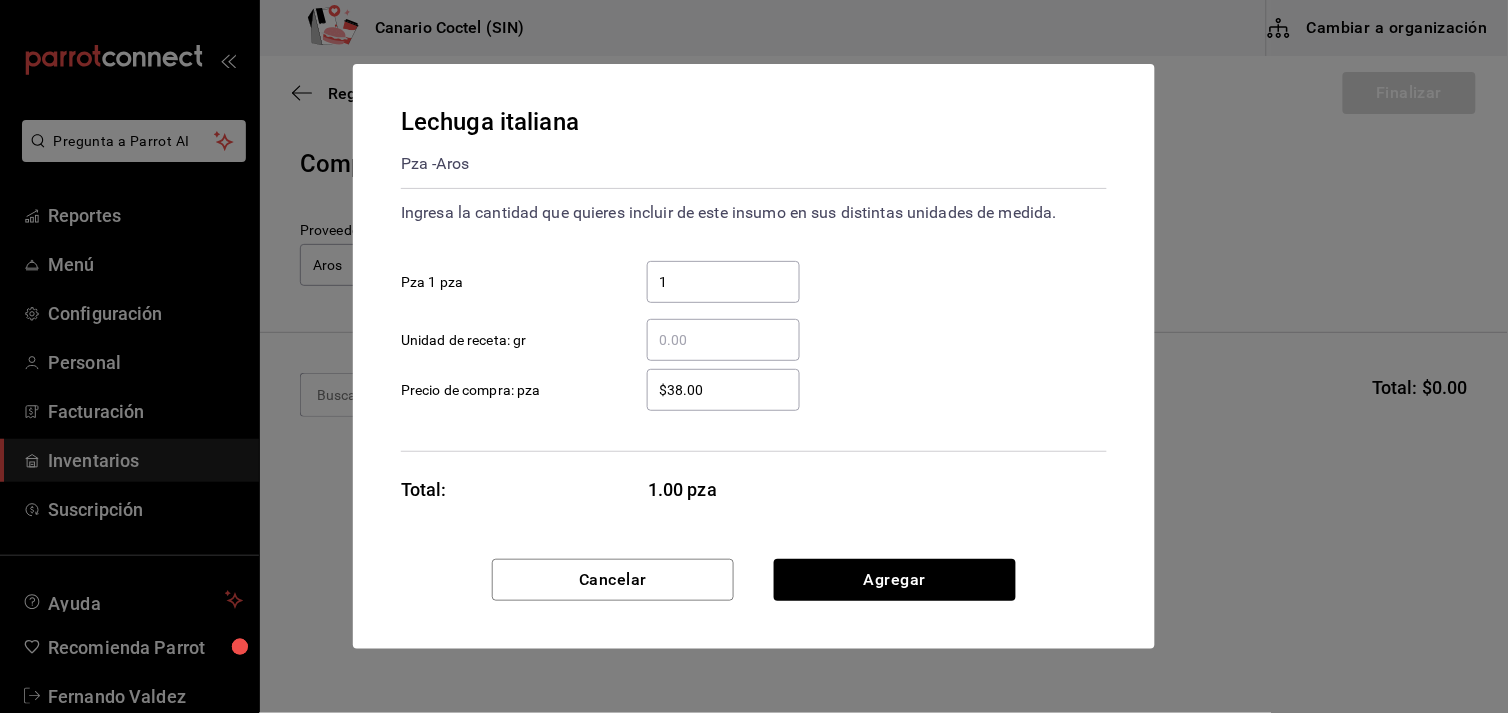click on "$38.00" at bounding box center (723, 390) 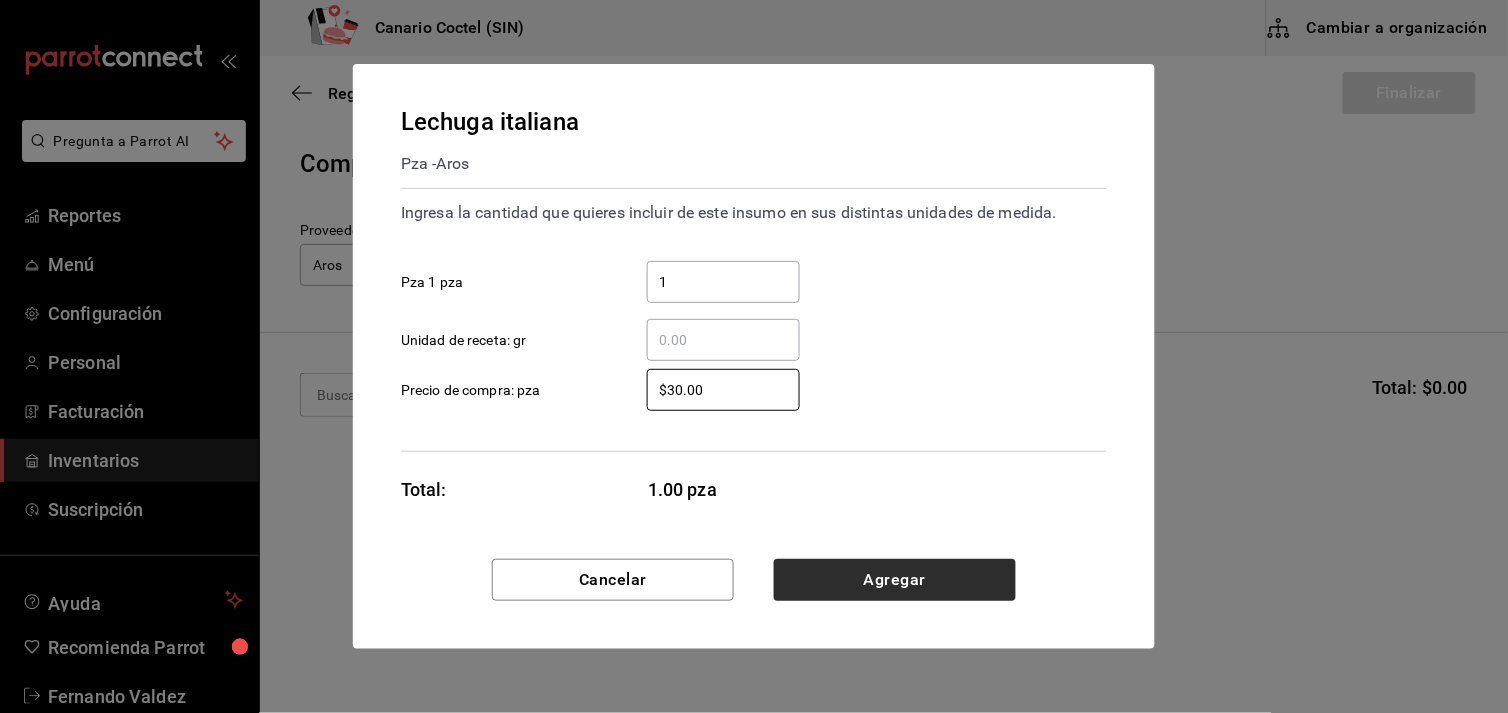 type on "$30.00" 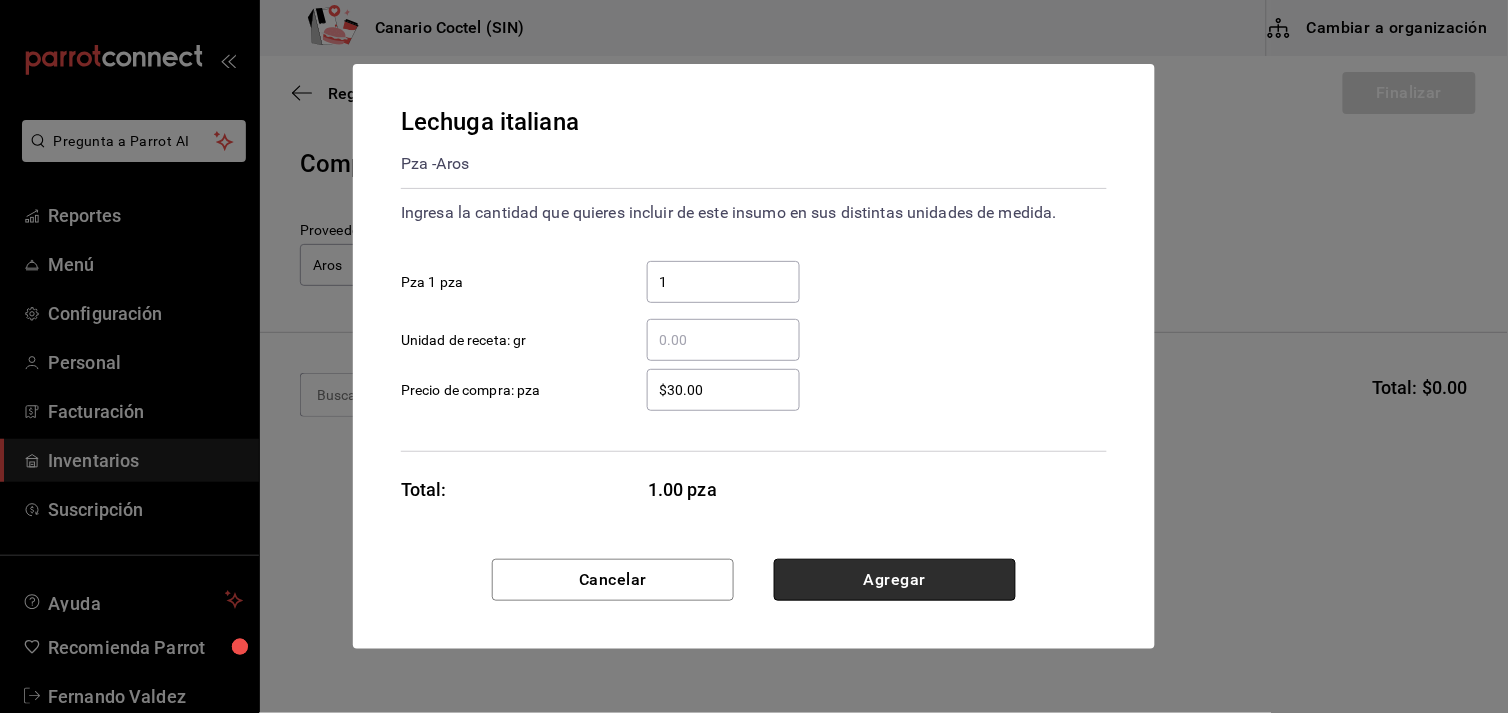 click on "Agregar" at bounding box center (895, 580) 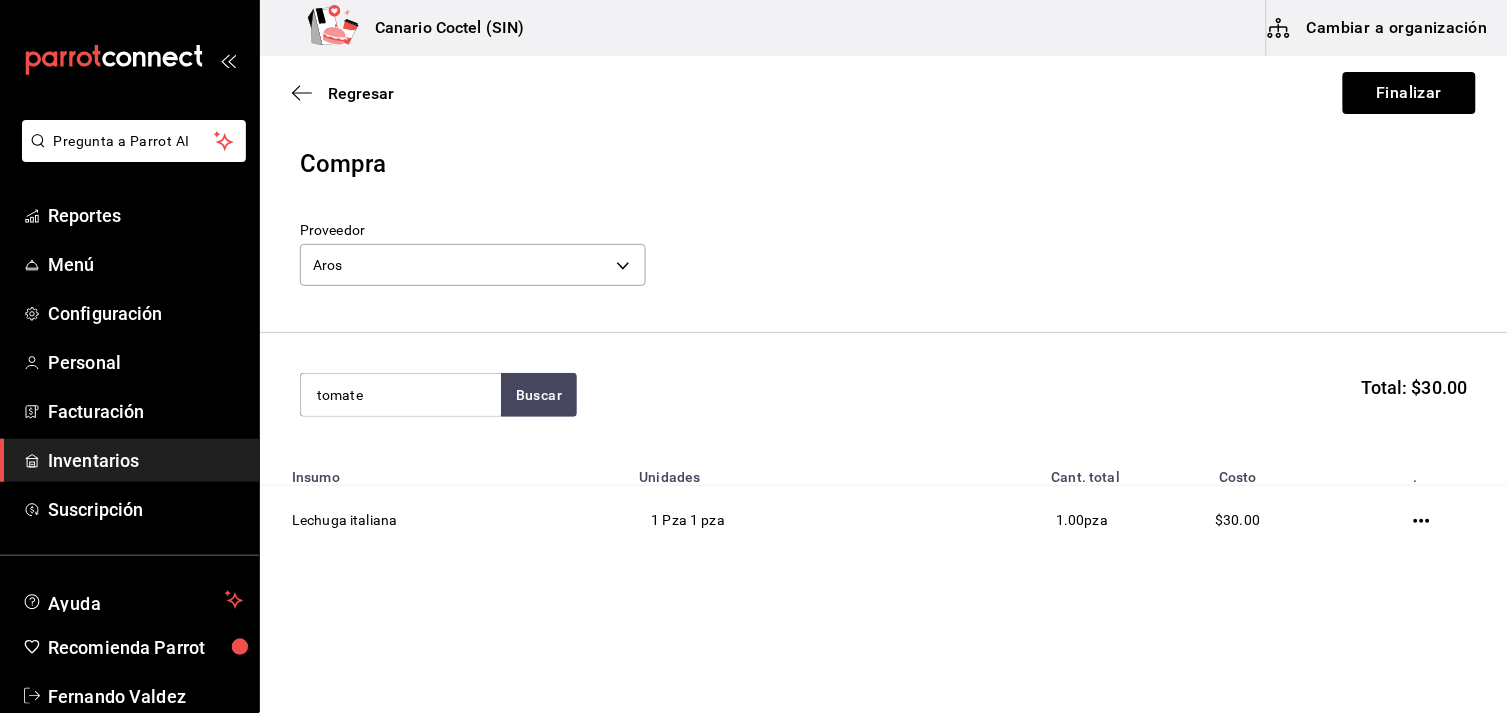 type on "tomate" 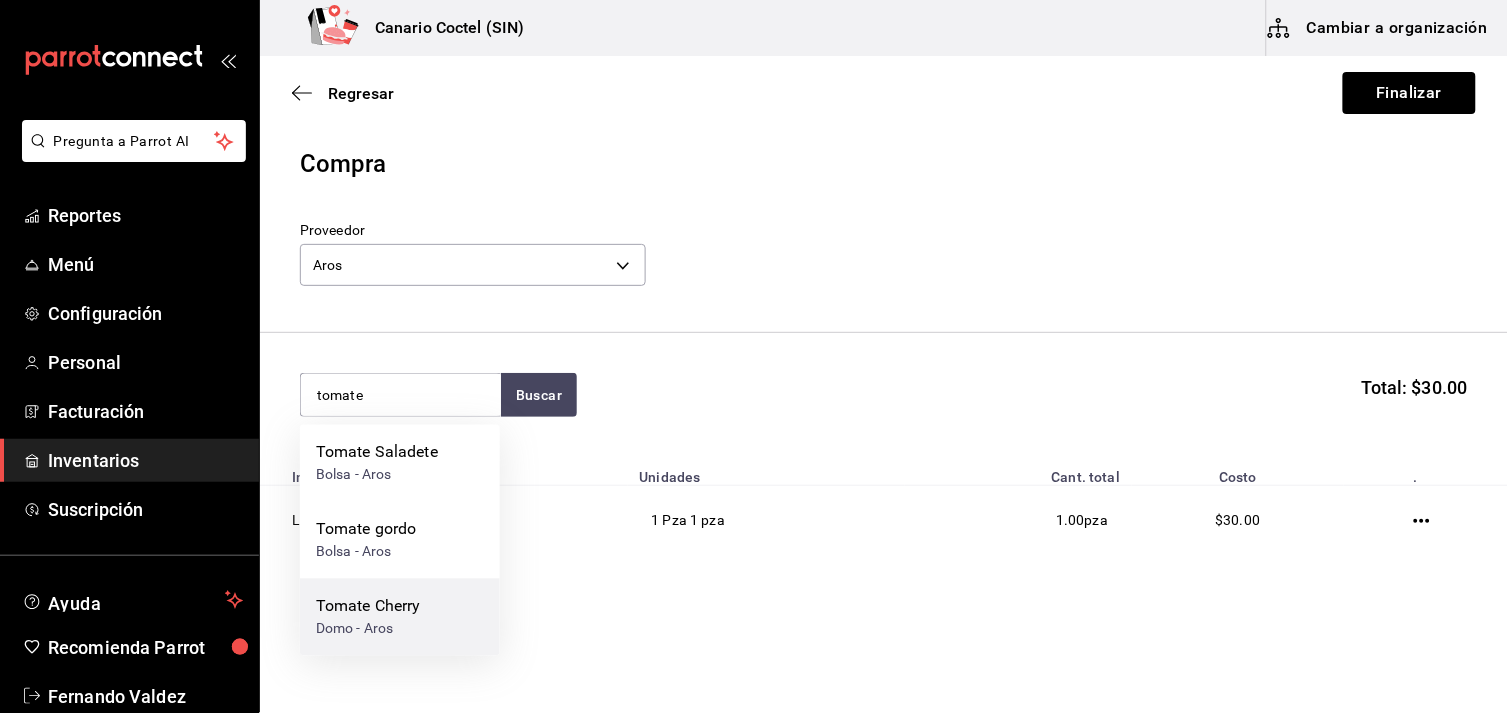 click on "Tomate Cherry" at bounding box center [368, 607] 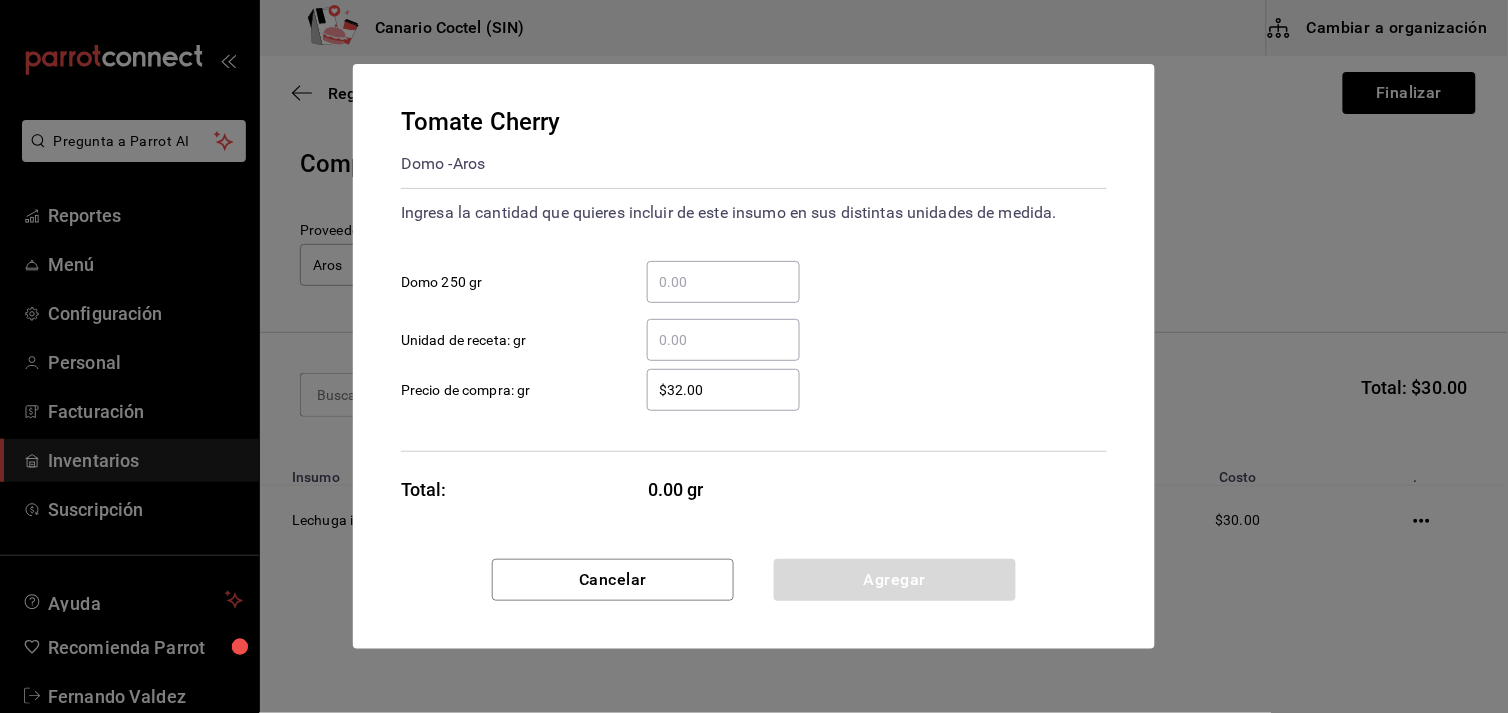 click on "​ Unidad de receta: gr" at bounding box center [723, 340] 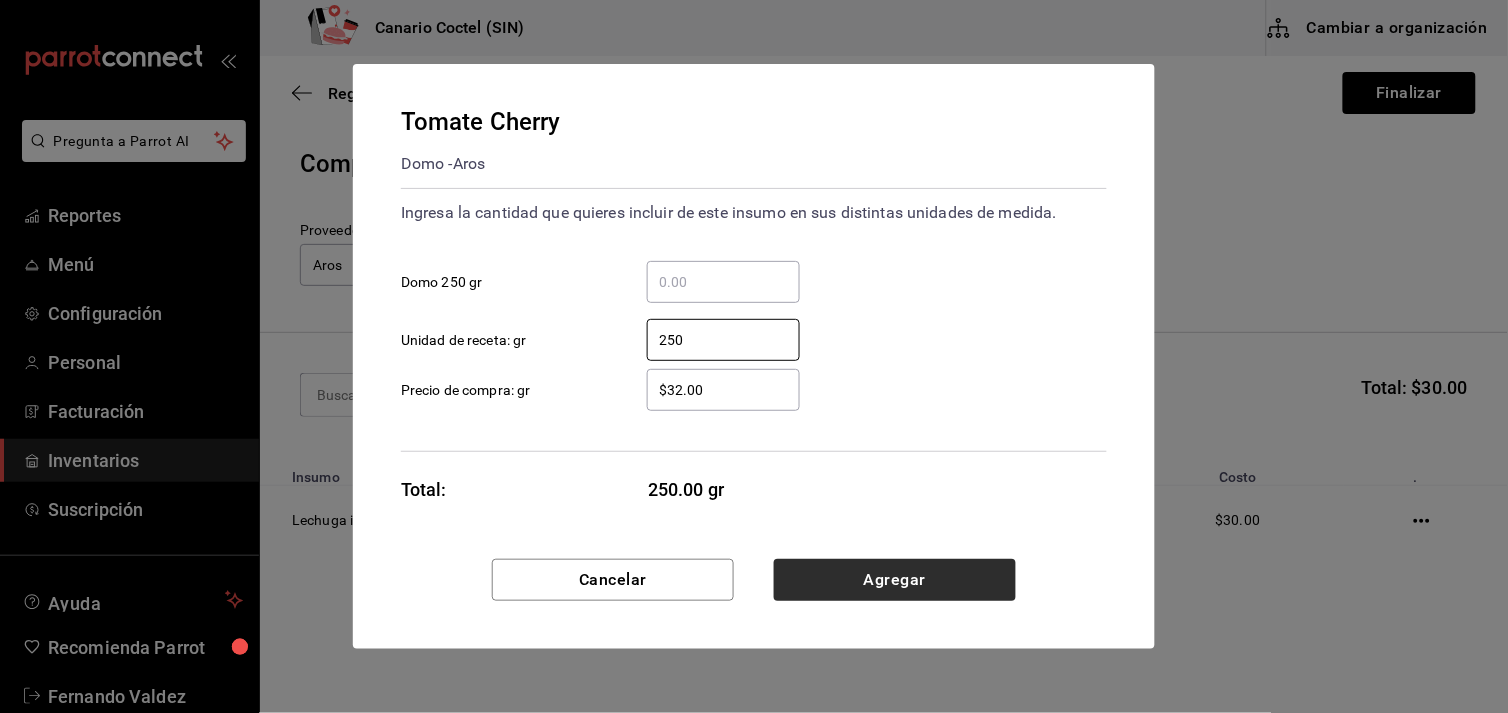 type on "250" 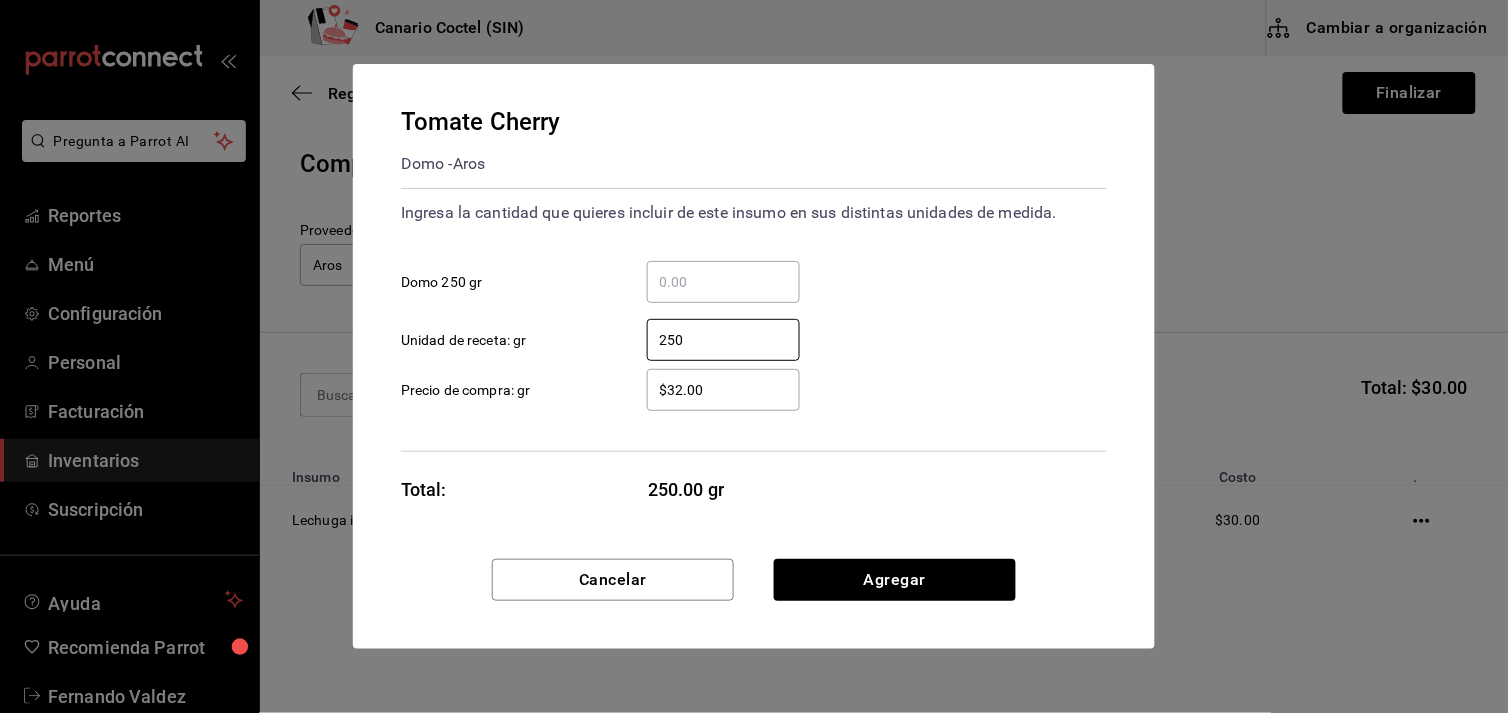 click on "$32.00" at bounding box center (723, 390) 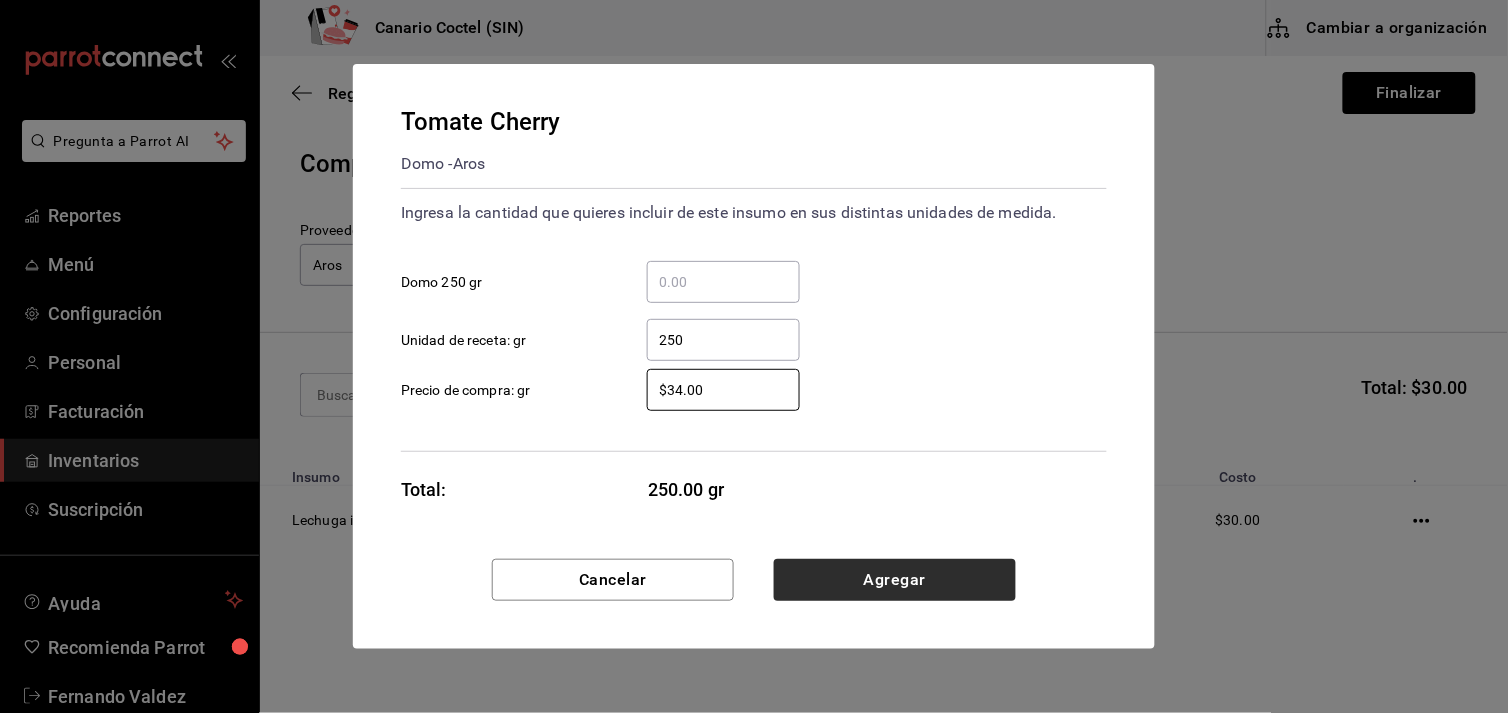 type on "$34.00" 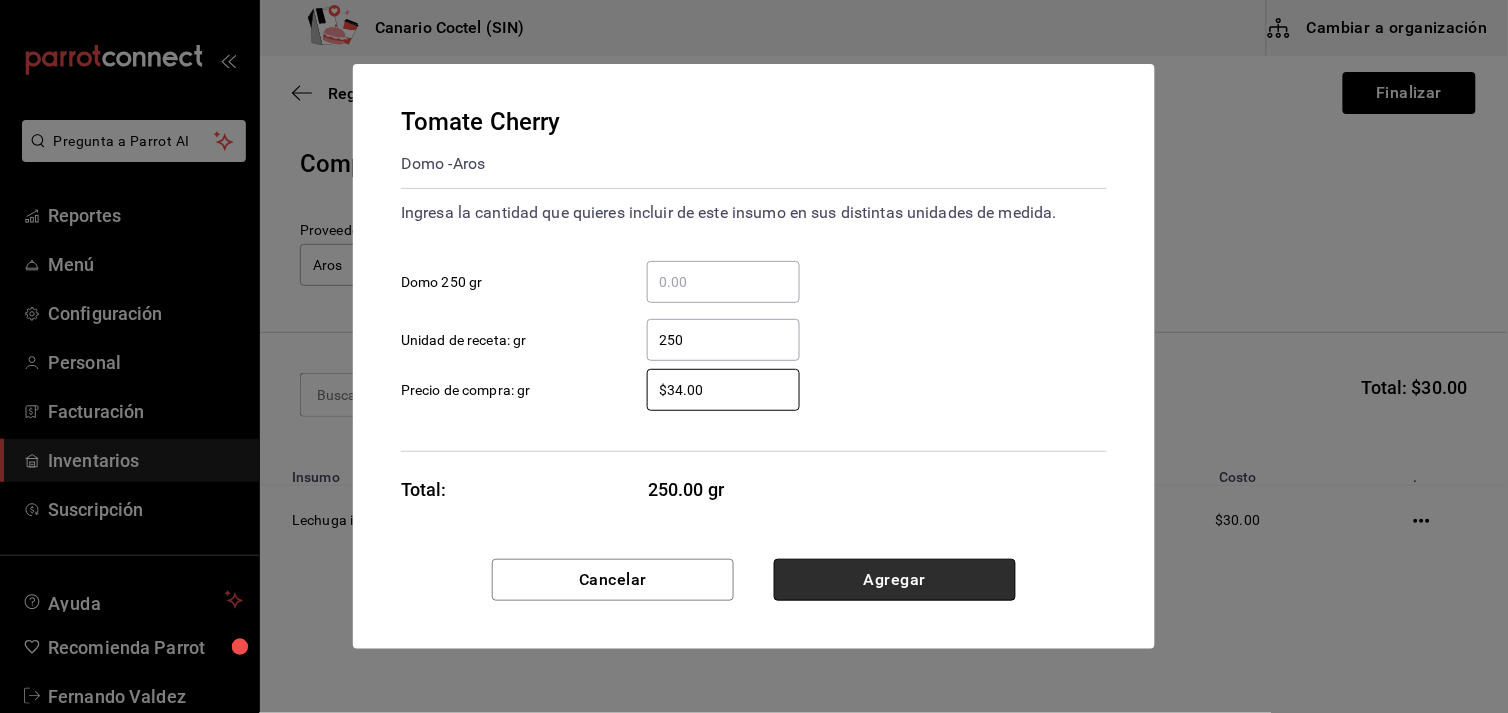 click on "Agregar" at bounding box center (895, 580) 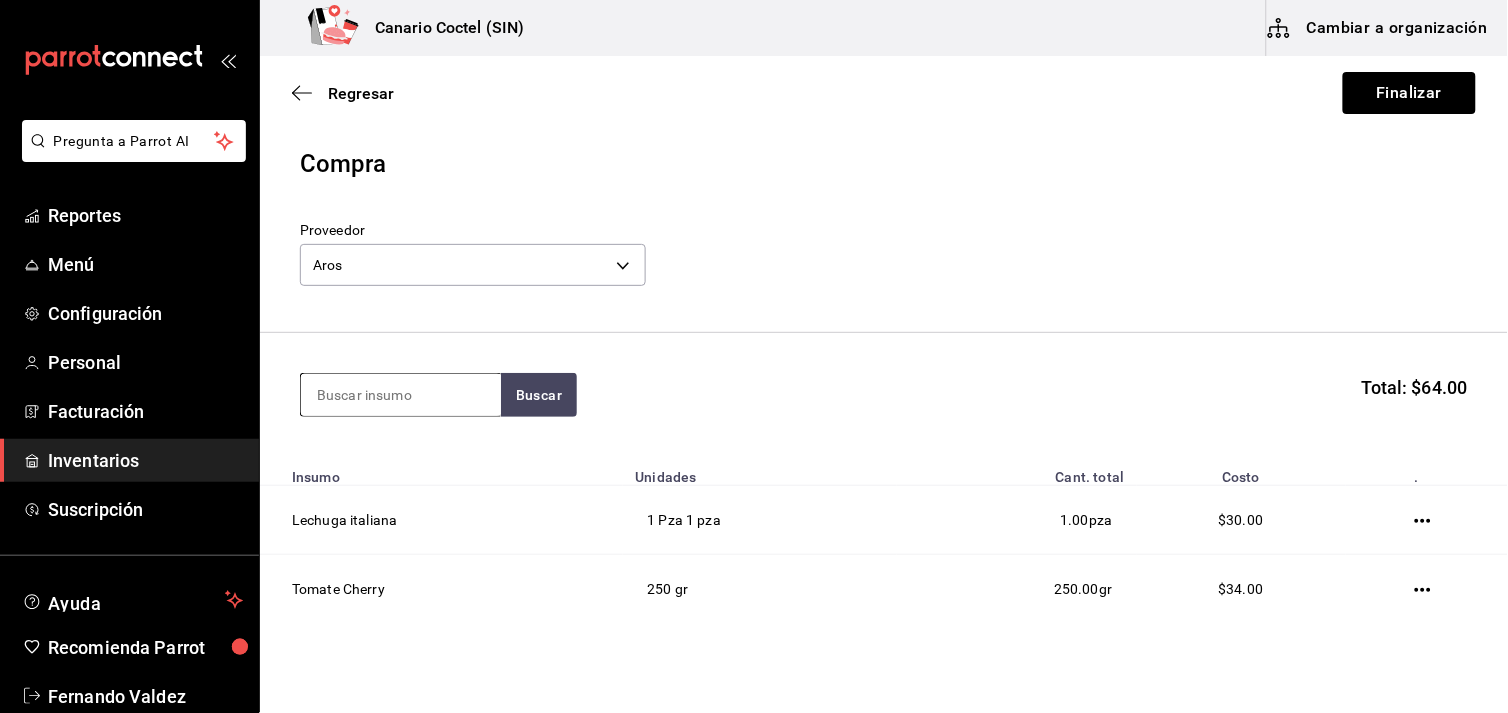 click at bounding box center (401, 395) 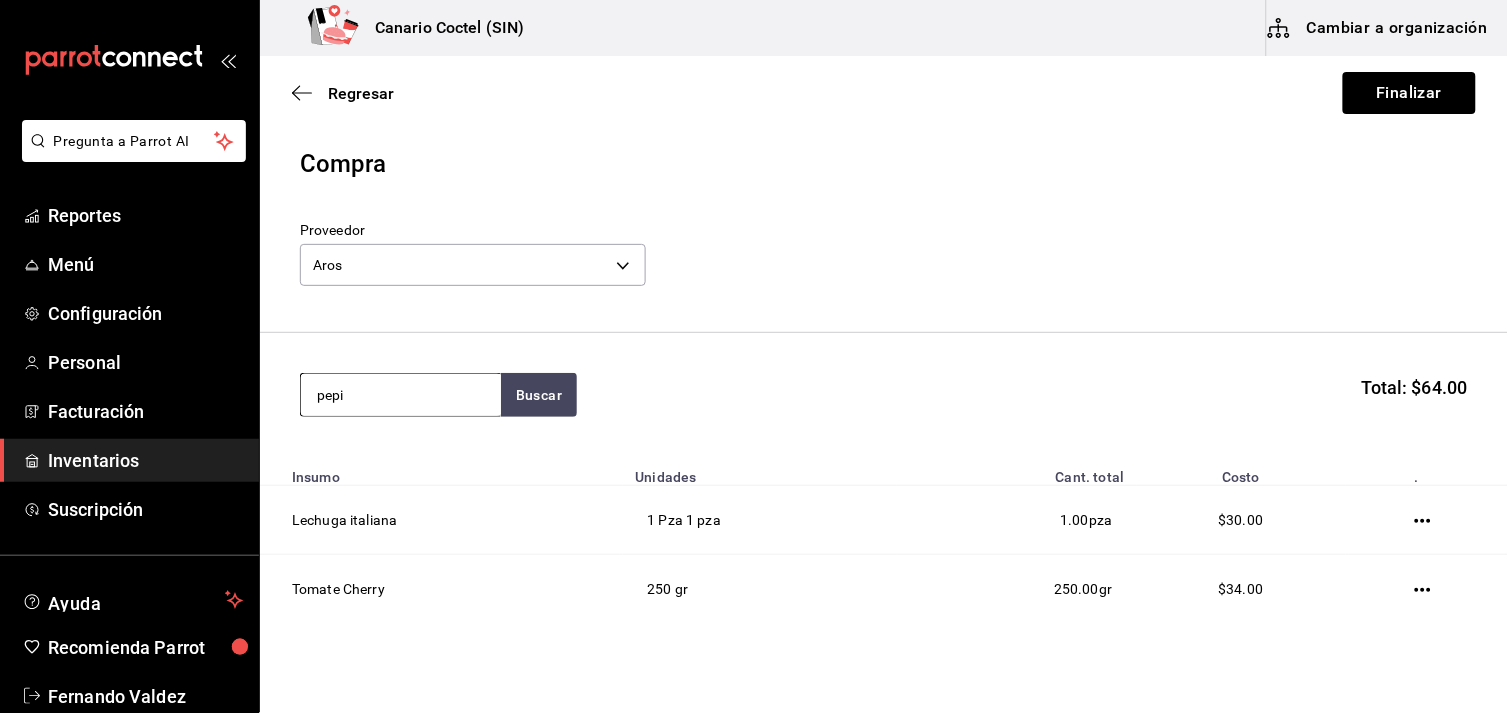 type on "pepi" 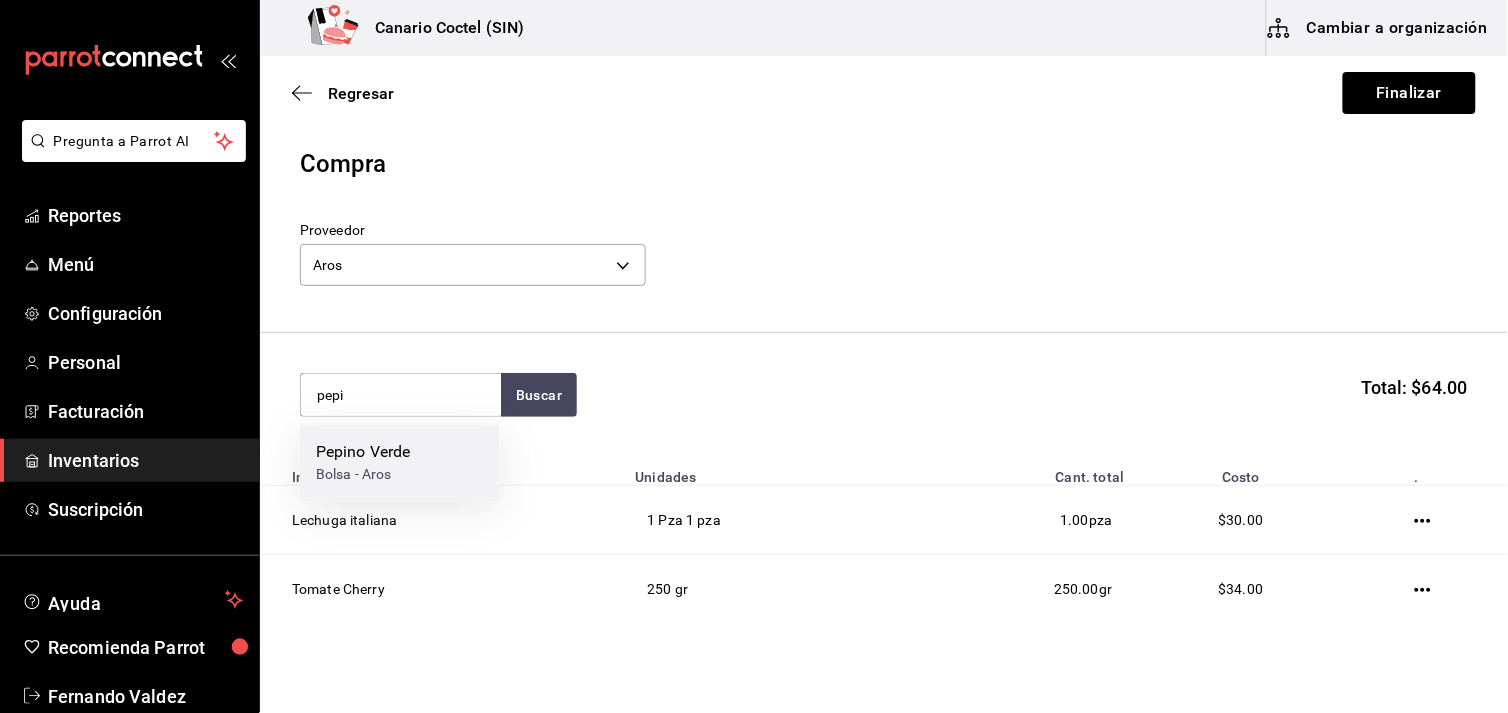 click on "Pepino Verde Bolsa - Aros" at bounding box center (400, 463) 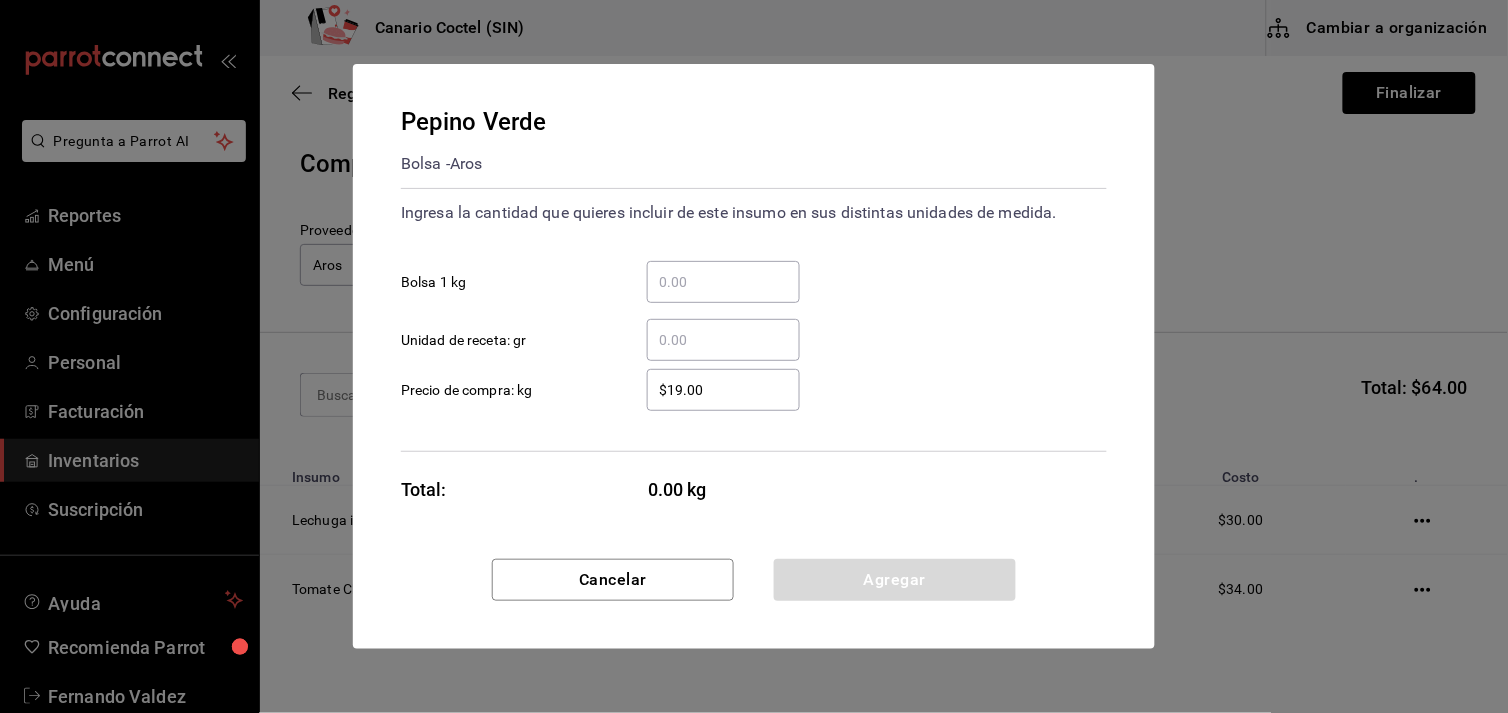 click on "​ Bolsa 1 kg" at bounding box center [723, 282] 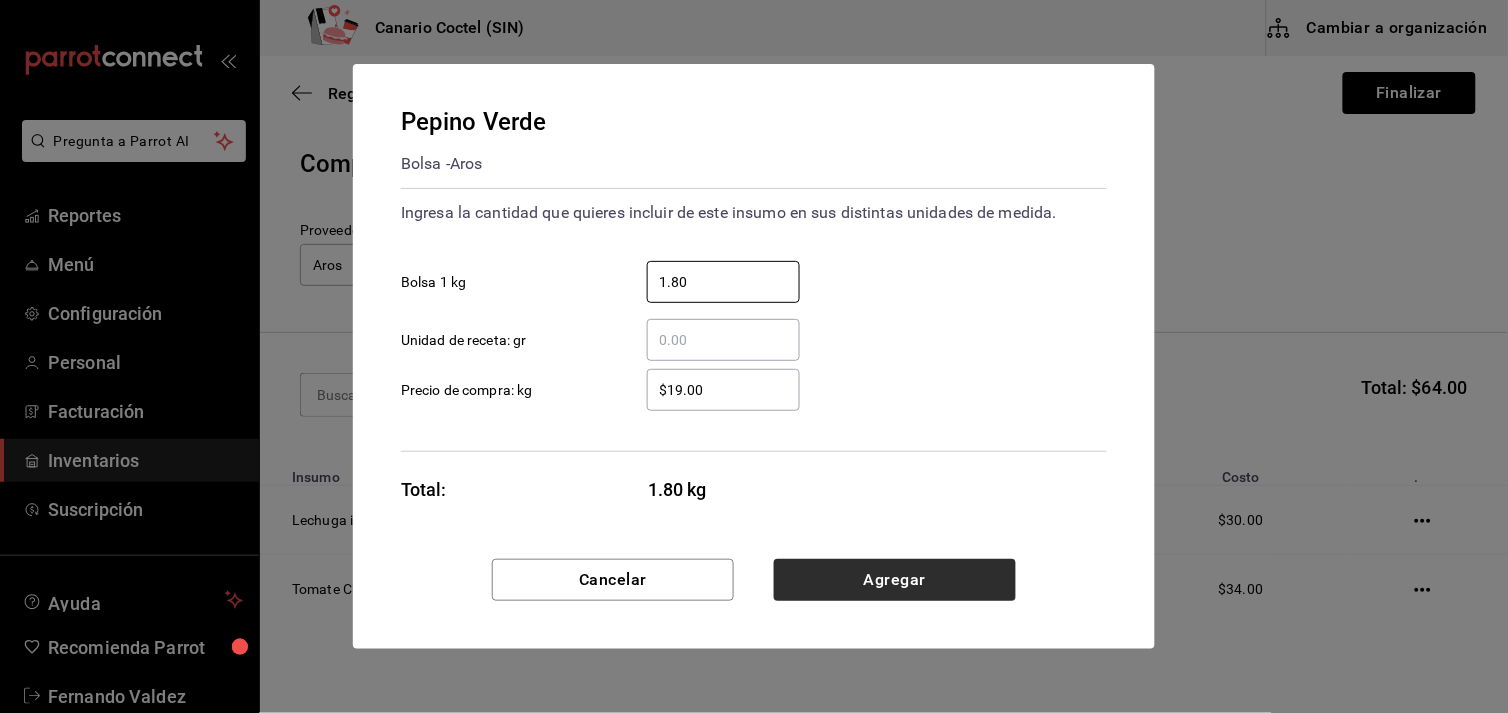type on "1.80" 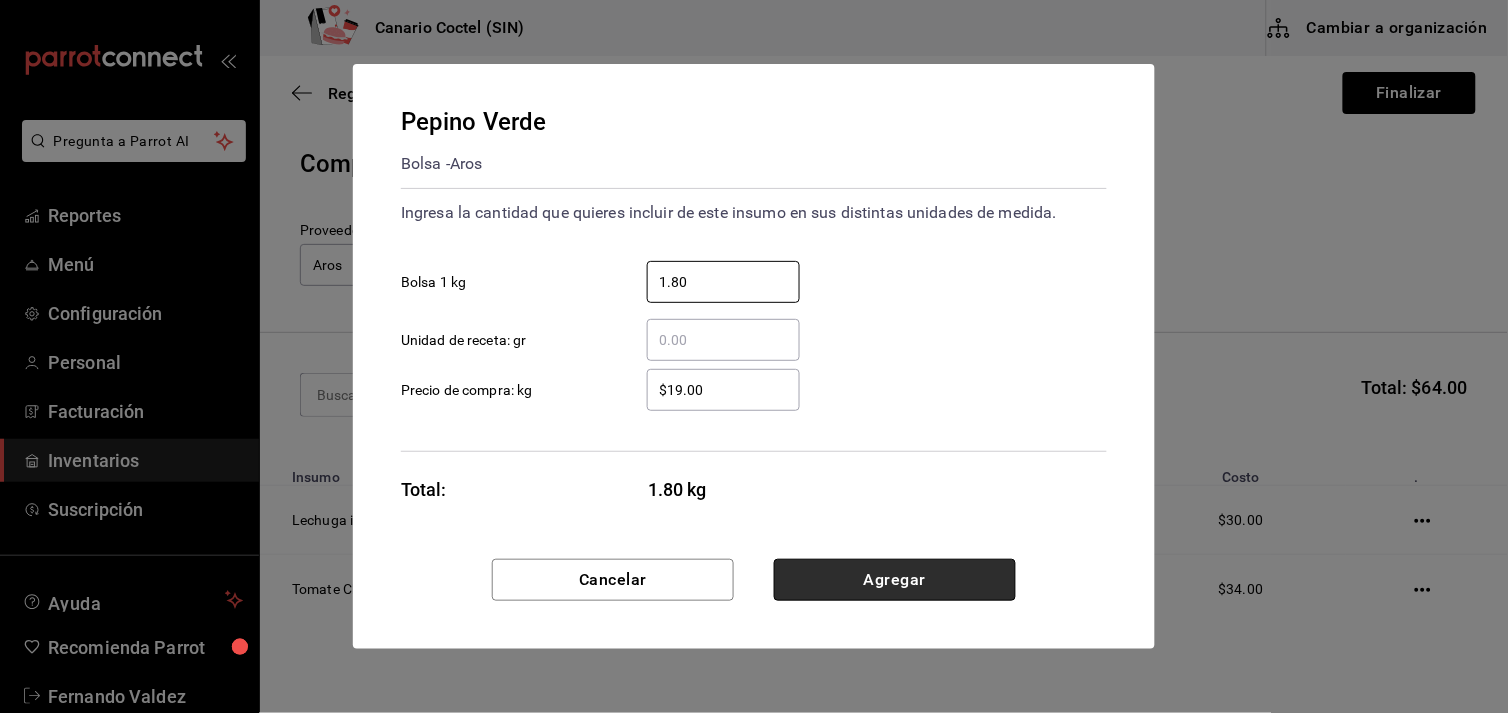 click on "Agregar" at bounding box center (895, 580) 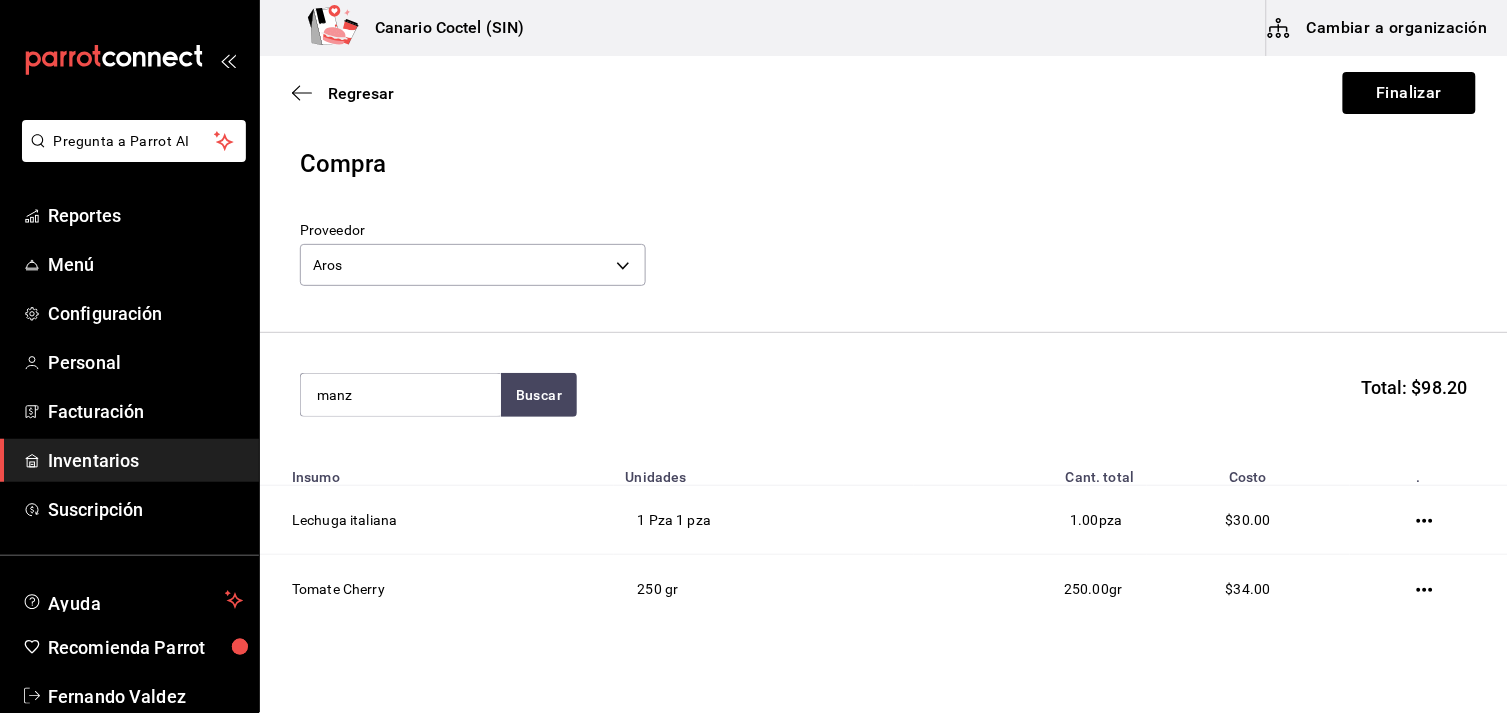 type on "manz" 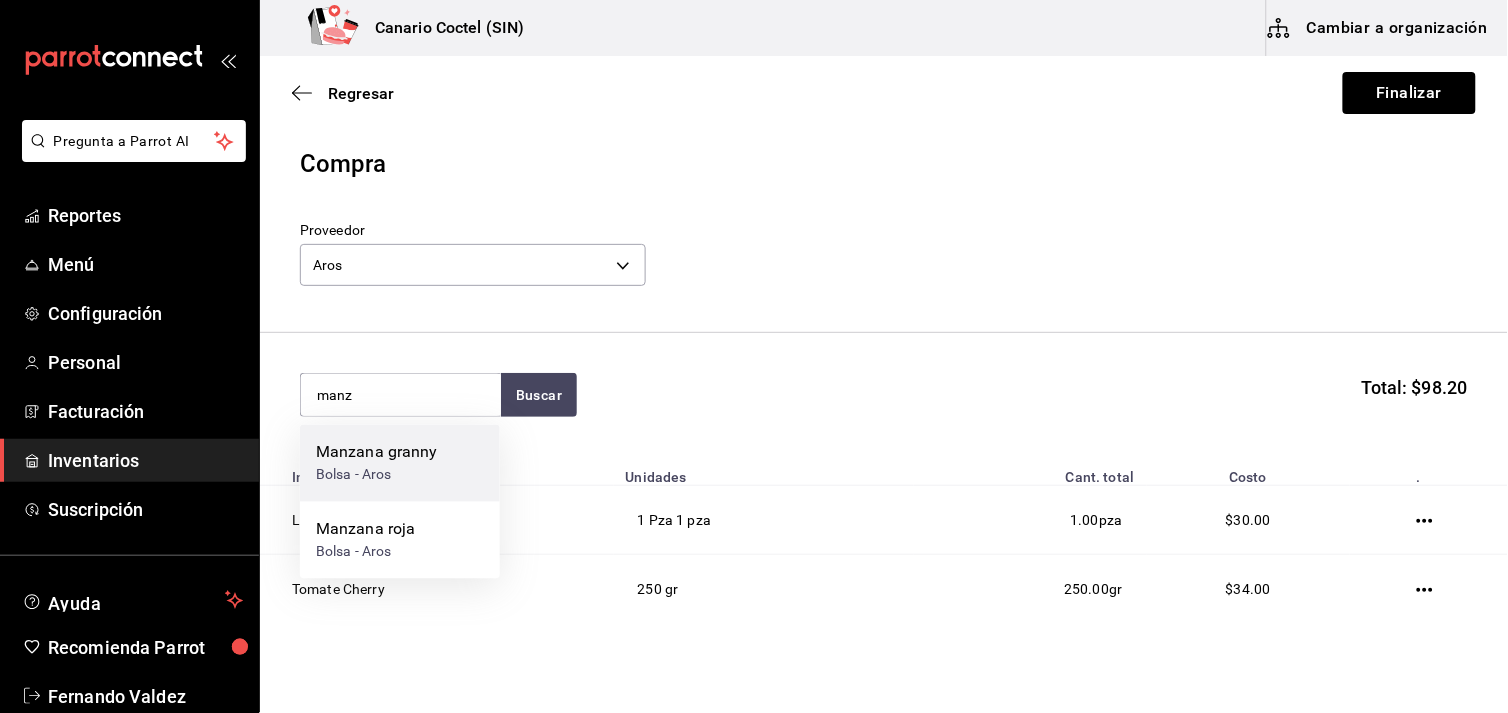 click on "Manzana granny" at bounding box center (377, 453) 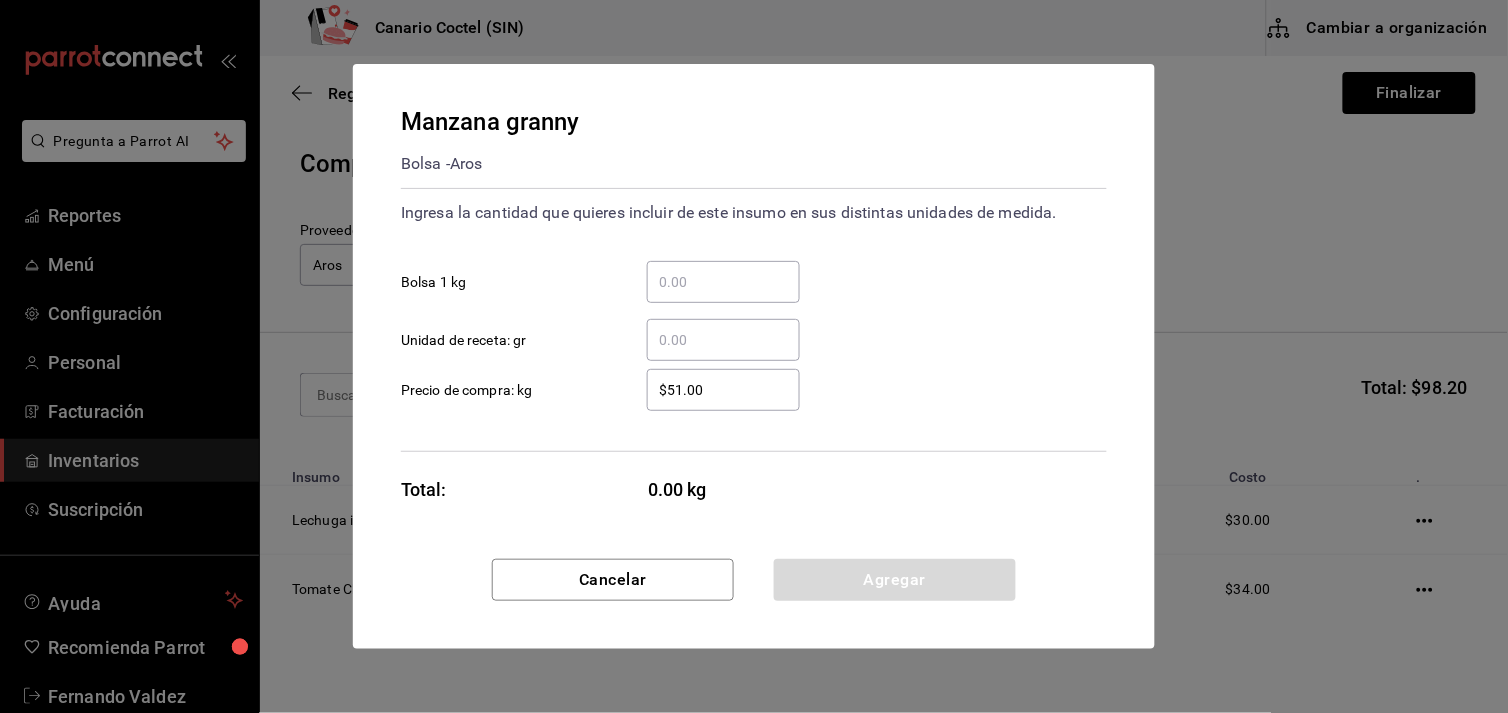 click on "​ Bolsa 1 kg" at bounding box center (723, 282) 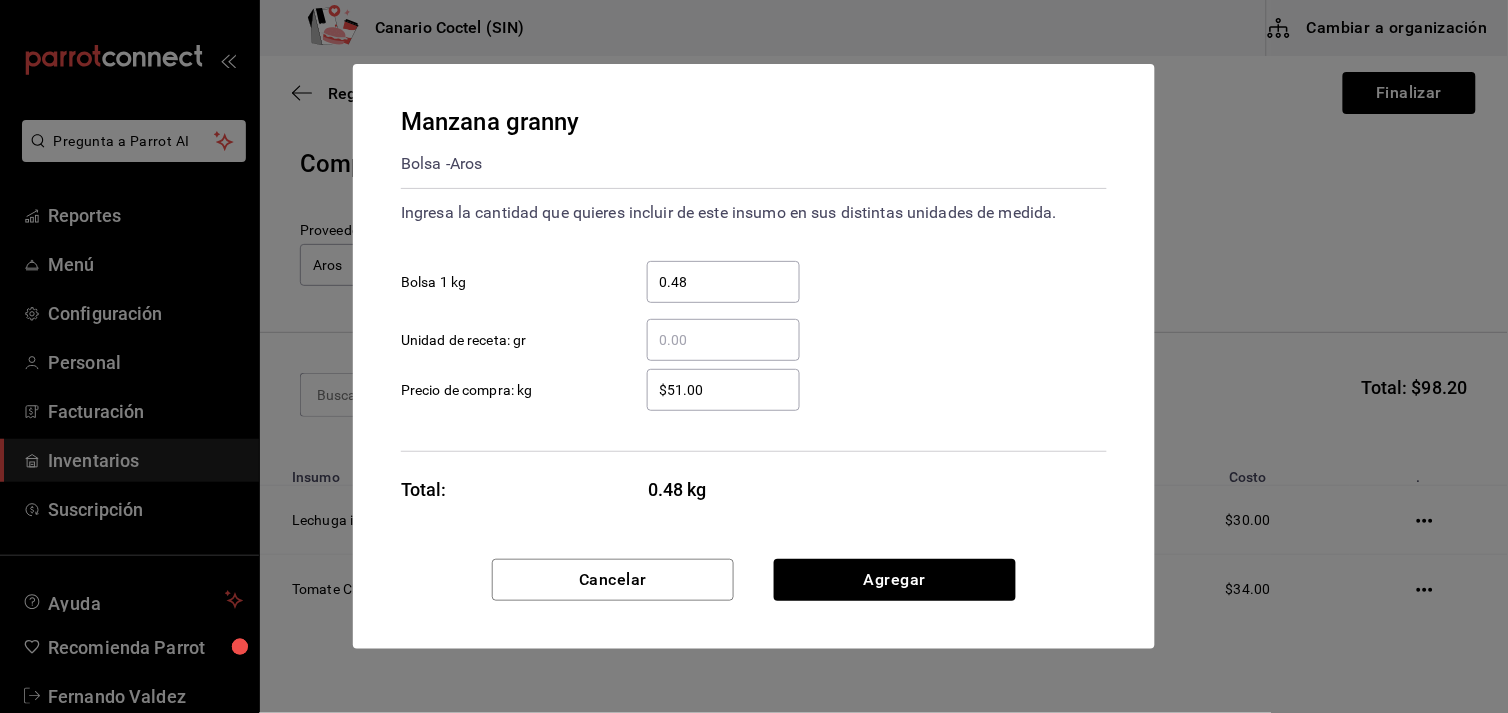 type on "0.48" 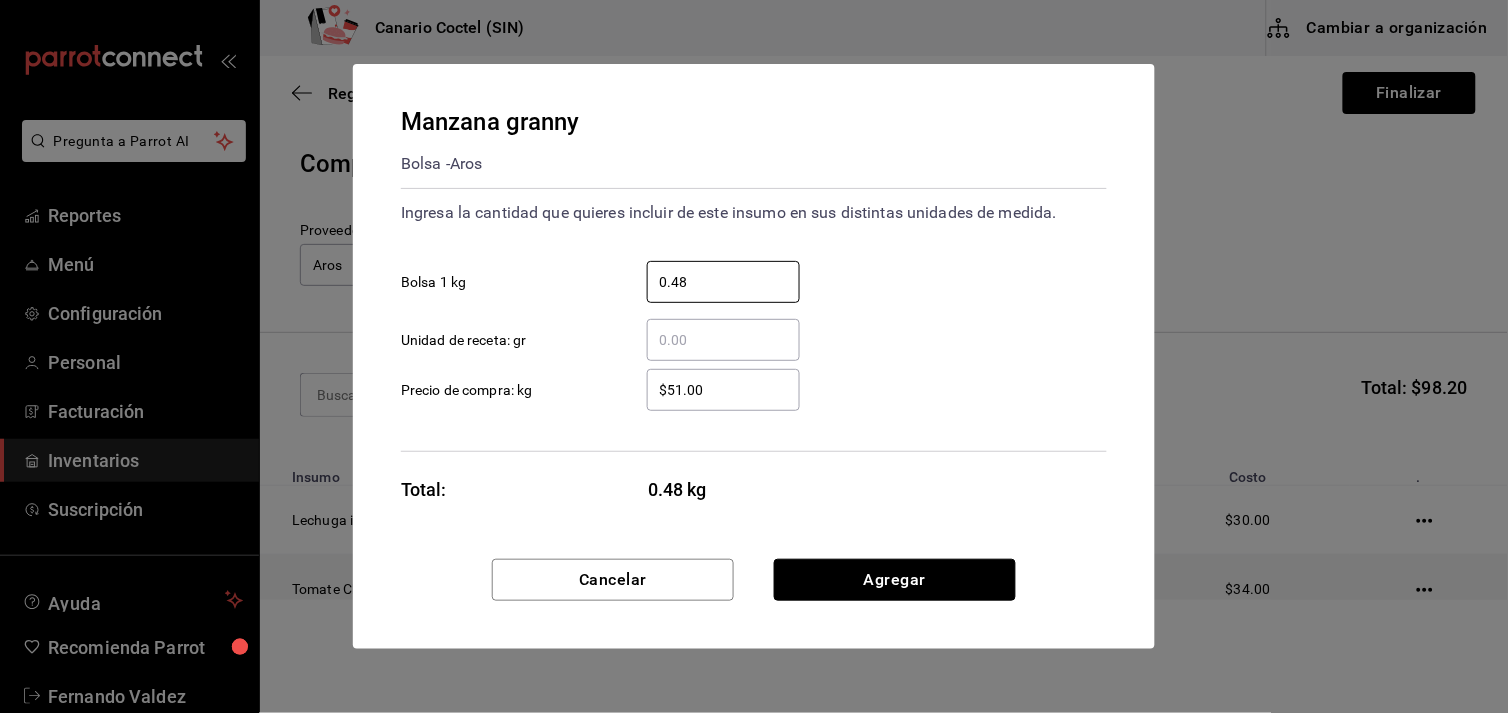 click on "Agregar" at bounding box center [895, 580] 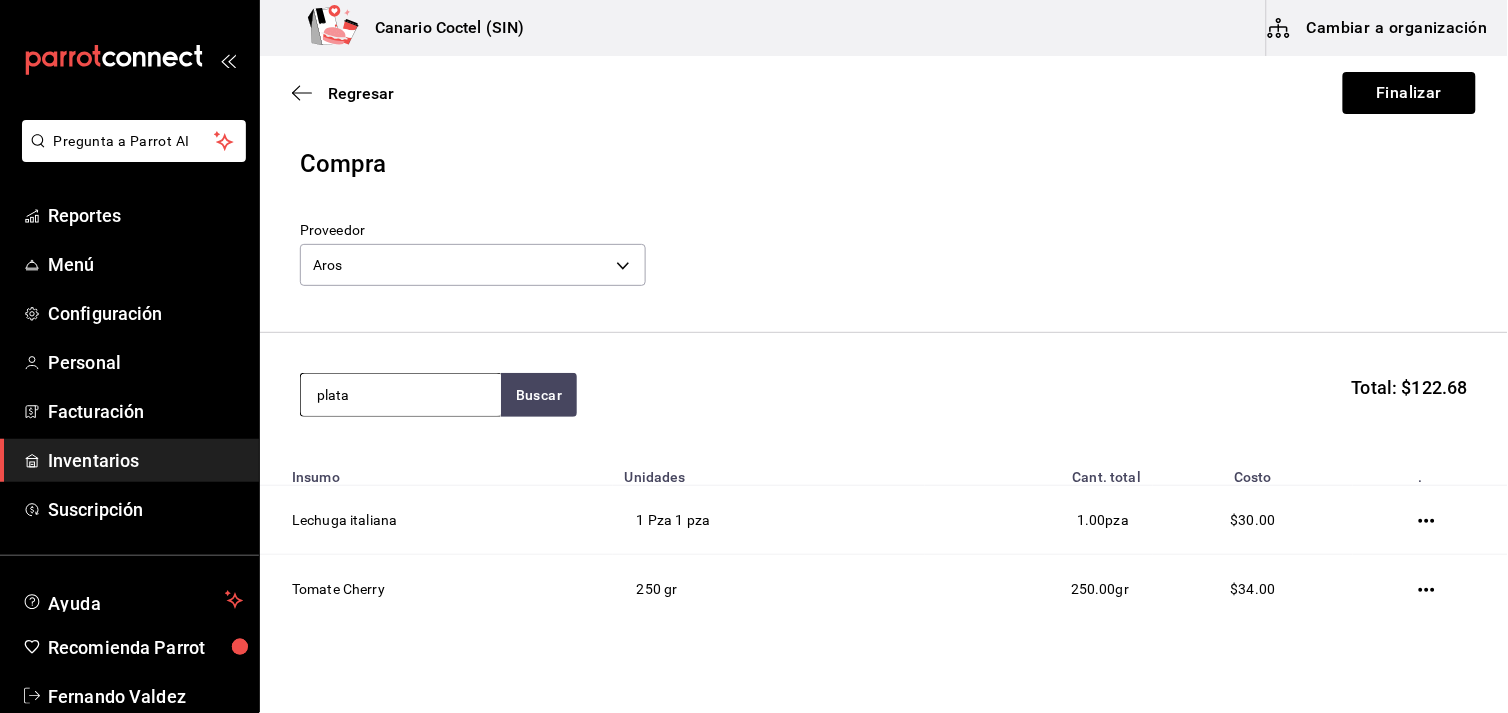 type on "plata" 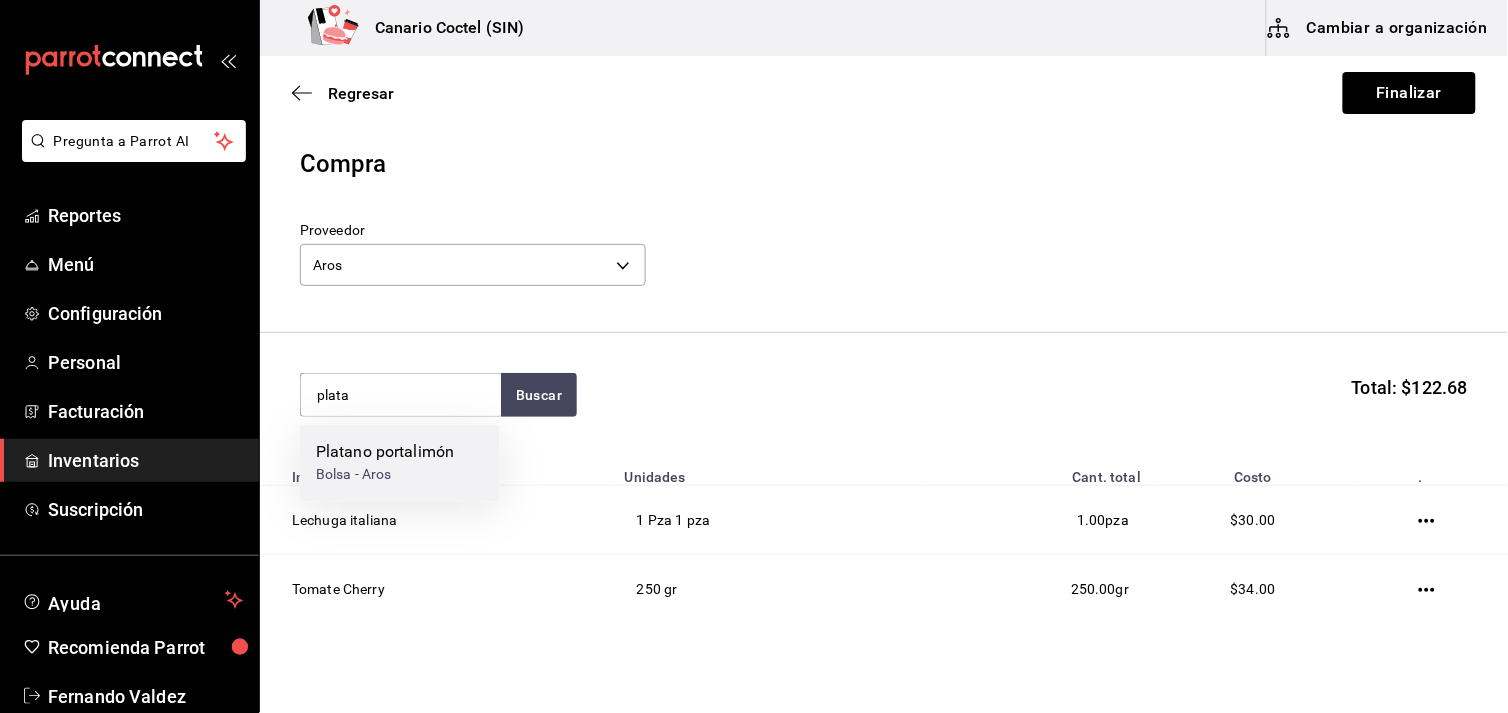 click on "Bolsa - Aros" at bounding box center [385, 475] 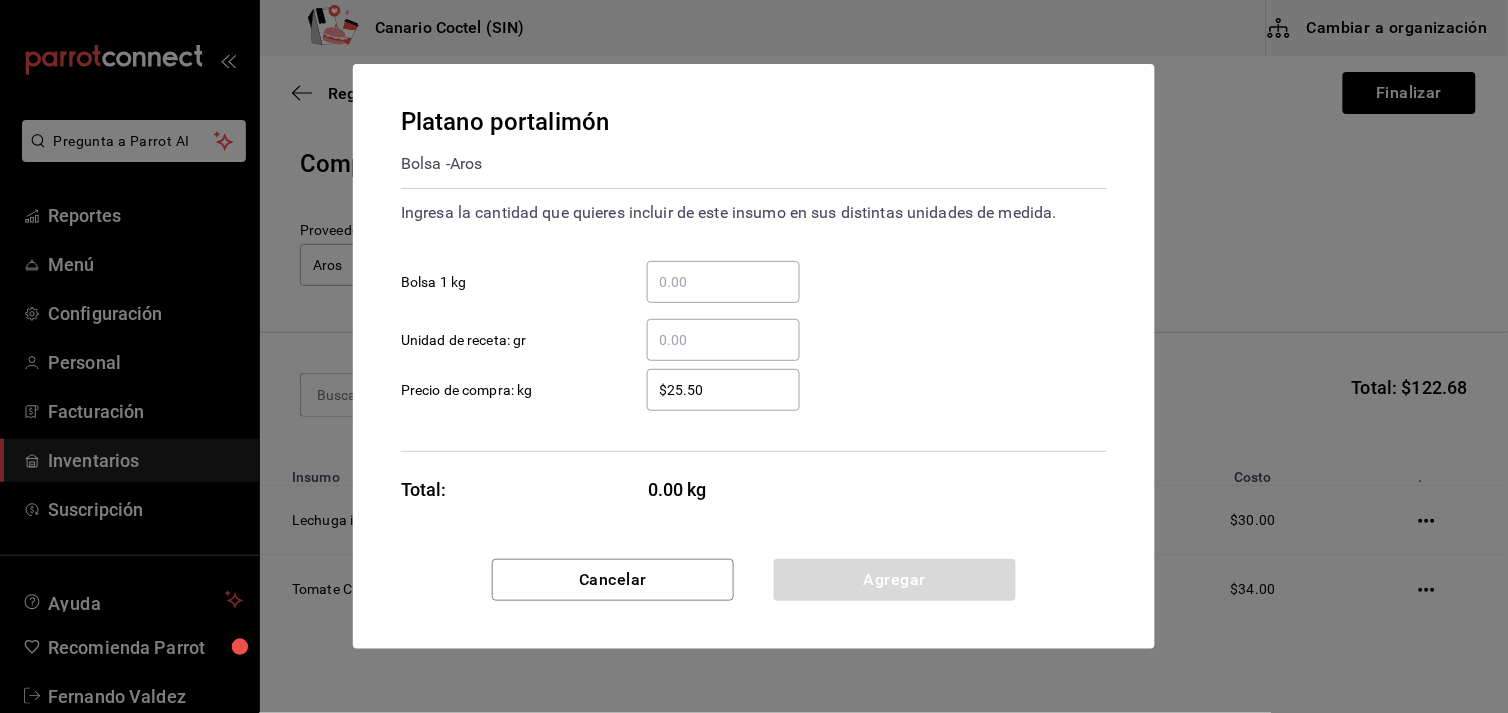 click on "​ Bolsa 1 kg" at bounding box center [723, 282] 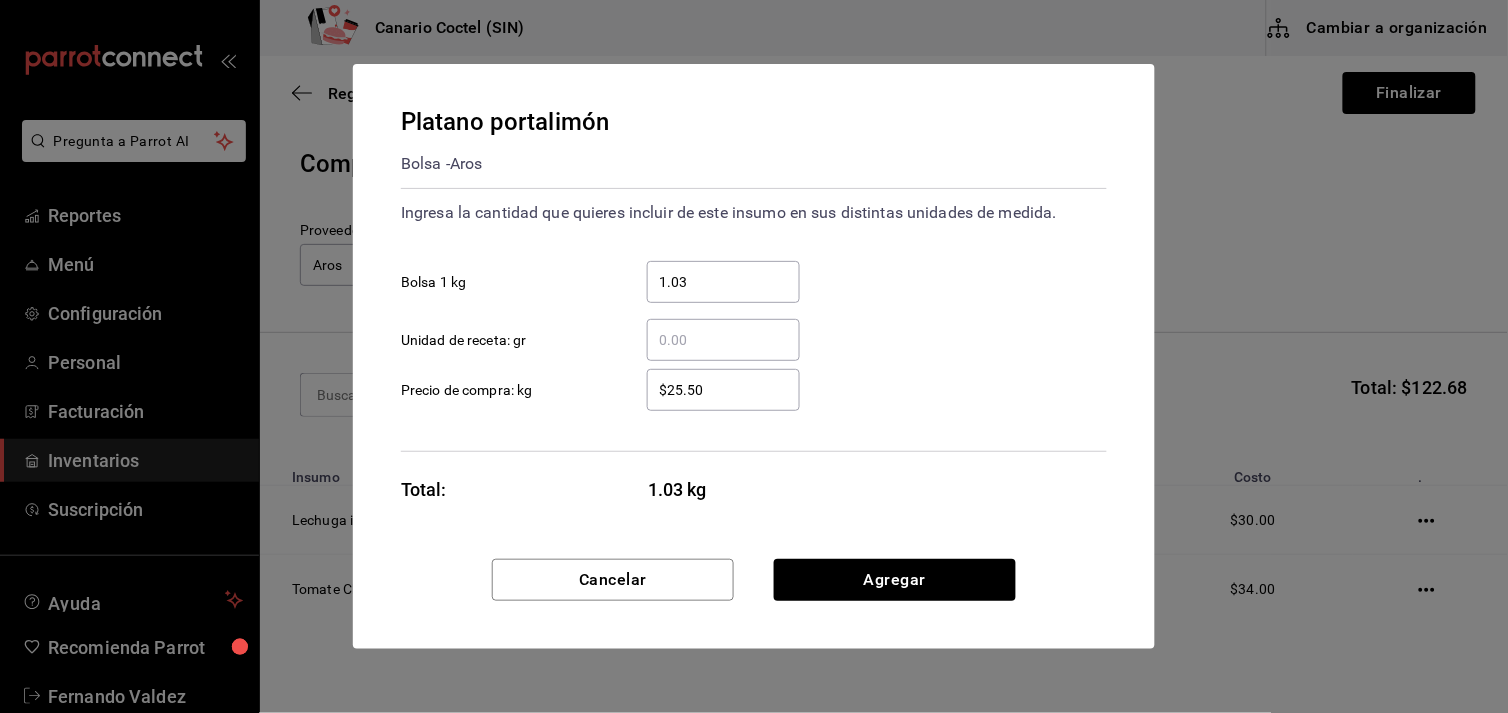 type on "1.03" 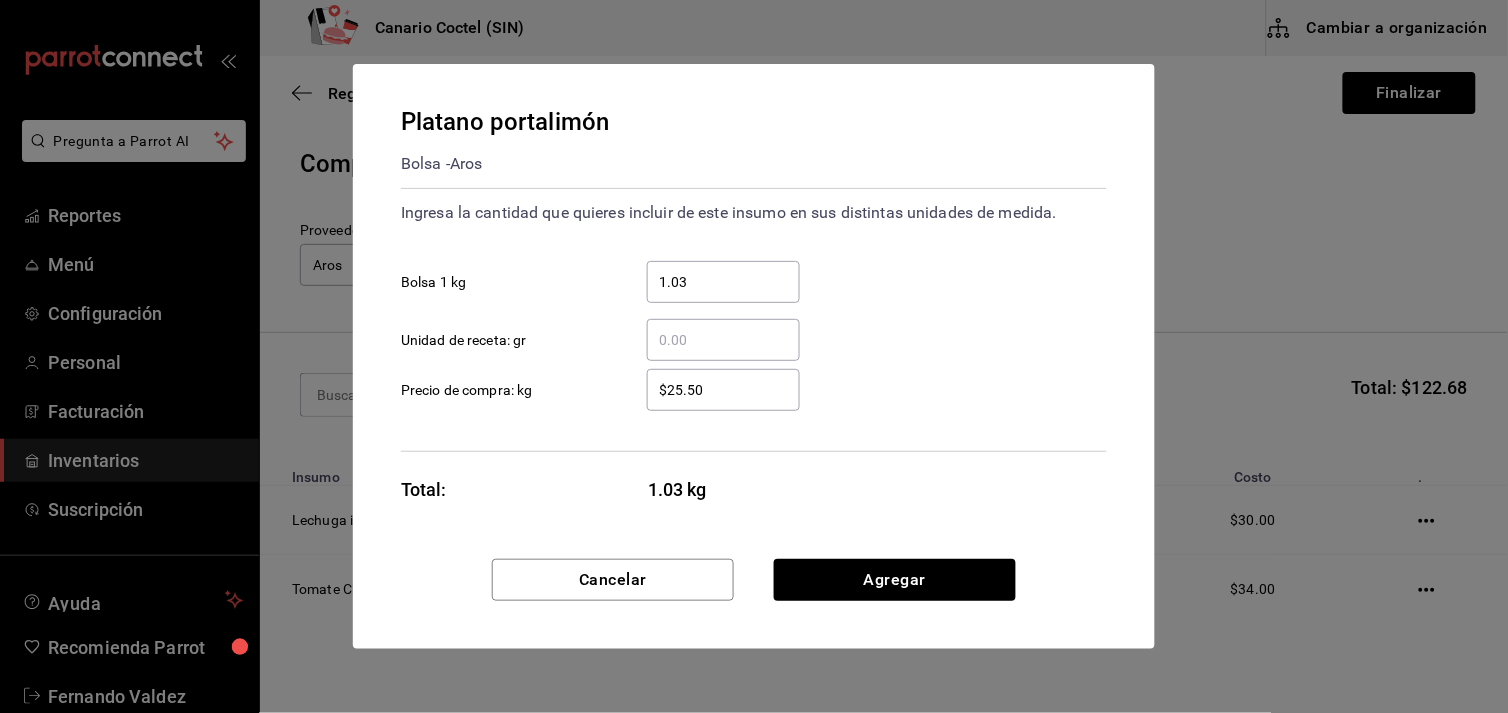 click on "$25.50" at bounding box center (723, 390) 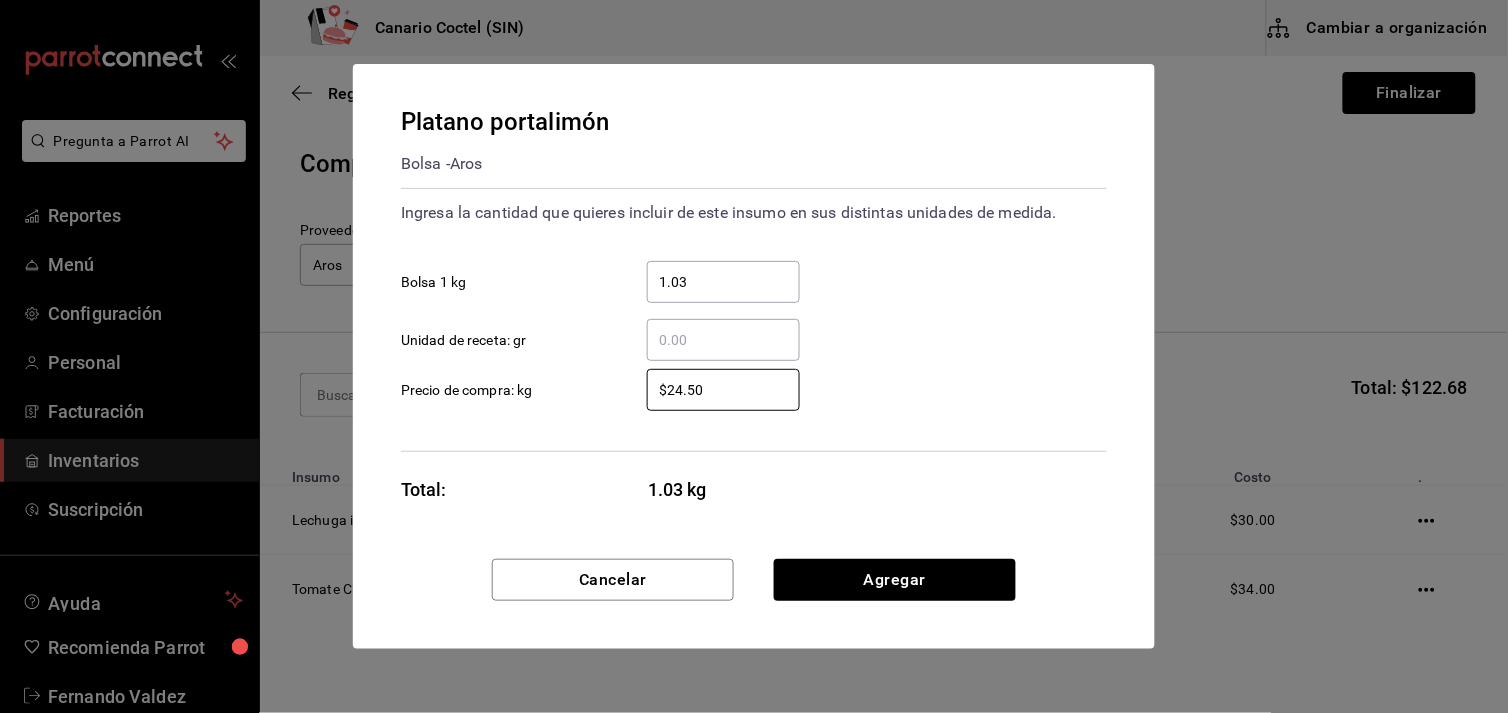 type on "$24.50" 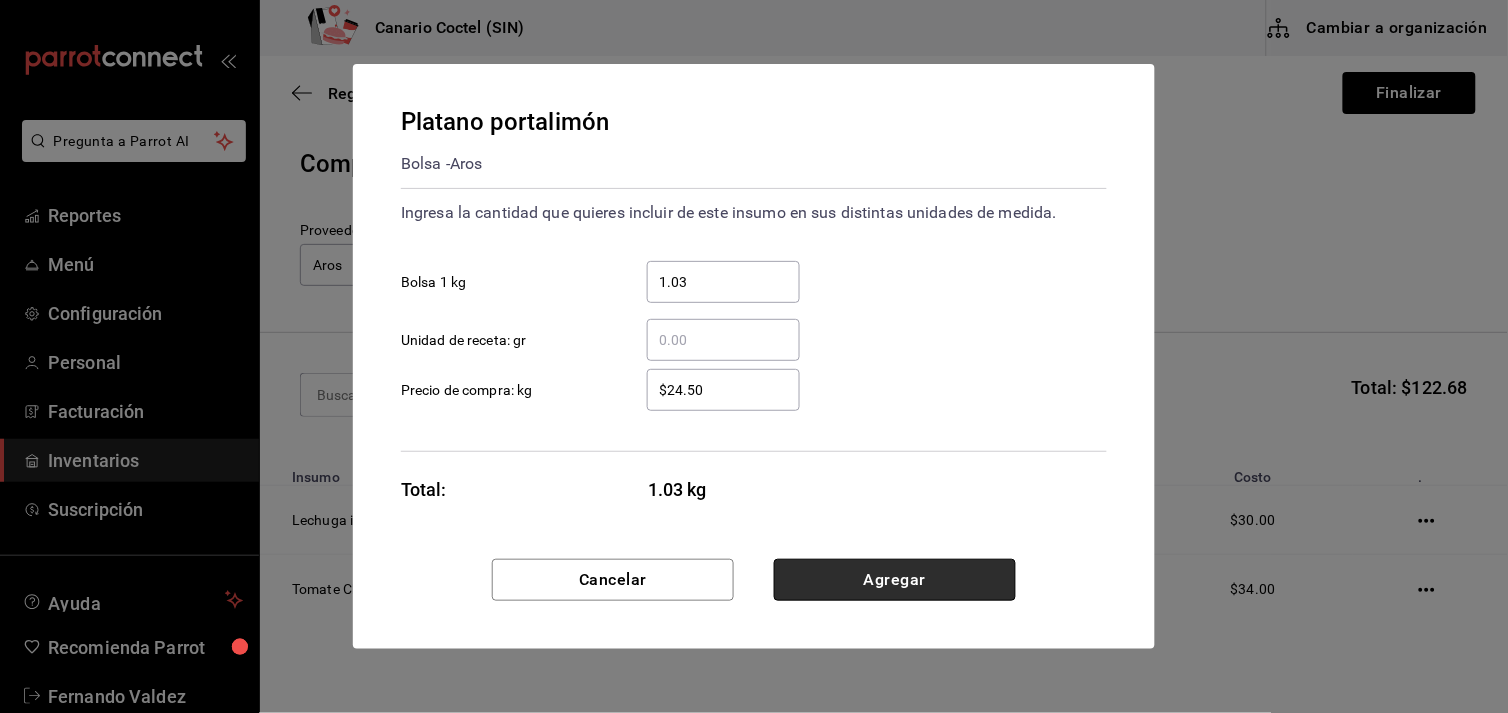 click on "Agregar" at bounding box center (895, 580) 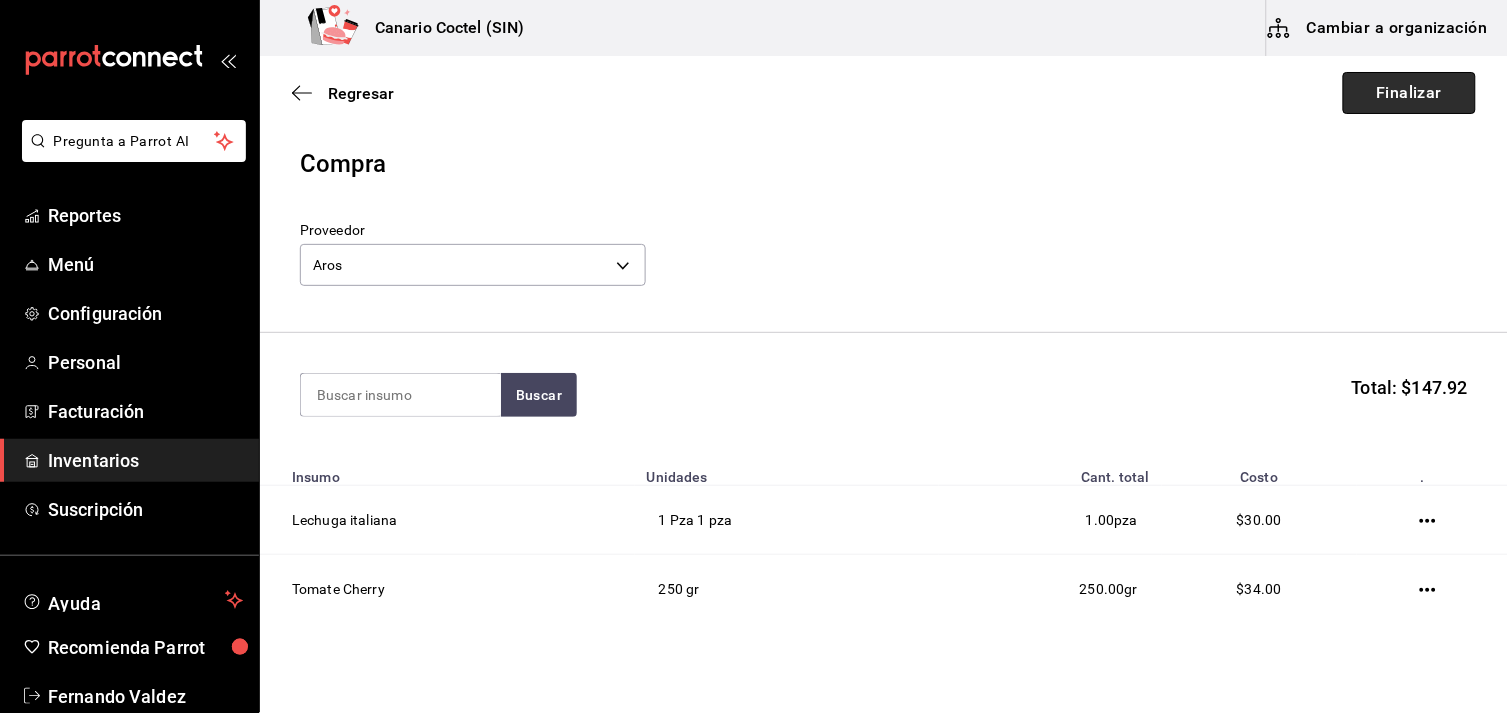 click on "Finalizar" at bounding box center [1409, 93] 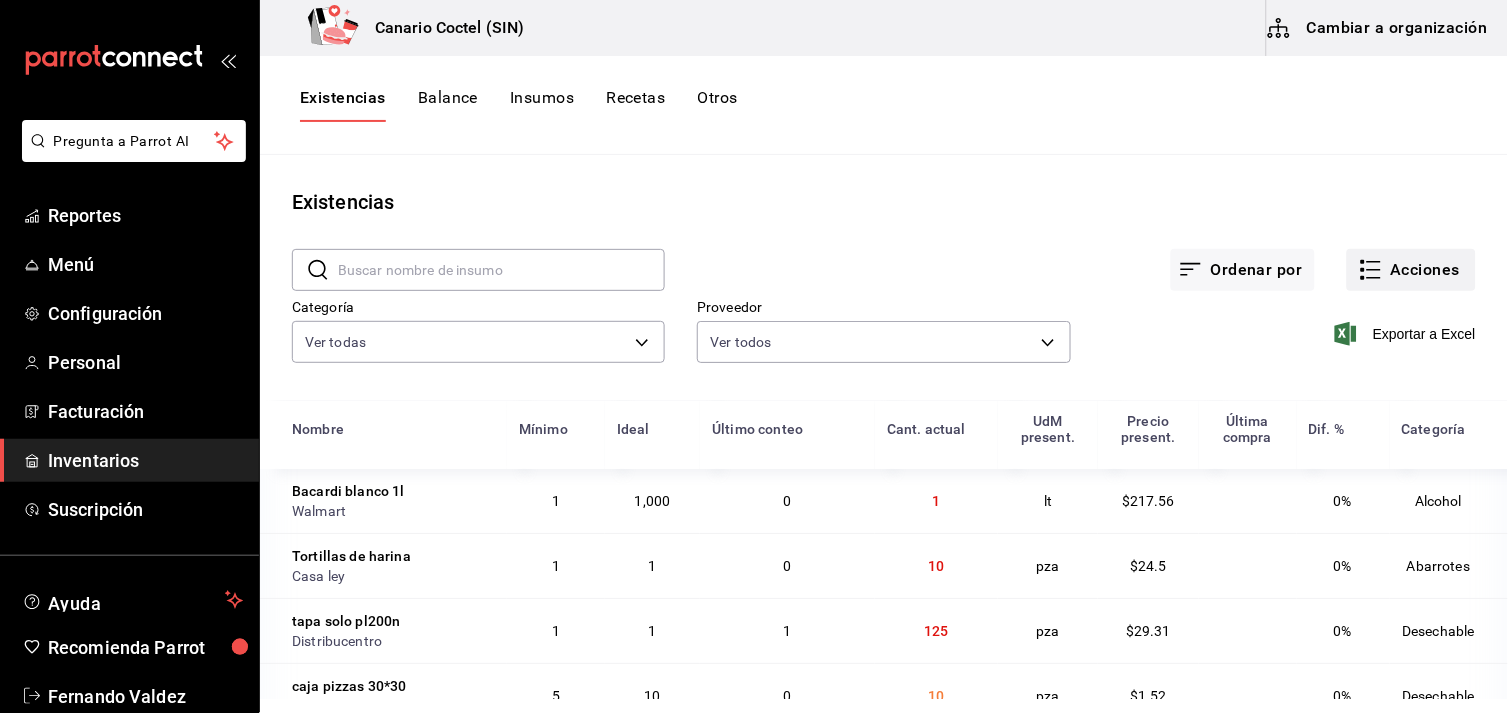 click on "Acciones" at bounding box center [1411, 270] 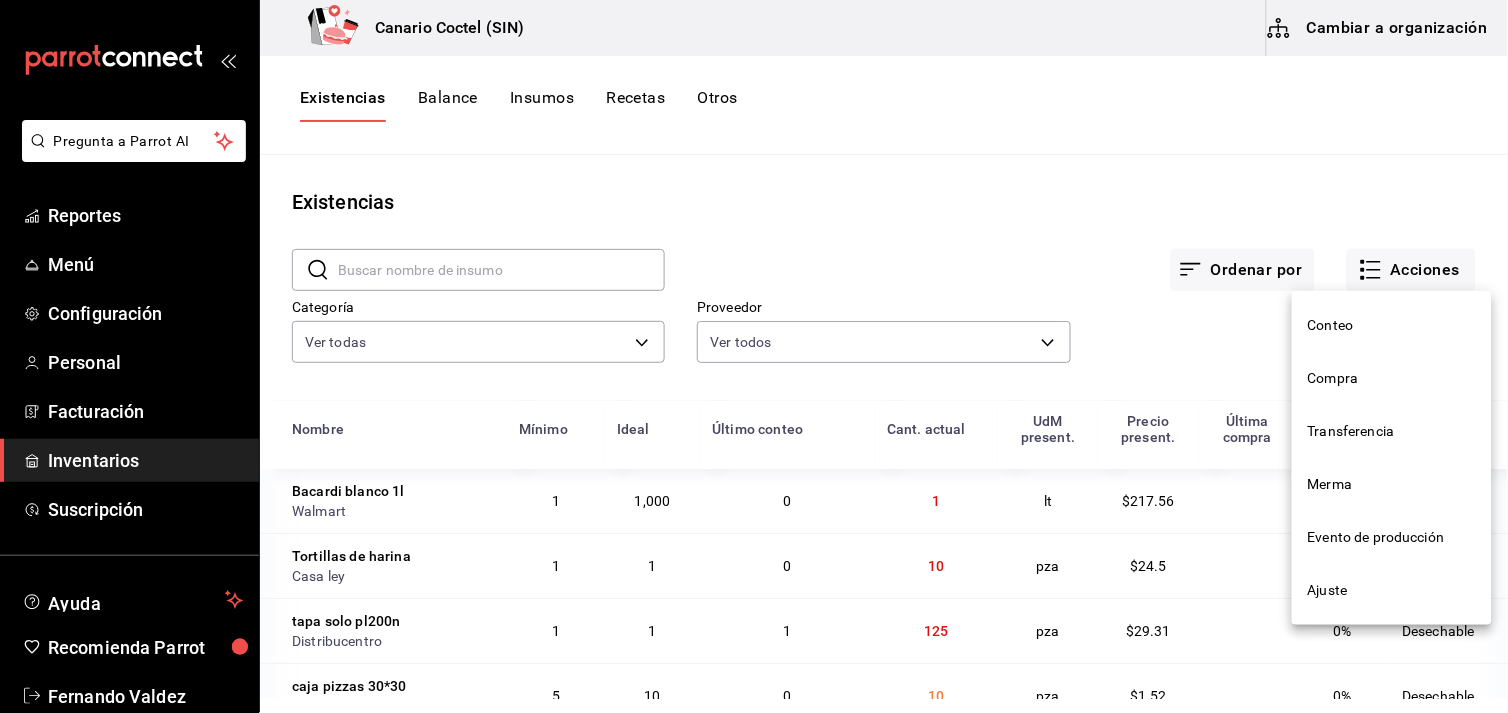 click on "Compra" at bounding box center (1392, 378) 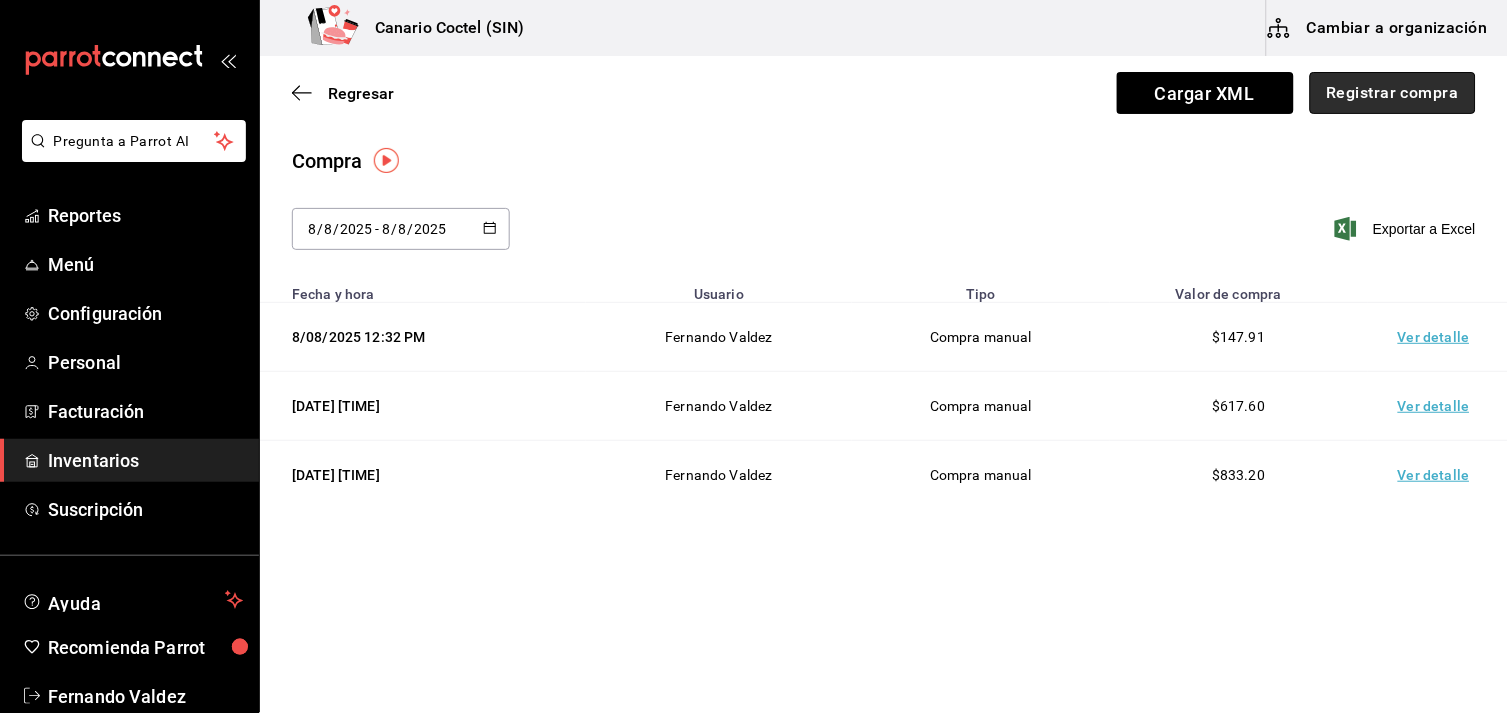 click on "Registrar compra" at bounding box center [1393, 93] 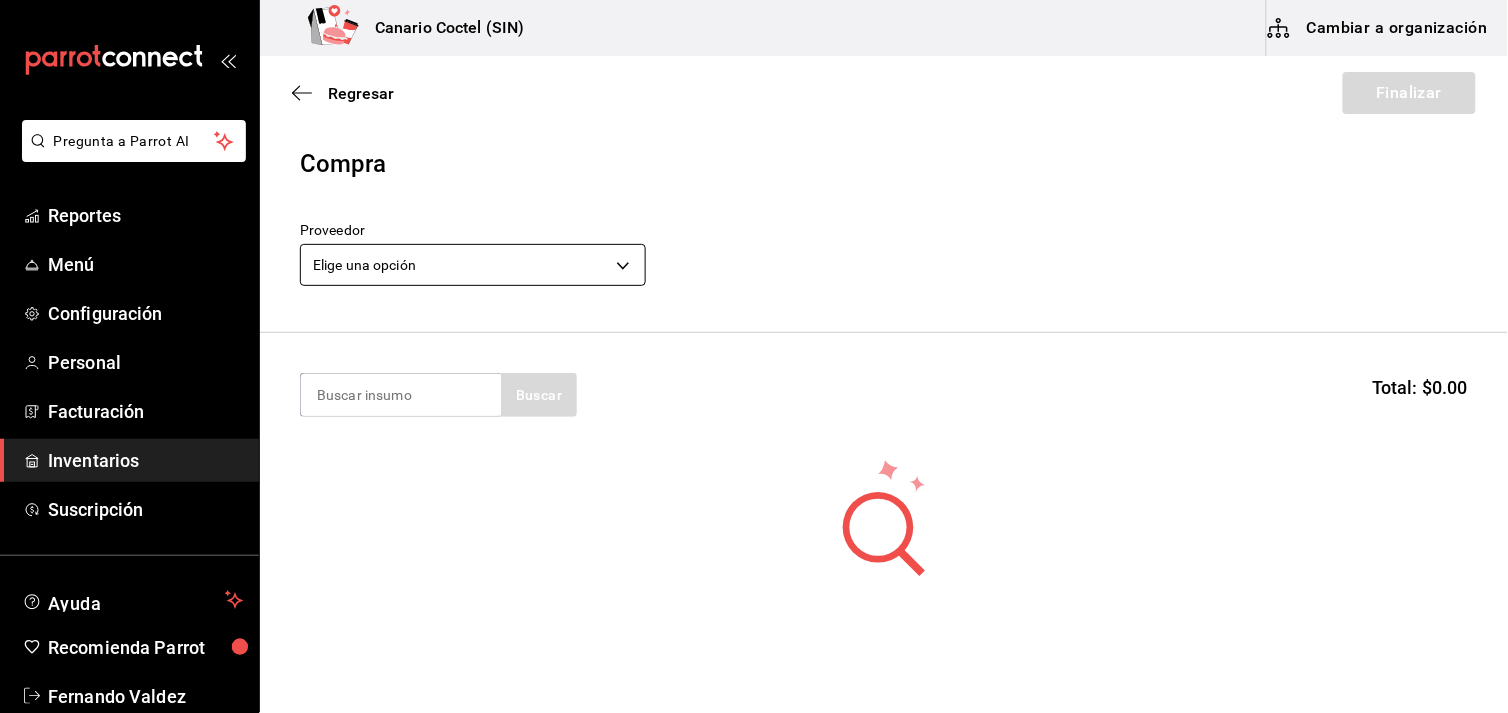click on "Pregunta a Parrot AI Reportes   Menú   Configuración   Personal   Facturación   Inventarios   Suscripción   Ayuda Recomienda Parrot   Fernando Valdez   Sugerir nueva función   Canario Coctel (SIN) Cambiar a organización Regresar Finalizar Compra Proveedor Elige una opción default Buscar Total: $0.00 No hay insumos a mostrar. Busca un insumo para agregarlo a la lista GANA 1 MES GRATIS EN TU SUSCRIPCIÓN AQUÍ ¿Recuerdas cómo empezó tu restaurante?
Hoy puedes ayudar a un colega a tener el mismo cambio que tú viviste.
Recomienda Parrot directamente desde tu Portal Administrador.
Es fácil y rápido.
🎁 Por cada restaurante que se una, ganas 1 mes gratis. Ver video tutorial Ir a video Pregunta a Parrot AI Reportes   Menú   Configuración   Personal   Facturación   Inventarios   Suscripción   Ayuda Recomienda Parrot   Fernando Valdez   Sugerir nueva función   Editar Eliminar Visitar centro de ayuda (81) 2046 6363 soporte@parrotsoftware.io Visitar centro de ayuda (81) 2046 6363" at bounding box center (754, 300) 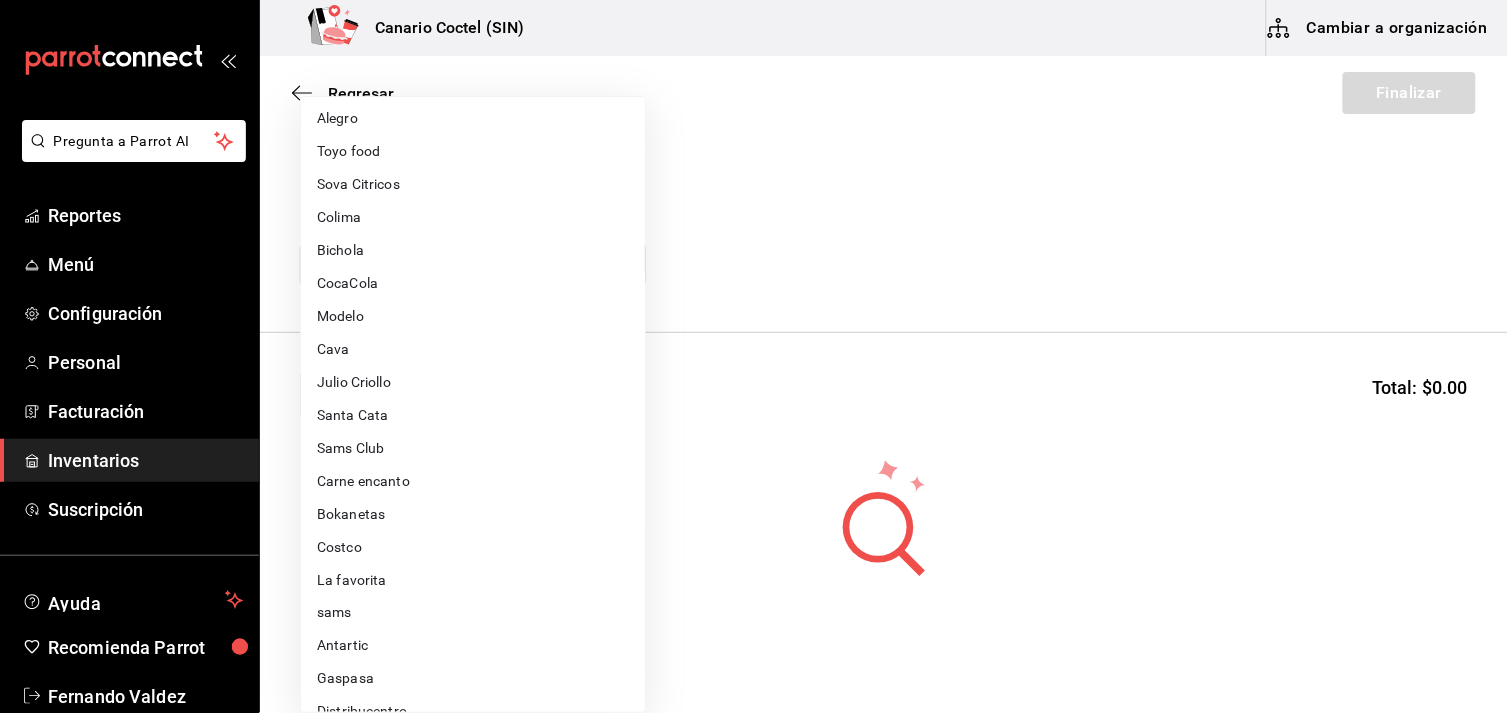 scroll, scrollTop: 444, scrollLeft: 0, axis: vertical 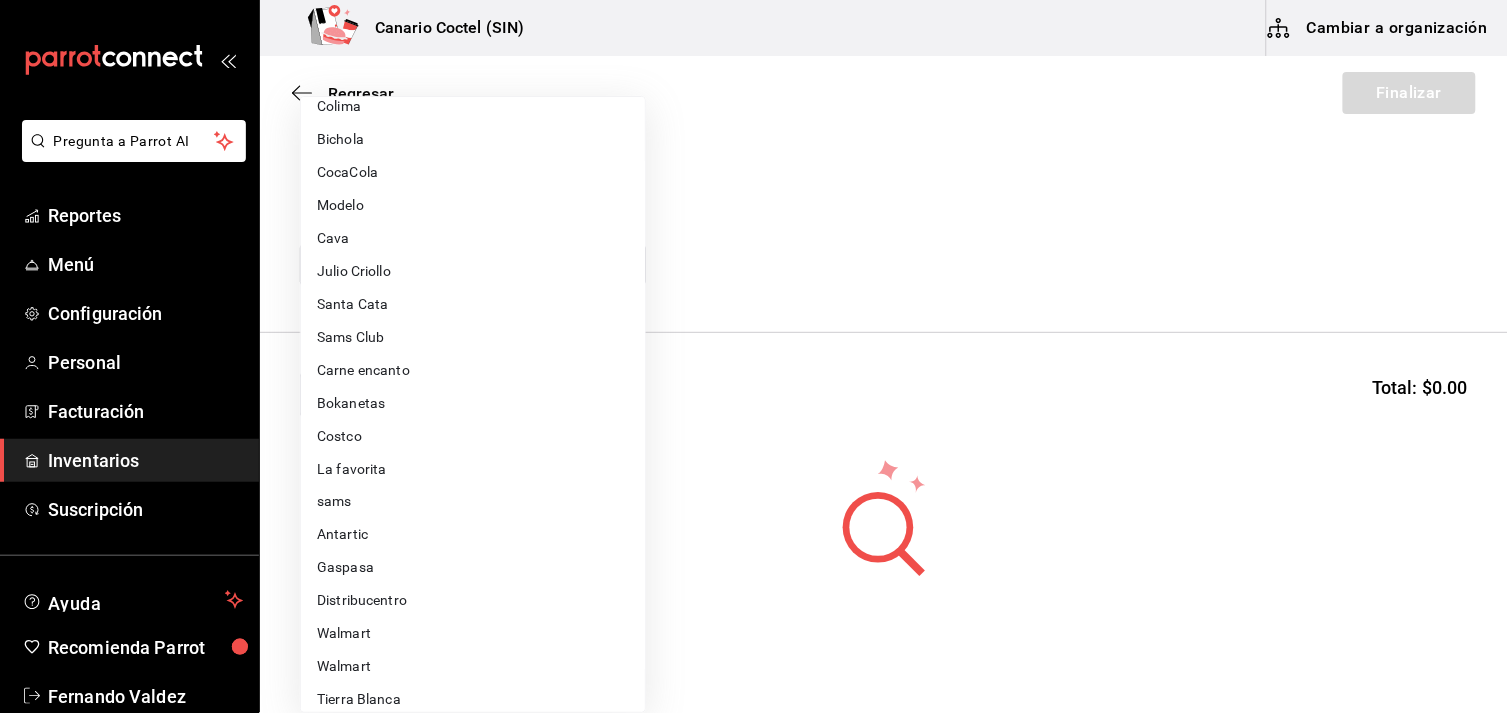 click on "Walmart" at bounding box center [473, 634] 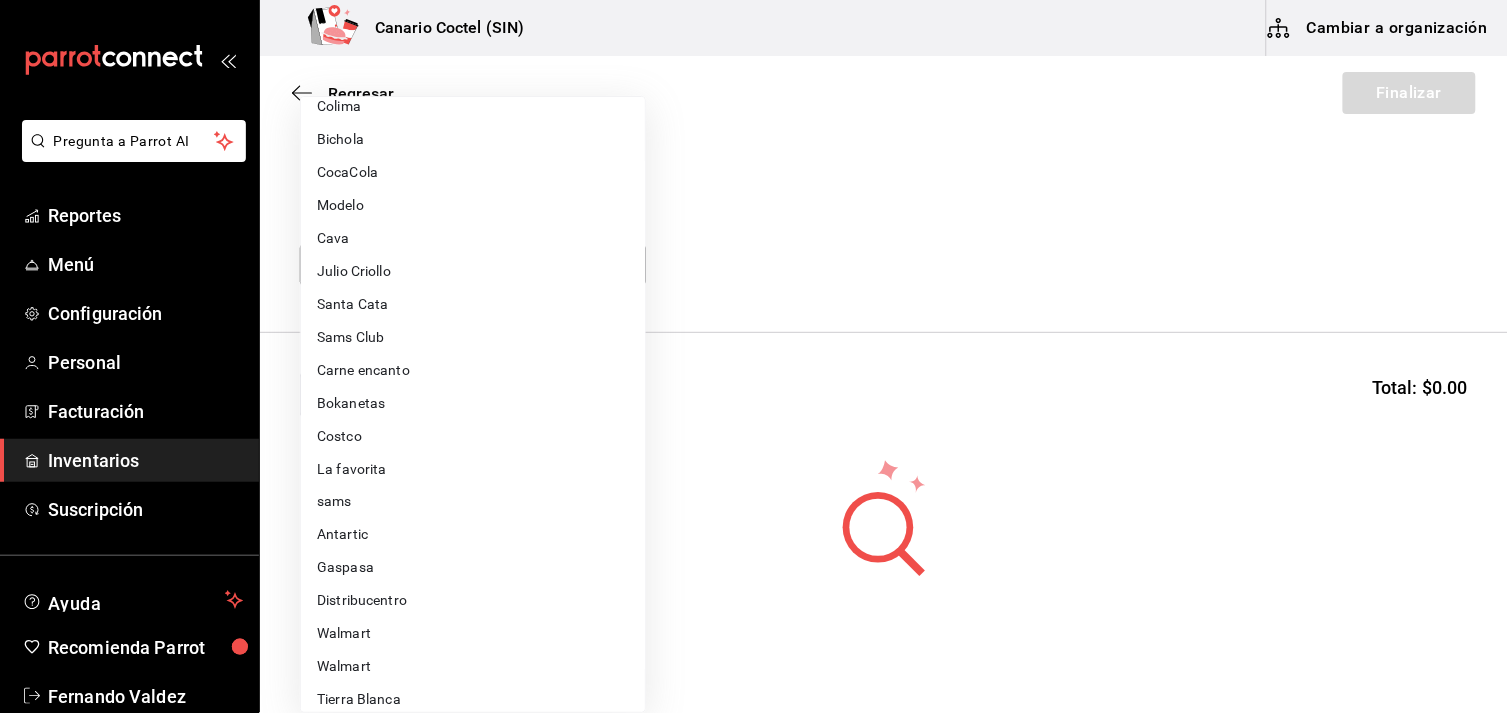 type on "368951de-21f5-4266-aec8-27b013a2c4b1" 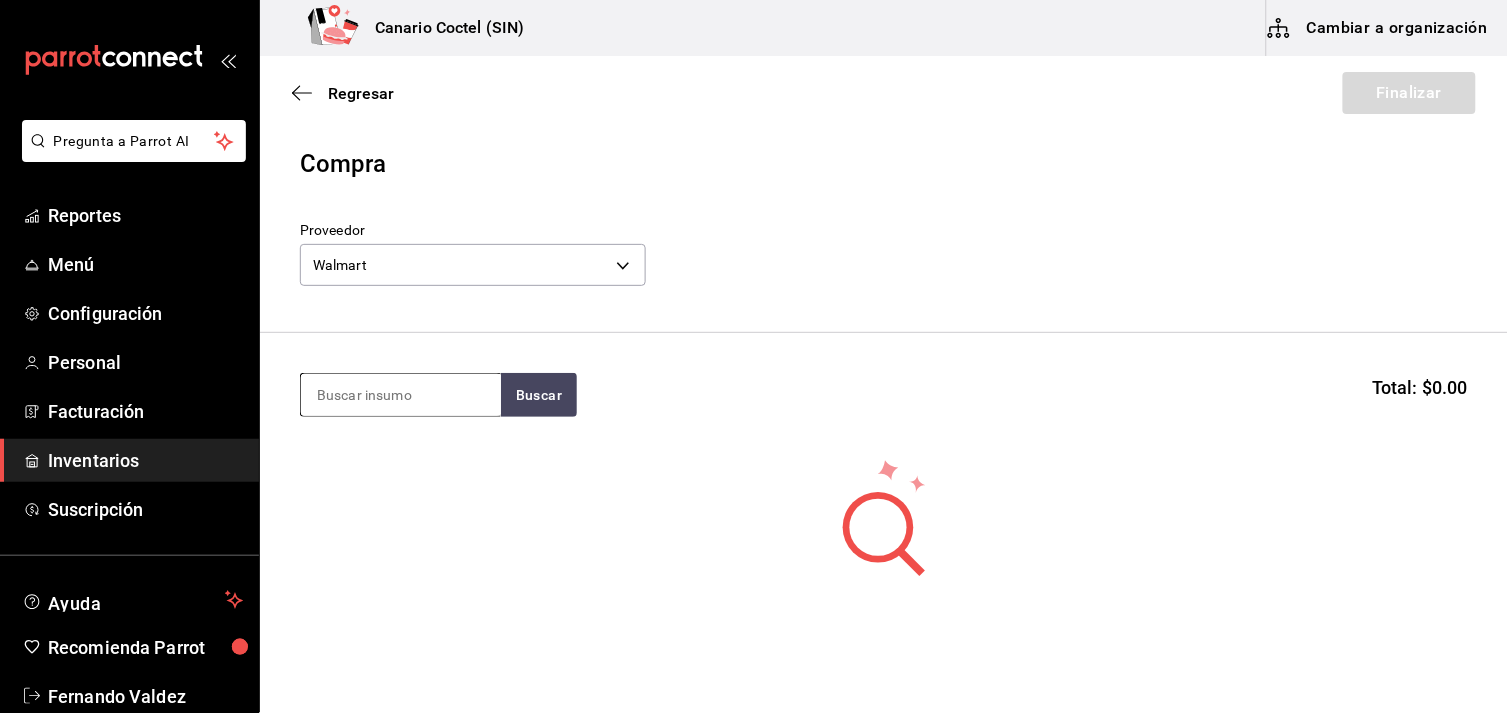 click at bounding box center [401, 395] 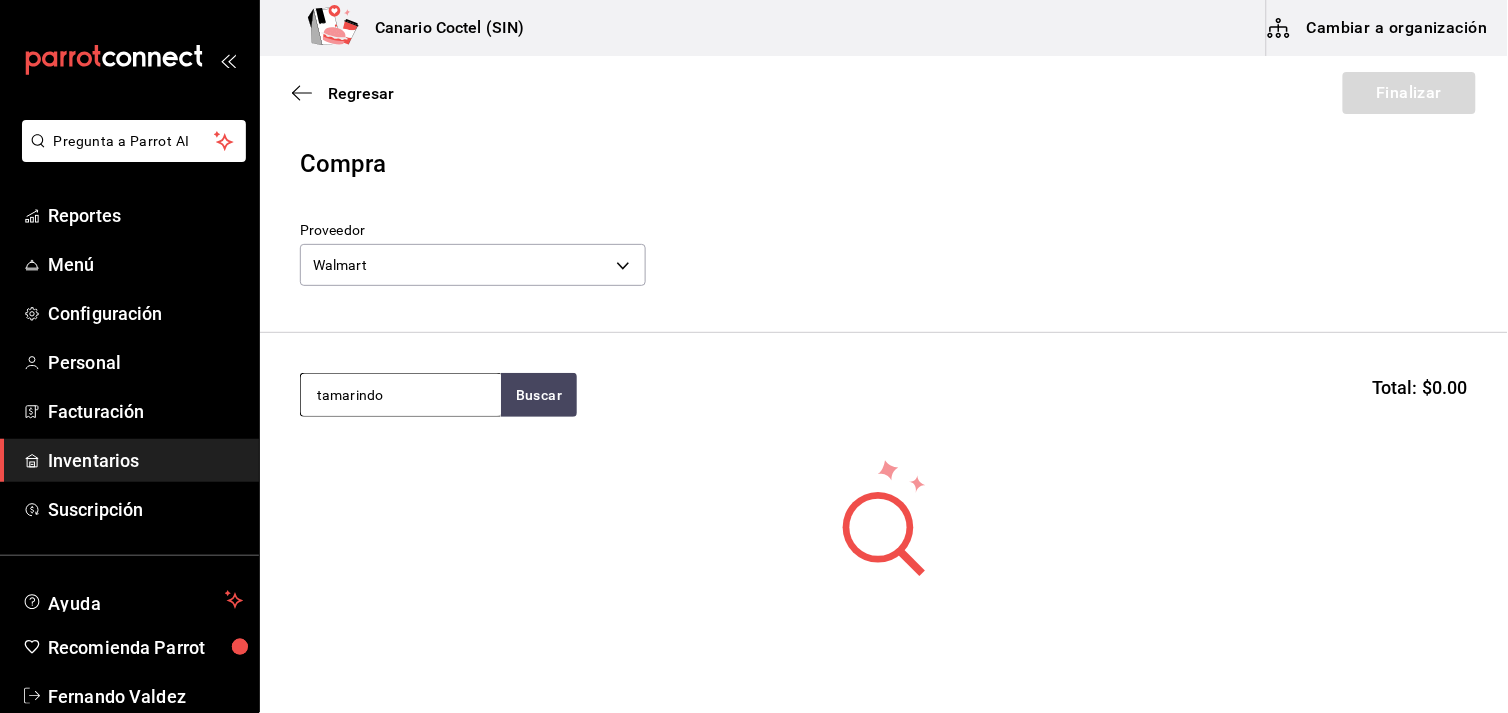 type on "tamarindo" 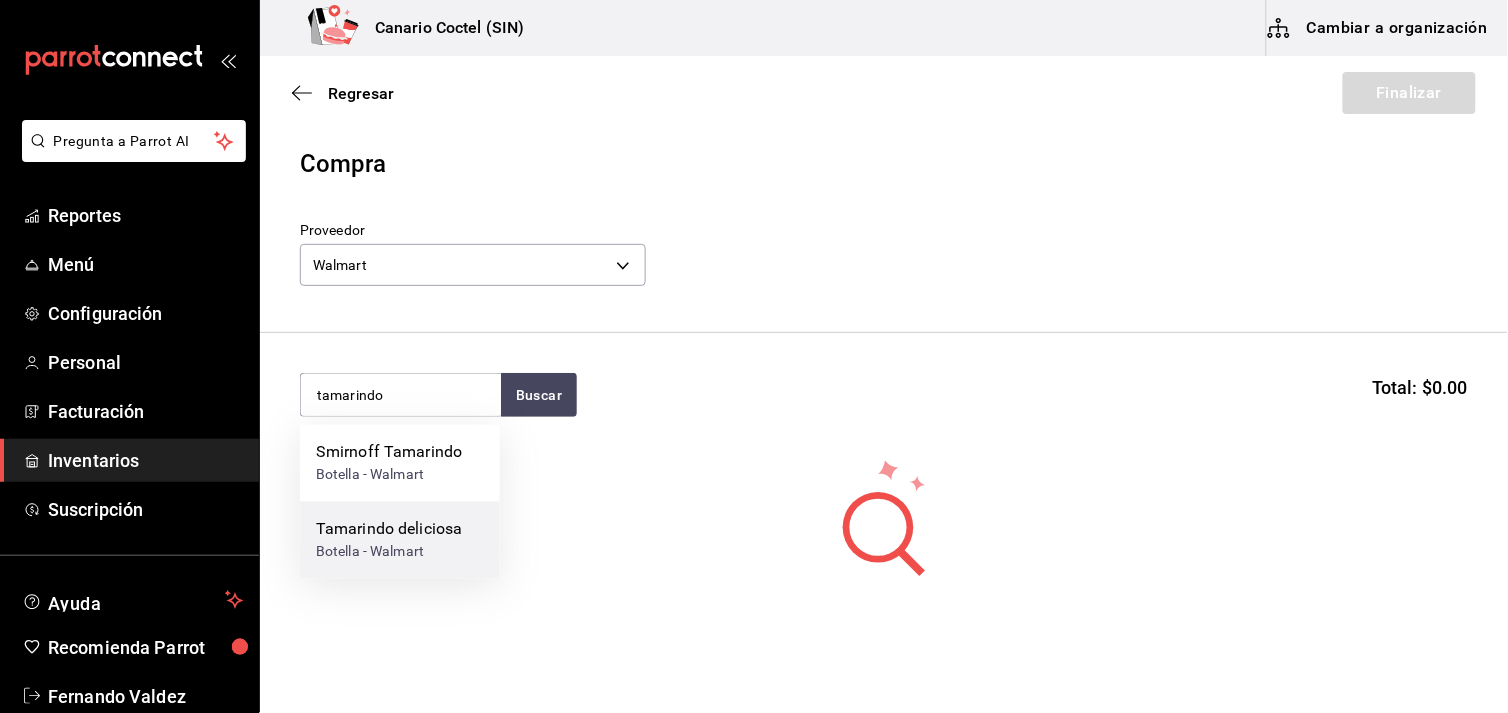 click on "Tamarindo deliciosa" at bounding box center [389, 530] 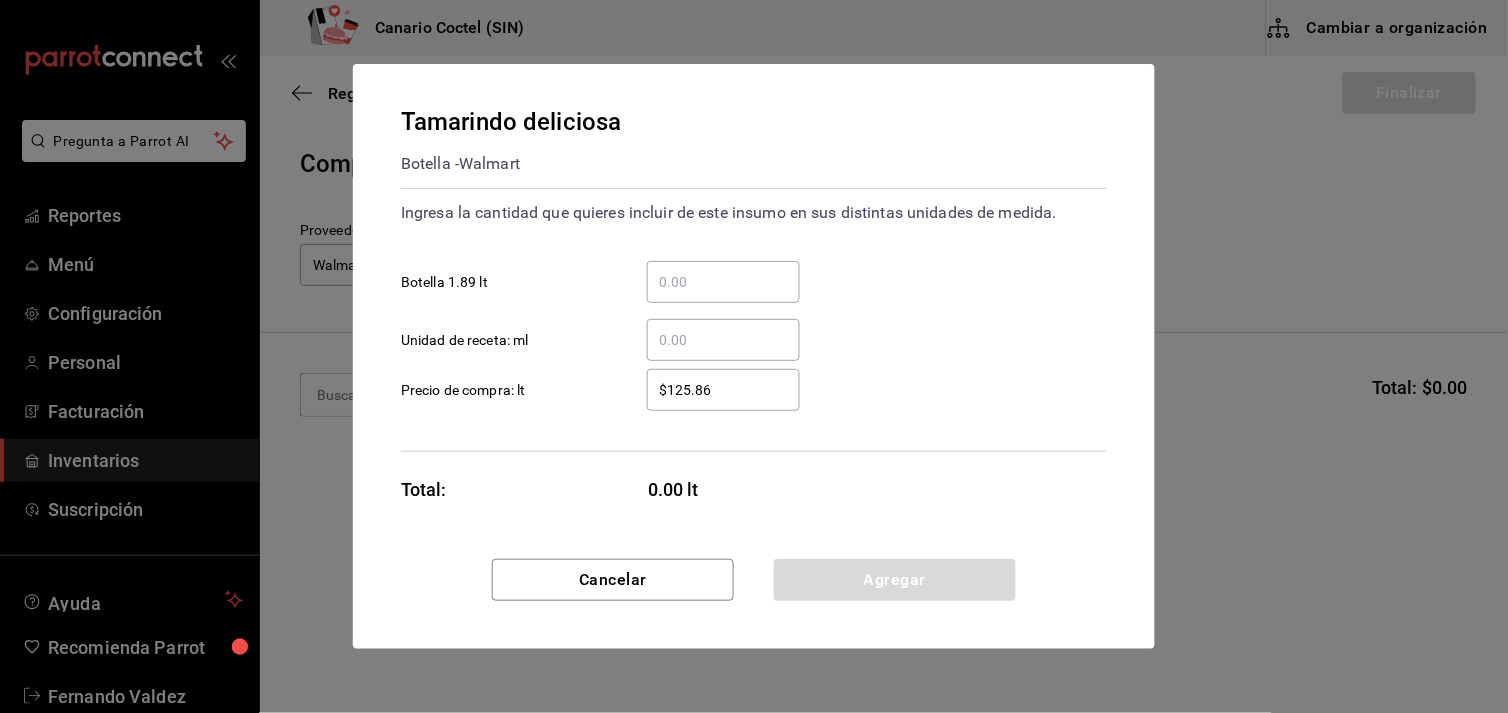 click on "​ Botella 1.89 lt" at bounding box center (723, 282) 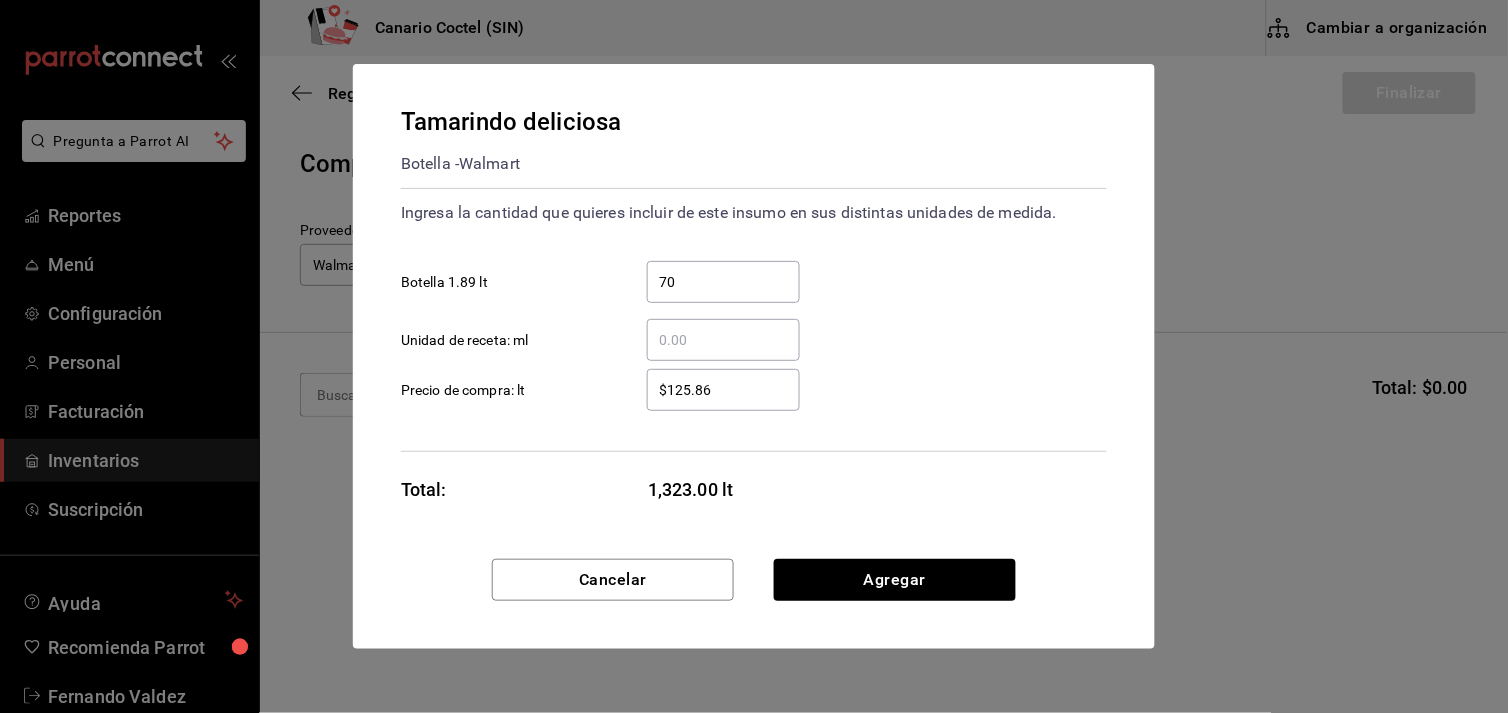 type on "7" 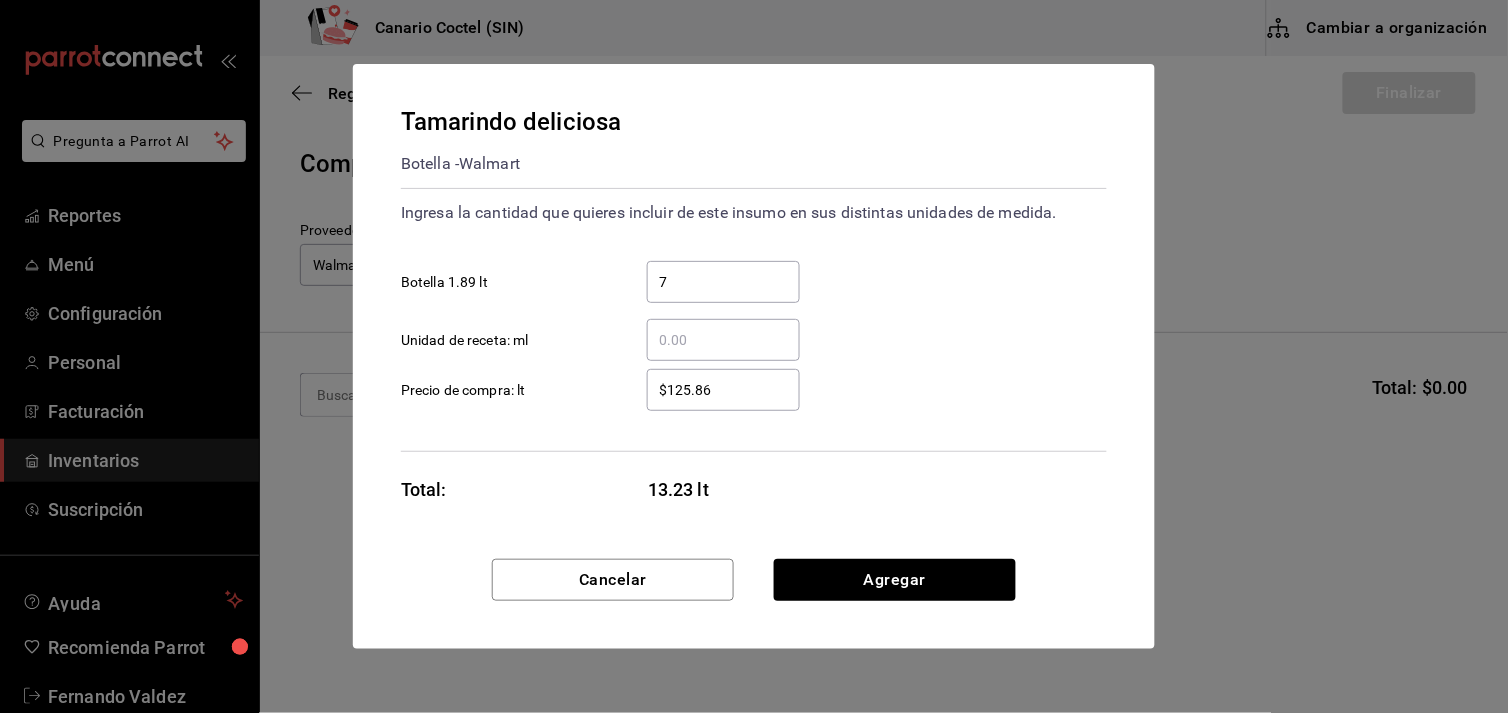 type 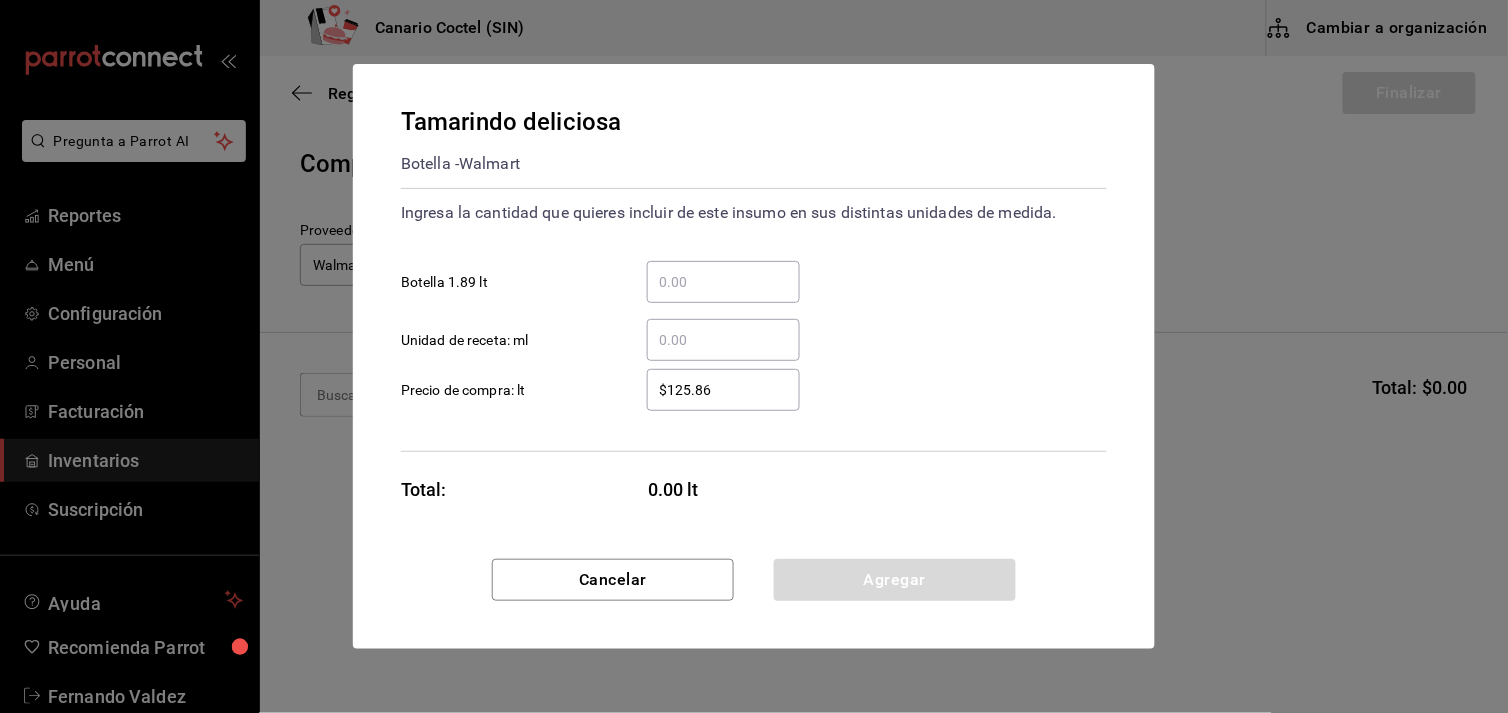 click on "​ Unidad de receta: ml" at bounding box center (723, 340) 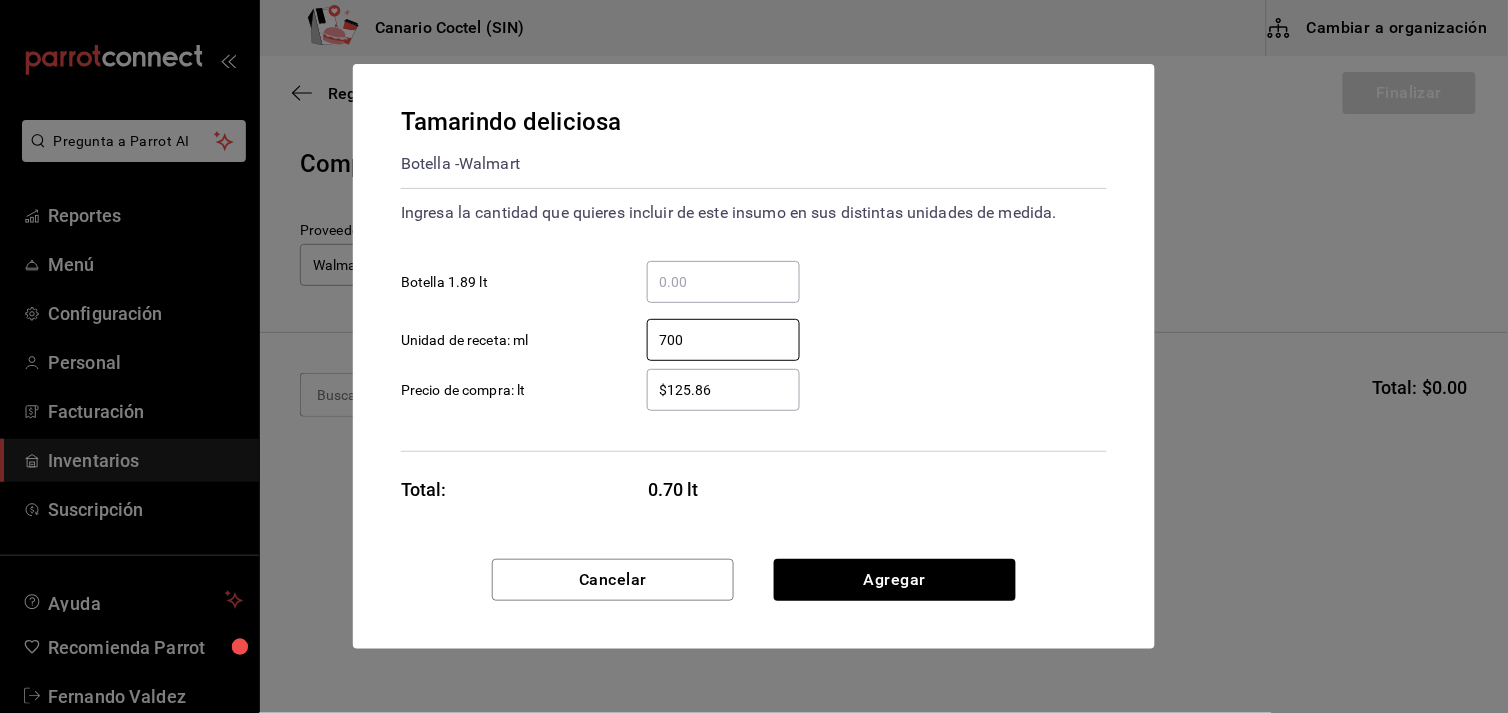 type on "700" 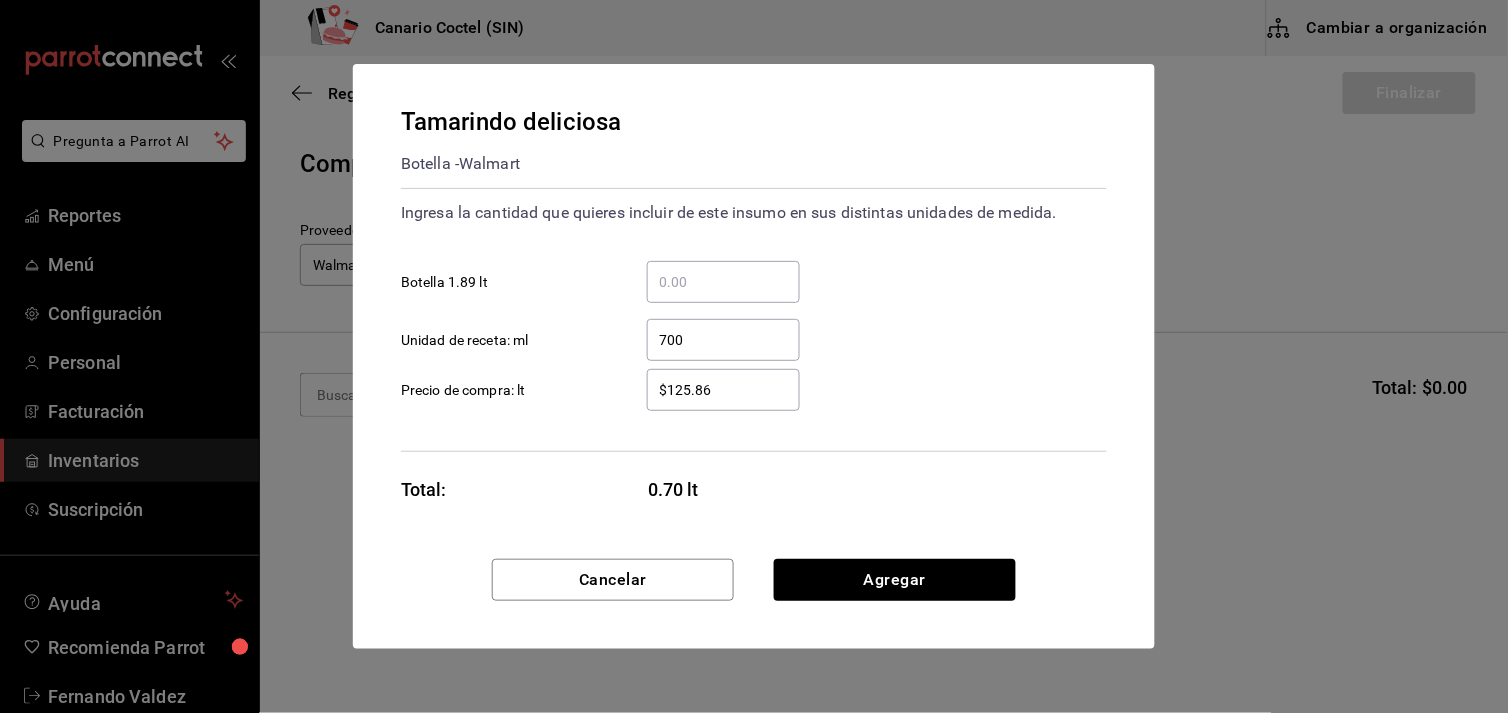 click on "$125.86" at bounding box center [723, 390] 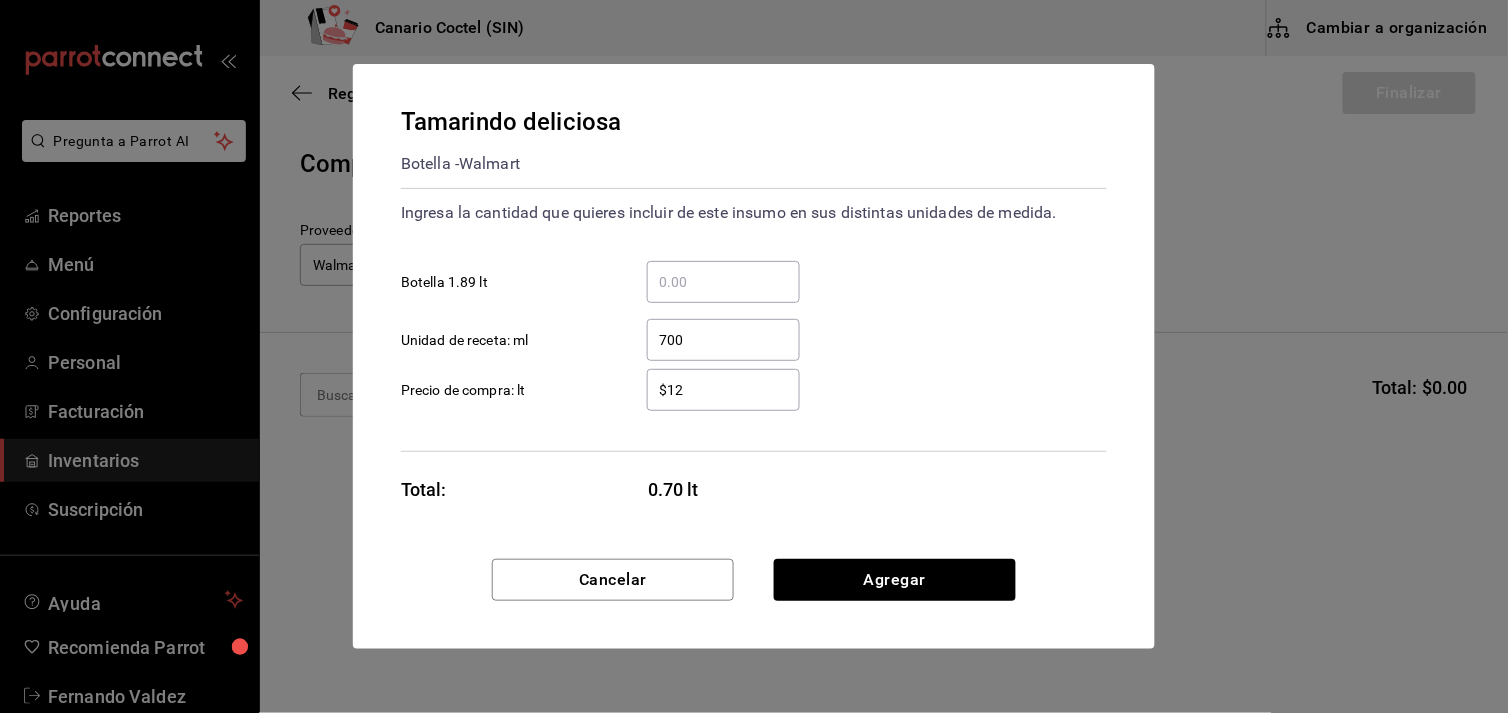 type on "$1" 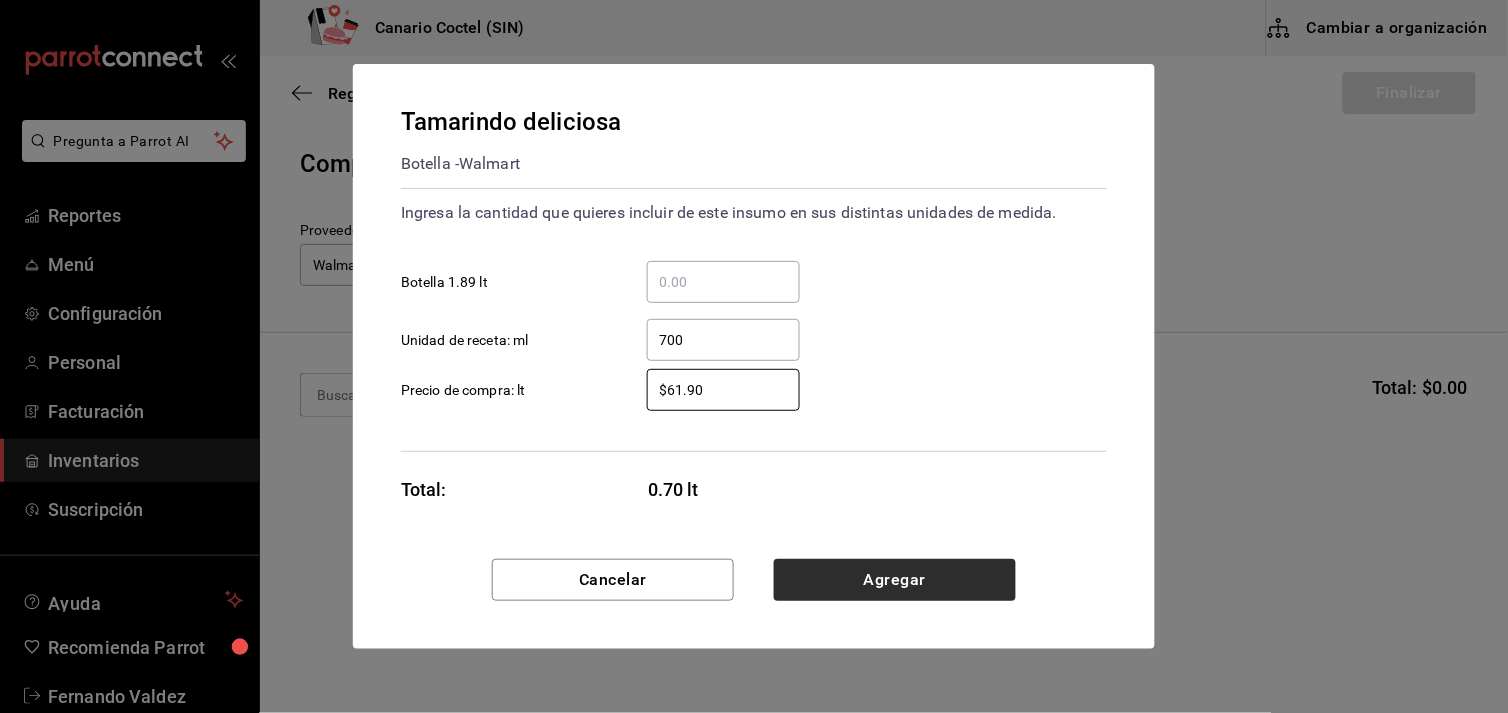 type on "$61.90" 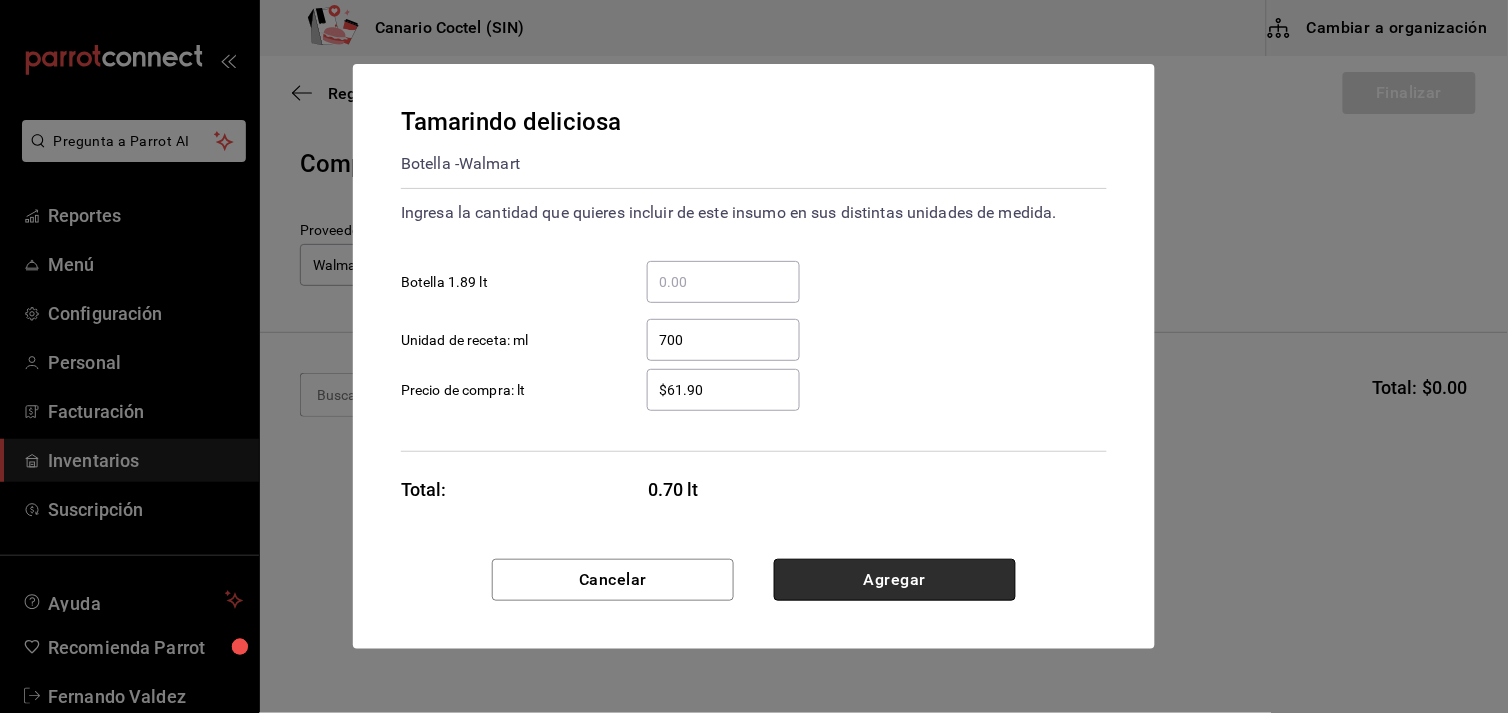 click on "Agregar" at bounding box center (895, 580) 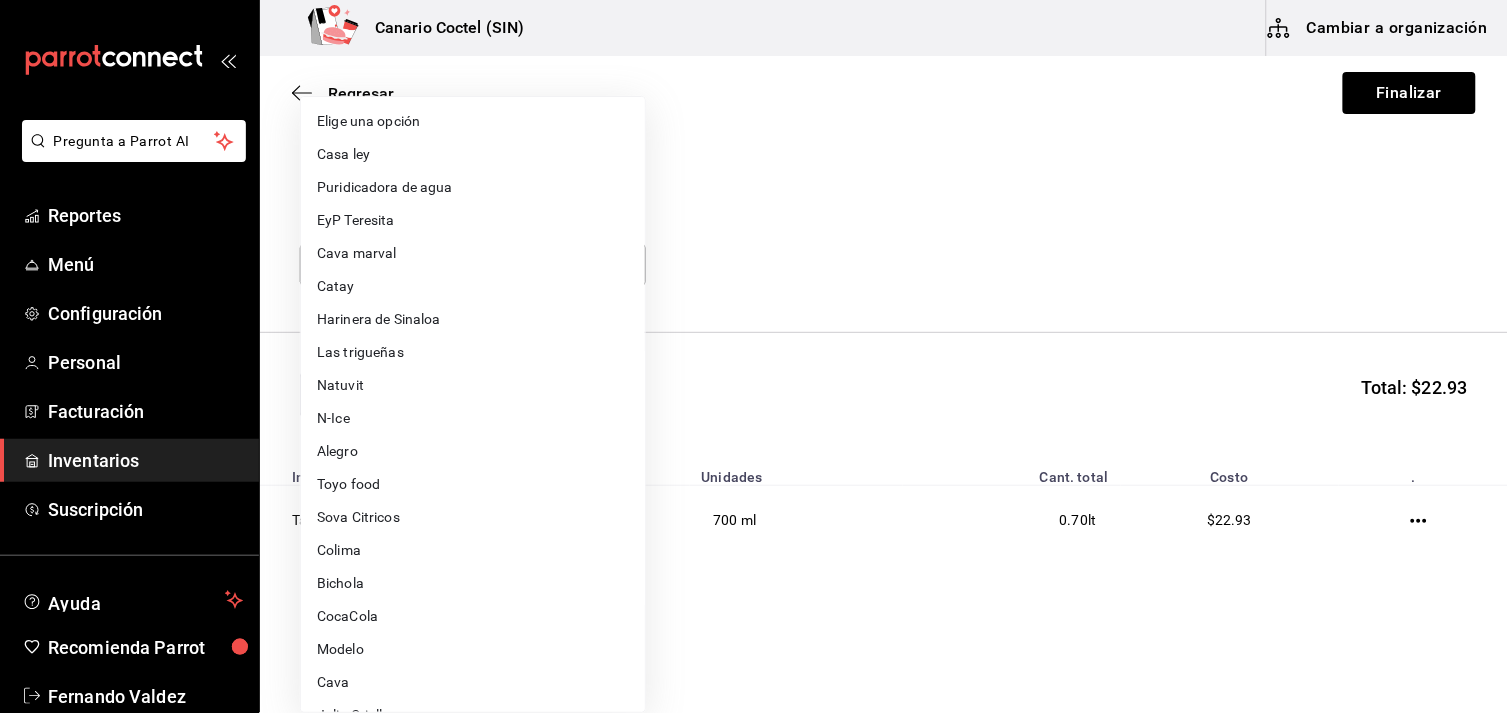 click on "Pregunta a Parrot AI Reportes   Menú   Configuración   Personal   Facturación   Inventarios   Suscripción   Ayuda Recomienda Parrot   [FIRST] [LAST]   Sugerir nueva función   Canario Coctel (SIN) Cambiar a organización Regresar Finalizar Compra Proveedor Walmart 368951de-21f5-4266-aec8-27b013a2c4b1 Buscar Total: $22.93 Insumo Unidades Cant. total Costo  .  Tamarindo deliciosa 700 ml 0.70  lt $22.93 GANA 1 MES GRATIS EN TU SUSCRIPCIÓN AQUÍ ¿Recuerdas cómo empezó tu restaurante?
Hoy puedes ayudar a un colega a tener el mismo cambio que tú viviste.
Recomienda Parrot directamente desde tu Portal Administrador.
Es fácil y rápido.
🎁 Por cada restaurante que se una, ganas 1 mes gratis. Ver video tutorial Ir a video Pregunta a Parrot AI Reportes   Menú   Configuración   Personal   Facturación   Inventarios   Suscripción   Ayuda Recomienda Parrot   [FIRST] [LAST]   Sugerir nueva función   Editar Eliminar Visitar centro de ayuda (81) 2046 6363 soporte@[EXAMPLE.COM] Visitar centro de ayuda" at bounding box center [754, 300] 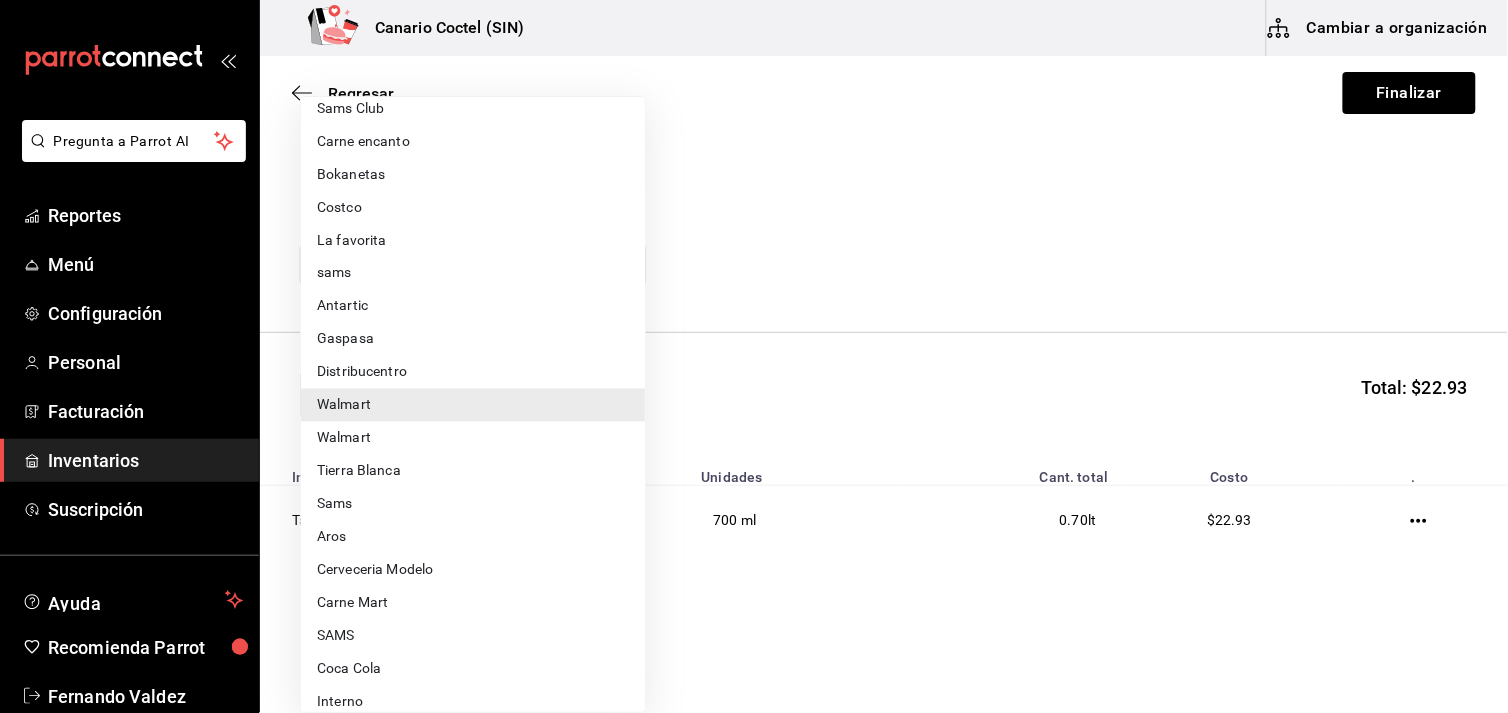 scroll, scrollTop: 686, scrollLeft: 0, axis: vertical 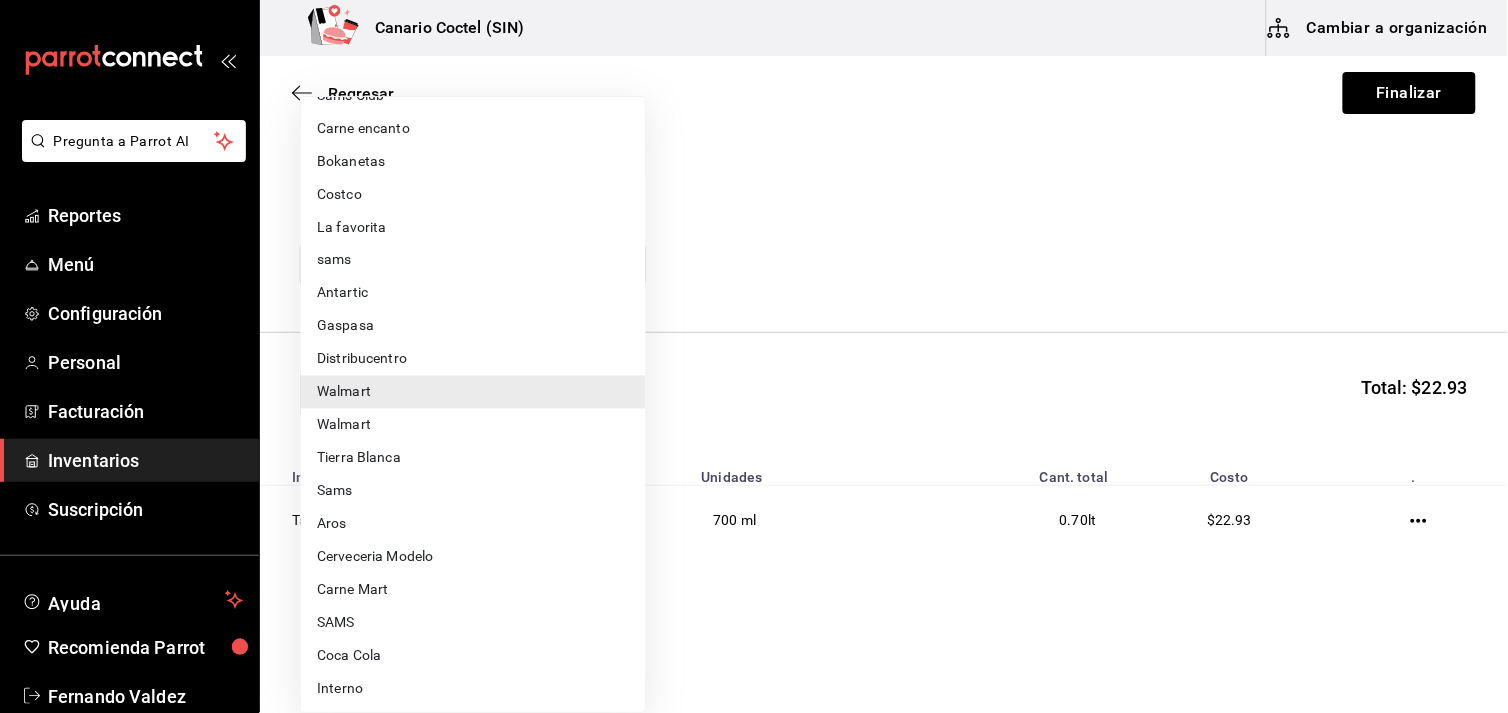 click on "Aros" at bounding box center [473, 524] 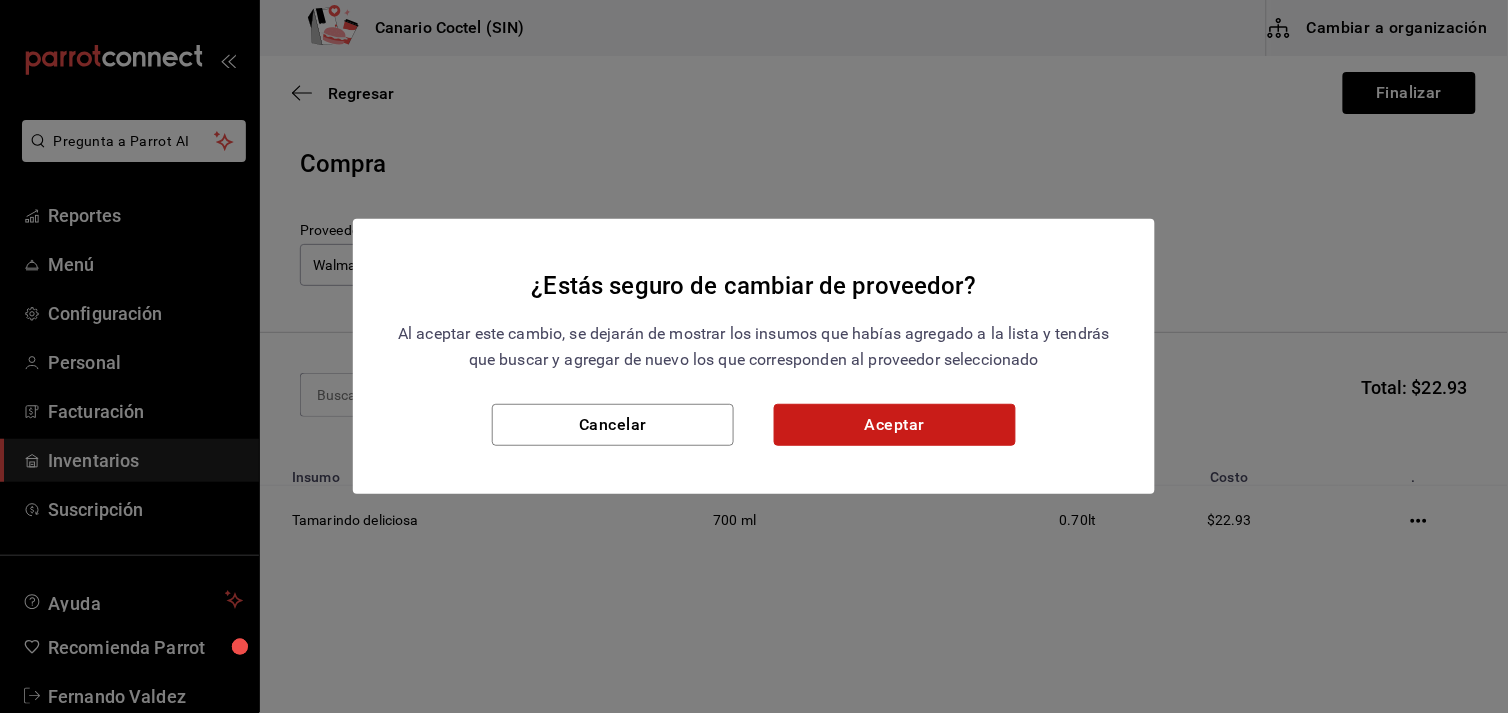 click on "Aceptar" at bounding box center (895, 425) 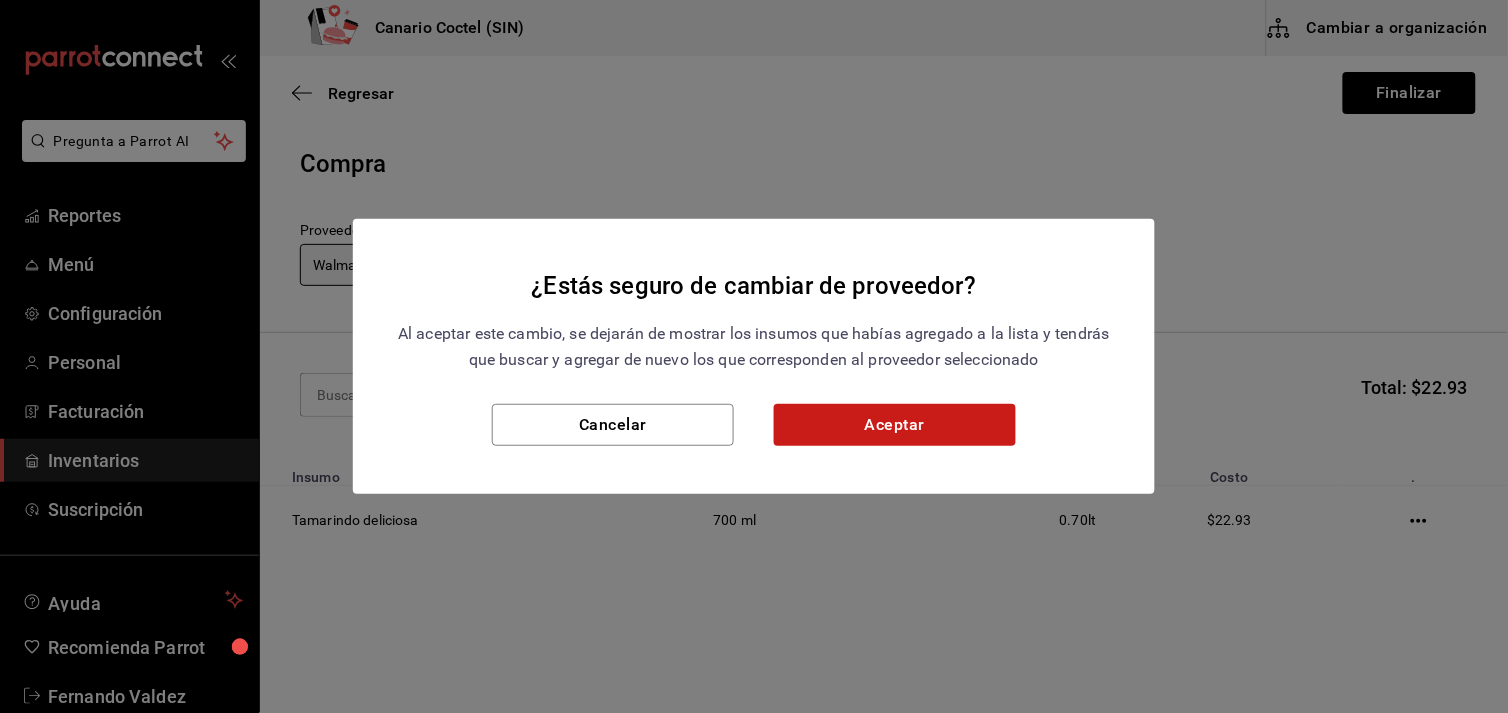 type on "b9167449-11b7-497f-993d-6e5407facada" 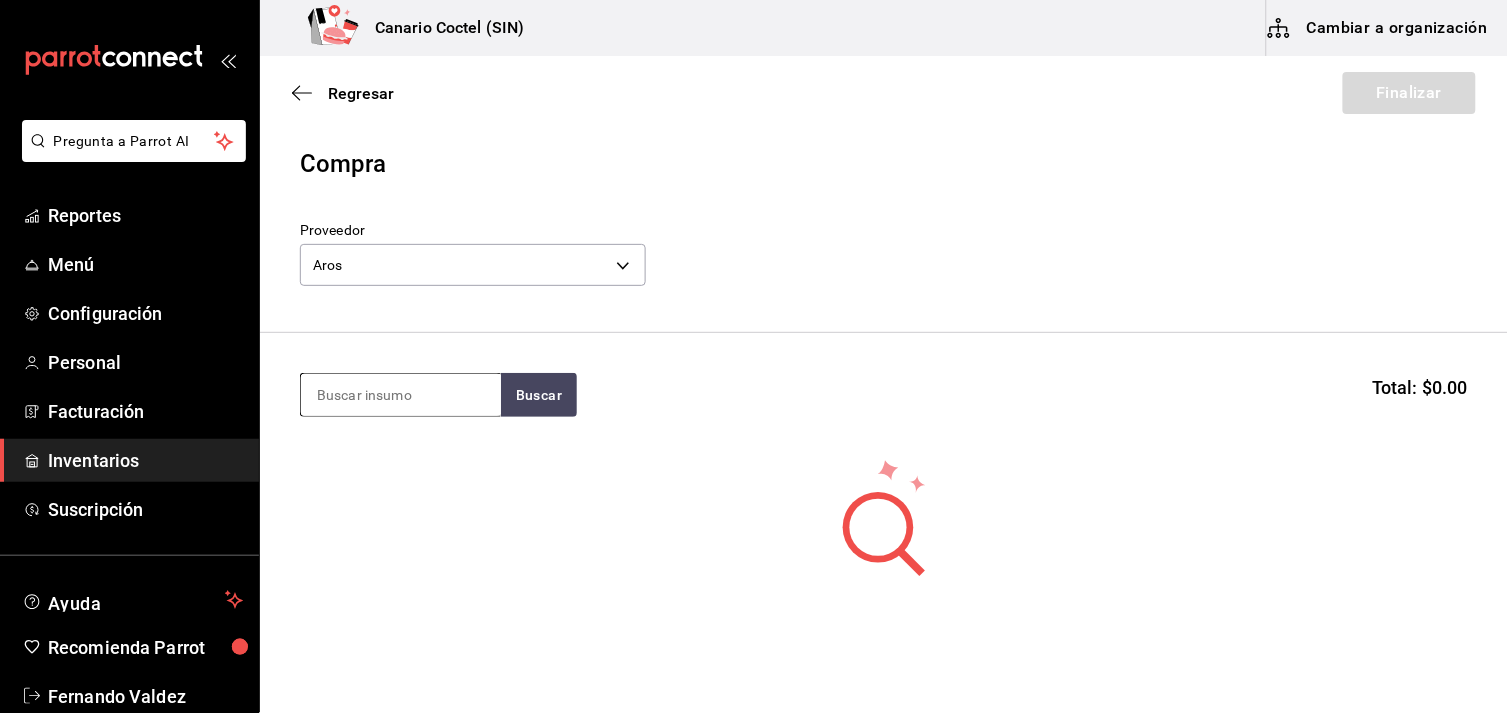 click at bounding box center (401, 395) 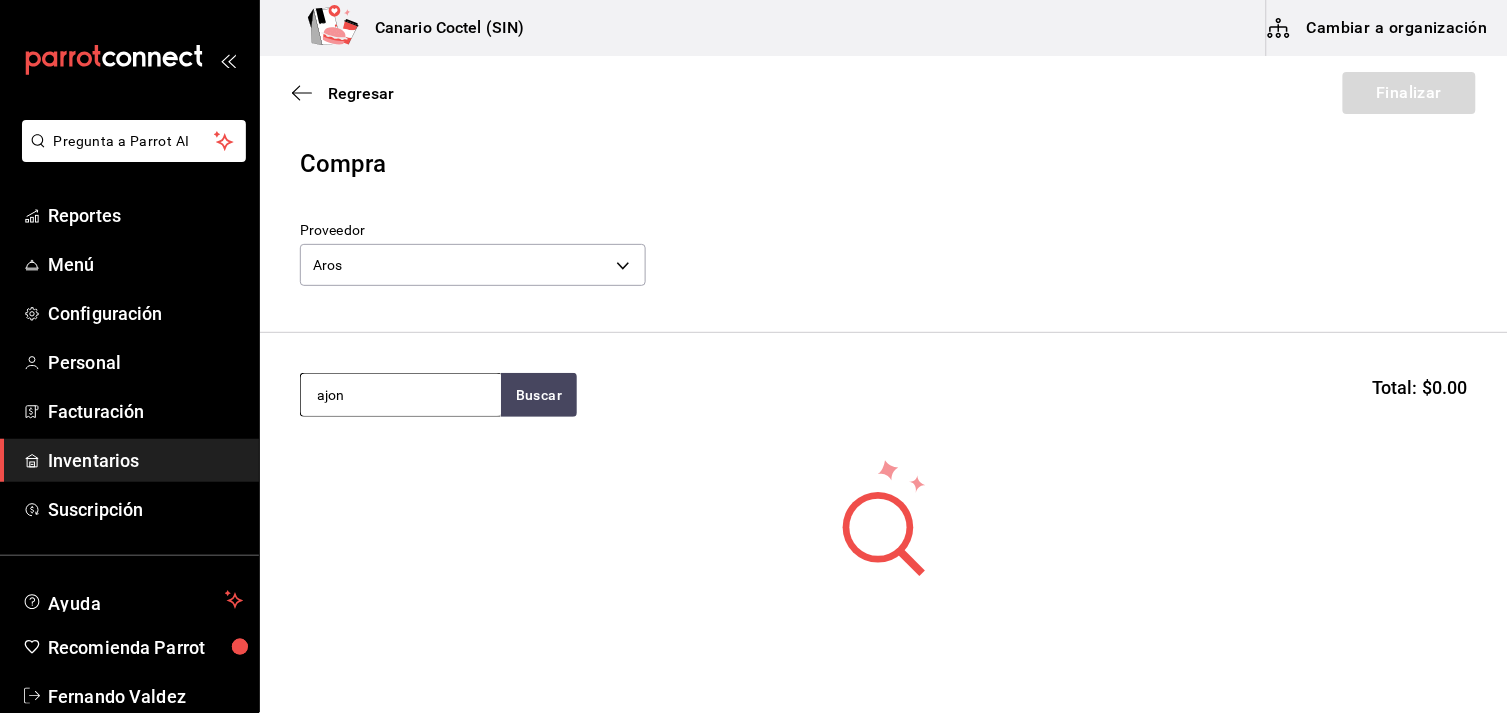 type on "ajon" 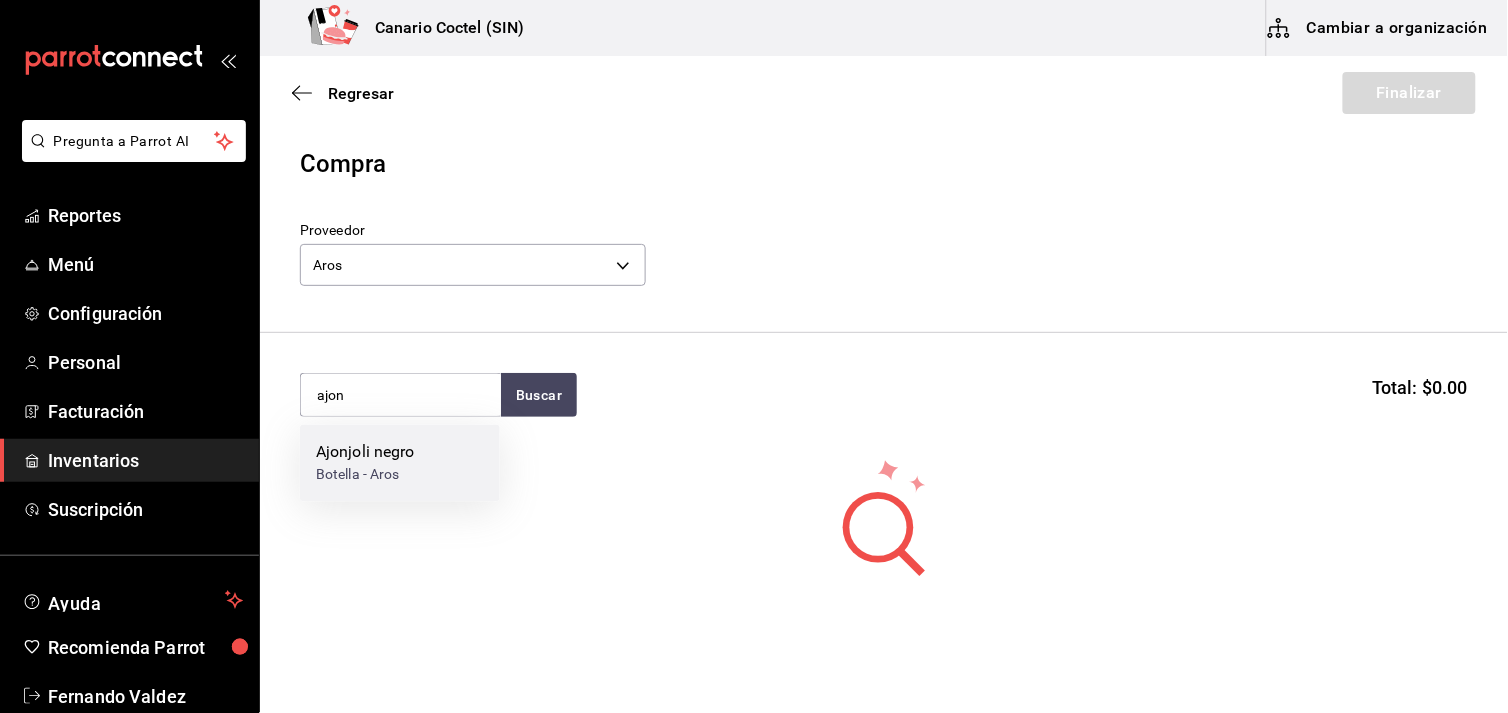 click on "Ajonjoli negro" at bounding box center [365, 453] 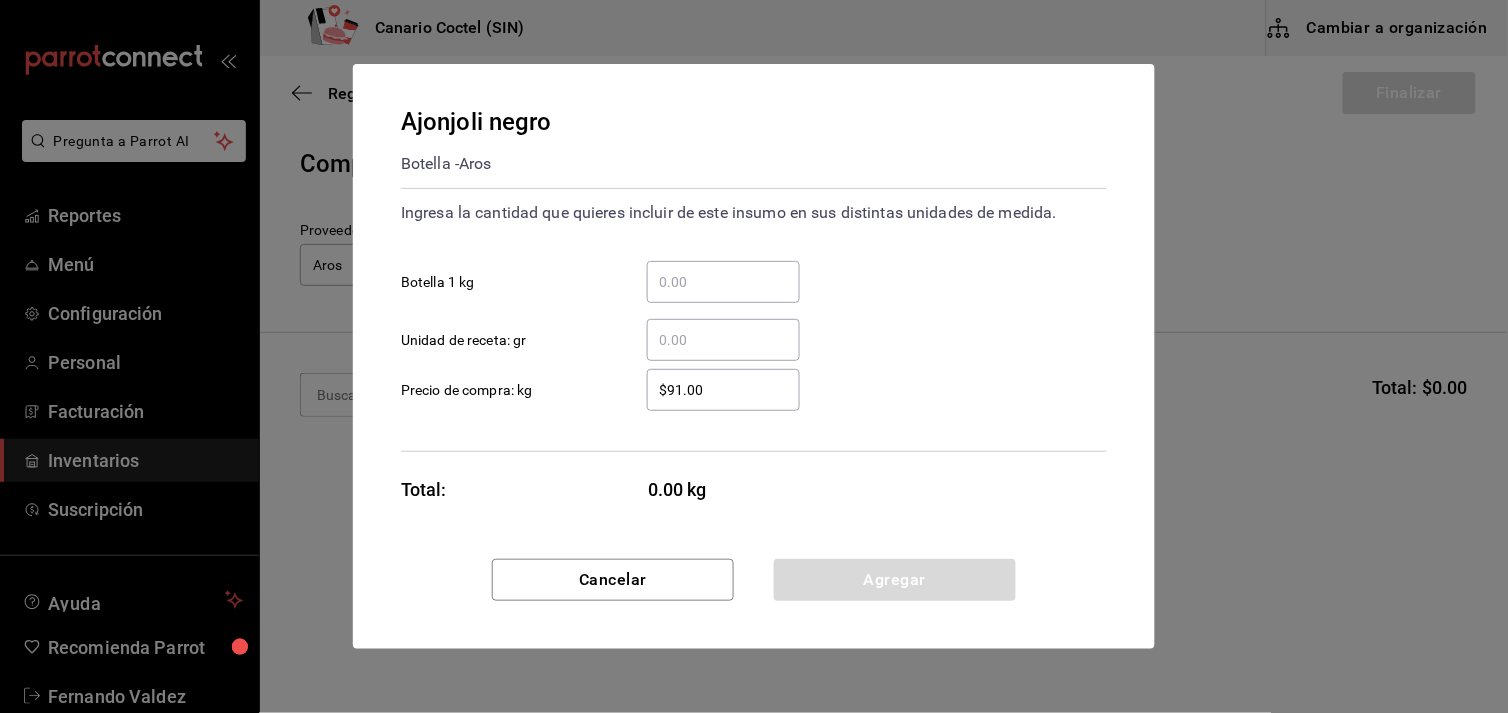 click on "​ Unidad de receta: gr" at bounding box center [723, 340] 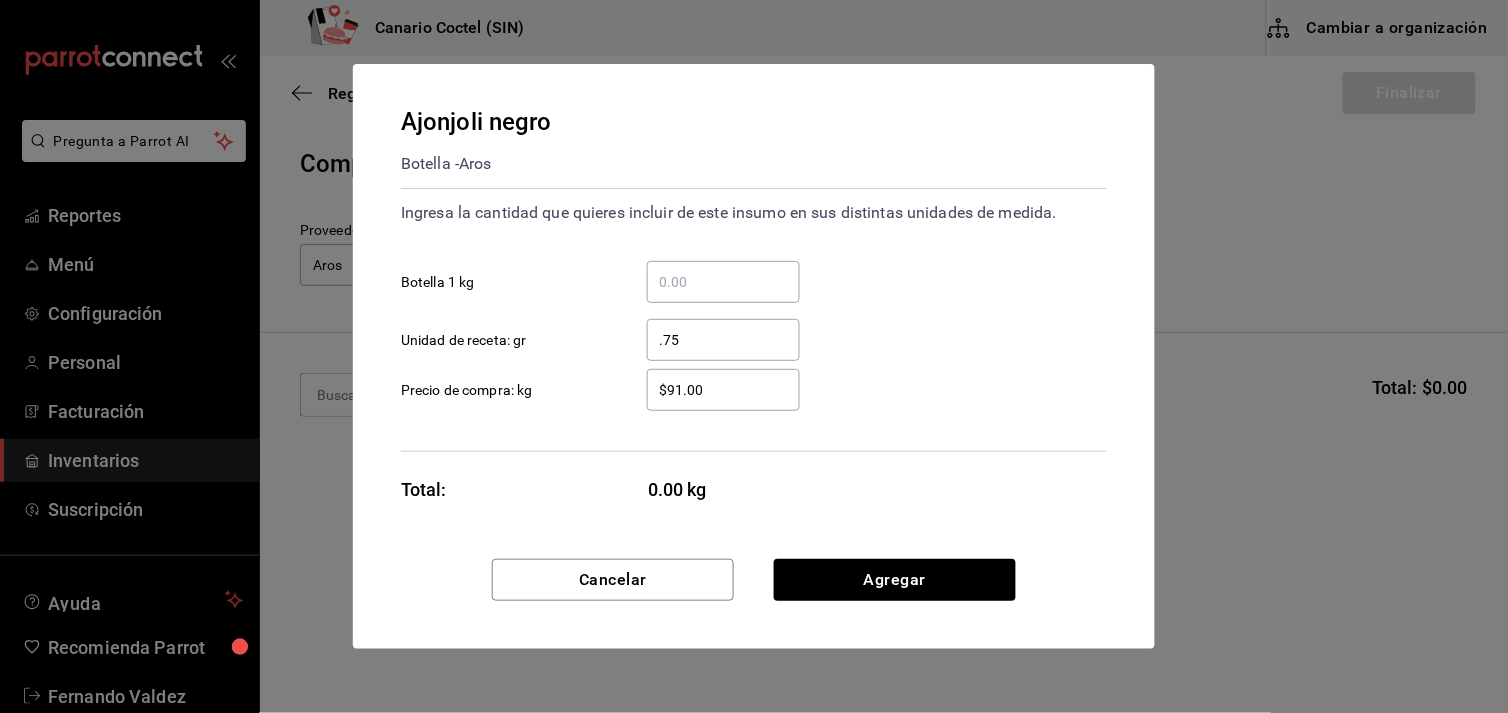 click on ".75" at bounding box center (723, 340) 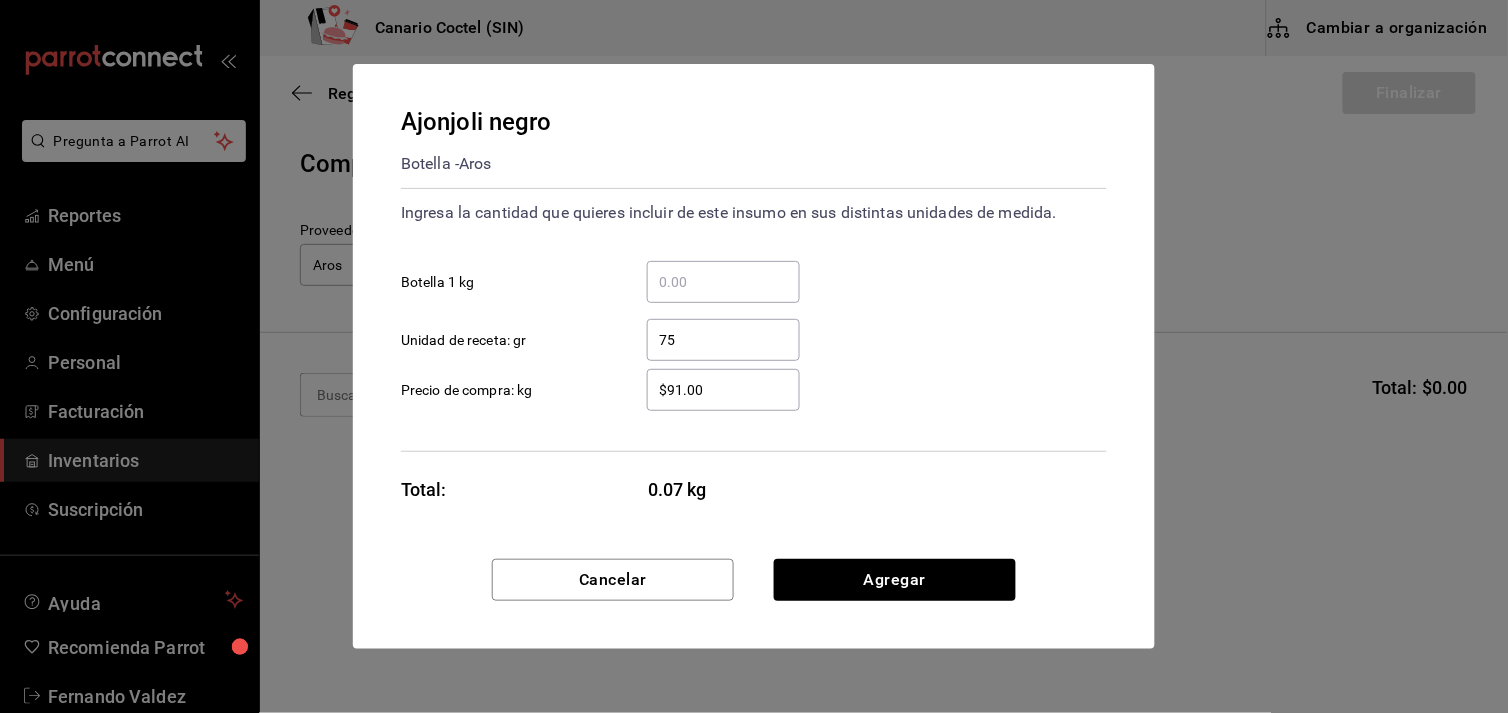 click on "75" at bounding box center (723, 340) 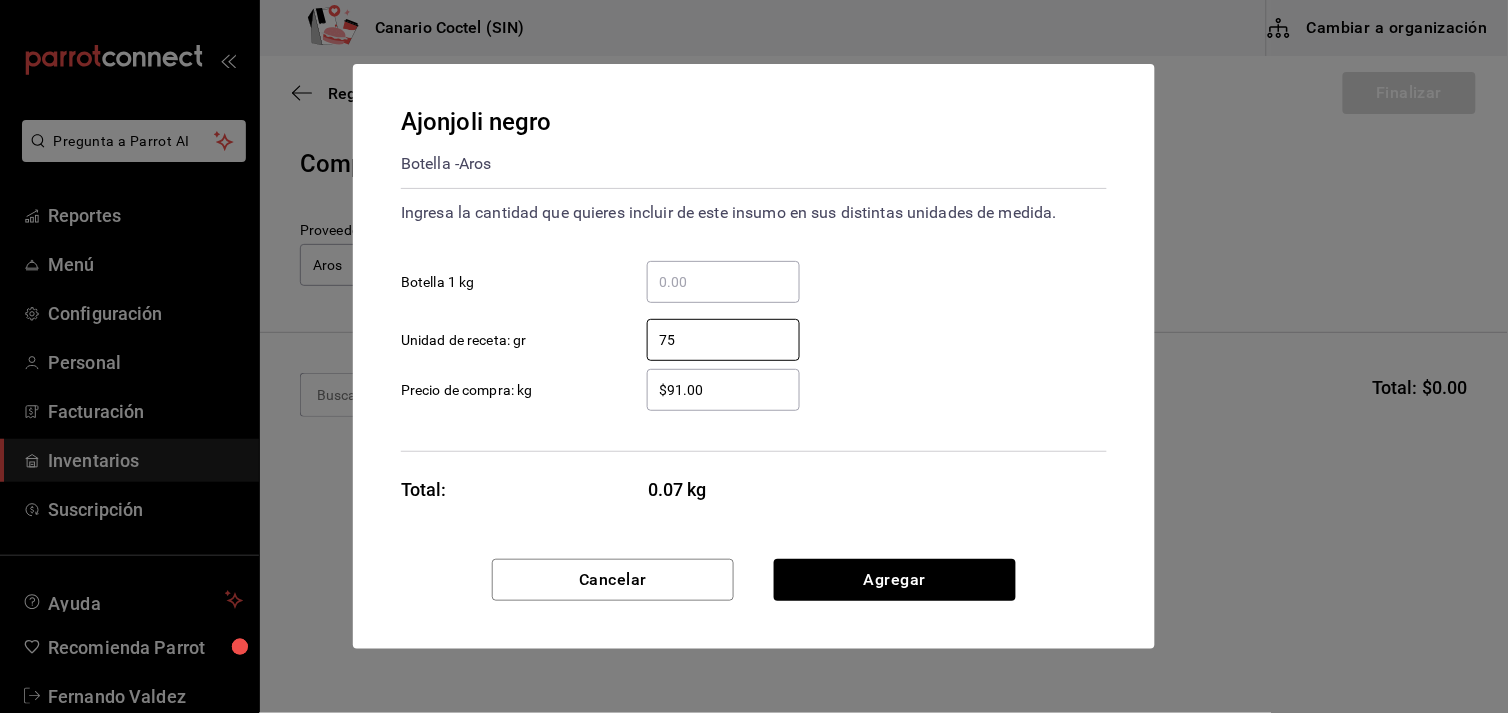 type on "7" 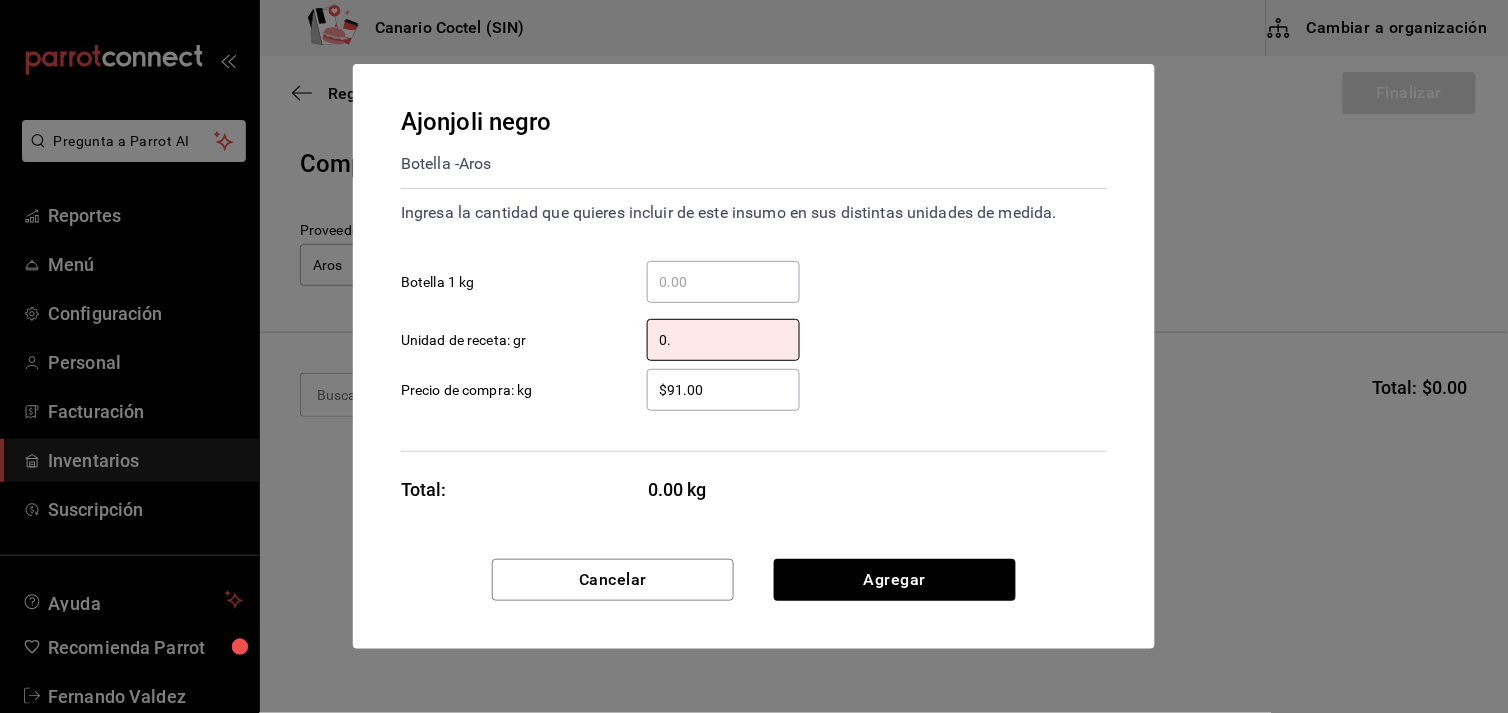 type on "0" 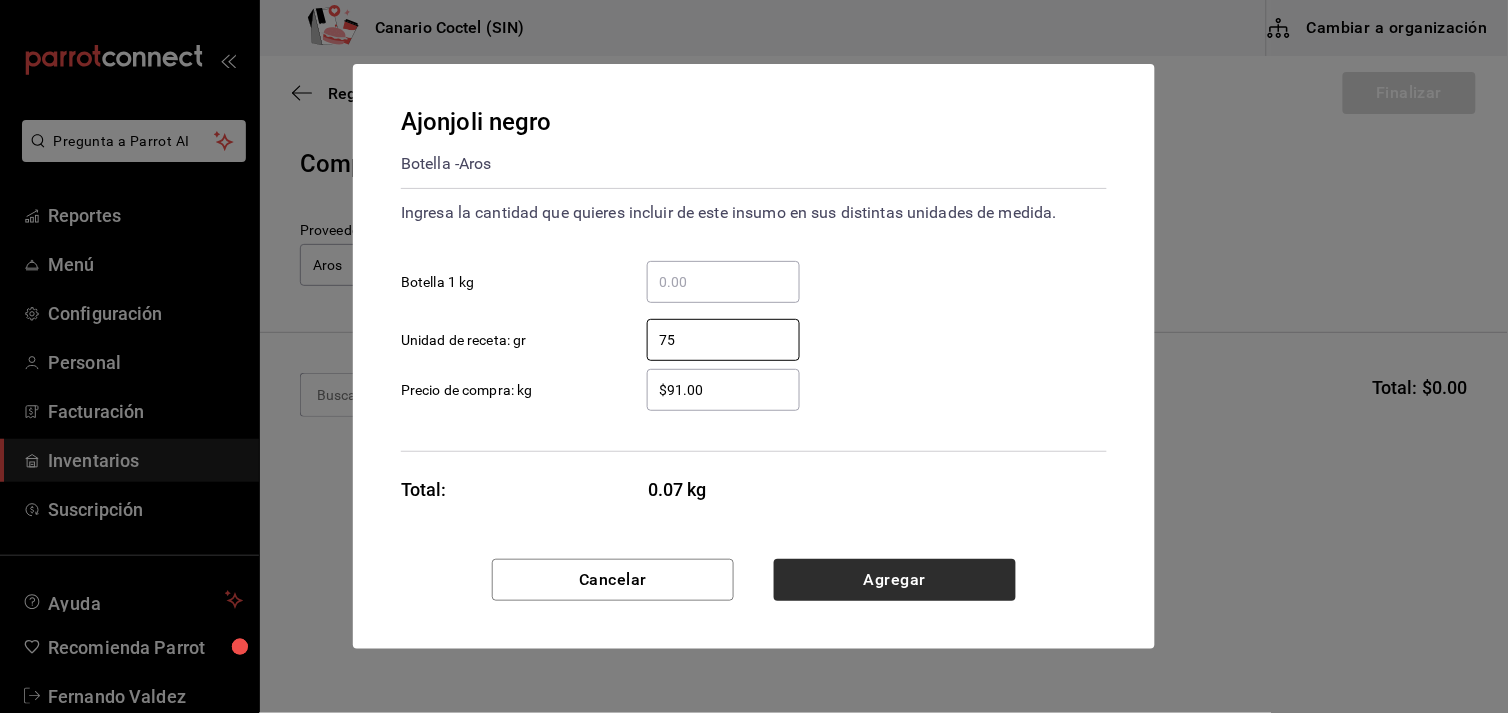 type on "75" 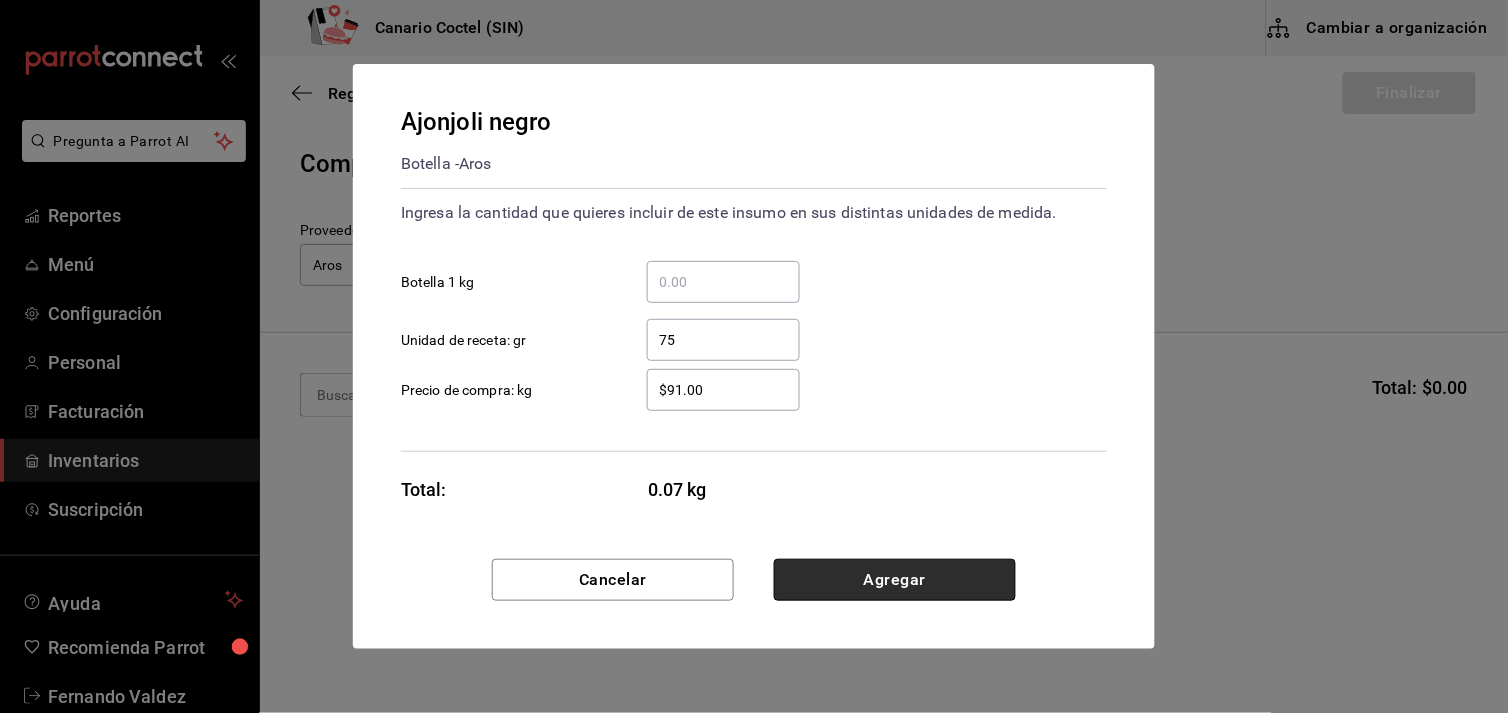 click on "Agregar" at bounding box center (895, 580) 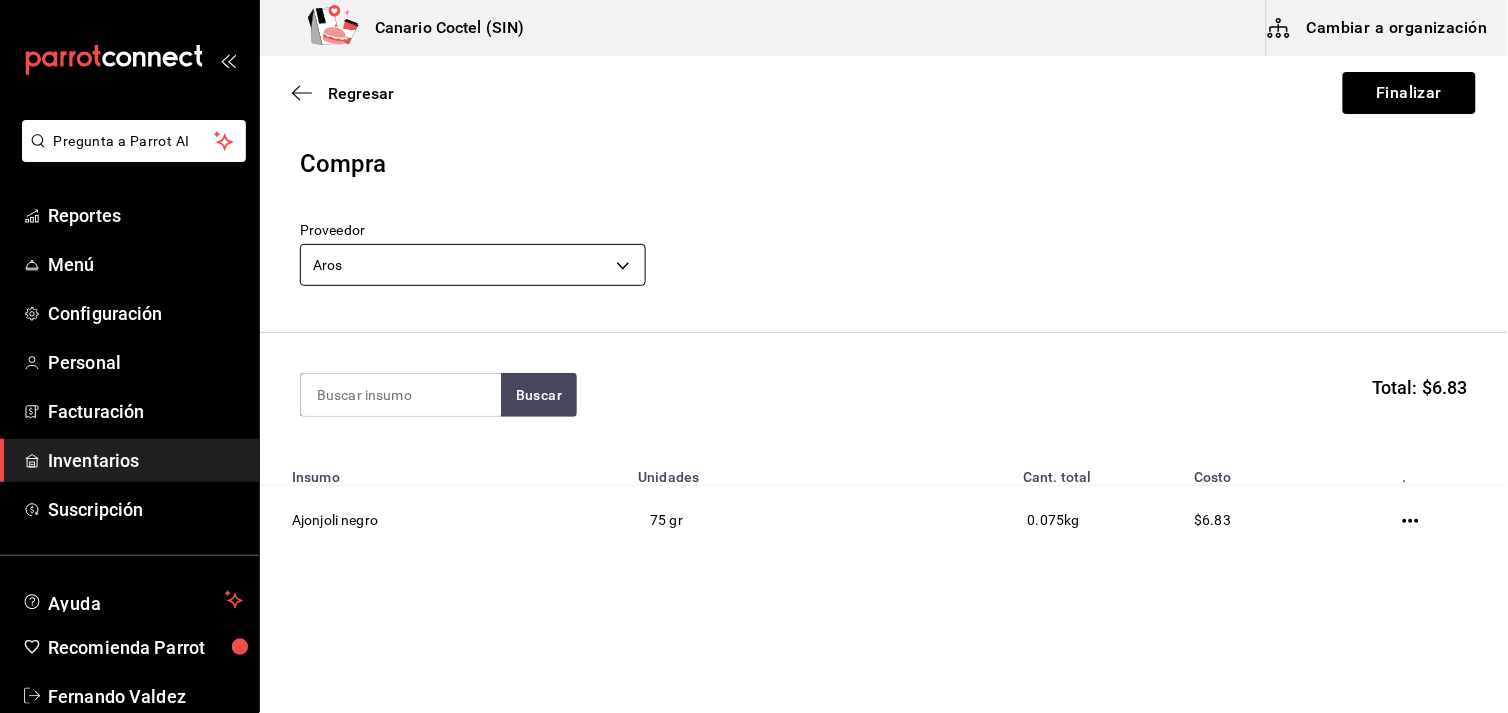 click on "Pregunta a Parrot AI Reportes   Menú   Configuración   Personal   Facturación   Inventarios   Suscripción   Ayuda Recomienda Parrot   [FIRST] [LAST]   Sugerir nueva función   Editar Eliminar Visitar centro de ayuda ([PHONE]) [EMAIL] Visitar centro de ayuda" at bounding box center (754, 300) 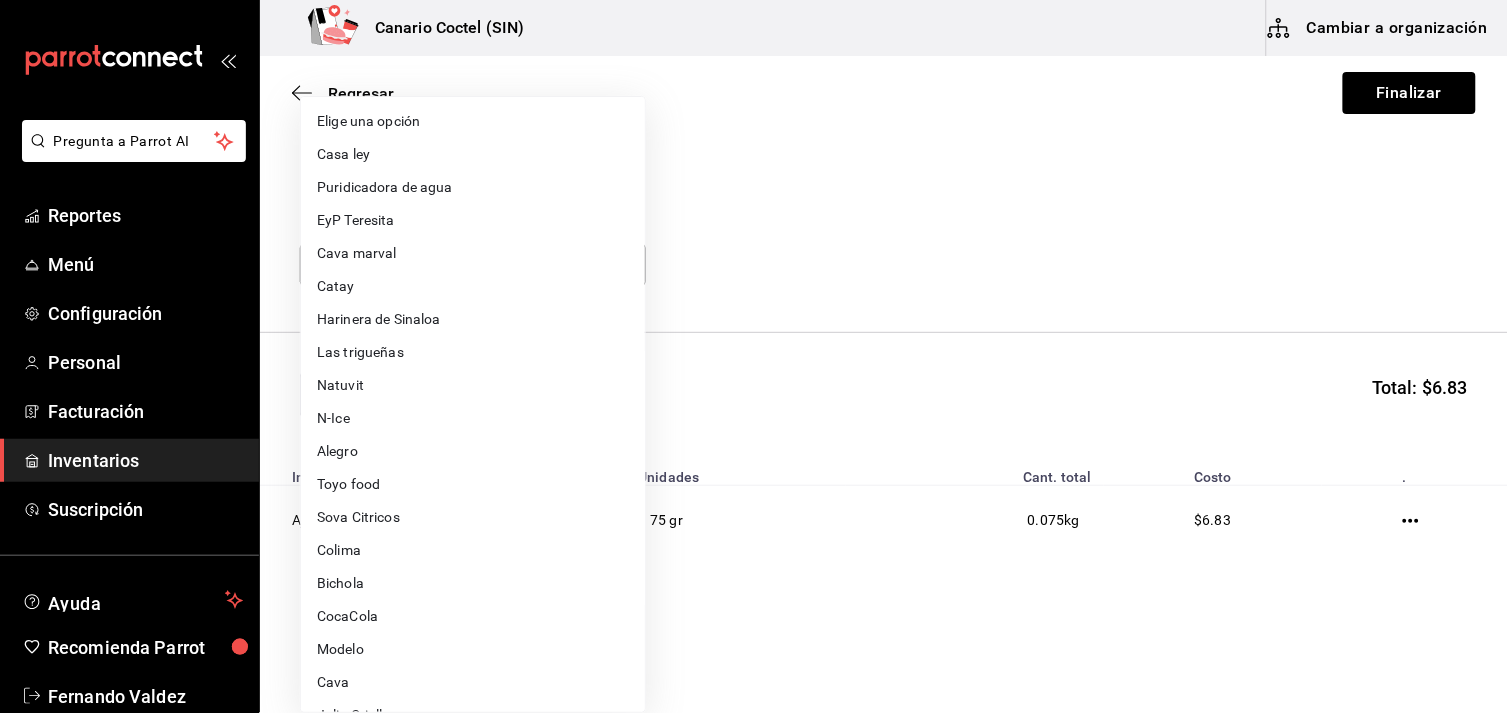 scroll, scrollTop: 686, scrollLeft: 0, axis: vertical 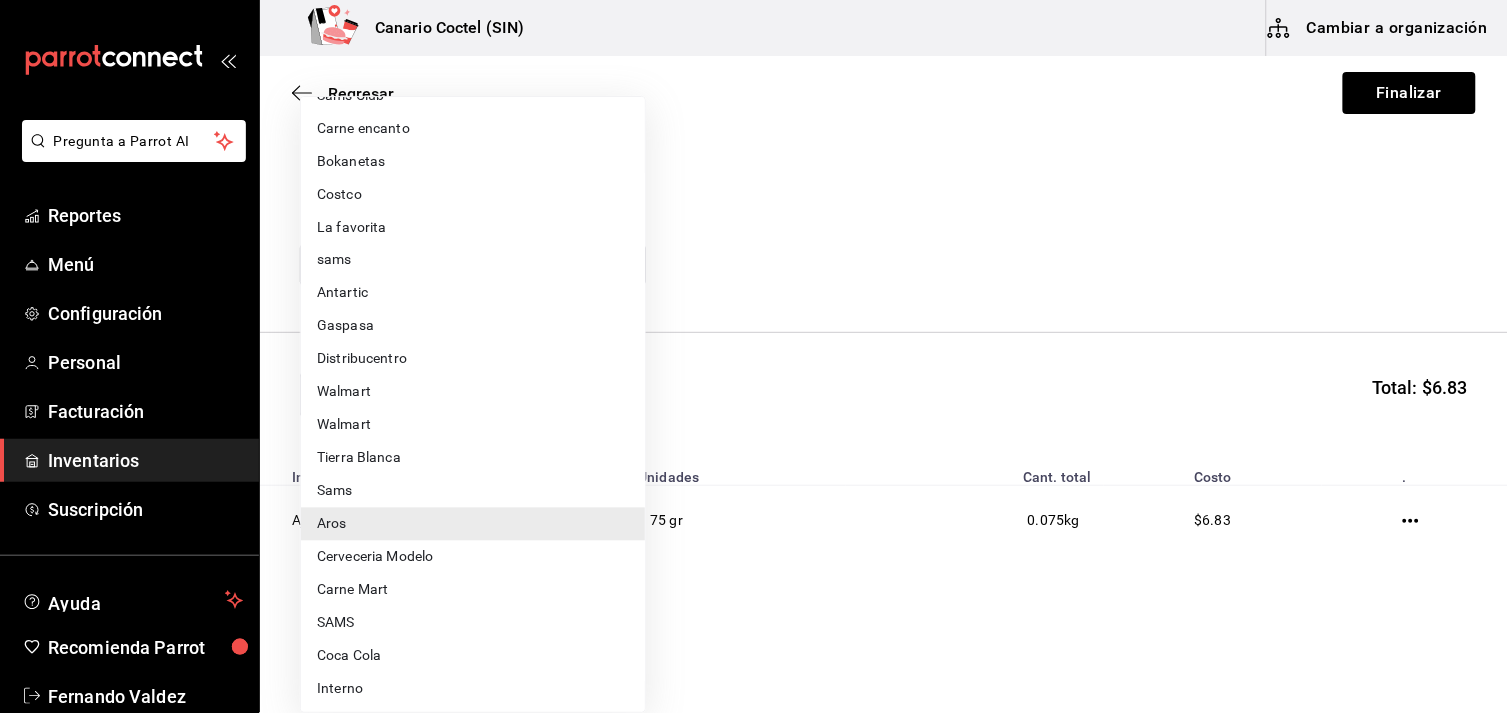 click on "Carne Mart" at bounding box center (473, 590) 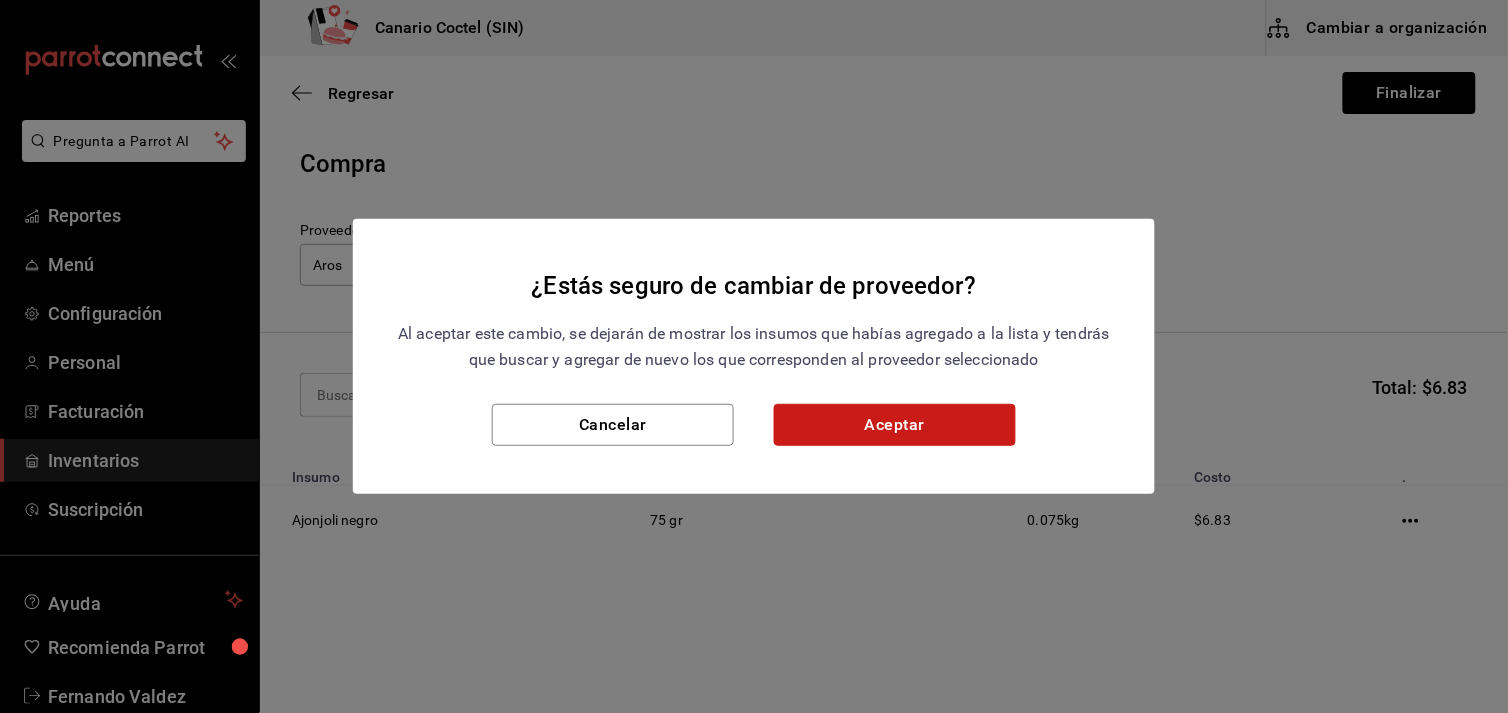 click on "Aceptar" at bounding box center (895, 425) 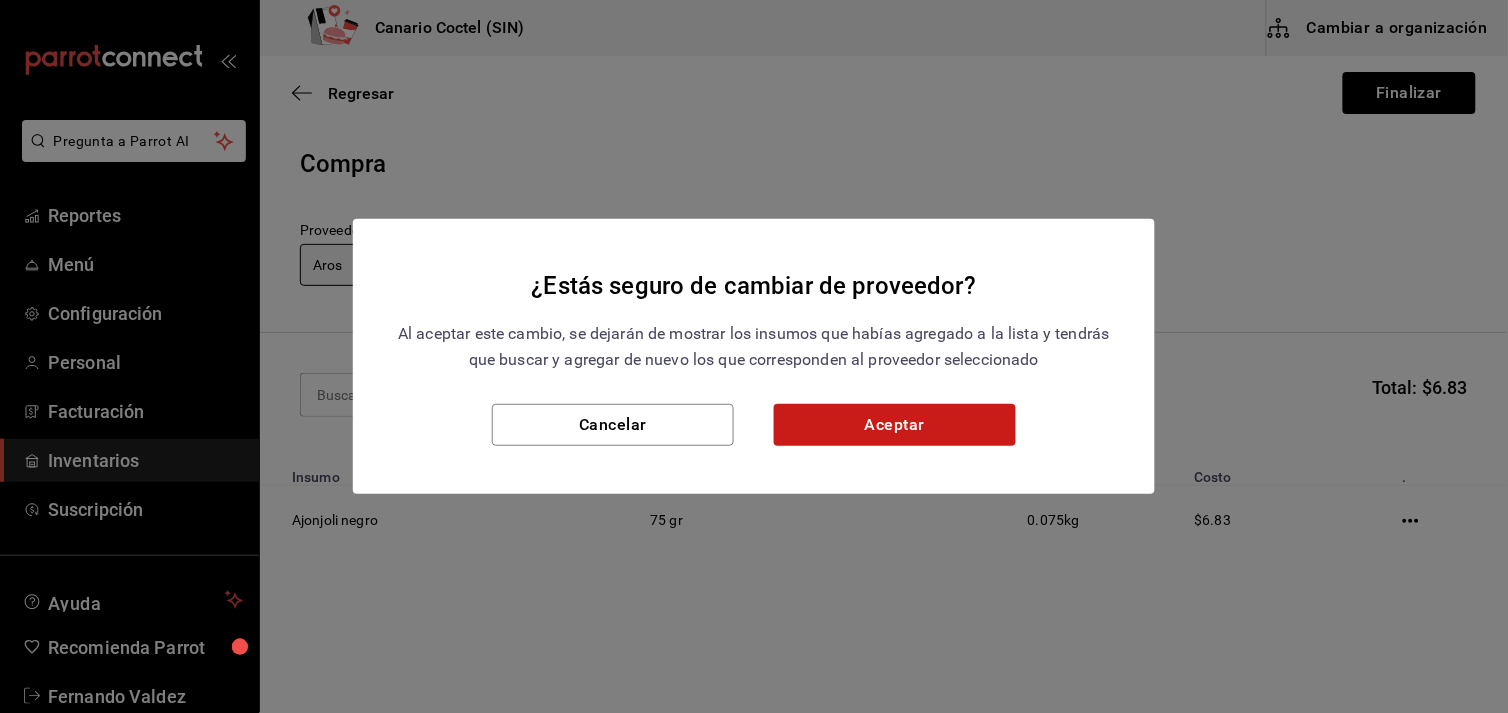 type on "08ec548a-11ed-439a-ae6d-c5ae10847d7a" 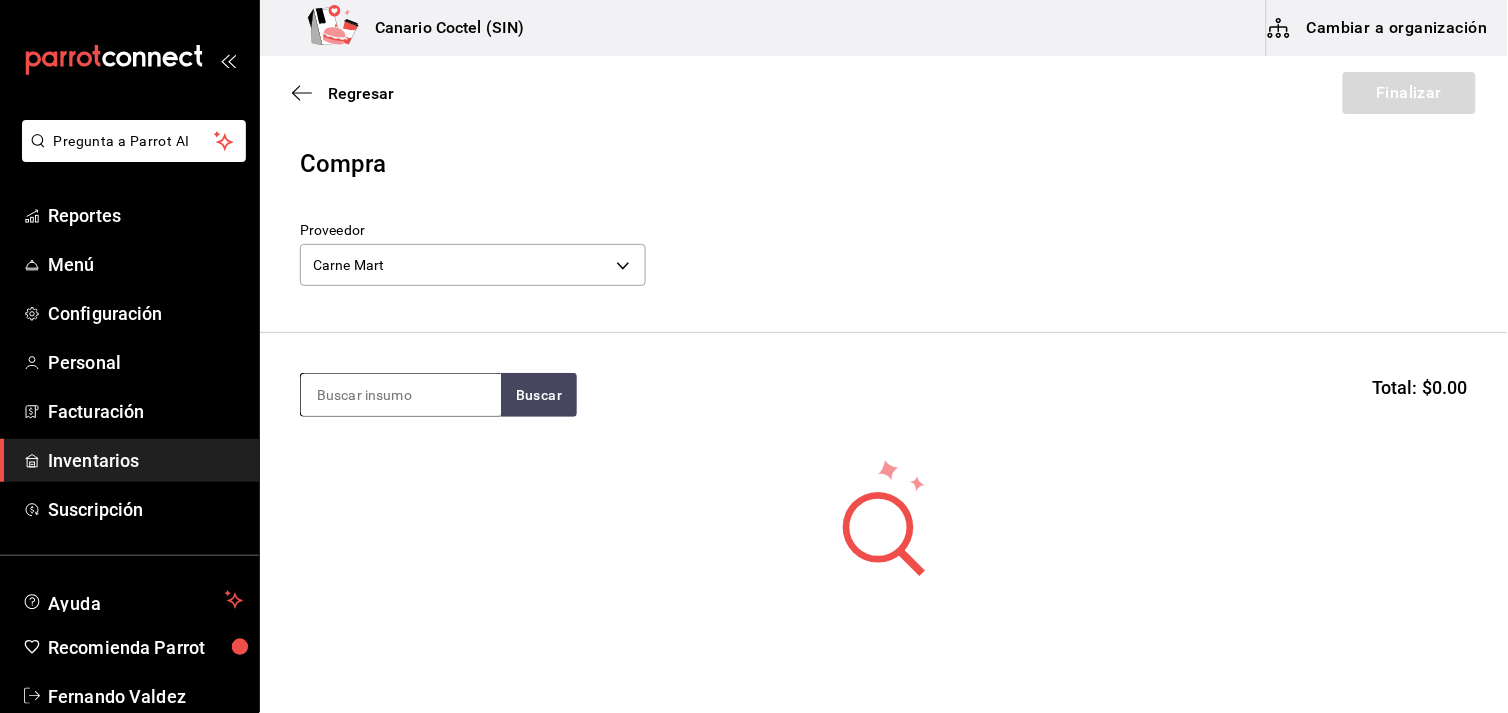 click at bounding box center [401, 395] 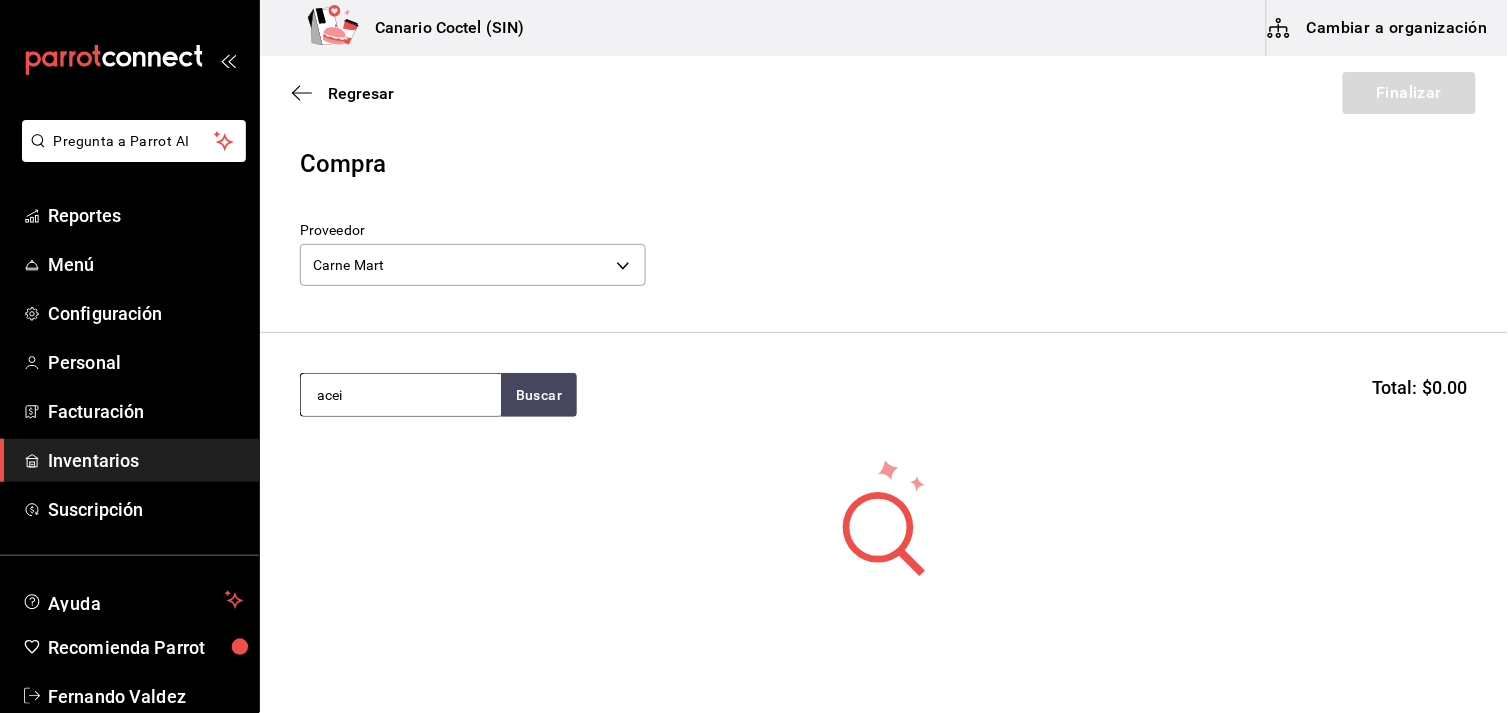 type on "acei" 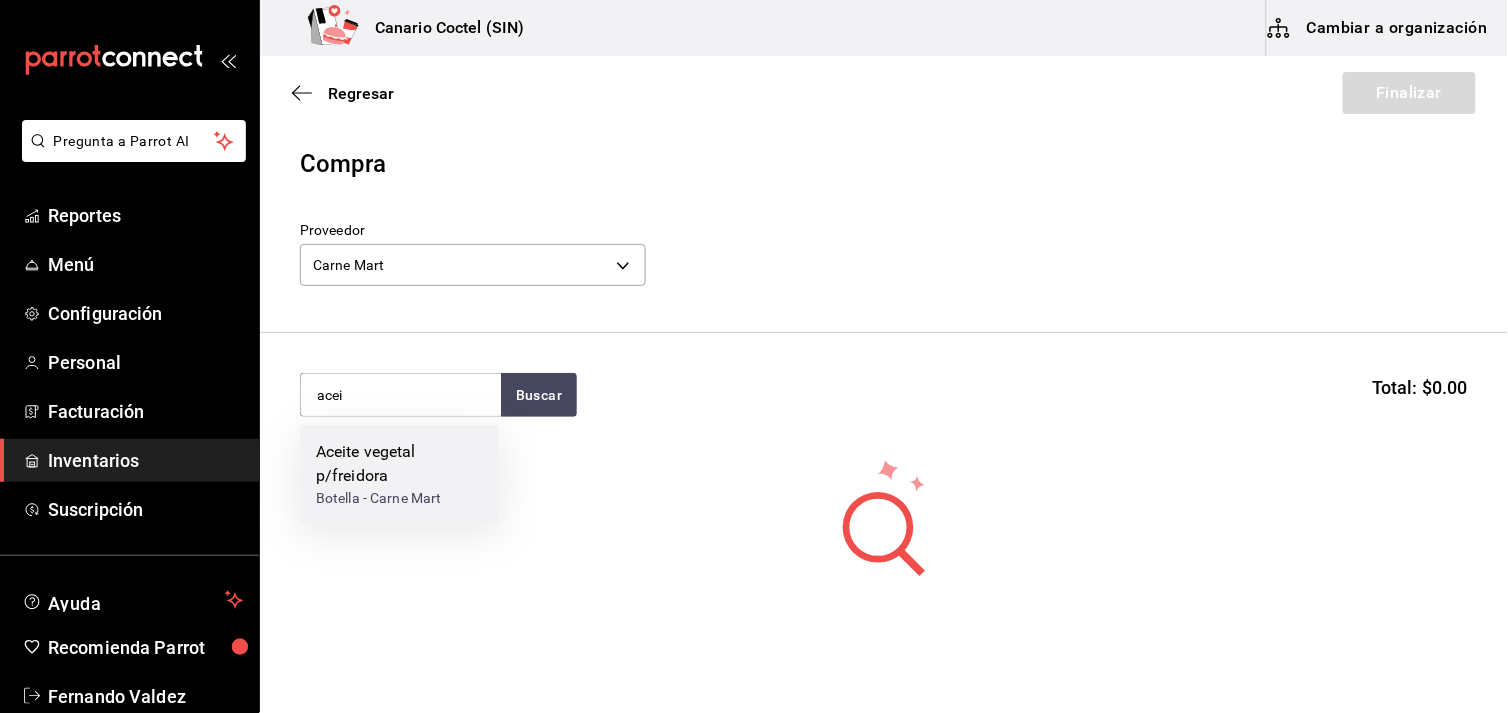 click on "Aceite vegetal p/freidora" at bounding box center (400, 465) 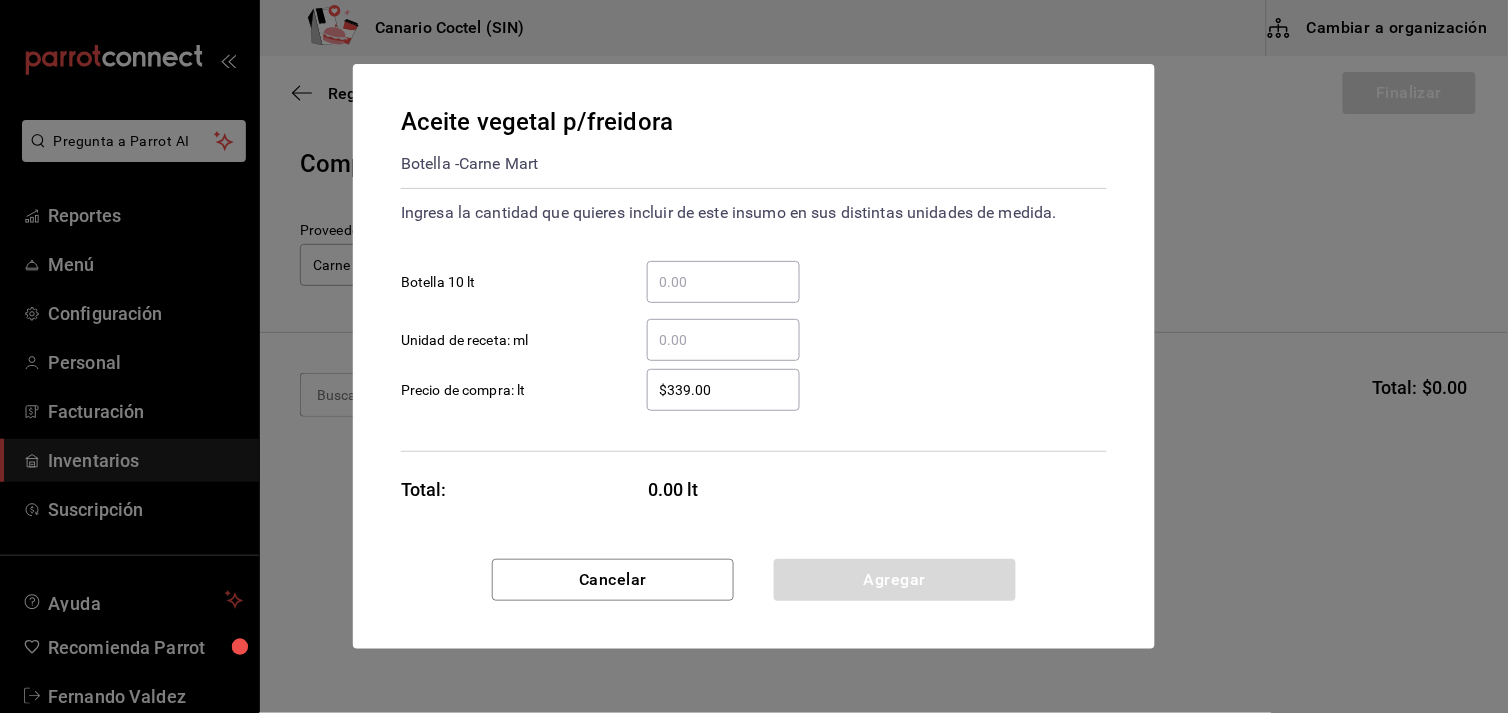 click on "​ Unidad de receta: ml" at bounding box center (723, 340) 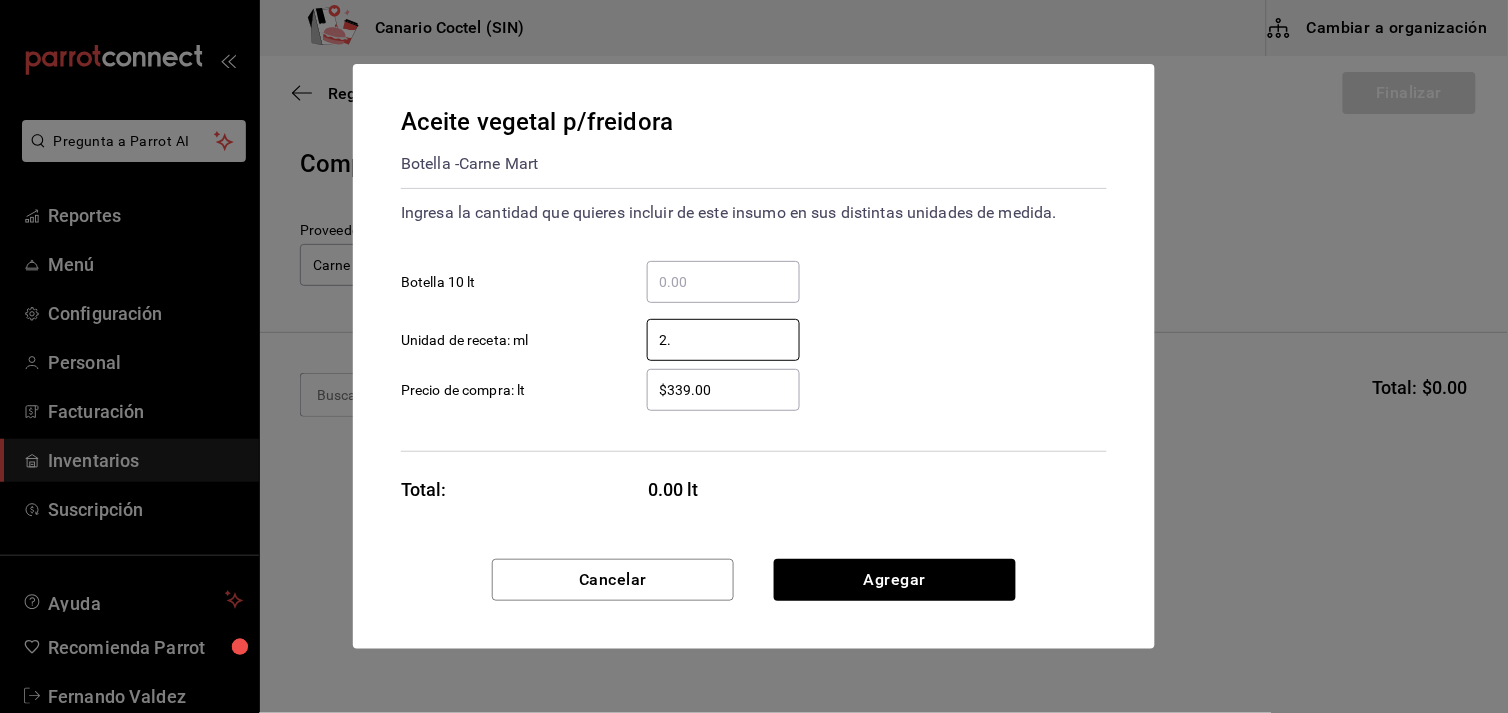 type on "2" 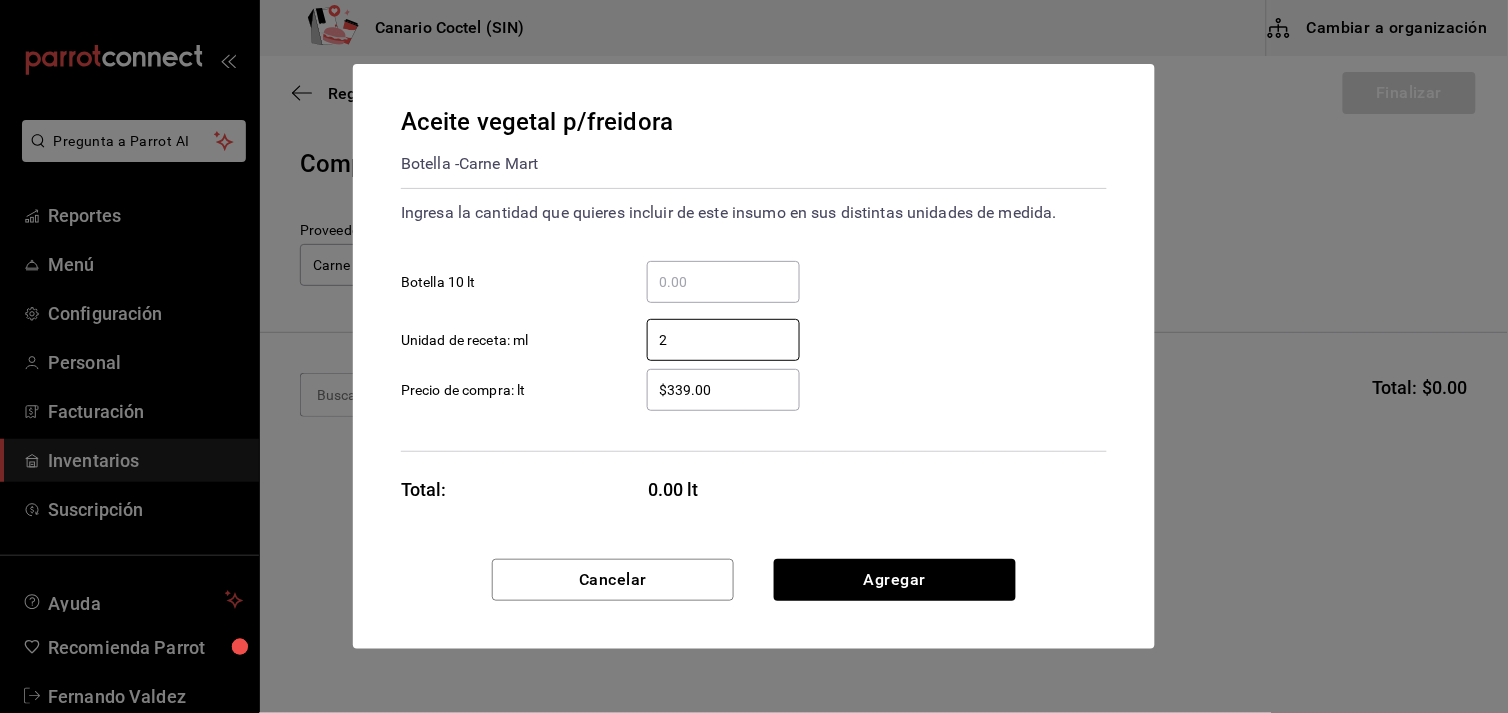 click on "Aceite vegetal p/freidora   Botella -  Carne Mart Ingresa la cantidad que quieres incluir de este insumo en sus distintas unidades de medida. ​ Botella 10 lt ​ Unidad de receta: ml $339.00 ​ Precio de compra: lt Total: 0.00 lt" at bounding box center (754, 311) 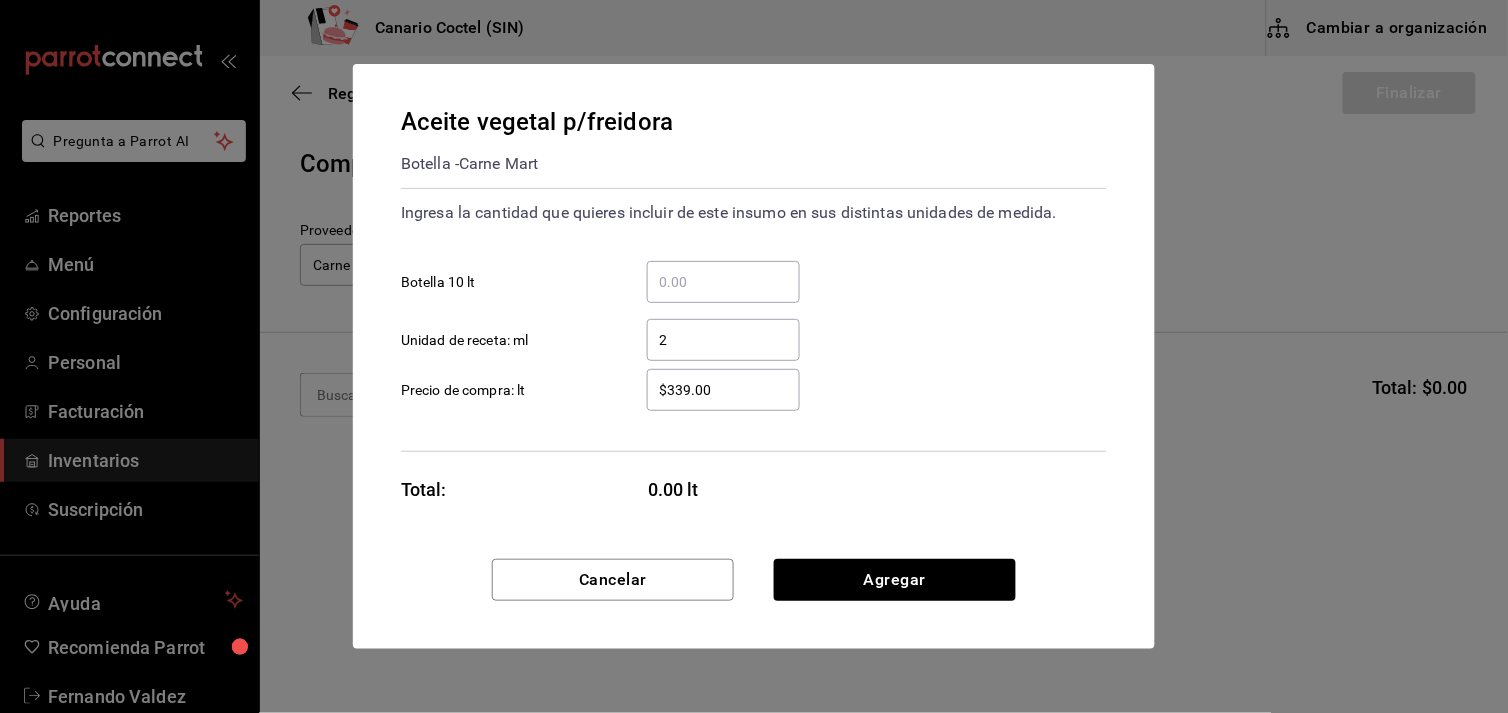 click on "2" at bounding box center (723, 340) 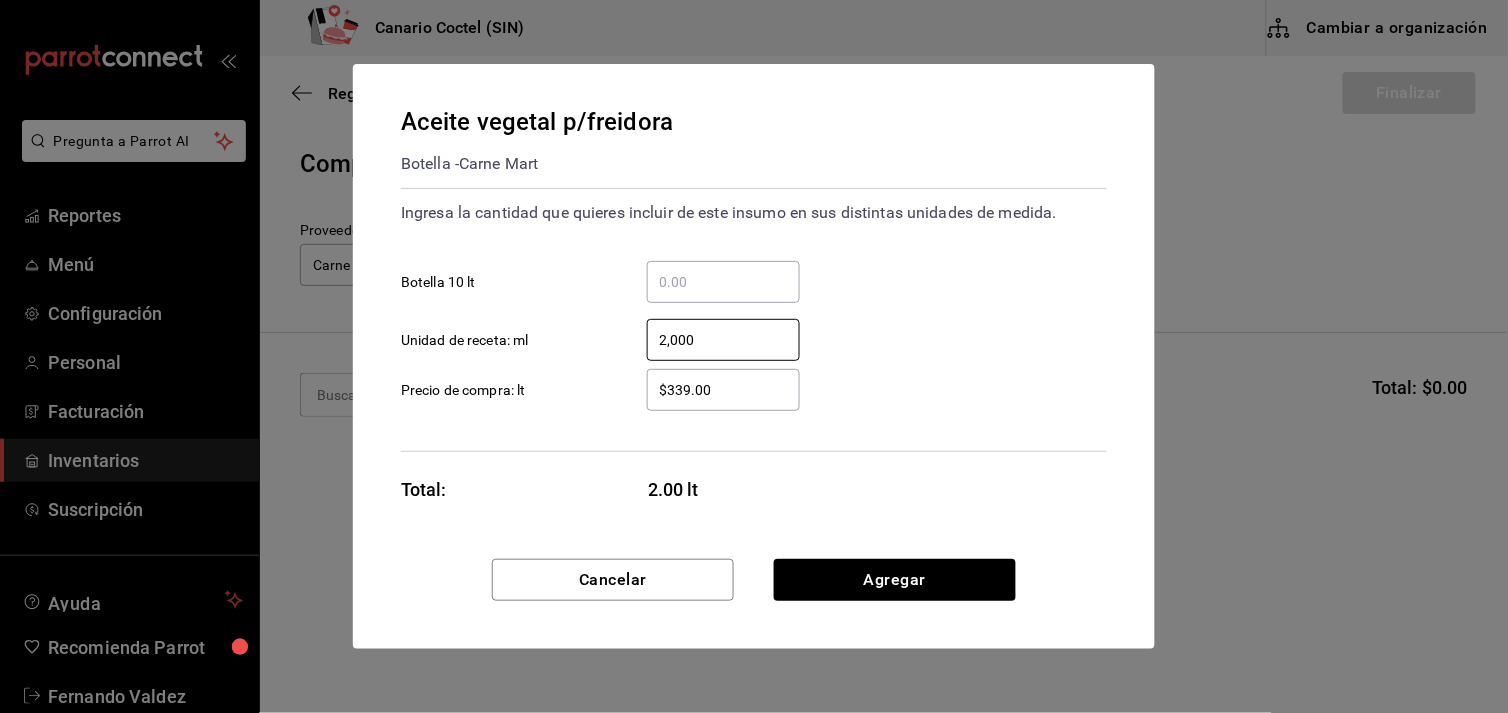 type on "2,000" 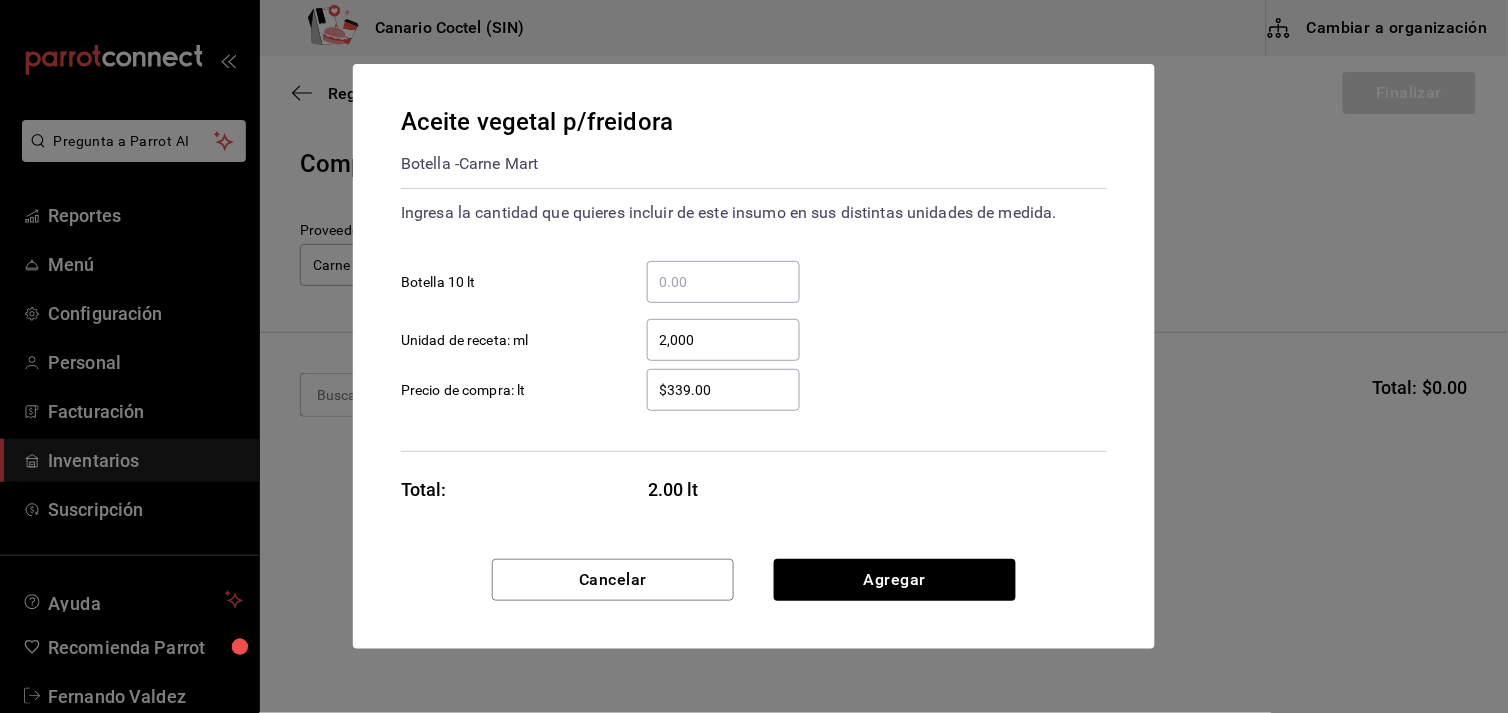 drag, startPoint x: 724, startPoint y: 387, endPoint x: 653, endPoint y: 395, distance: 71.44928 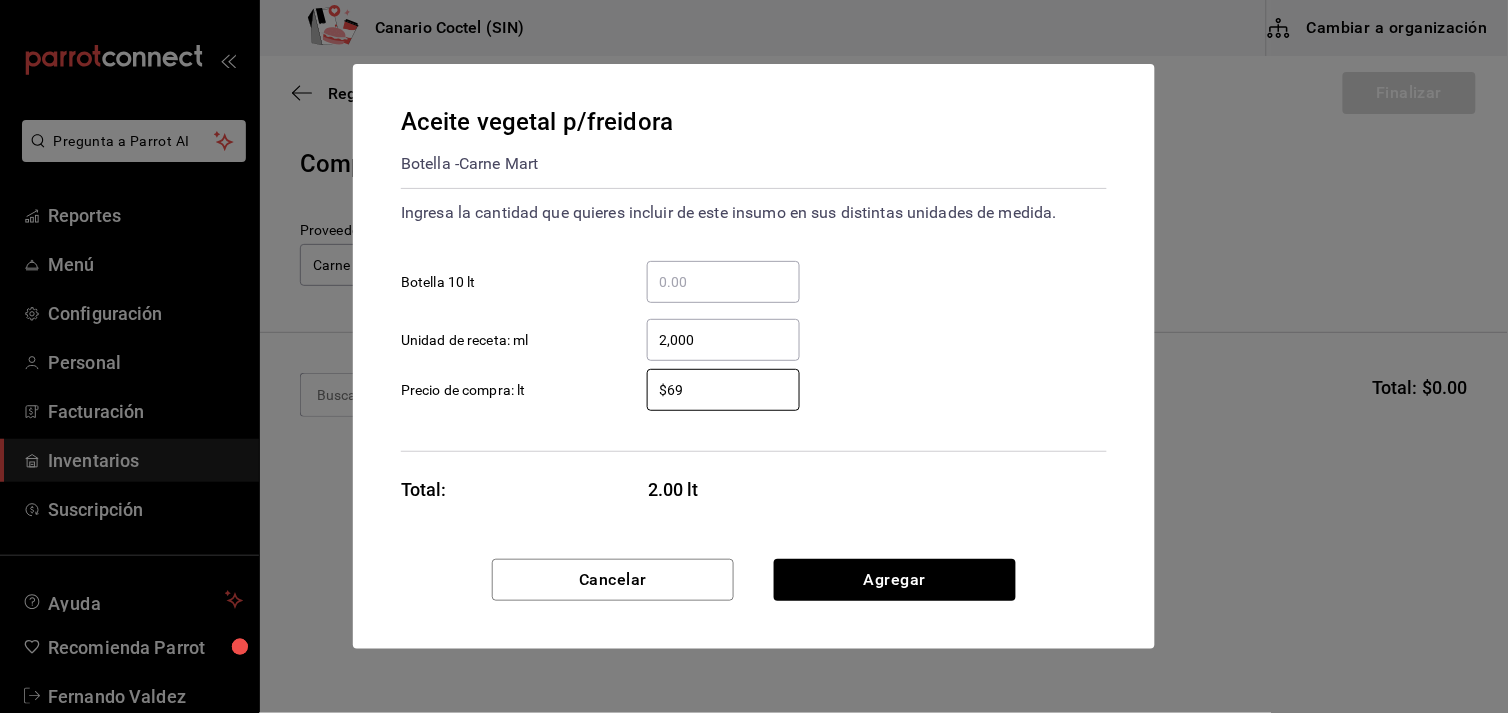 type on "$69" 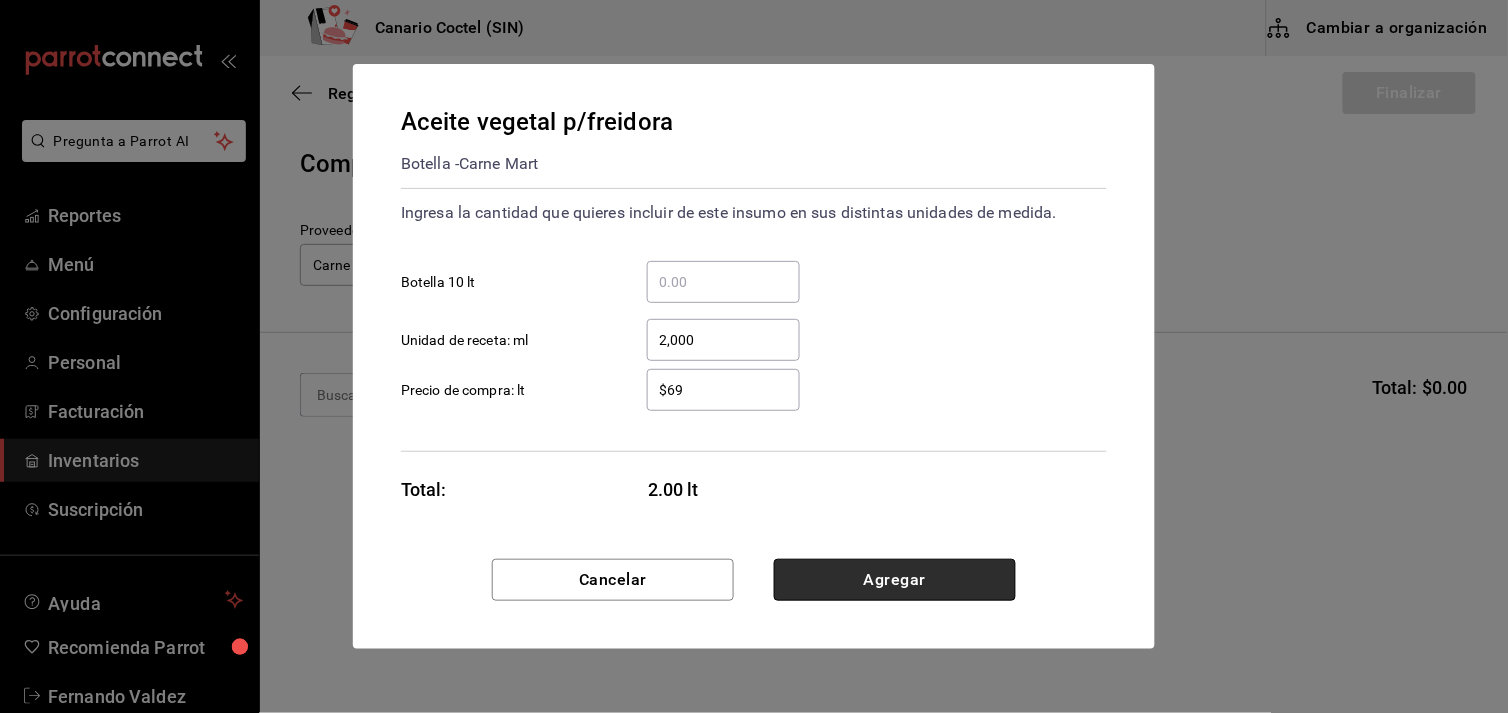 click on "Agregar" at bounding box center (895, 580) 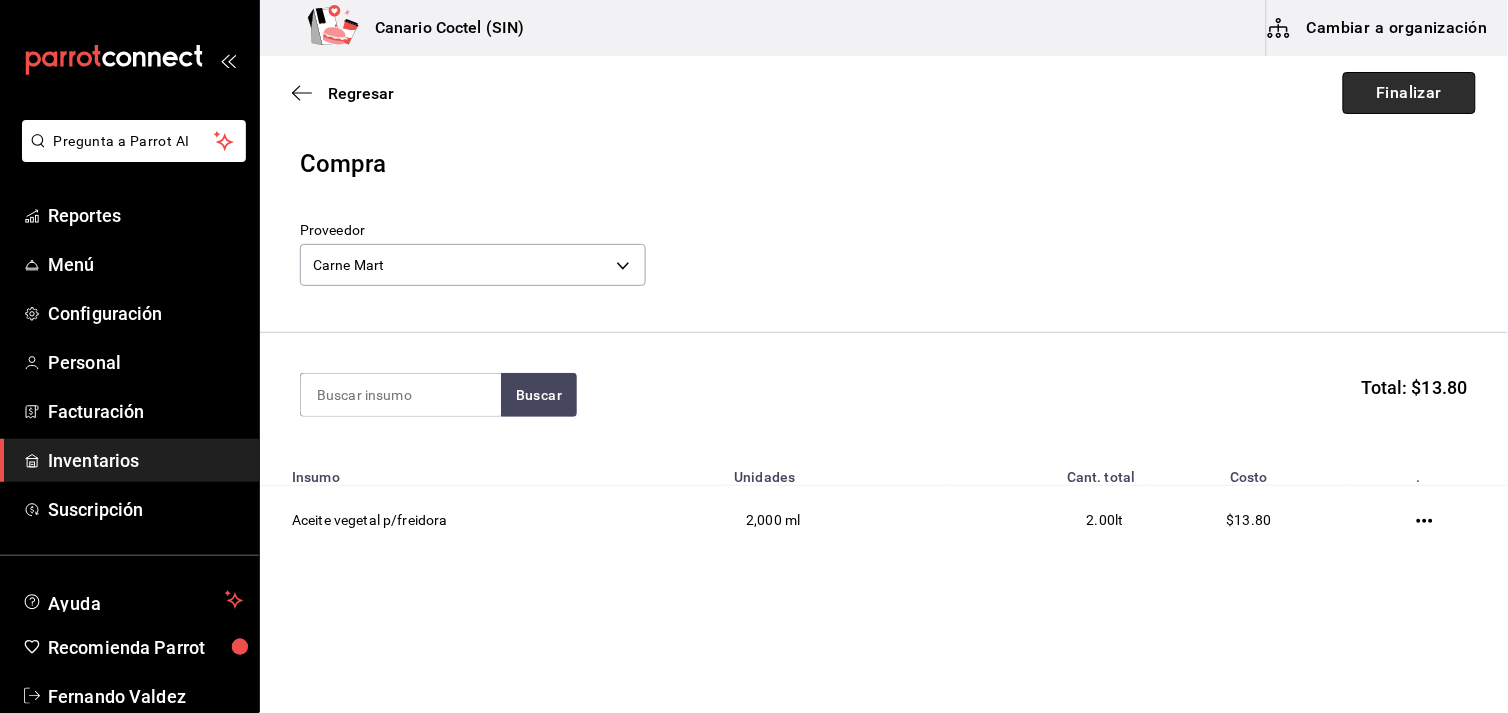 click on "Finalizar" at bounding box center [1409, 93] 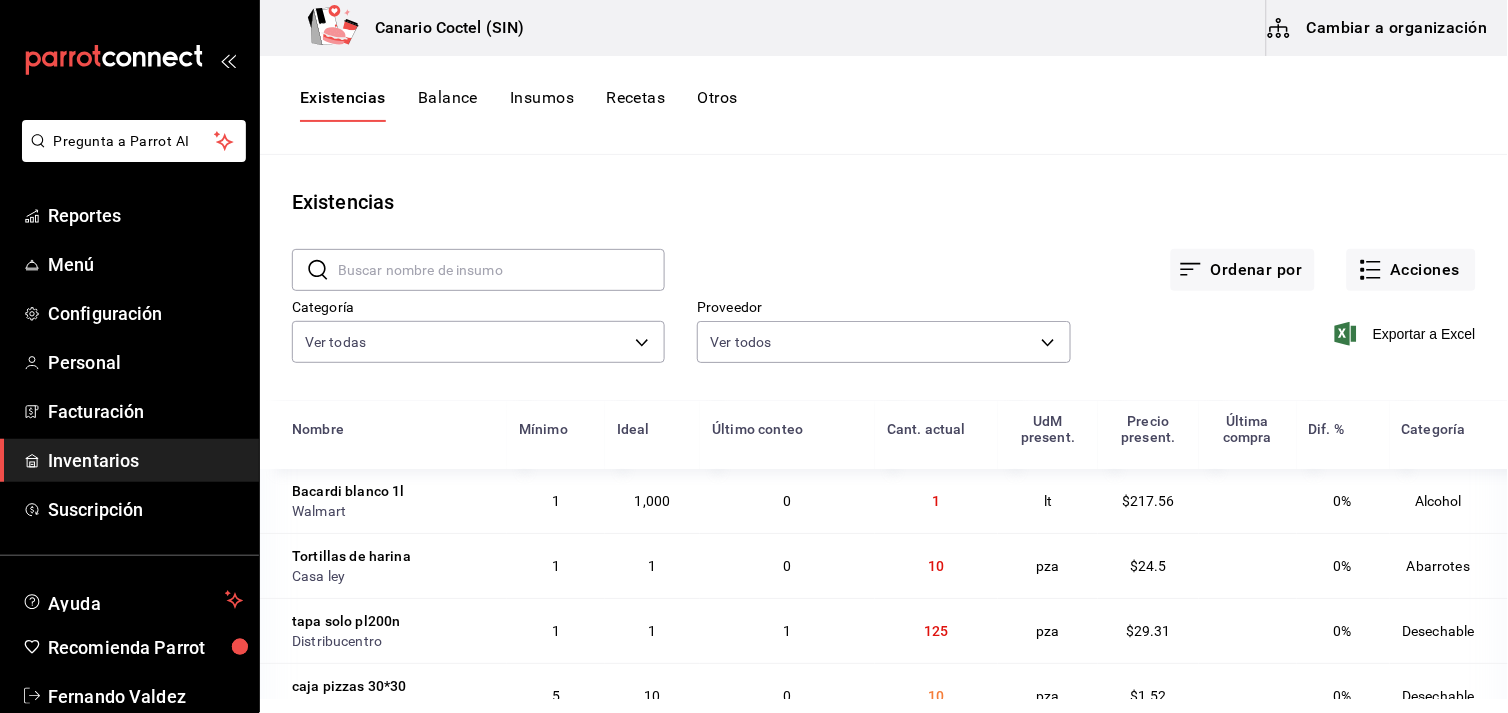 click on "Cambiar a organización" at bounding box center [1379, 28] 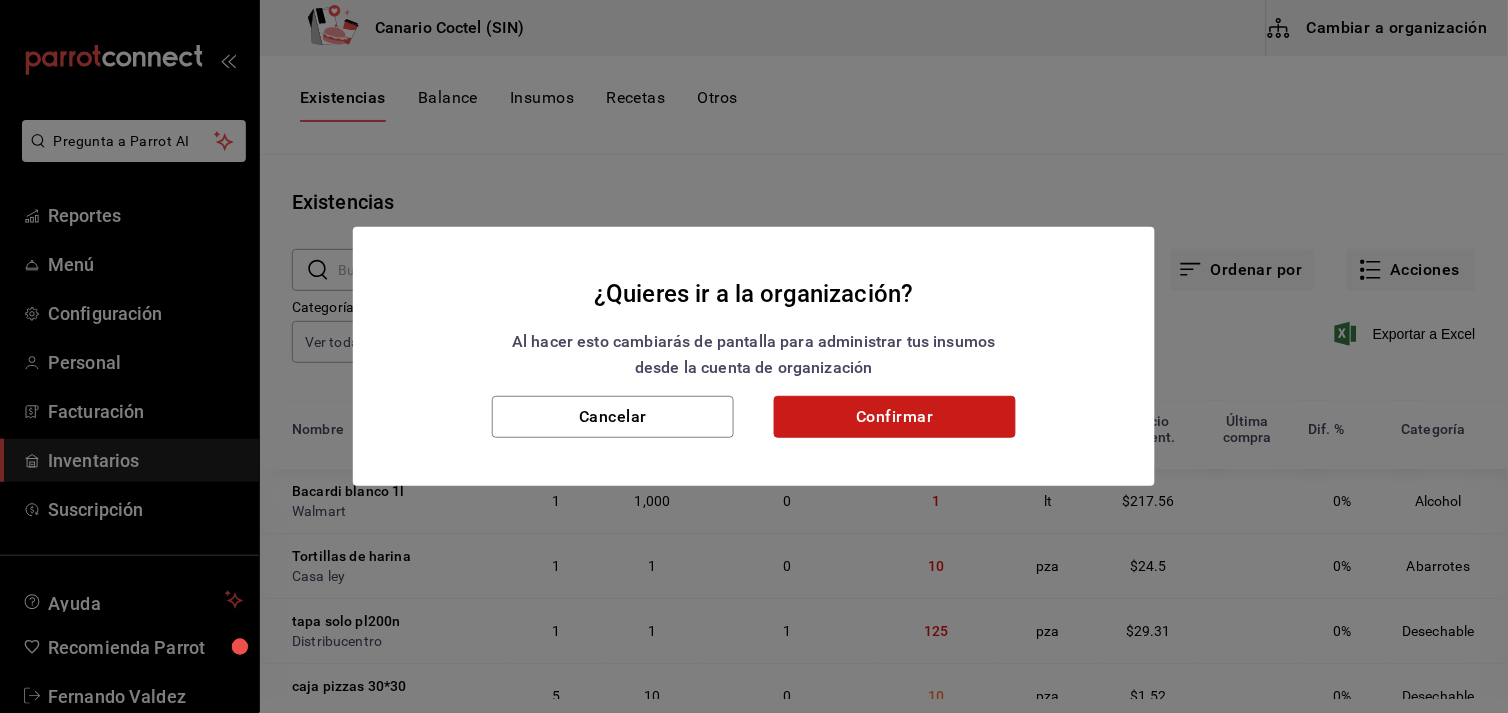 click on "Confirmar" at bounding box center [895, 417] 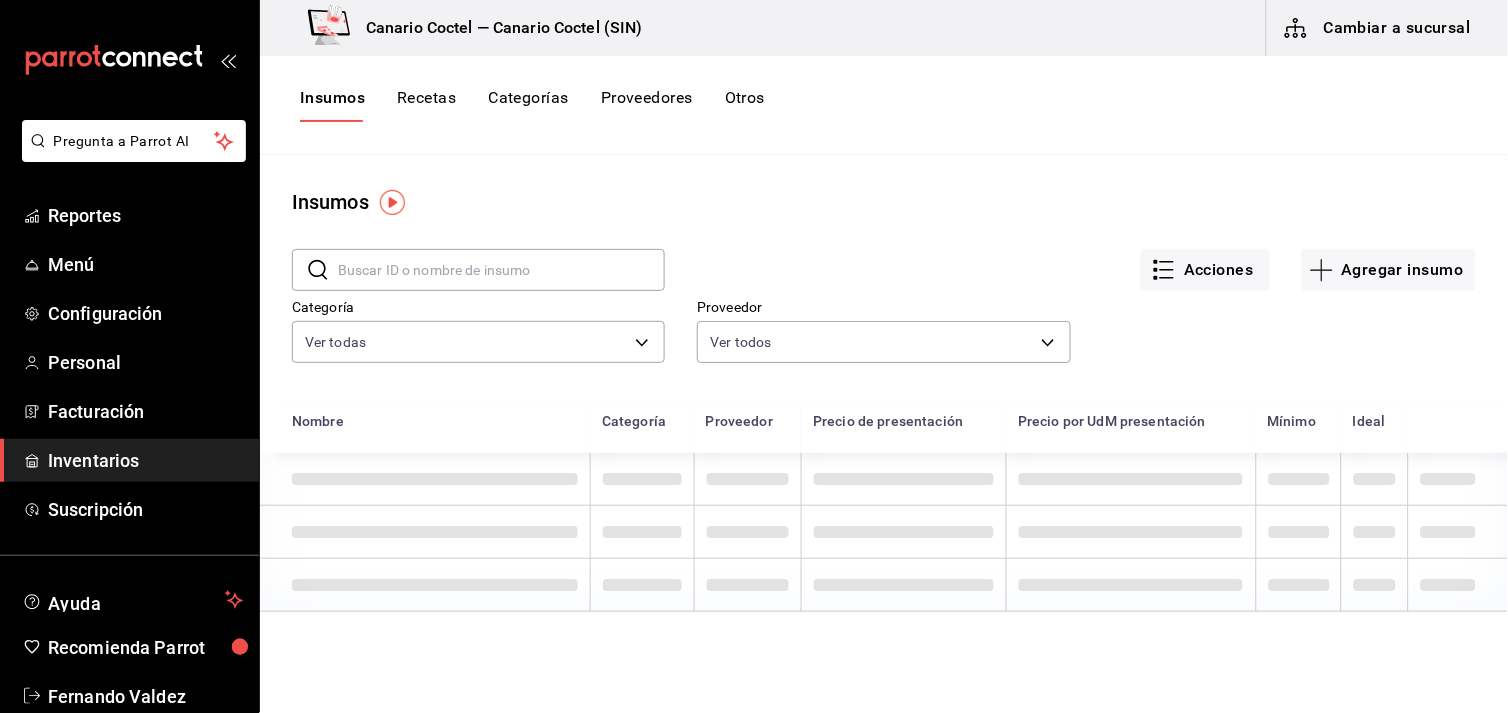 click on "Agregar insumo" at bounding box center (1389, 270) 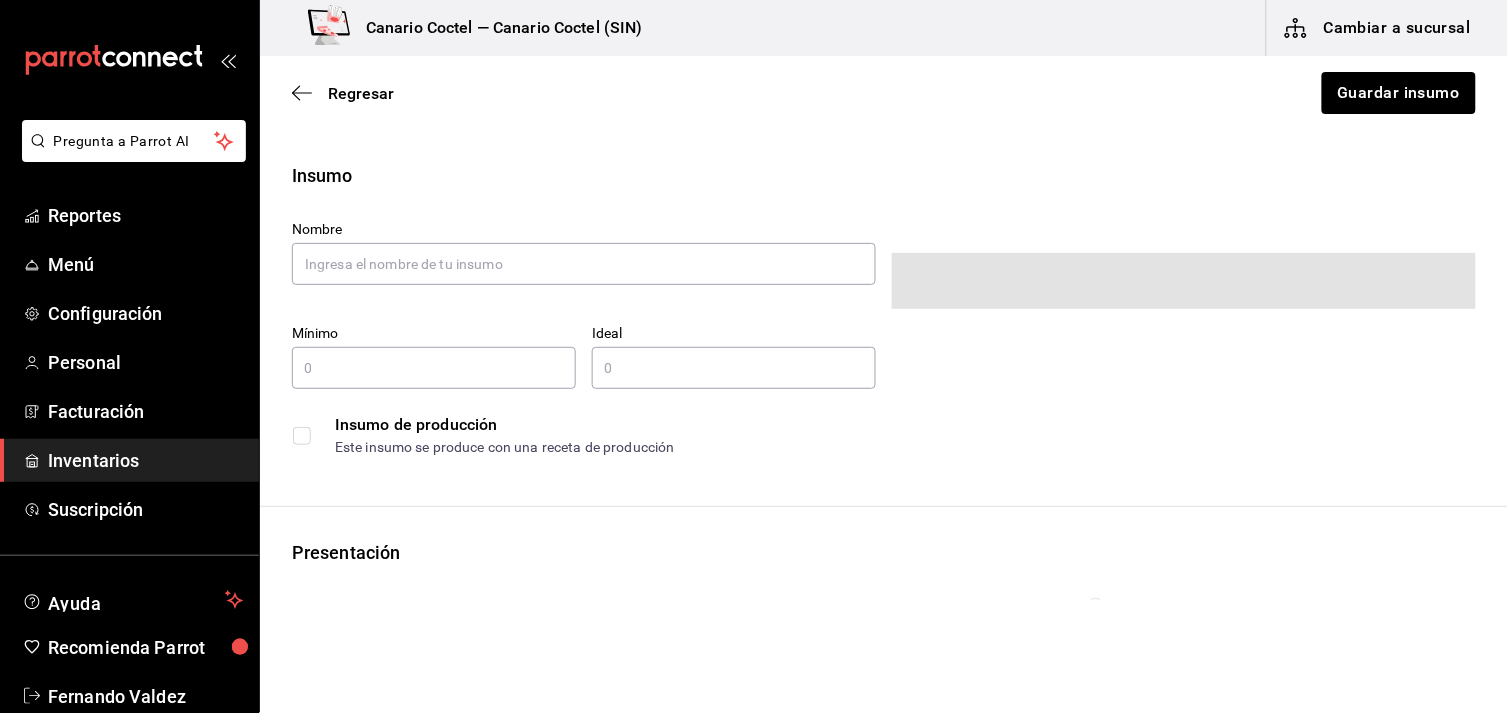 type on "$0.00" 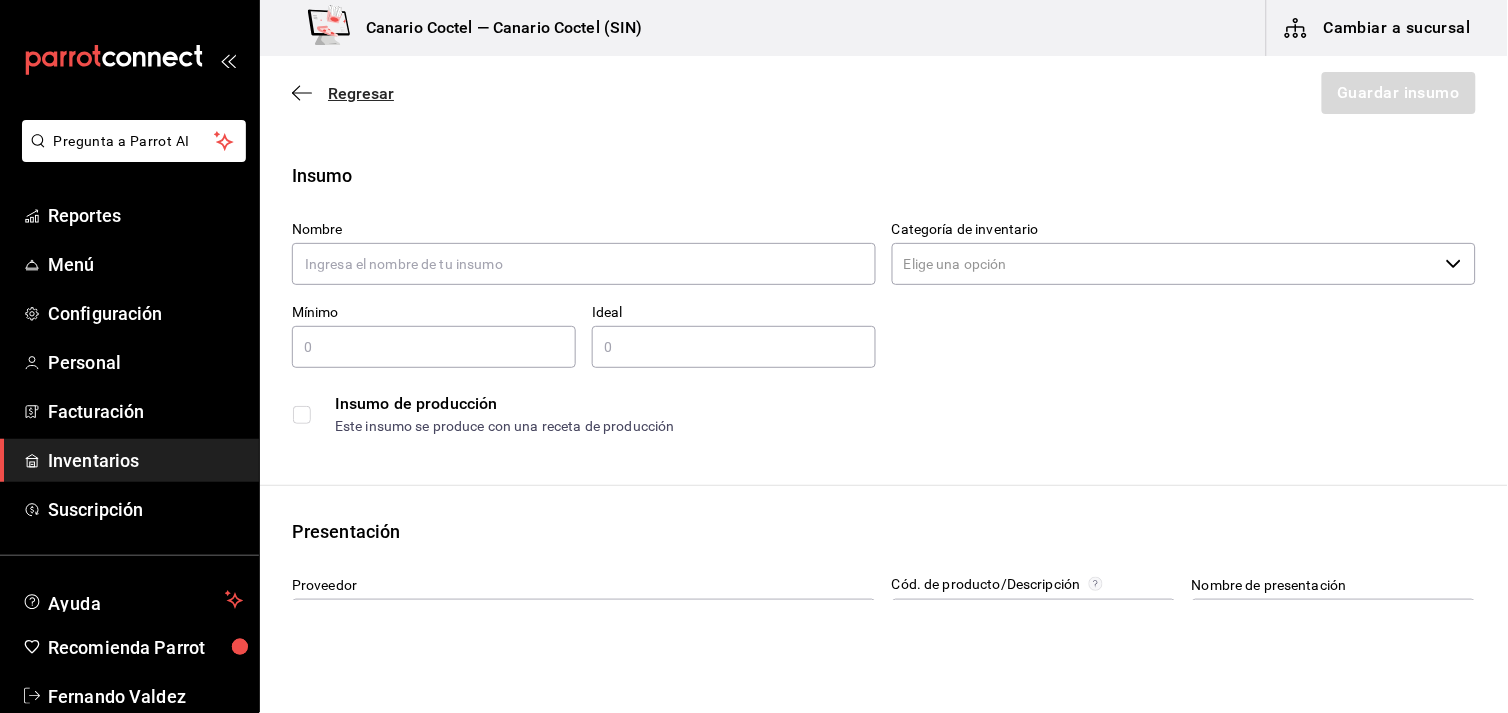 click on "Regresar" at bounding box center (361, 93) 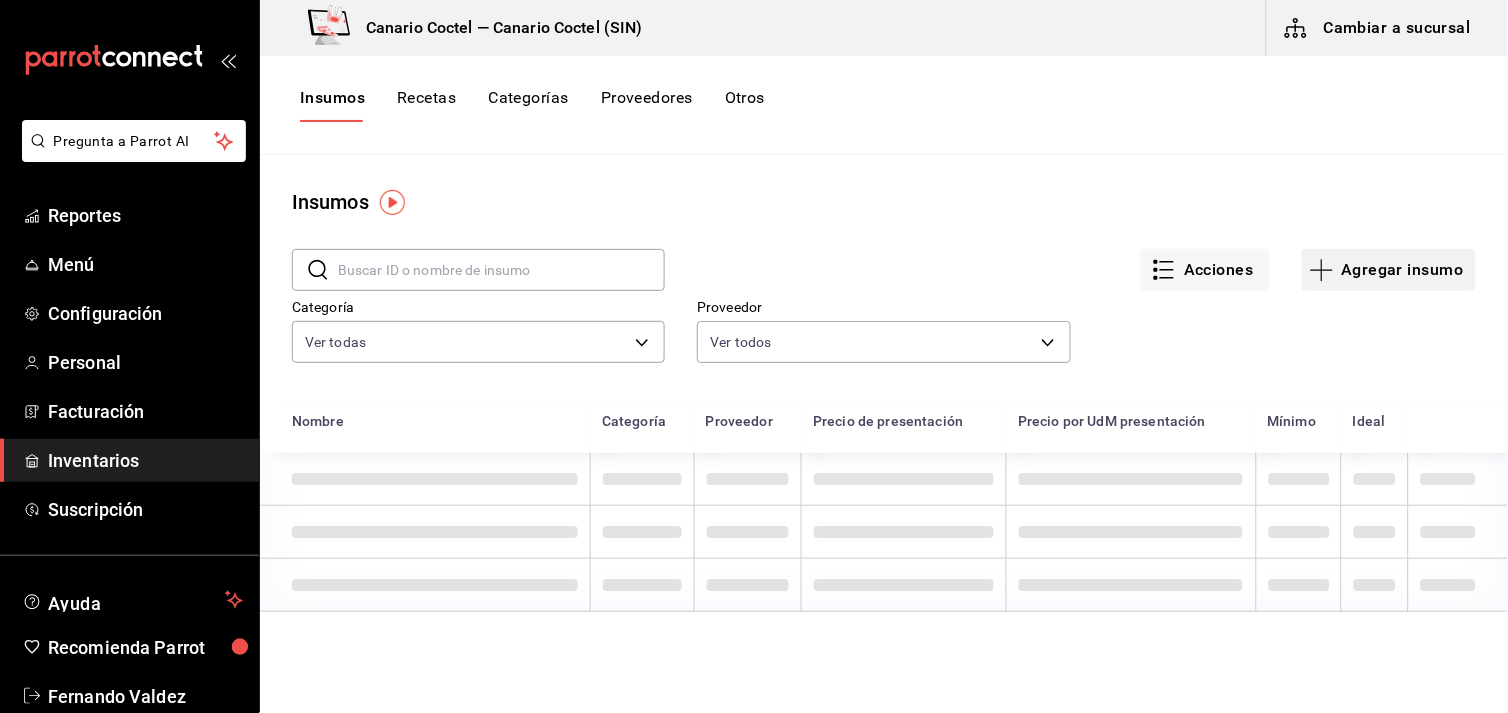 click on "Agregar insumo" at bounding box center (1389, 270) 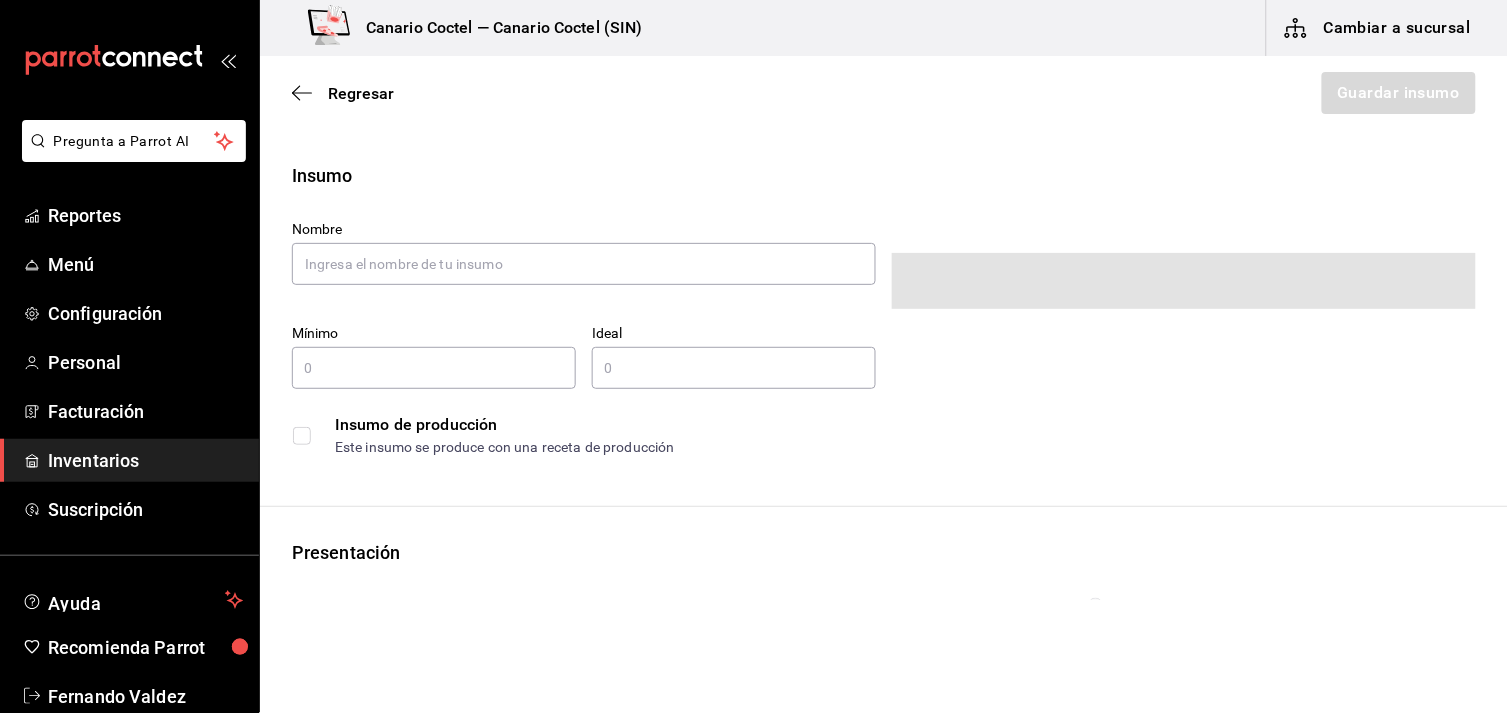 type on "$0.00" 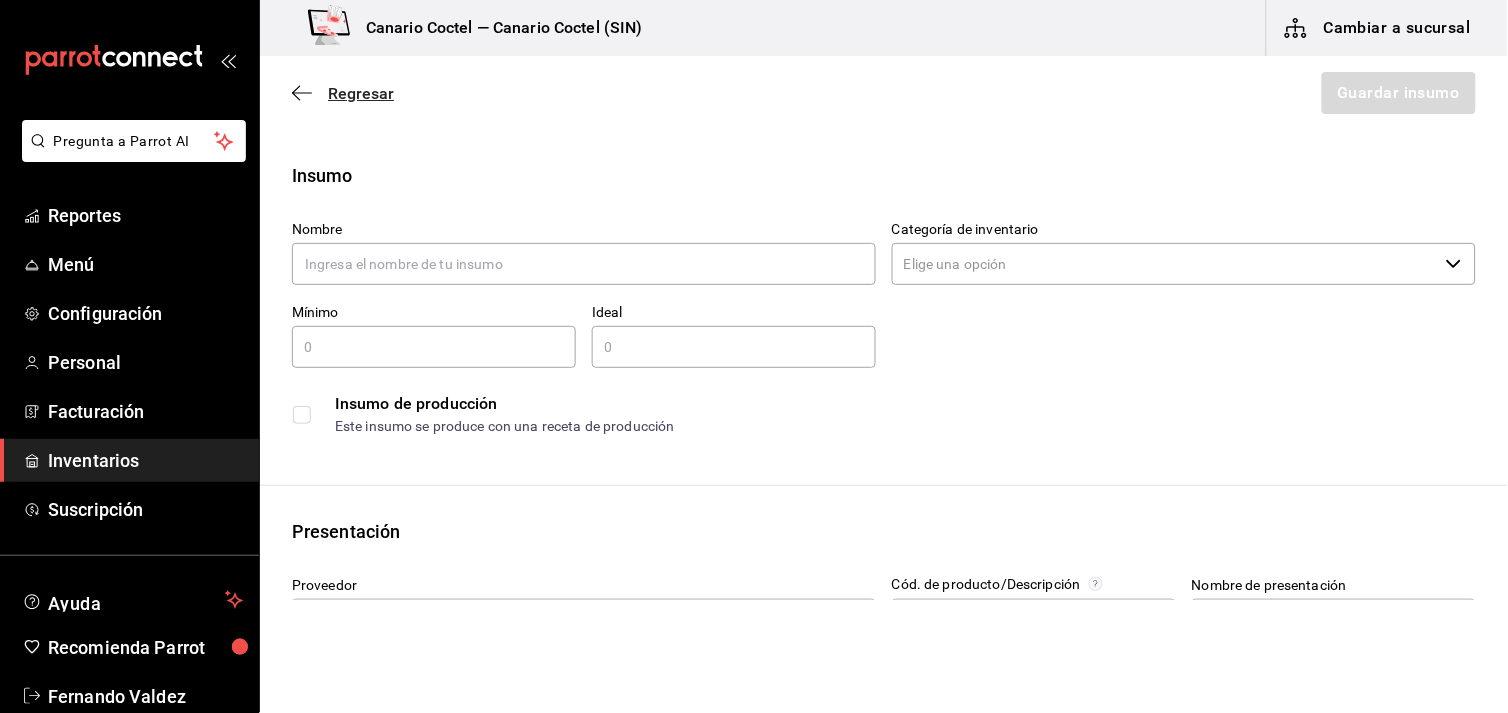 click on "Regresar" at bounding box center [361, 93] 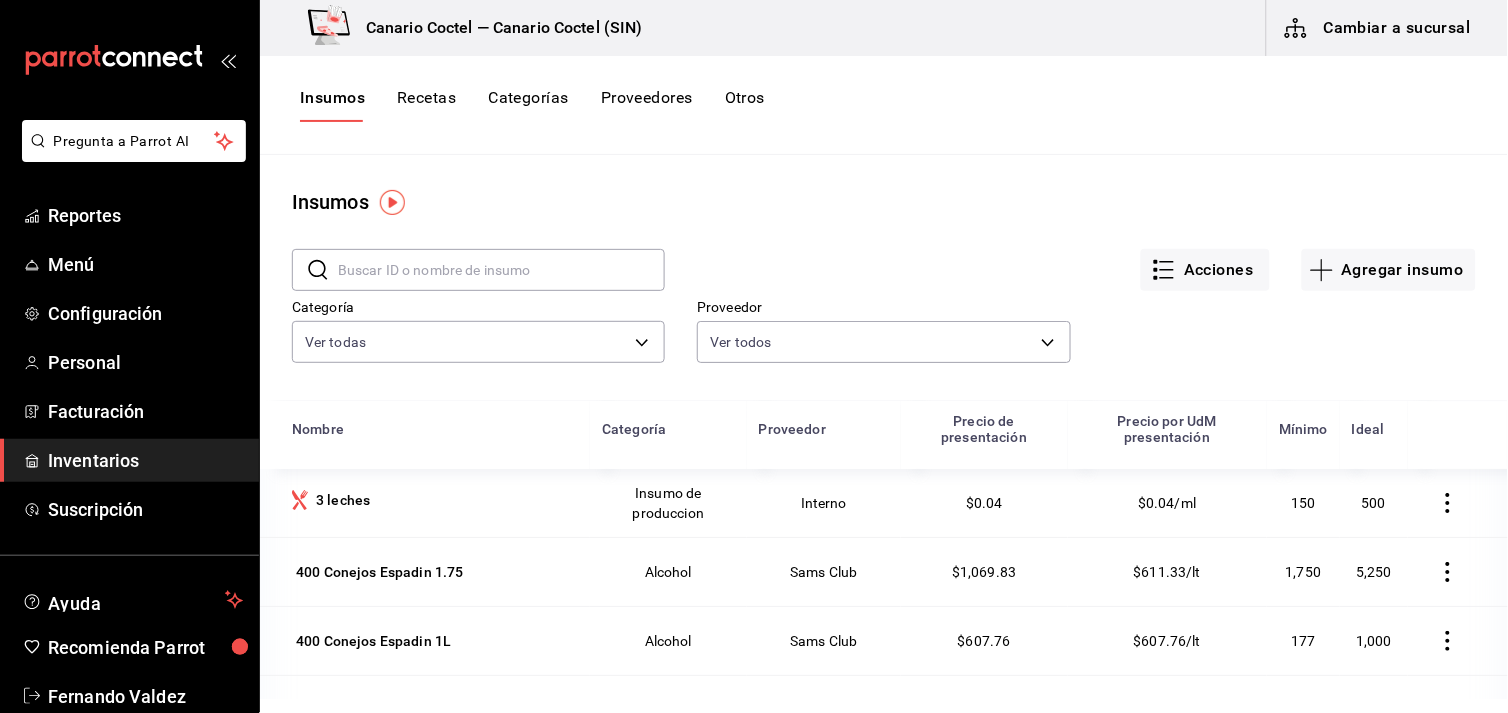 click on "Cambiar a sucursal" at bounding box center (1379, 28) 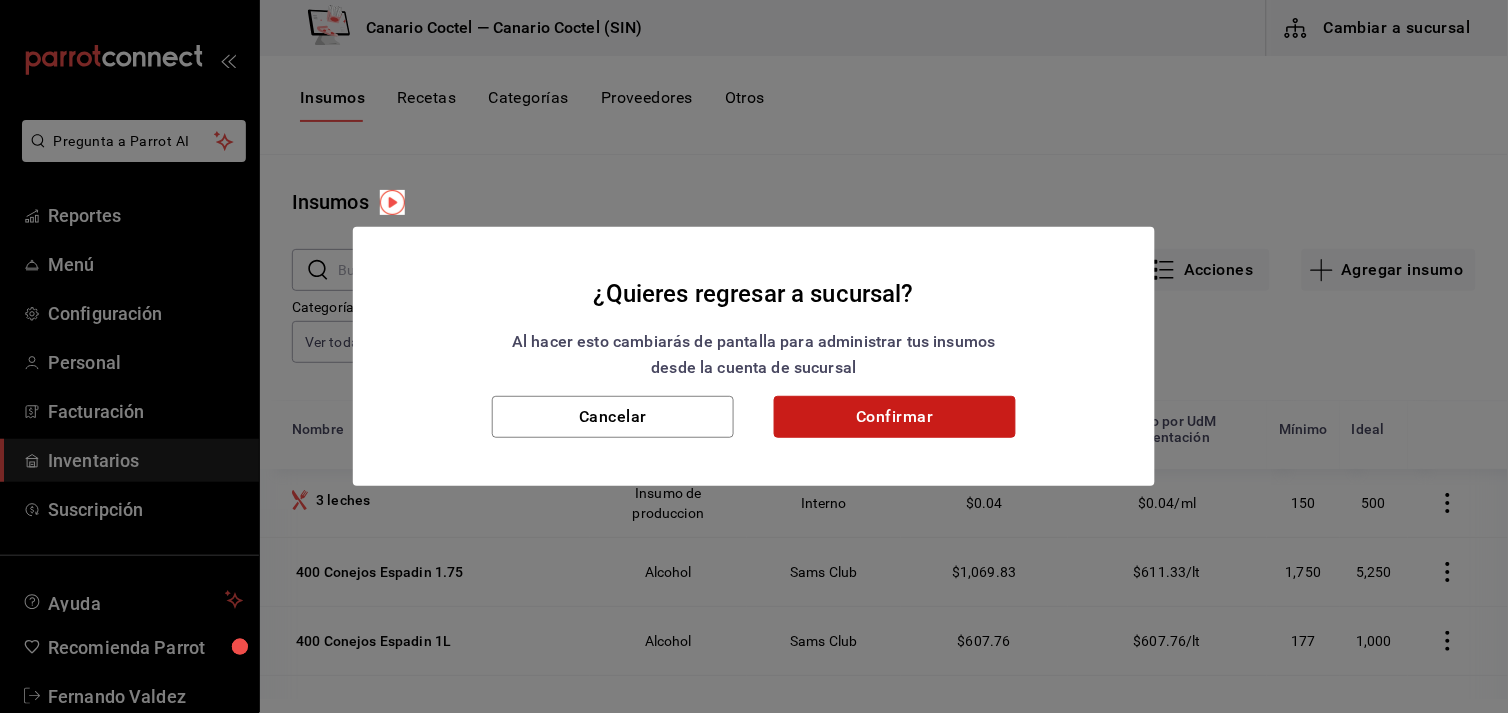 click on "Confirmar" at bounding box center (895, 417) 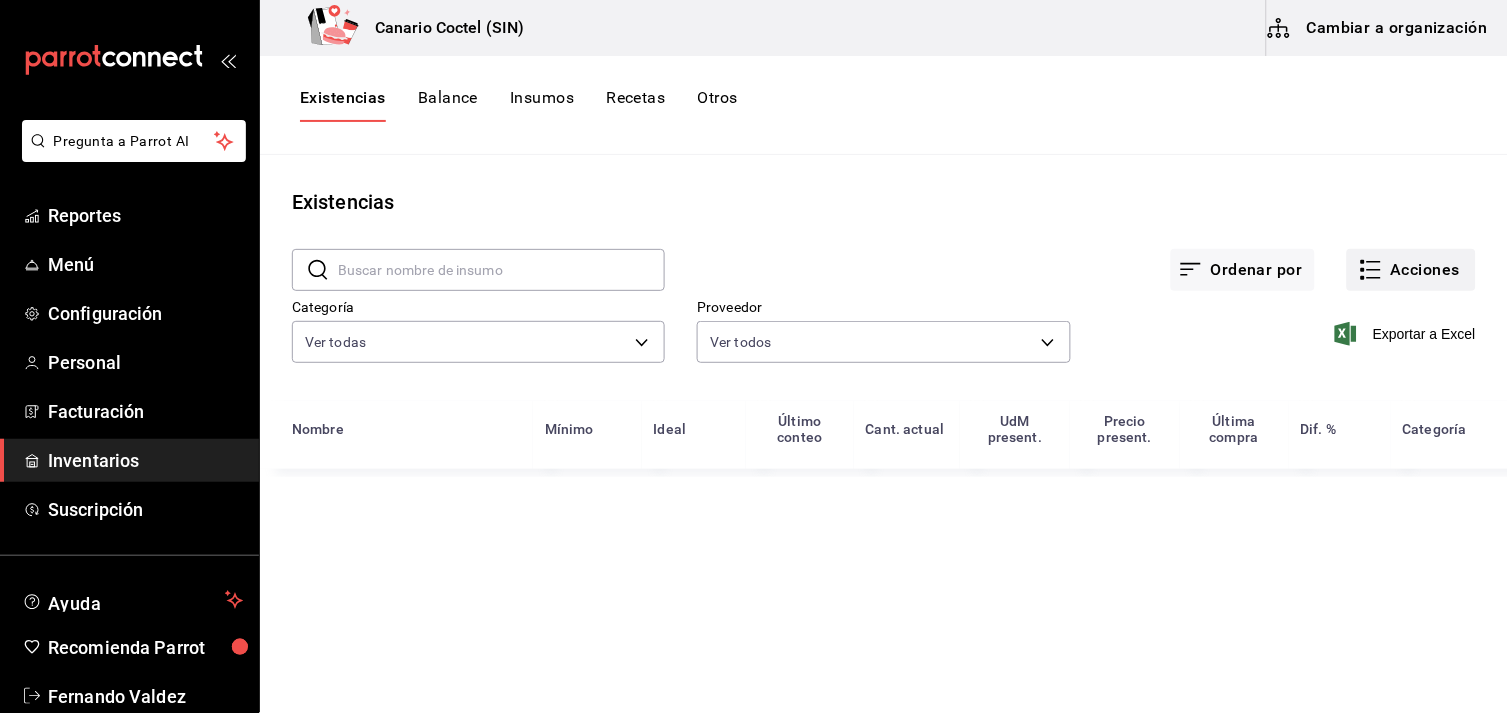 click on "Acciones" at bounding box center (1411, 270) 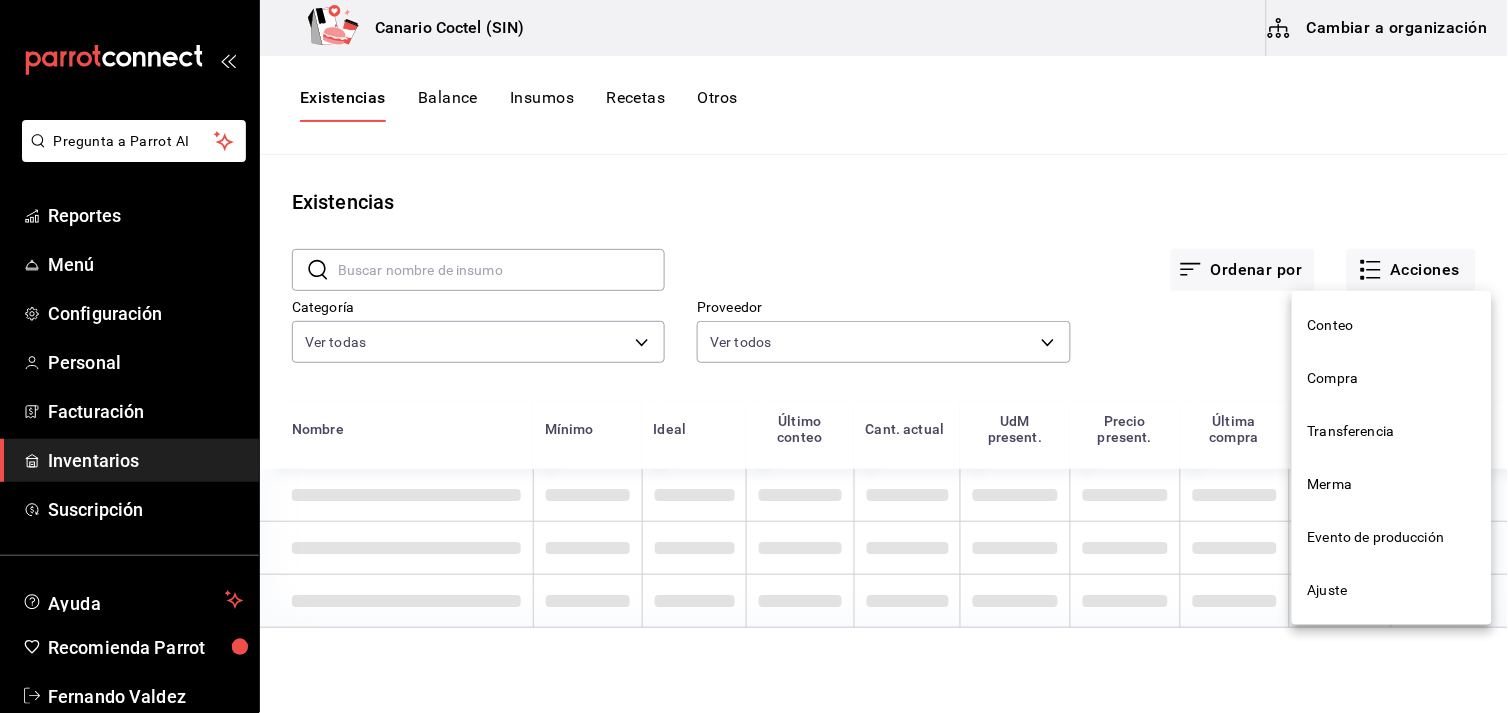 click on "Compra" at bounding box center [1392, 378] 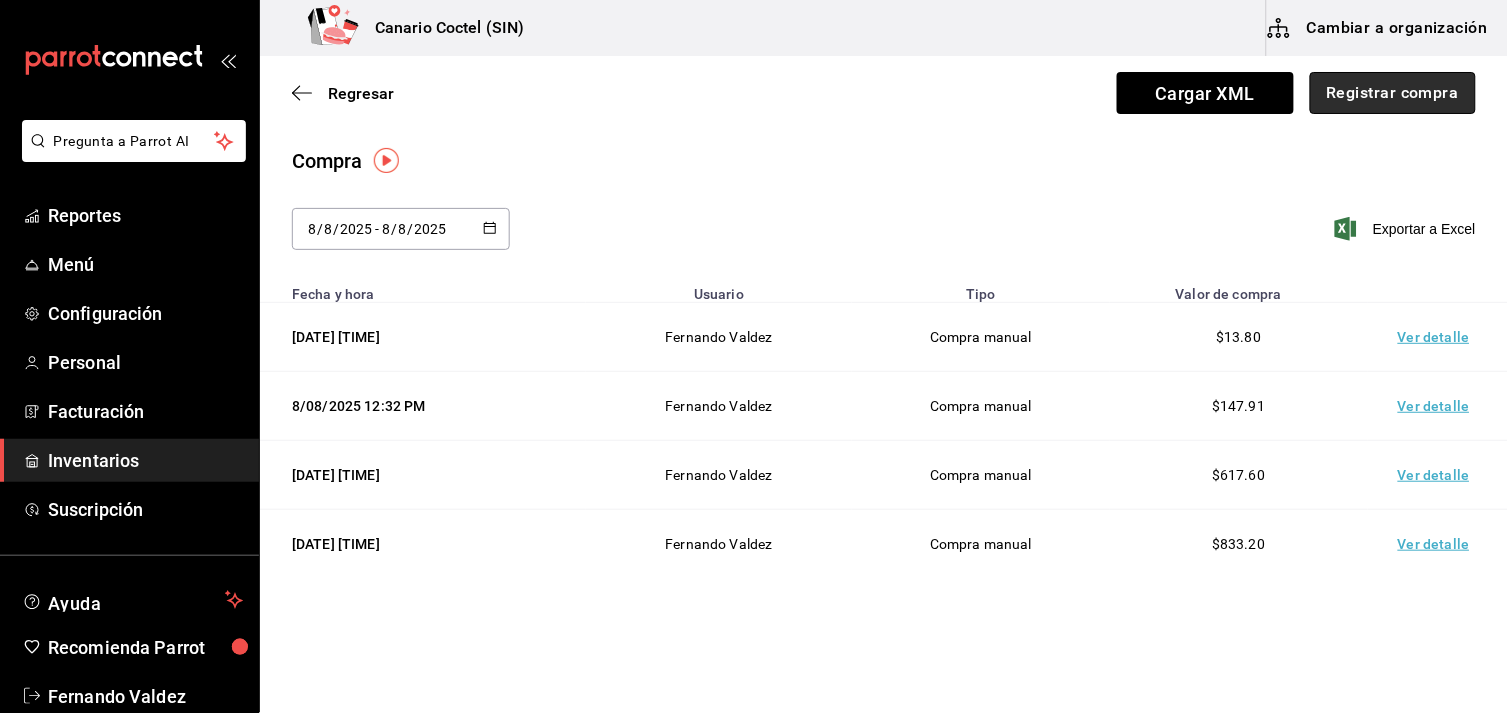 click on "Registrar compra" at bounding box center (1393, 93) 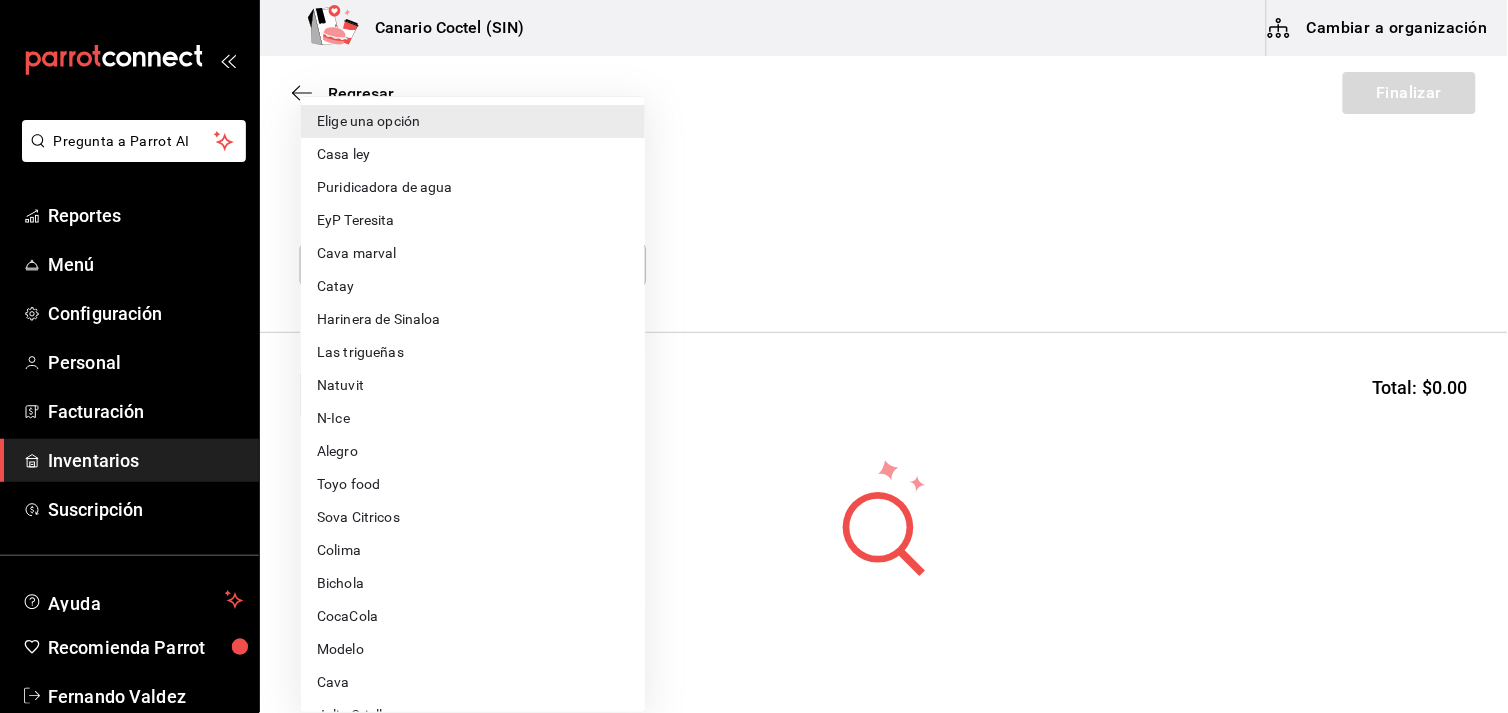 click on "Pregunta a Parrot AI Reportes   Menú   Configuración   Personal   Facturación   Inventarios   Suscripción   Ayuda Recomienda Parrot   [FIRST] [LAST]   Sugerir nueva función   Canario Coctel (SIN) Cambiar a organización Regresar Finalizar Compra Proveedor Elige una opción default Buscar Total: $0.00 No hay insumos a mostrar. Busca un insumo para agregarlo a la lista GANA 1 MES GRATIS EN TU SUSCRIPCIÓN AQUÍ ¿Recuerdas cómo empezó tu restaurante?
Hoy puedes ayudar a un colega a tener el mismo cambio que tú viviste.
Recomienda Parrot directamente desde tu Portal Administrador.
Es fácil y rápido.
🎁 Por cada restaurante que se una, ganas 1 mes gratis. Ver video tutorial Ir a video Pregunta a Parrot AI Reportes   Menú   Configuración   Personal   Facturación   Inventarios   Suscripción   Ayuda Recomienda Parrot   [FIRST] [LAST]   Sugerir nueva función   Editar Eliminar Visitar centro de ayuda ([PHONE]) [EMAIL] Visitar centro de ayuda ([PHONE]) Elige una opción" at bounding box center (754, 300) 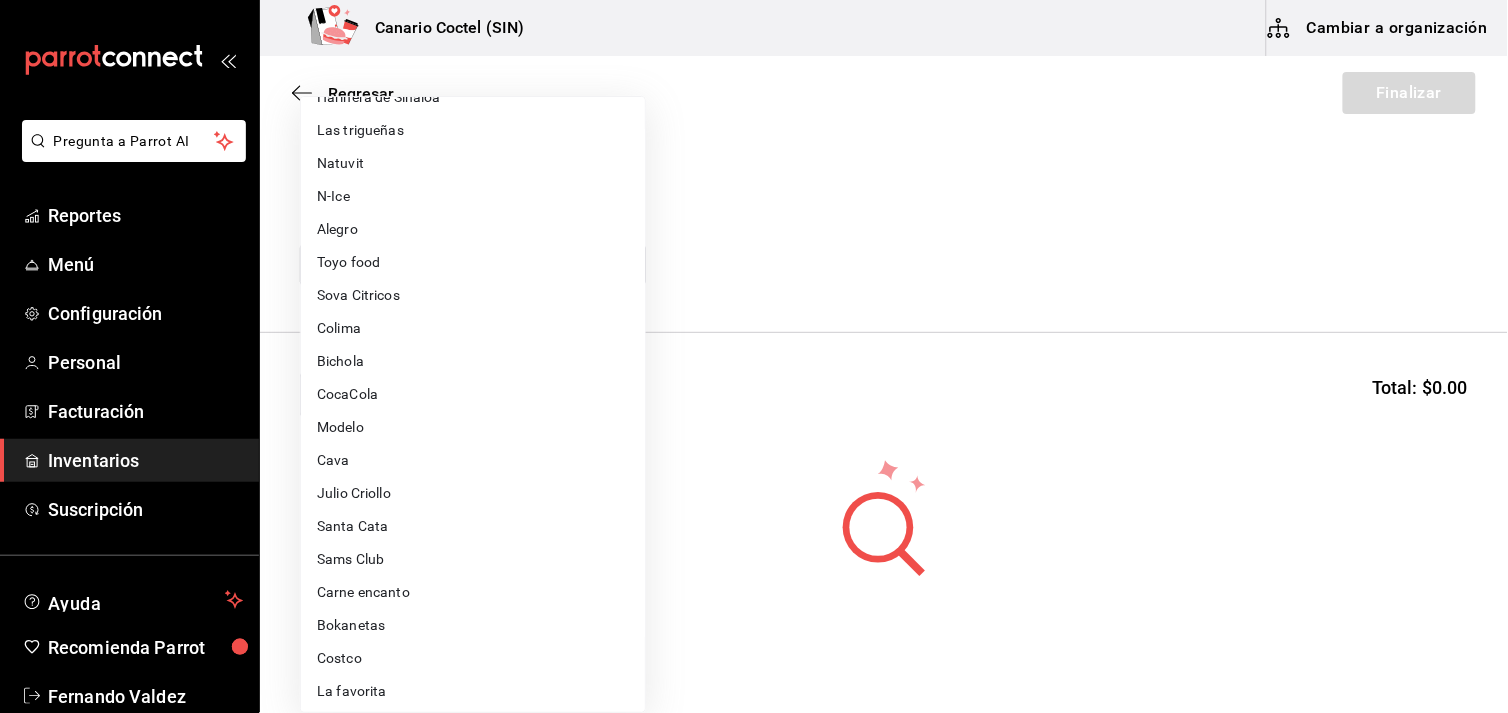 scroll, scrollTop: 333, scrollLeft: 0, axis: vertical 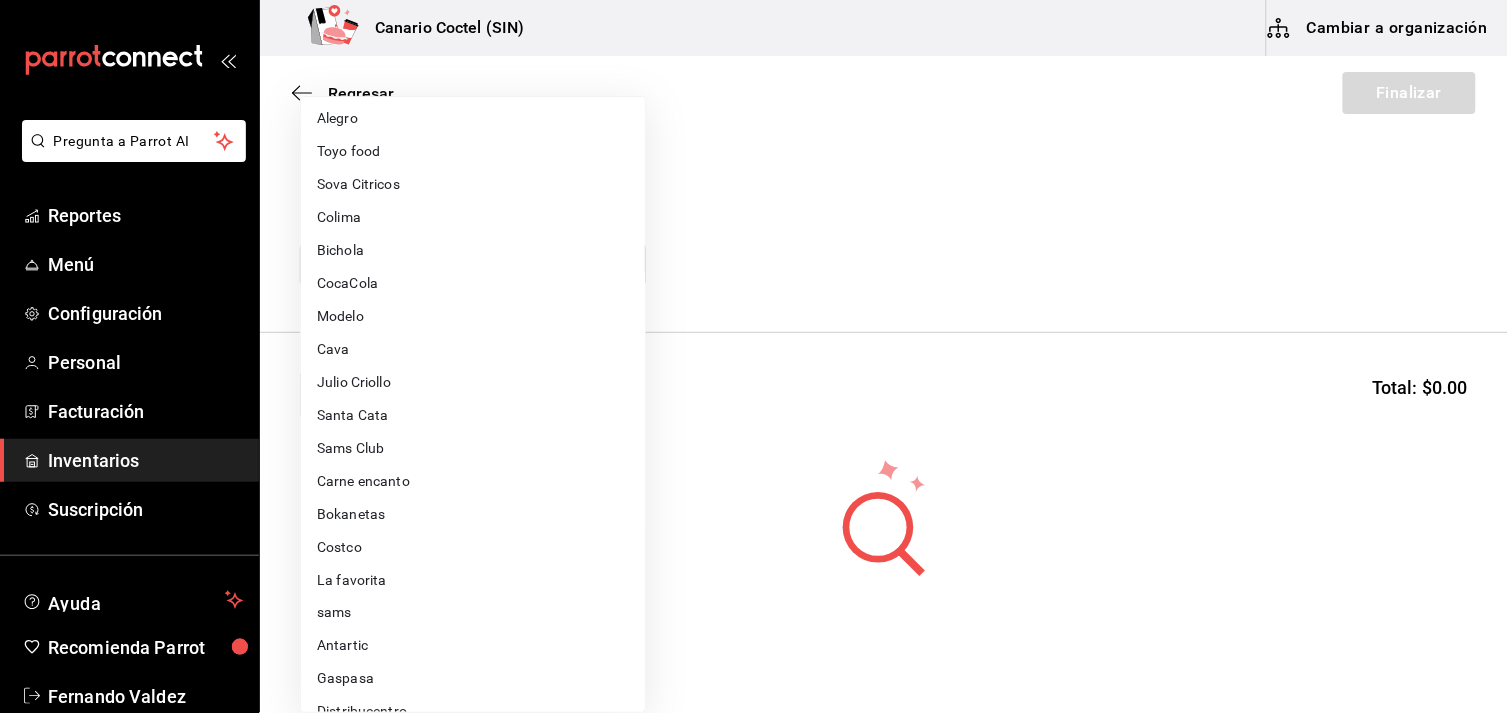click on "Antartic" at bounding box center (473, 646) 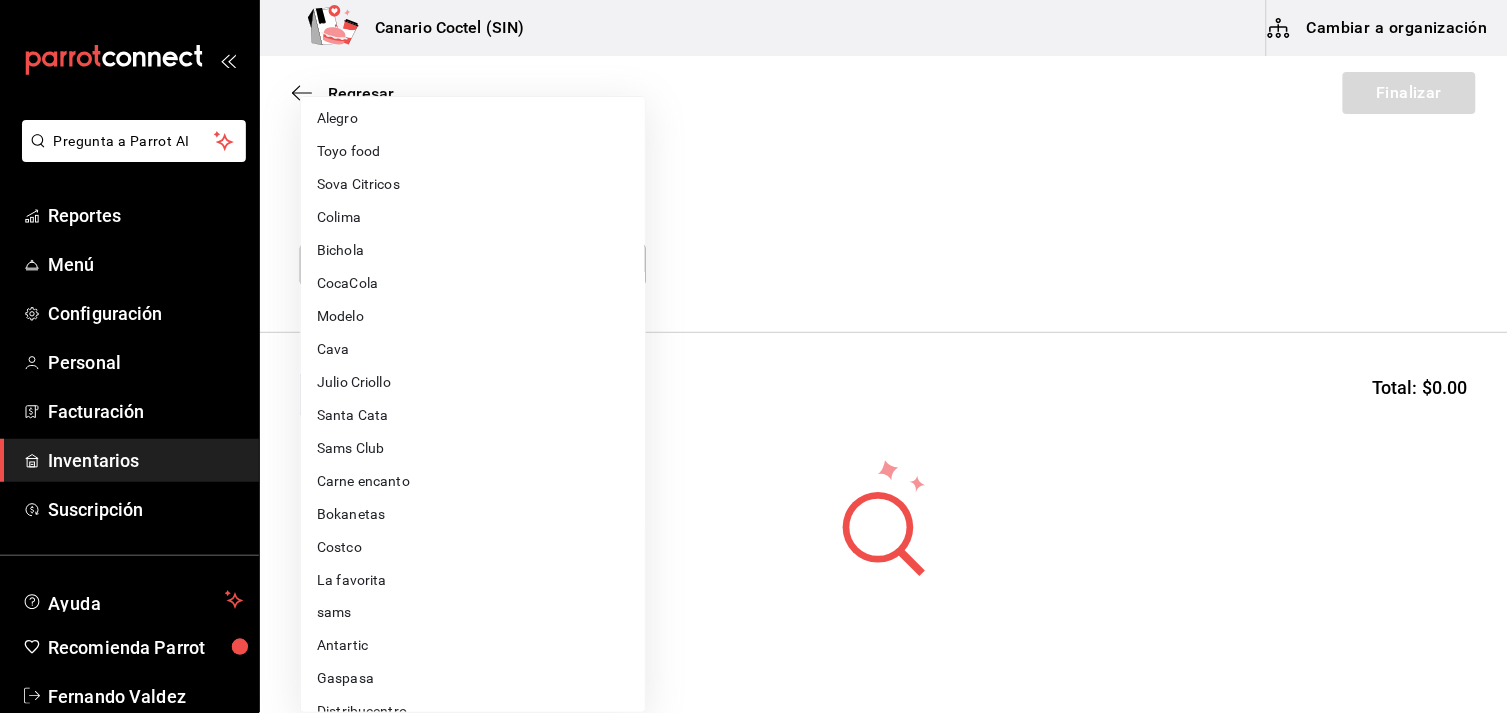 type on "619e3f2f-2b90-4d42-b310-96844daa711b" 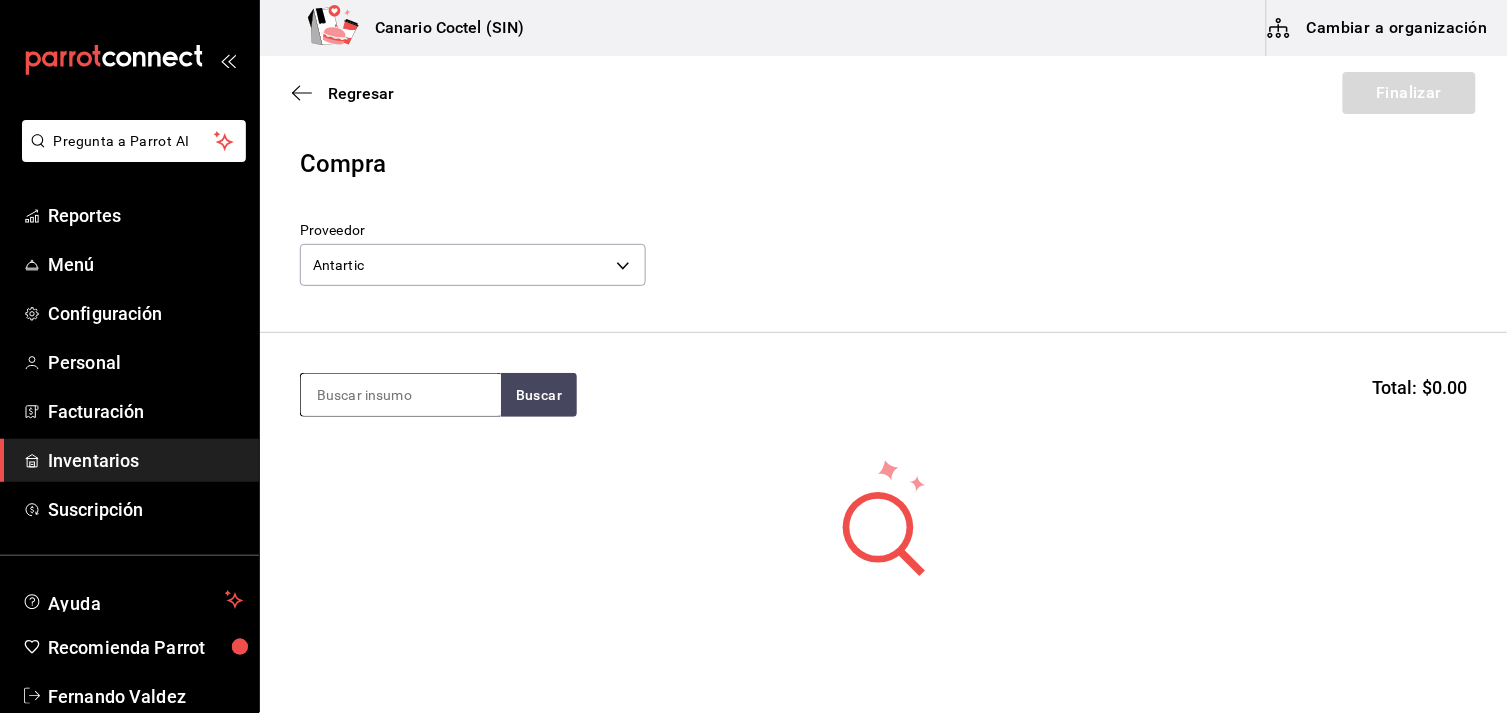 click at bounding box center [401, 395] 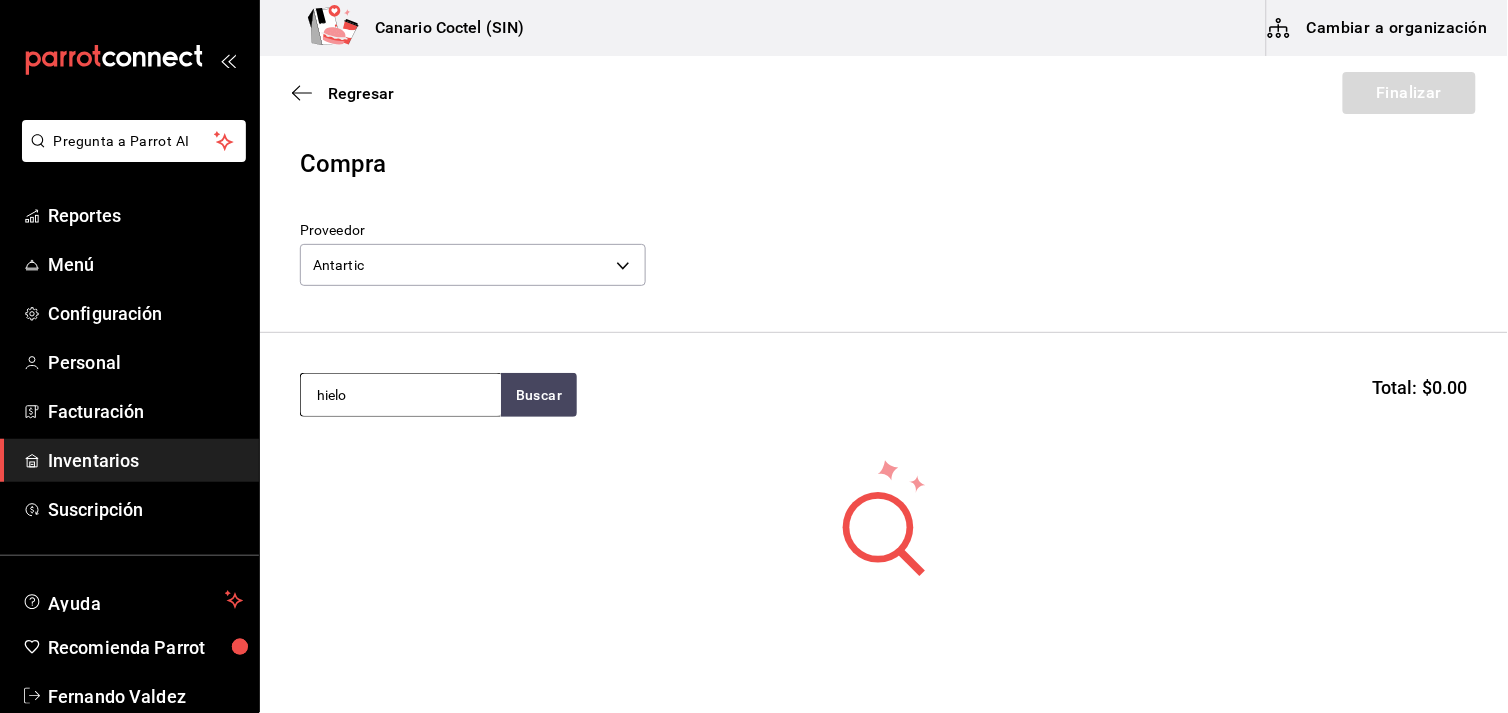type on "hielo" 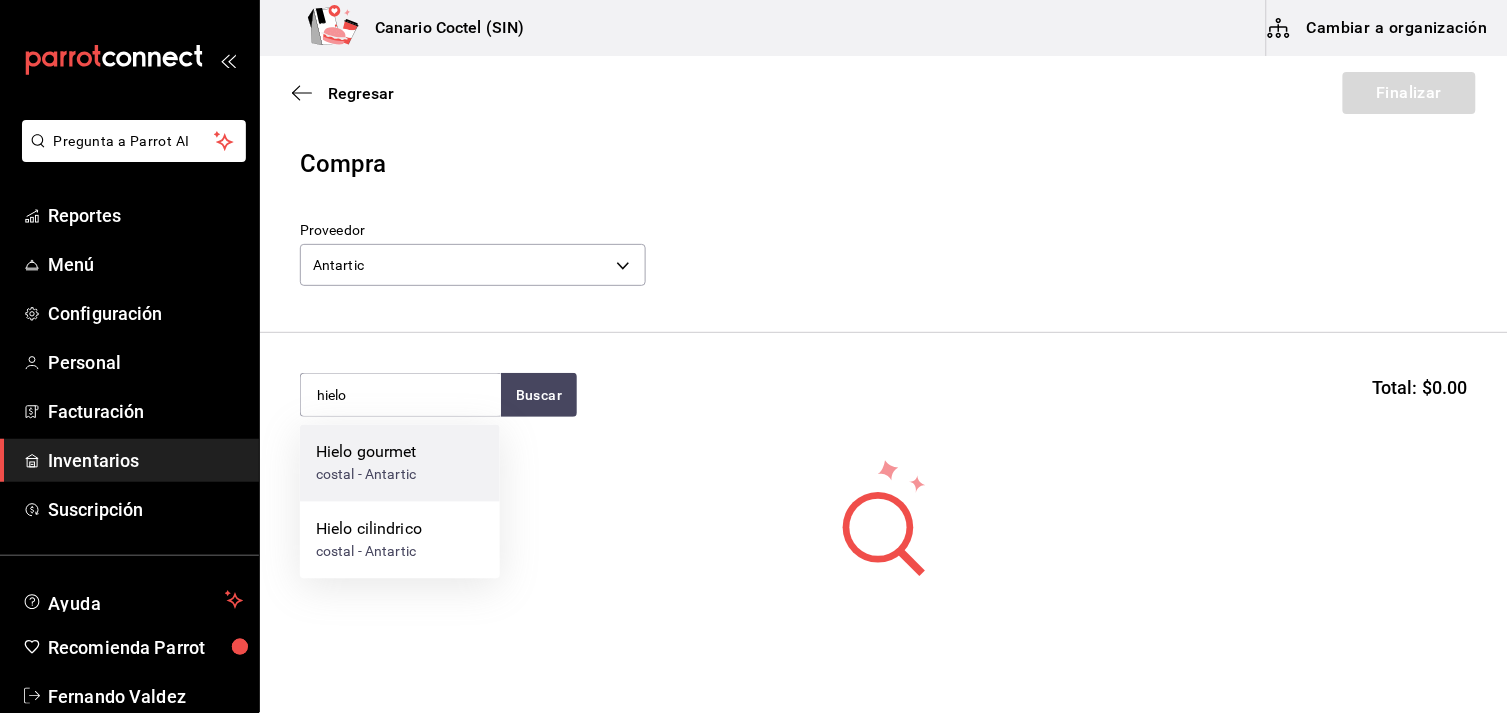 click on "Hielo gourmet" at bounding box center [366, 453] 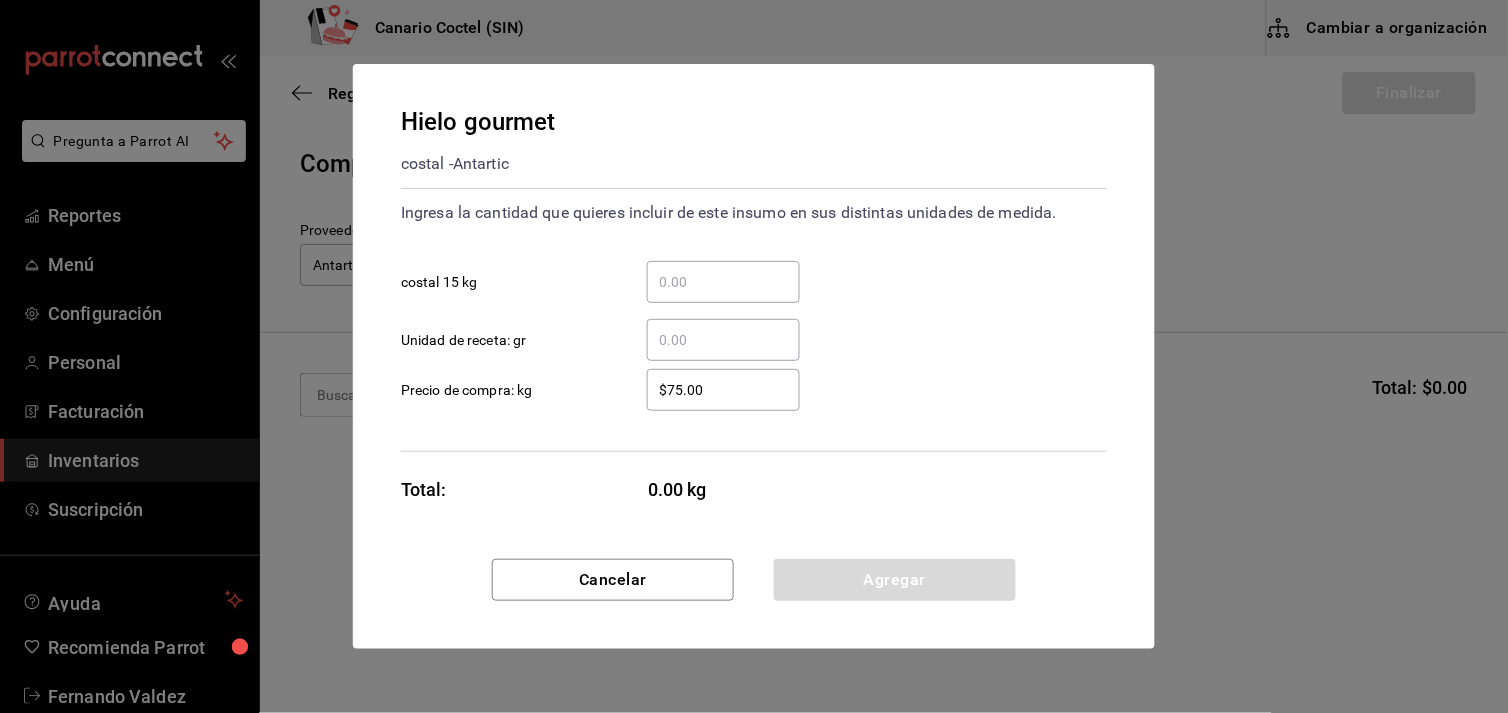 click on "​ costal 15 kg" at bounding box center (723, 282) 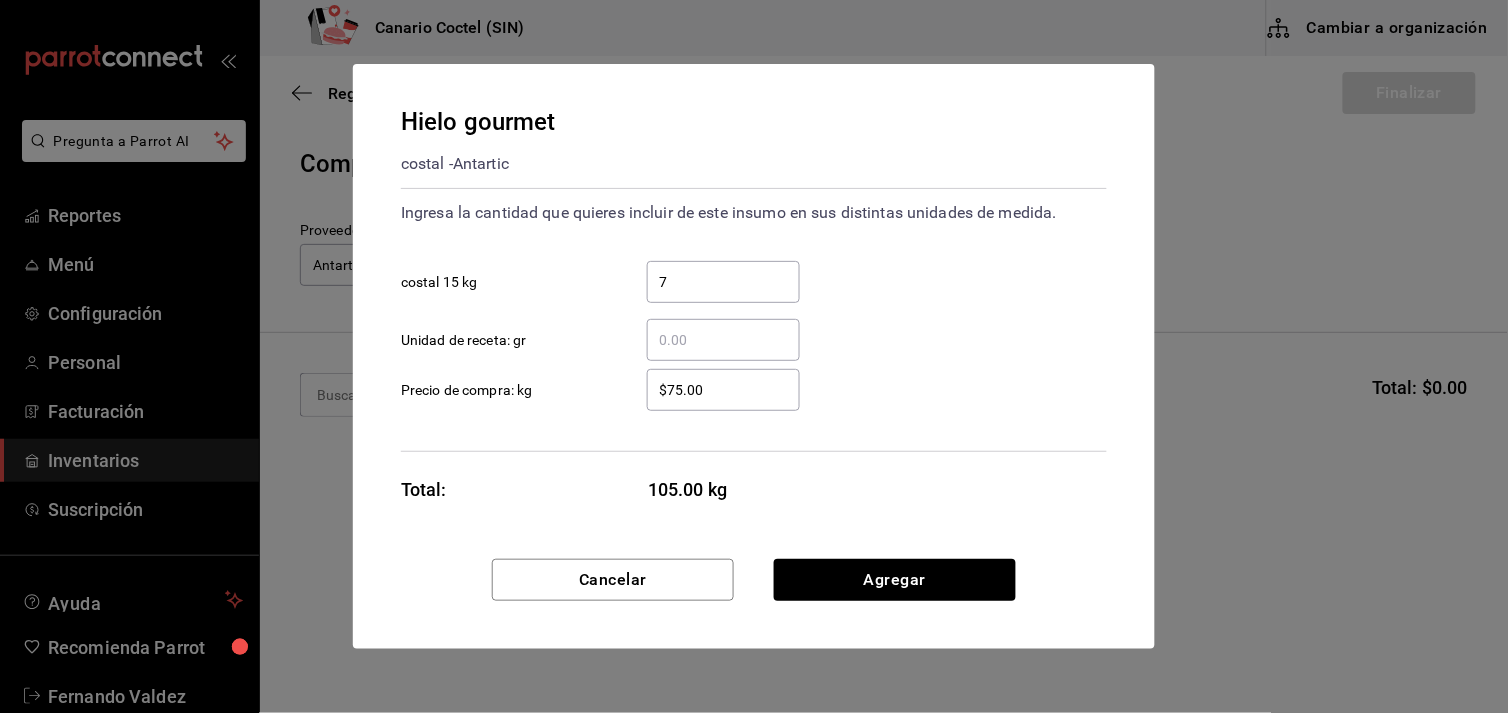 type on "7" 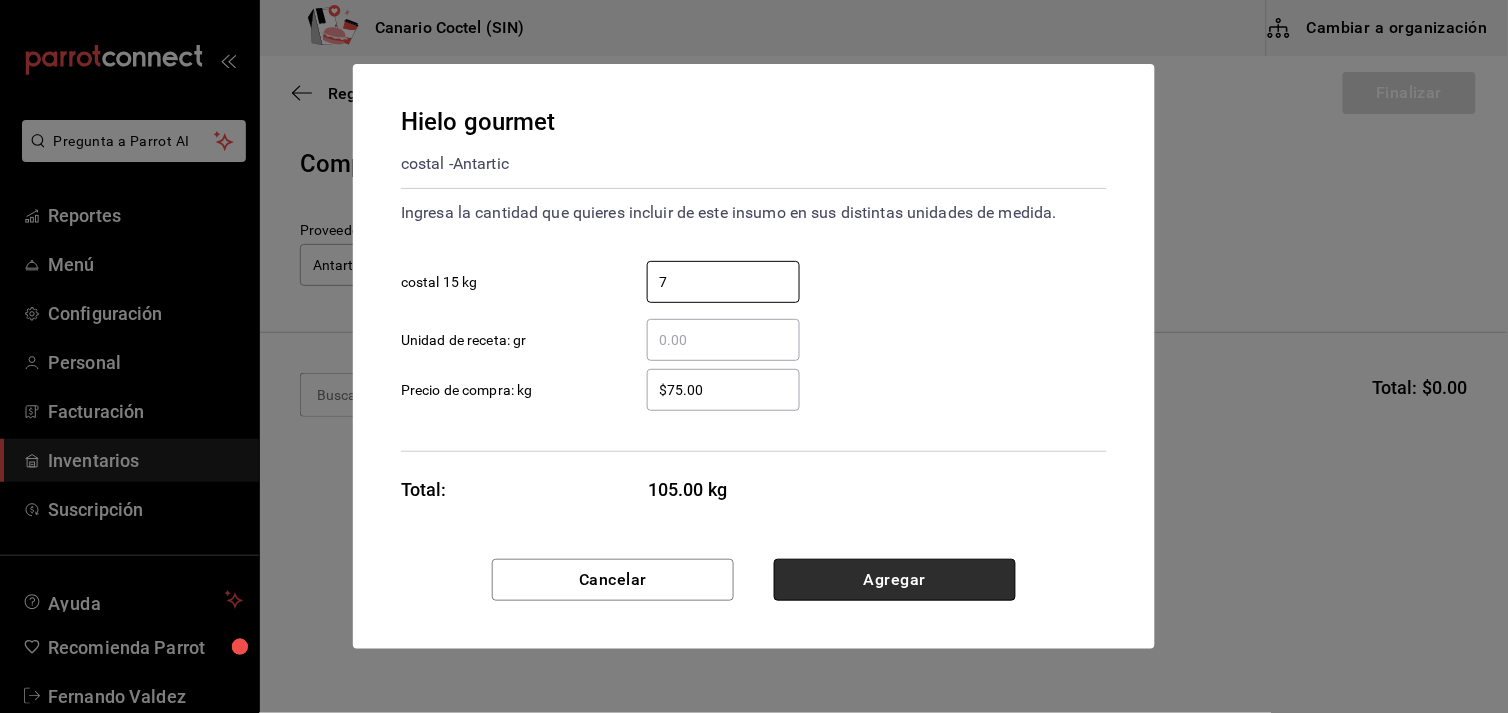 click on "Agregar" at bounding box center [895, 580] 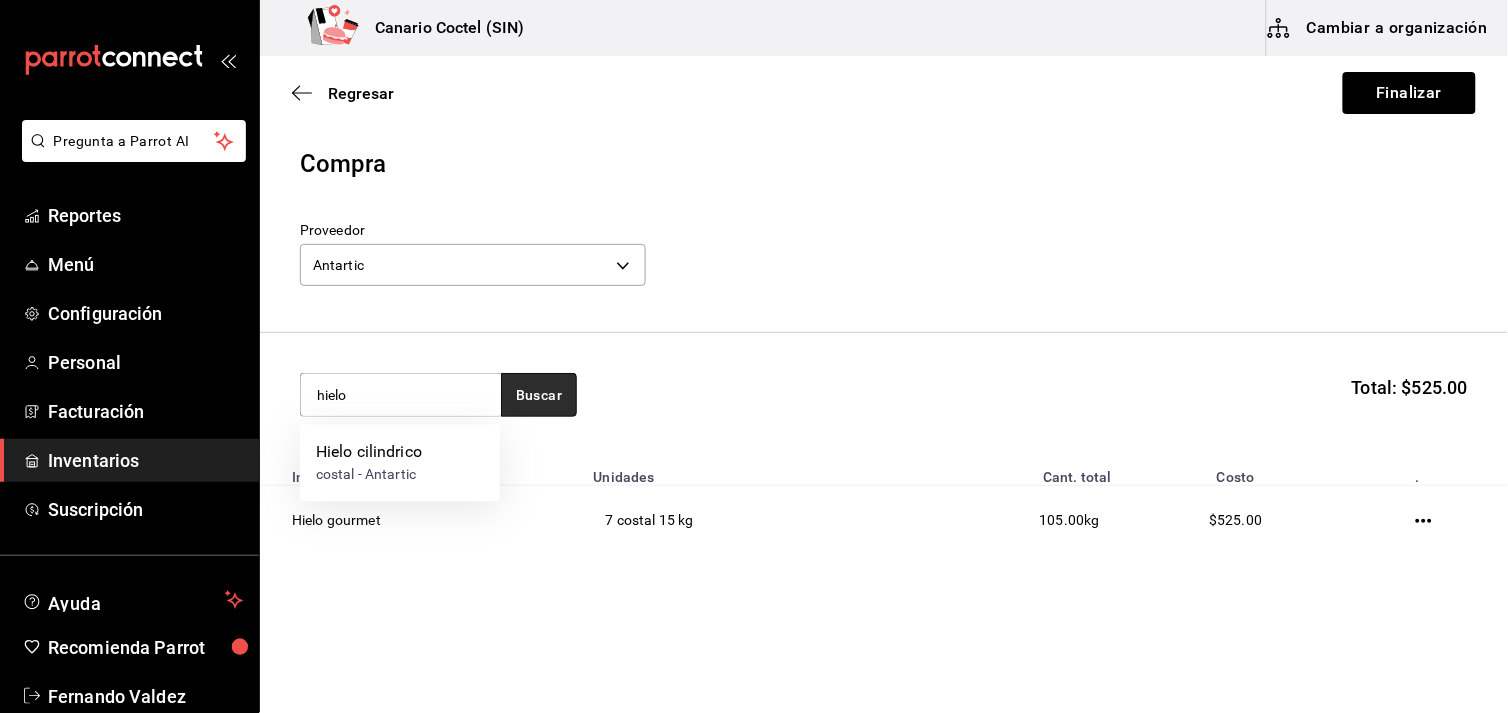 click on "Buscar" at bounding box center [539, 395] 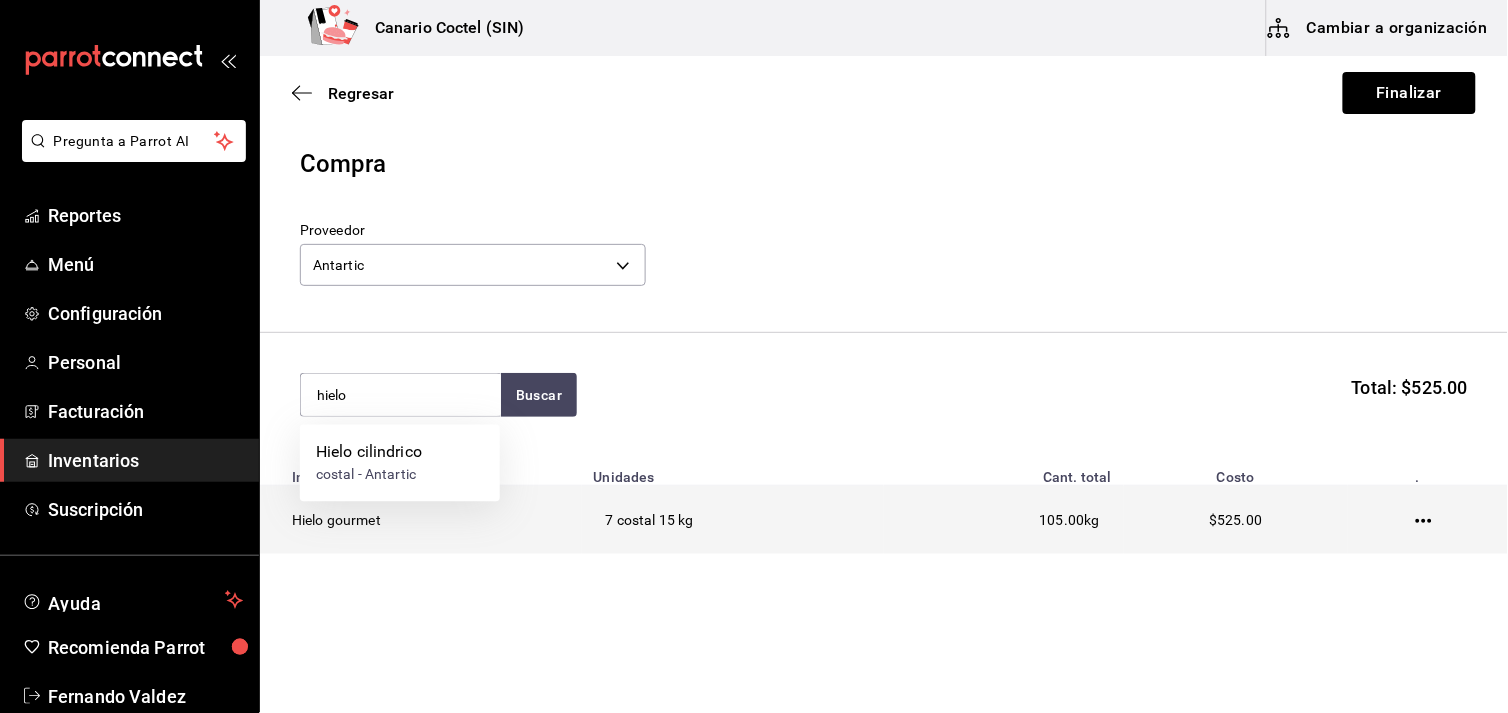 click on "Hielo gourmet" at bounding box center [421, 520] 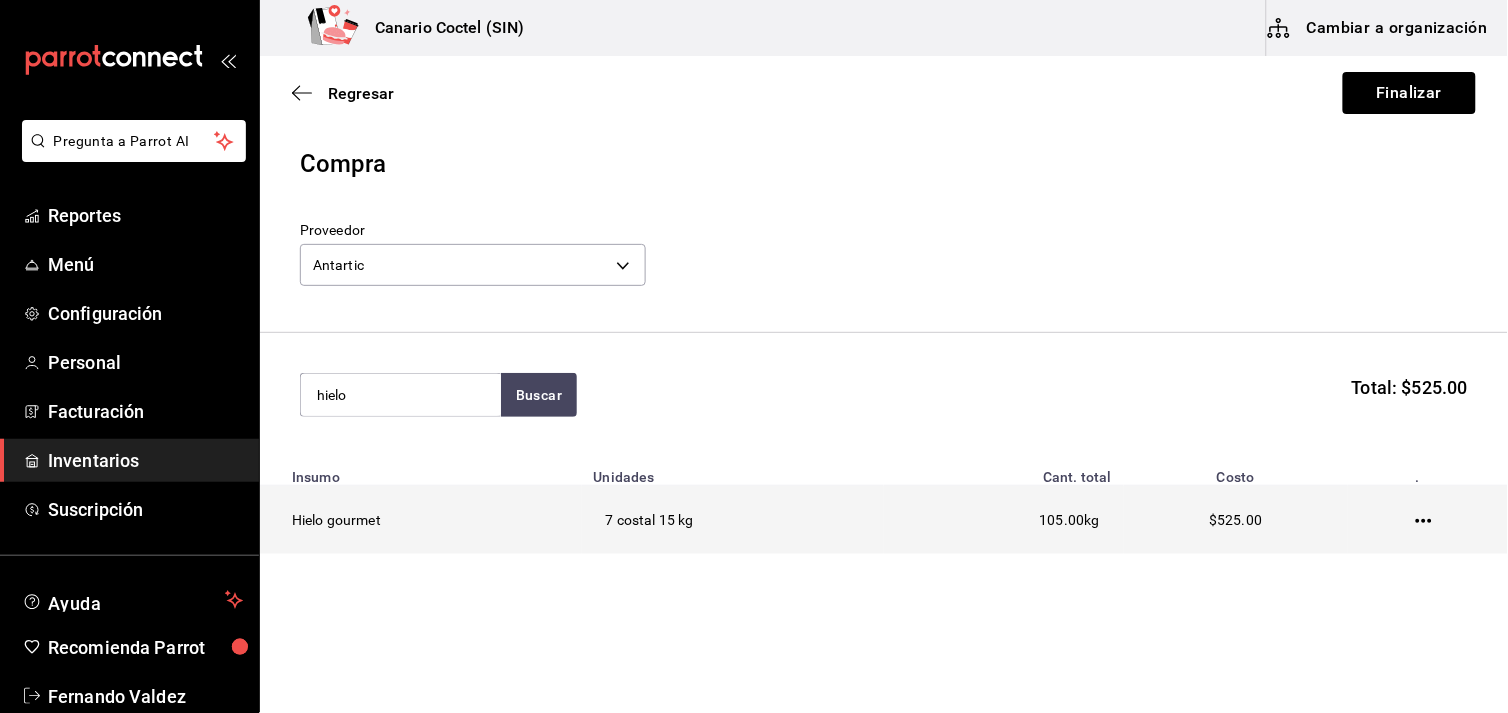 click on "Hielo gourmet" at bounding box center (421, 520) 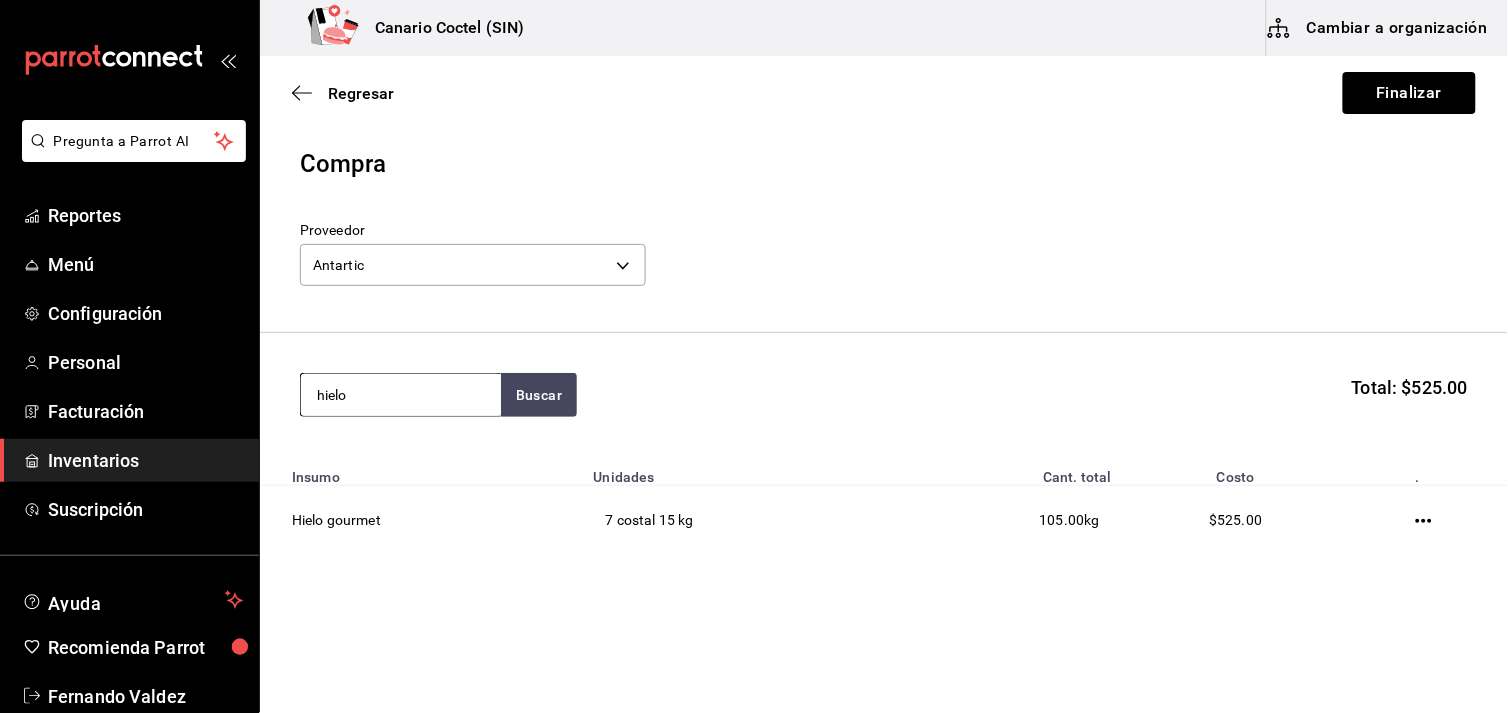 click on "hielo" at bounding box center (401, 395) 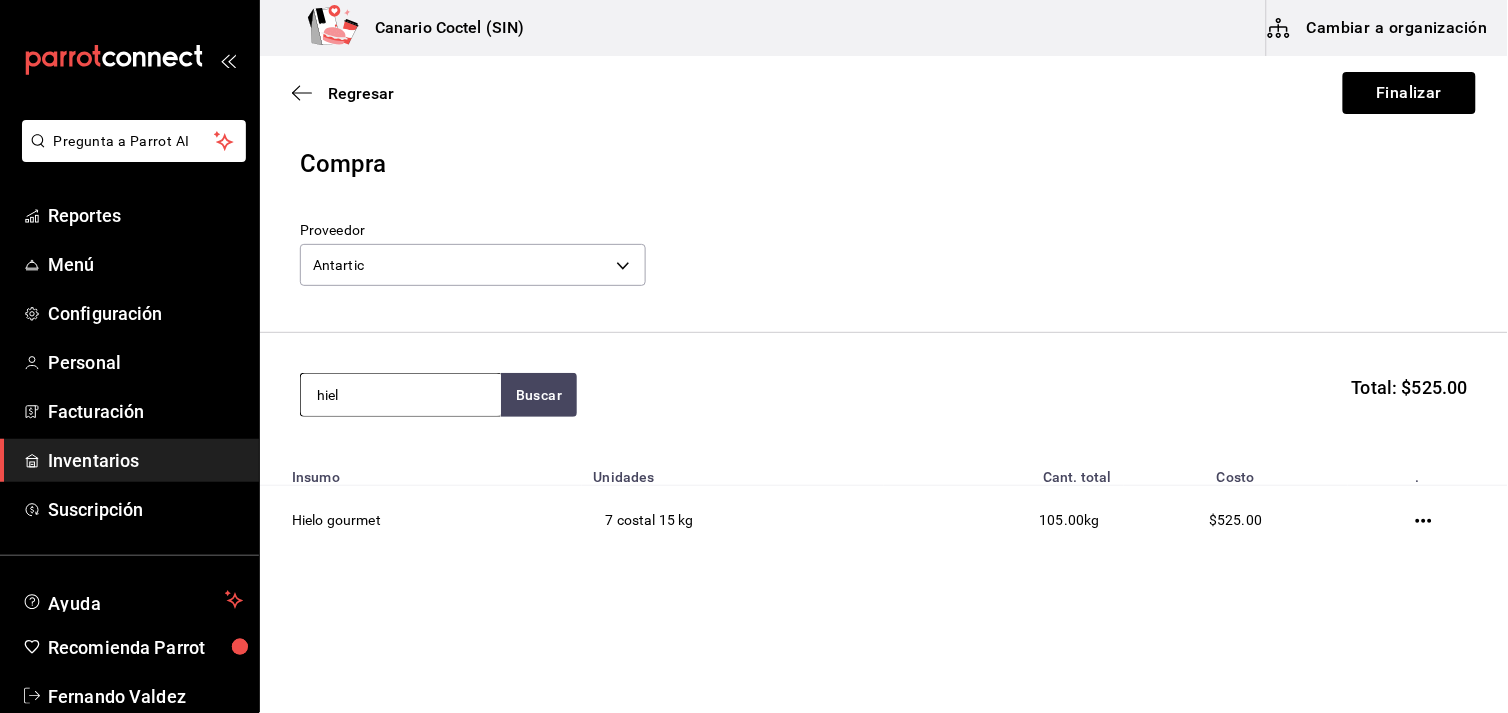 type on "hiel" 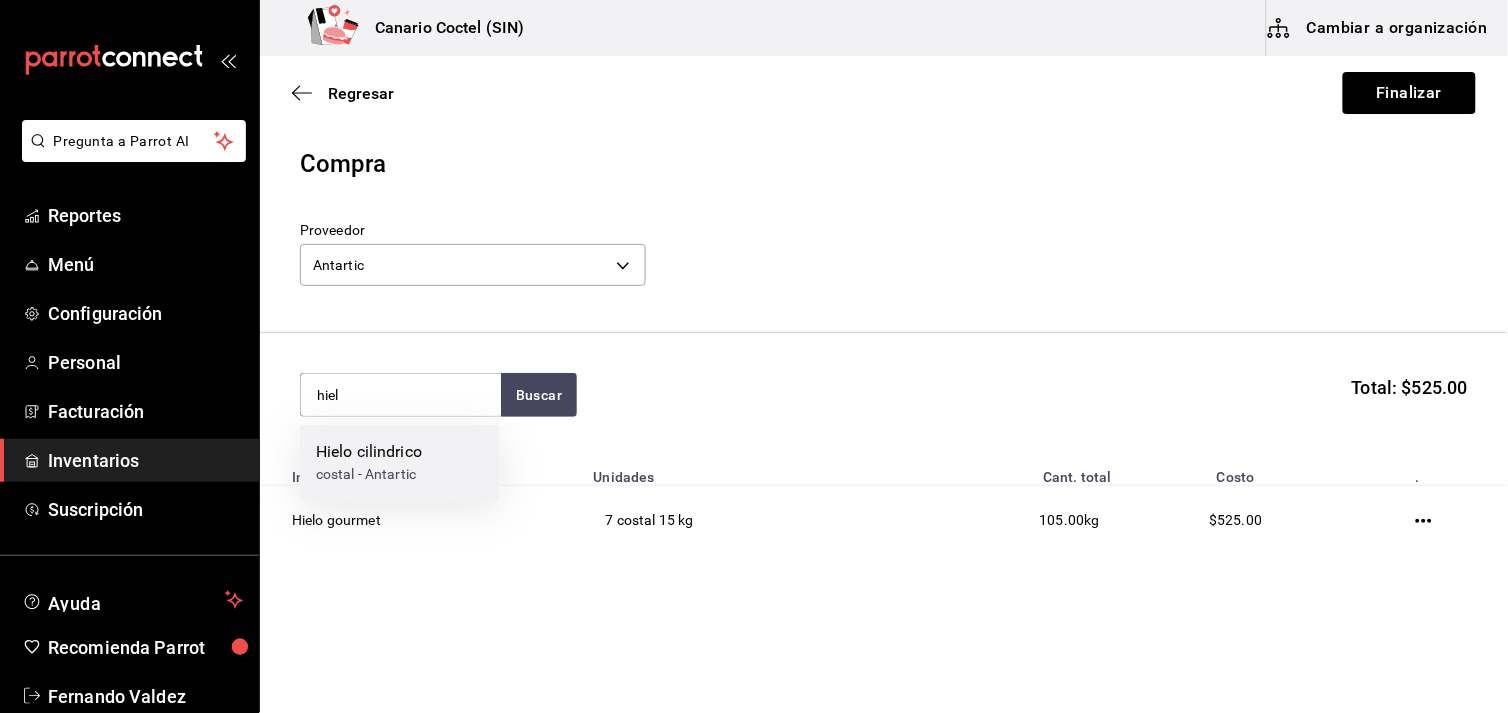 click on "costal - Antartic" at bounding box center [369, 475] 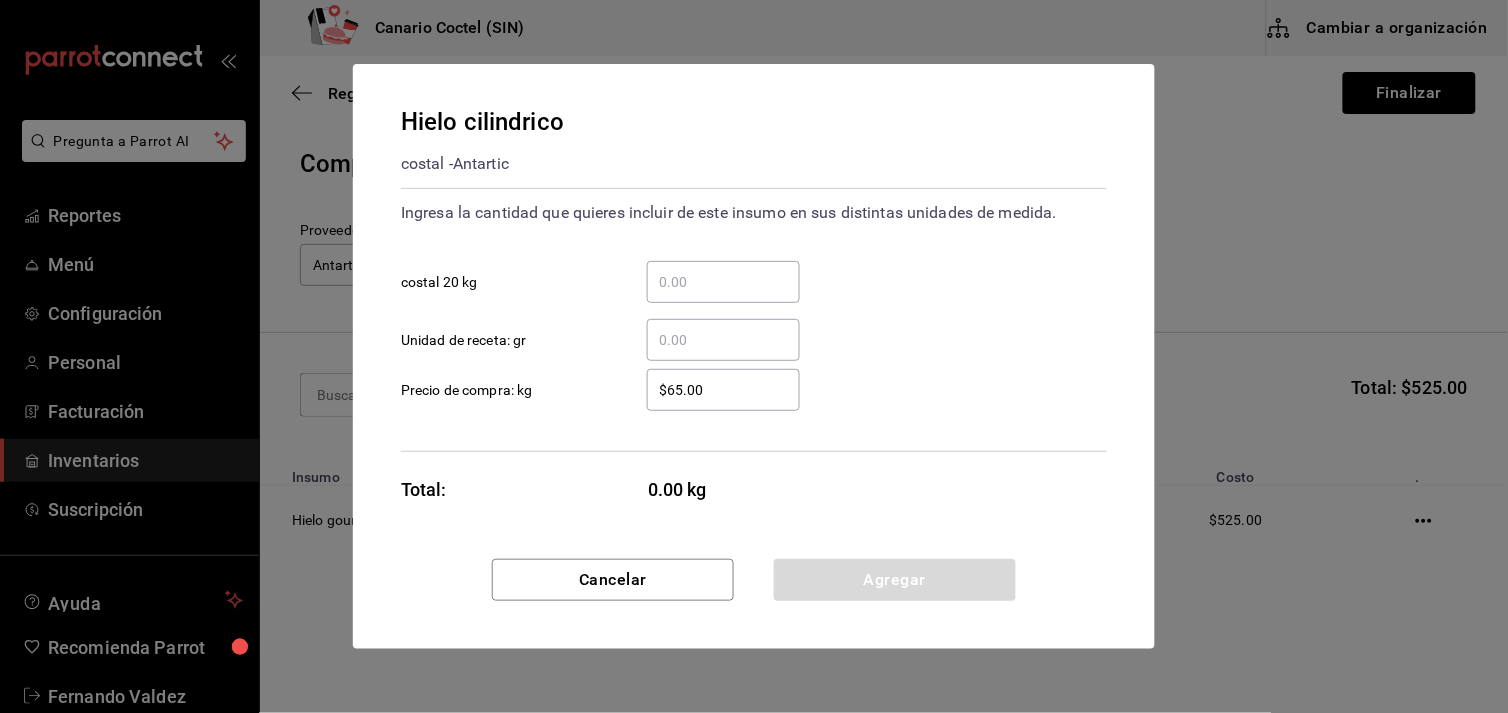 click on "​ costal 20 kg" at bounding box center (723, 282) 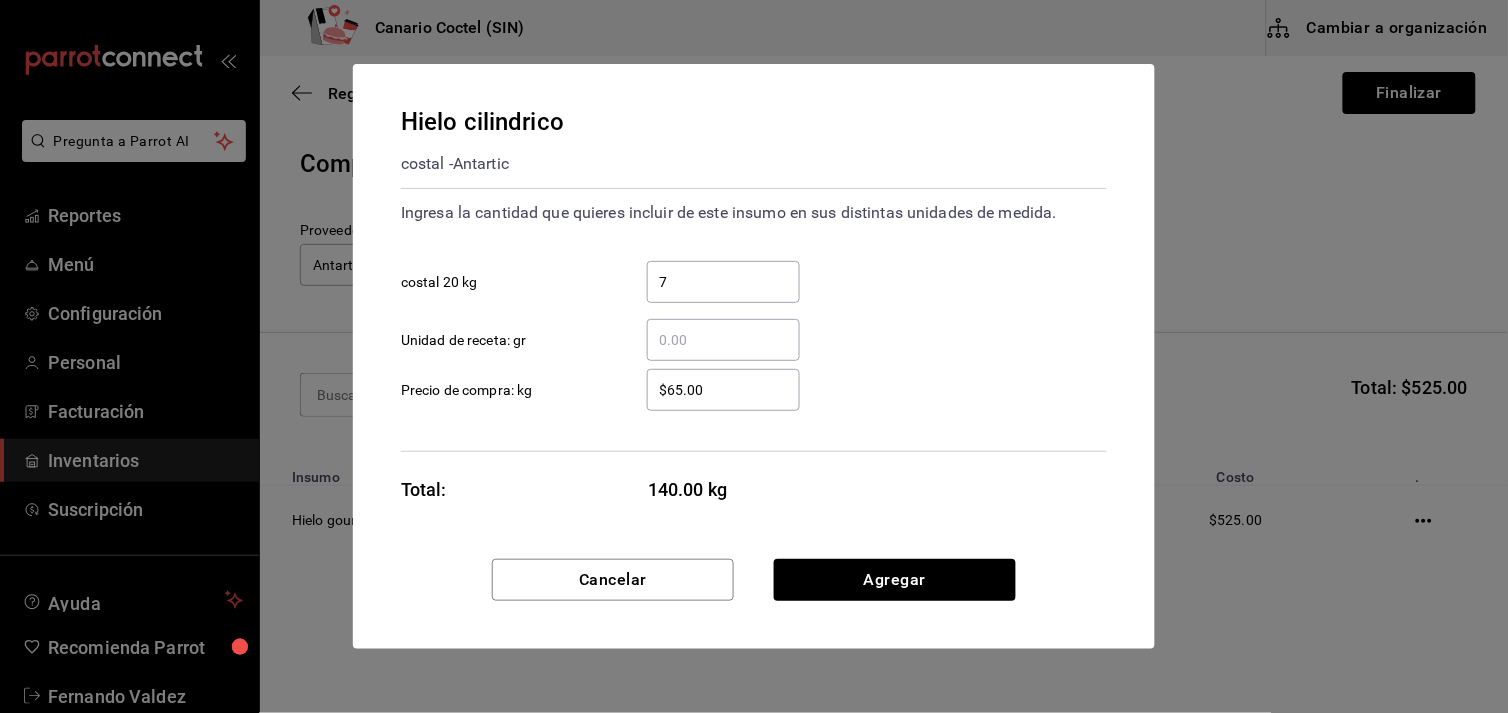 type on "7" 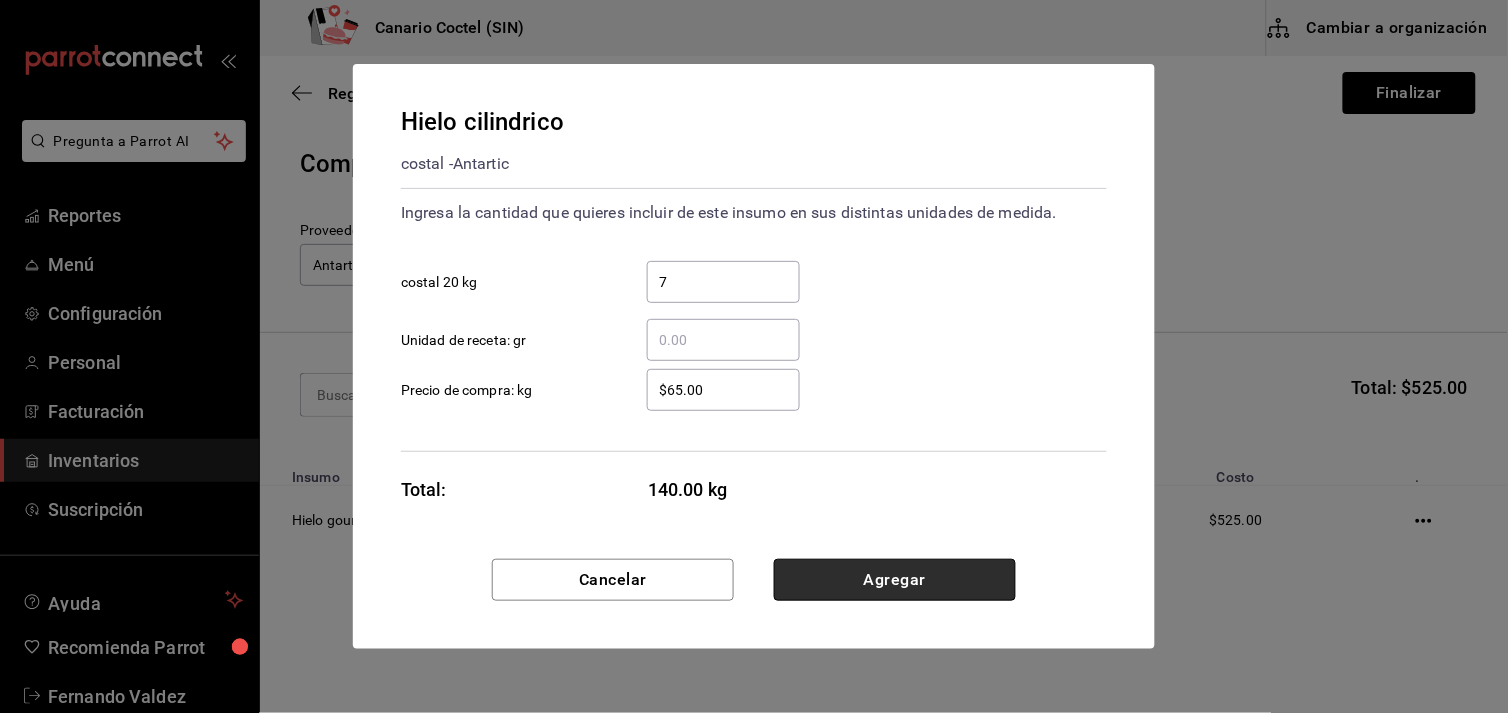 click on "Agregar" at bounding box center (895, 580) 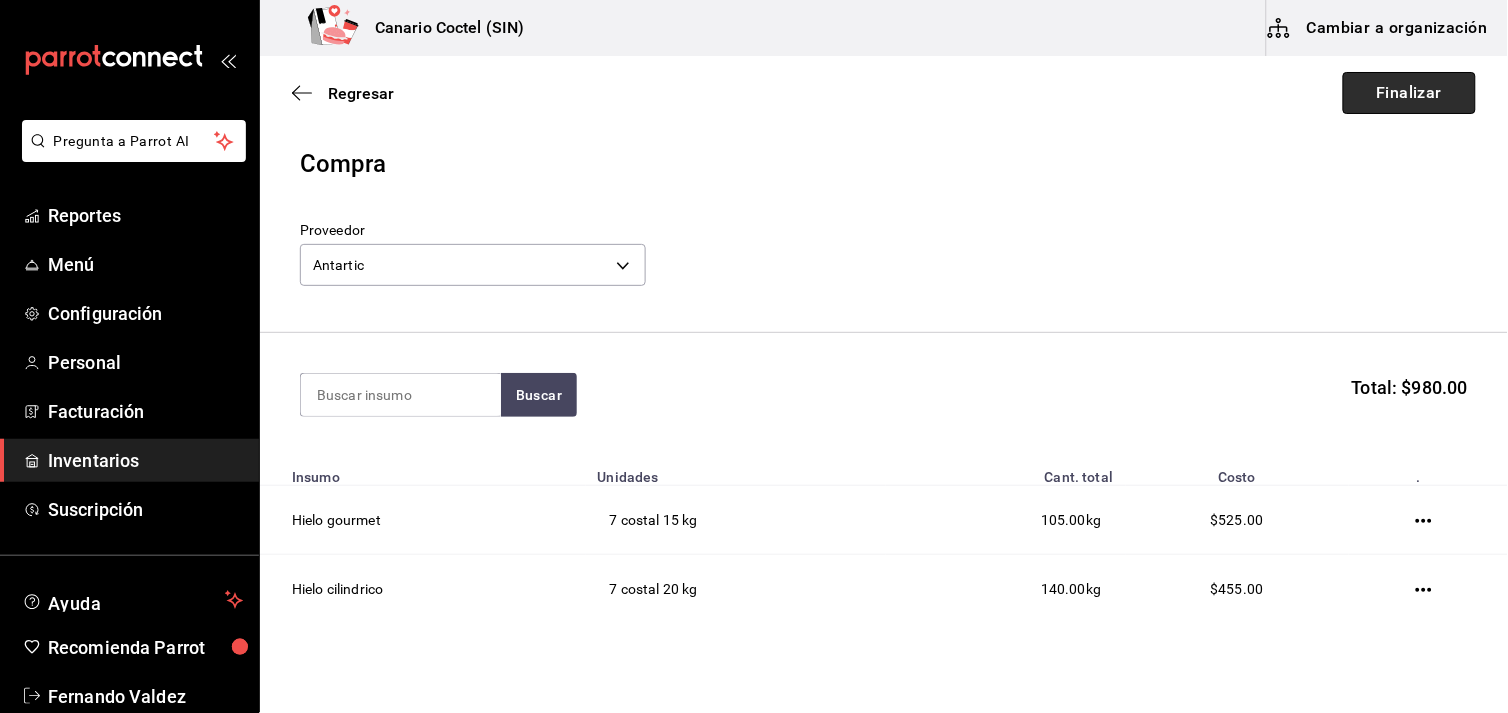 click on "Finalizar" at bounding box center (1409, 93) 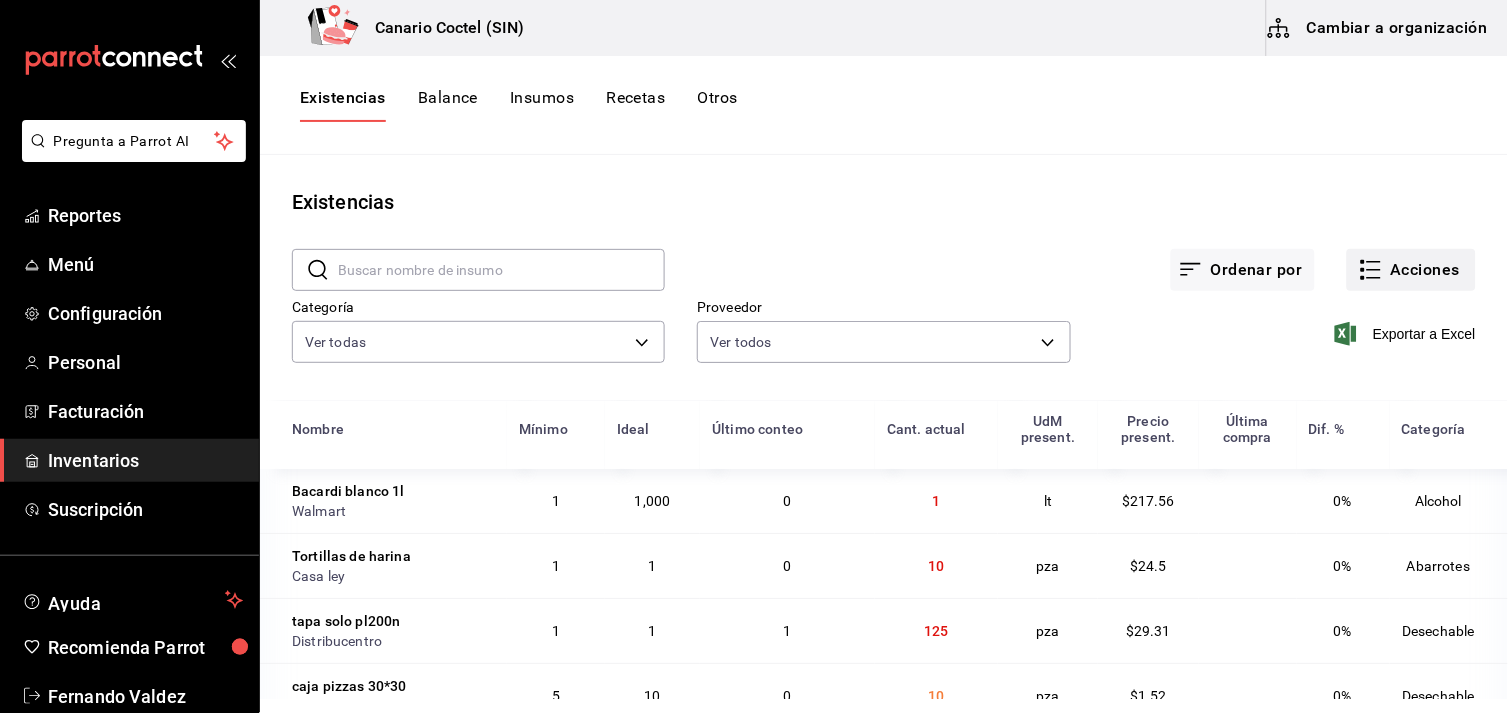 click on "Acciones" at bounding box center [1411, 270] 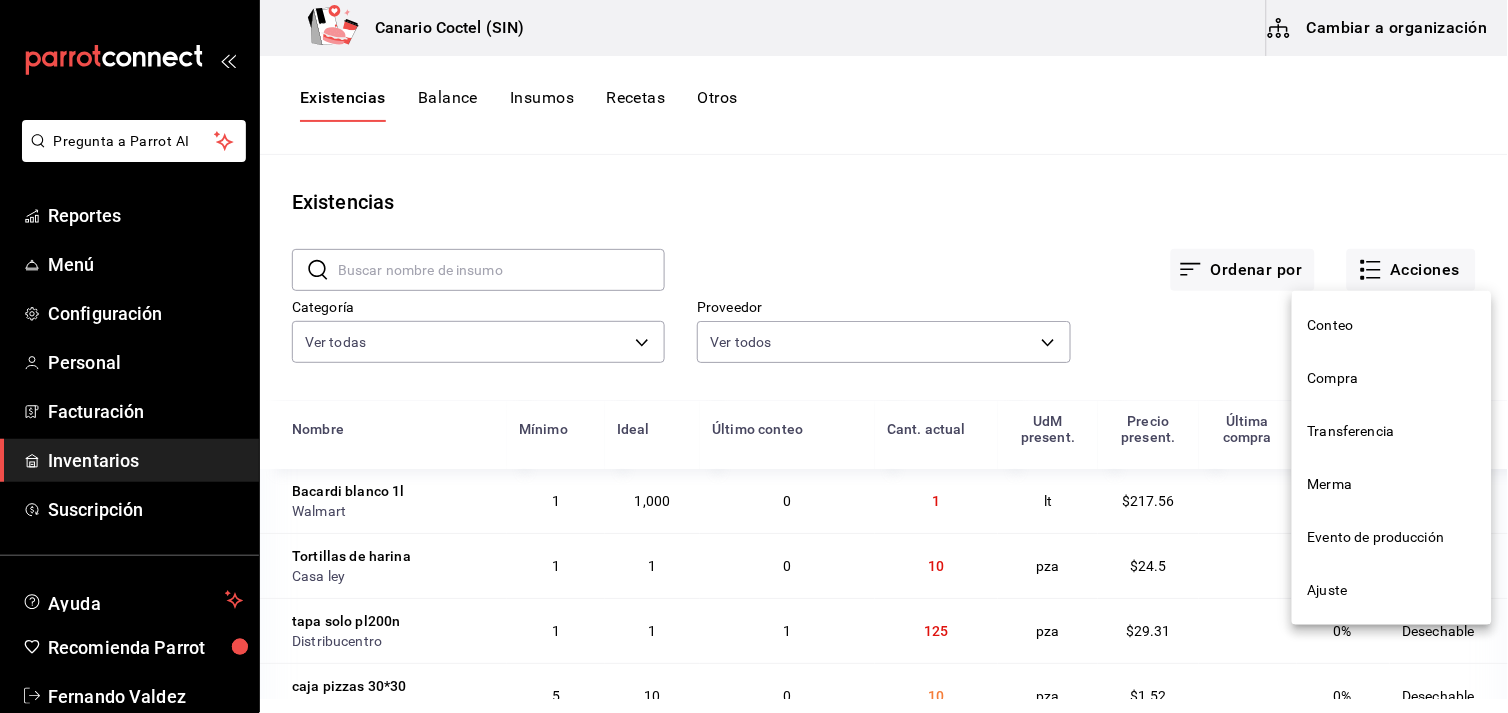 click at bounding box center [754, 356] 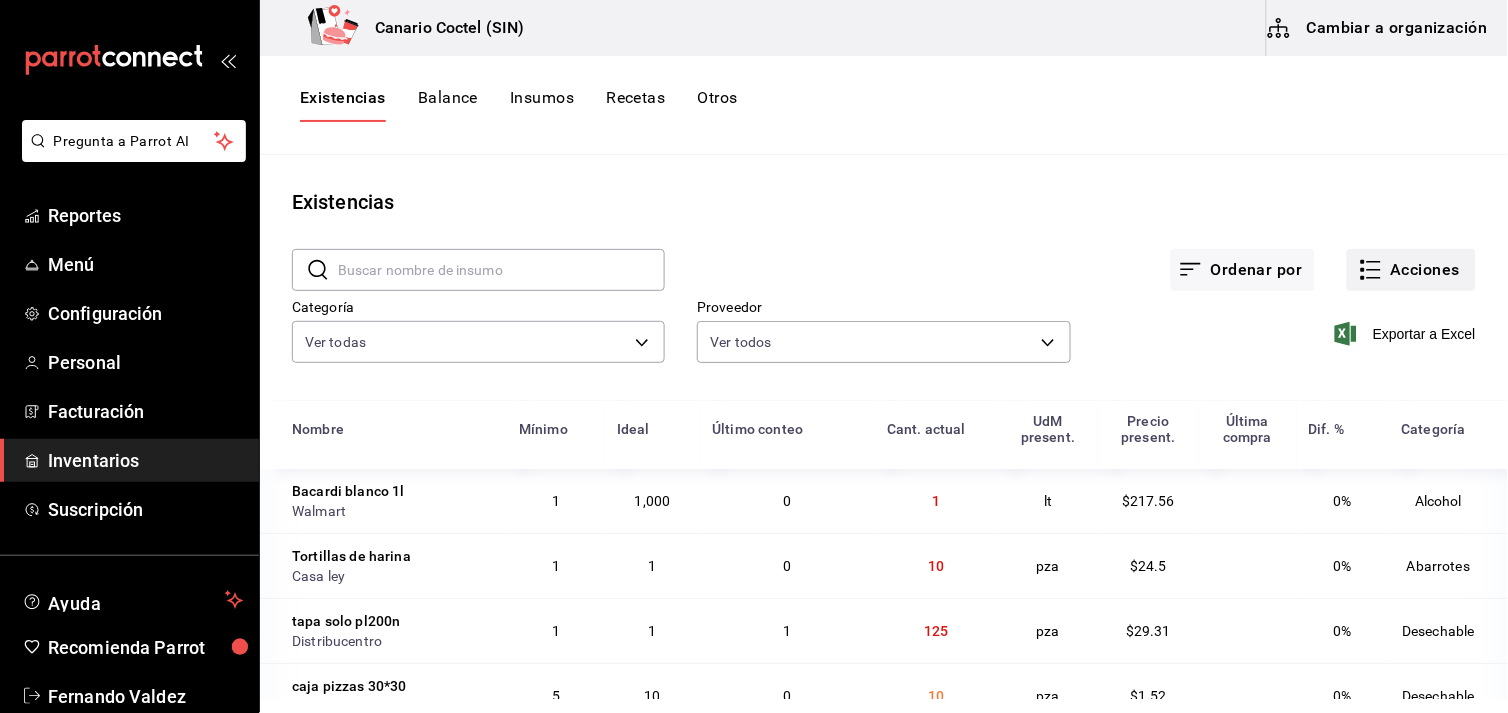 click on "Acciones" at bounding box center (1411, 270) 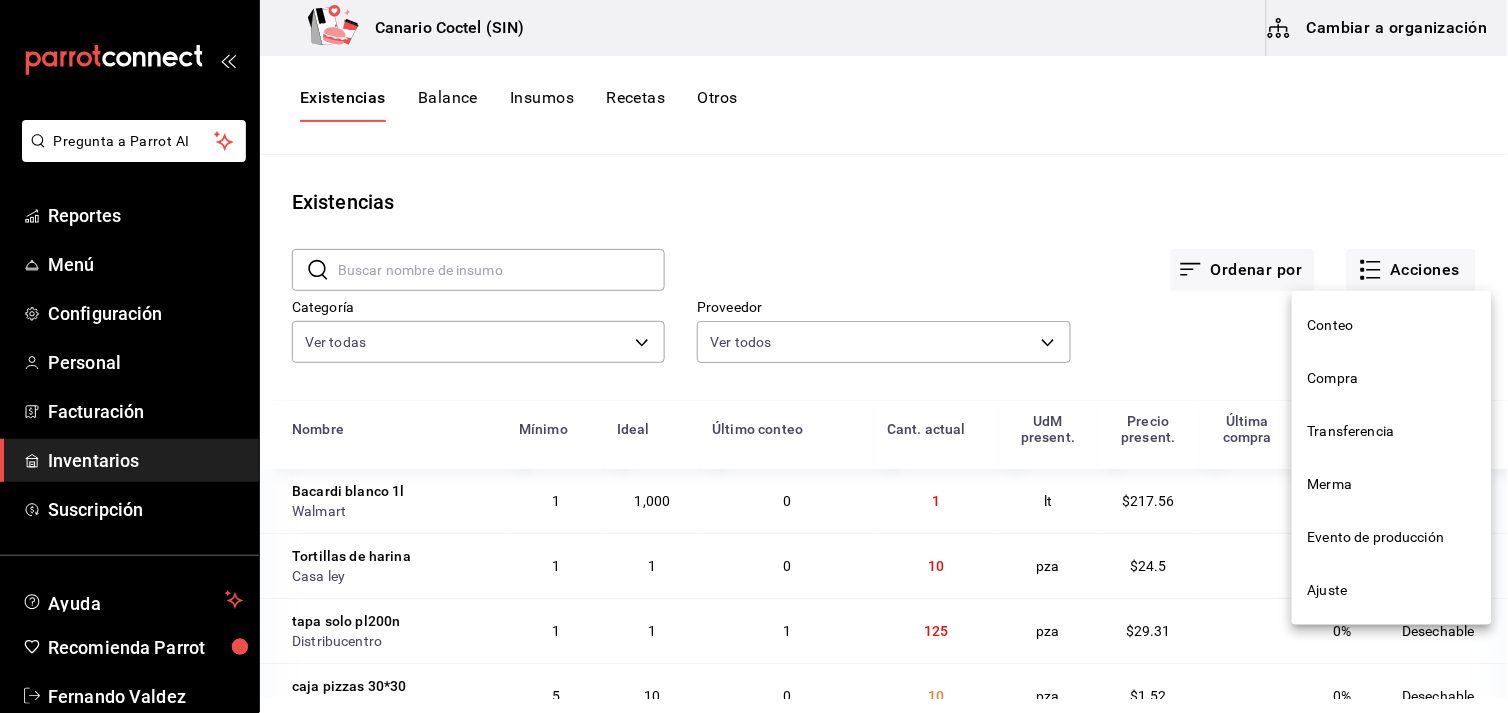 click on "Compra" at bounding box center (1392, 378) 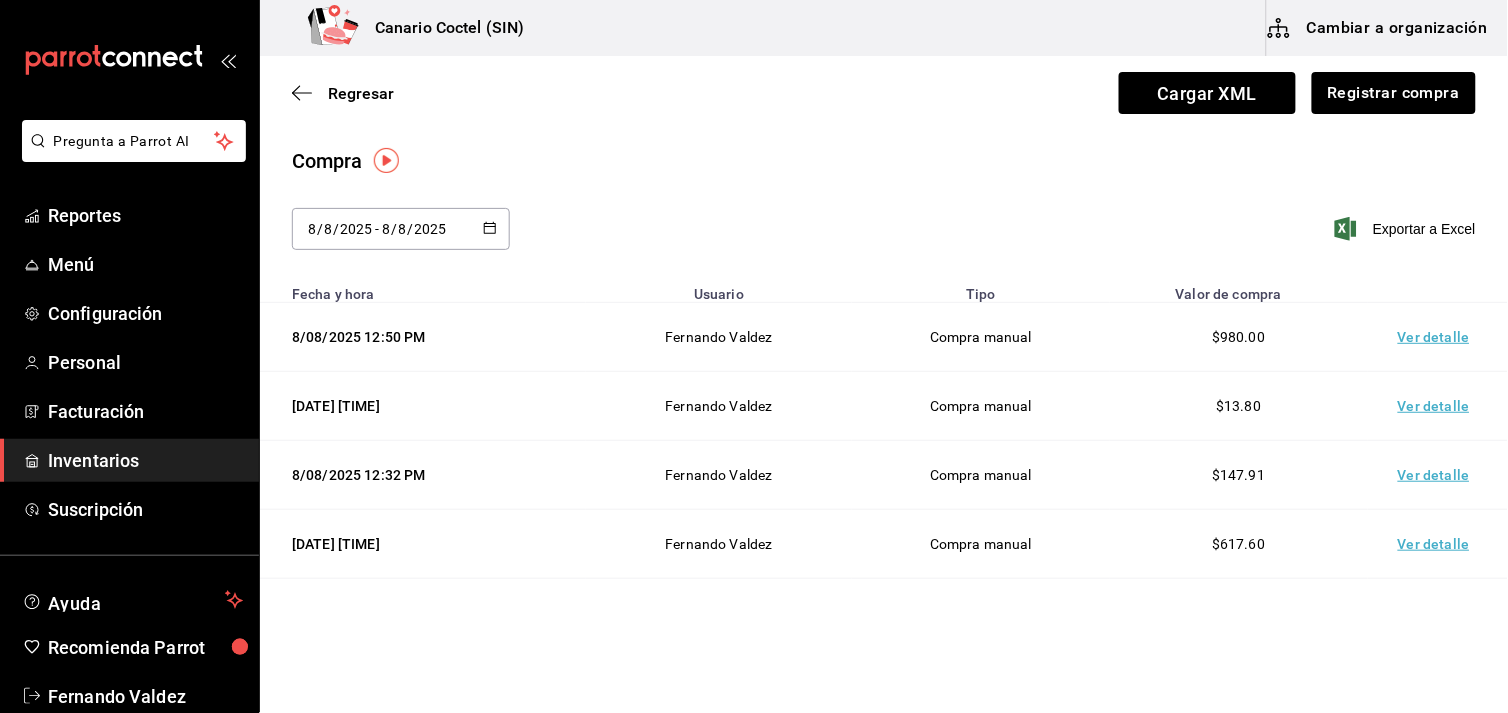 click 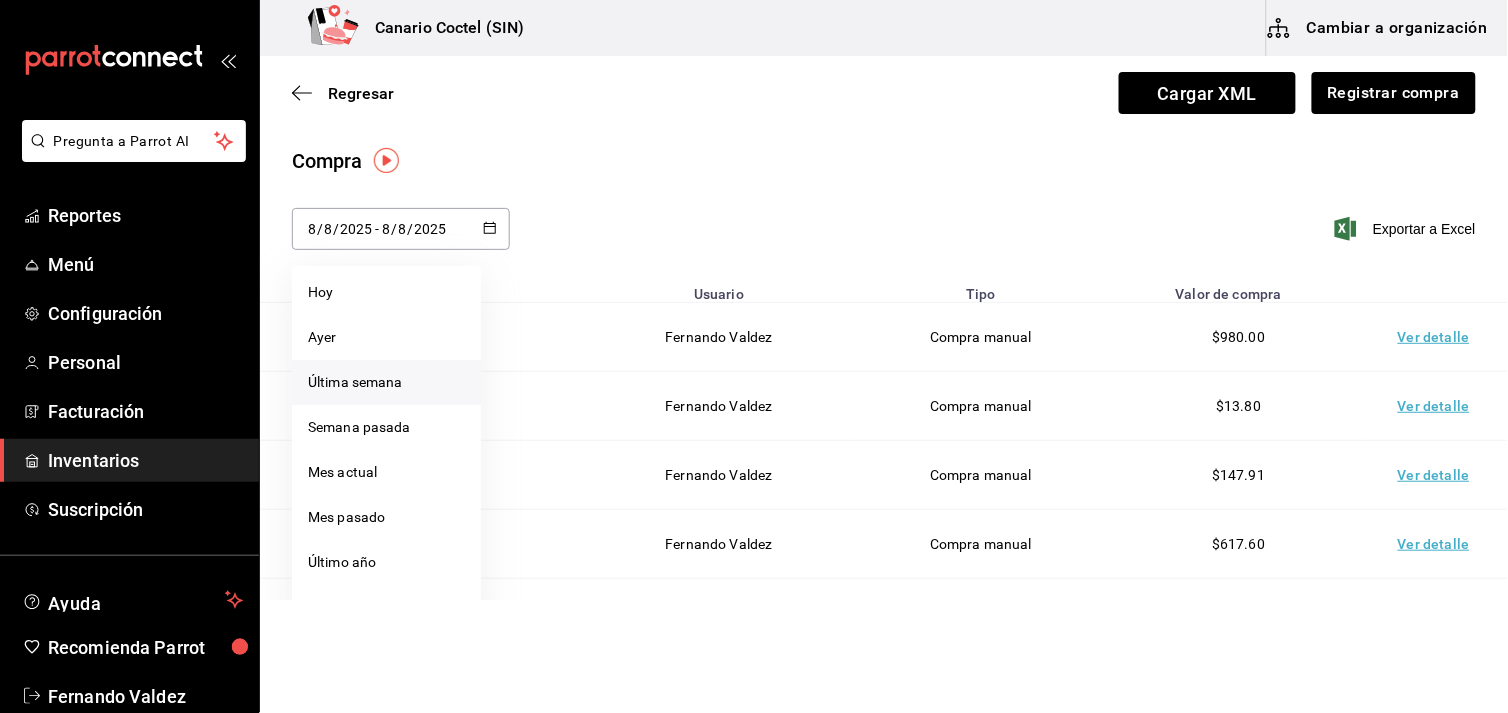 click on "Última semana" at bounding box center (386, 382) 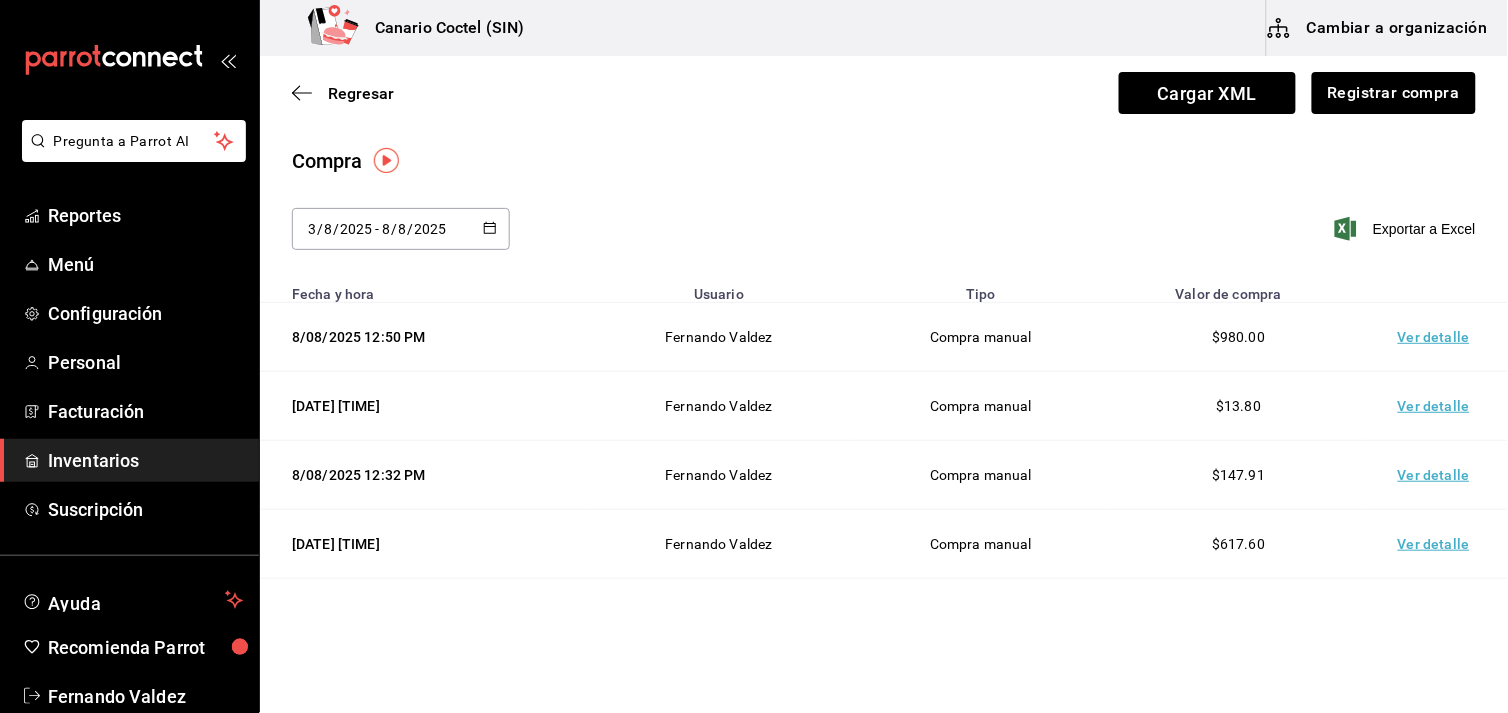 scroll, scrollTop: 111, scrollLeft: 0, axis: vertical 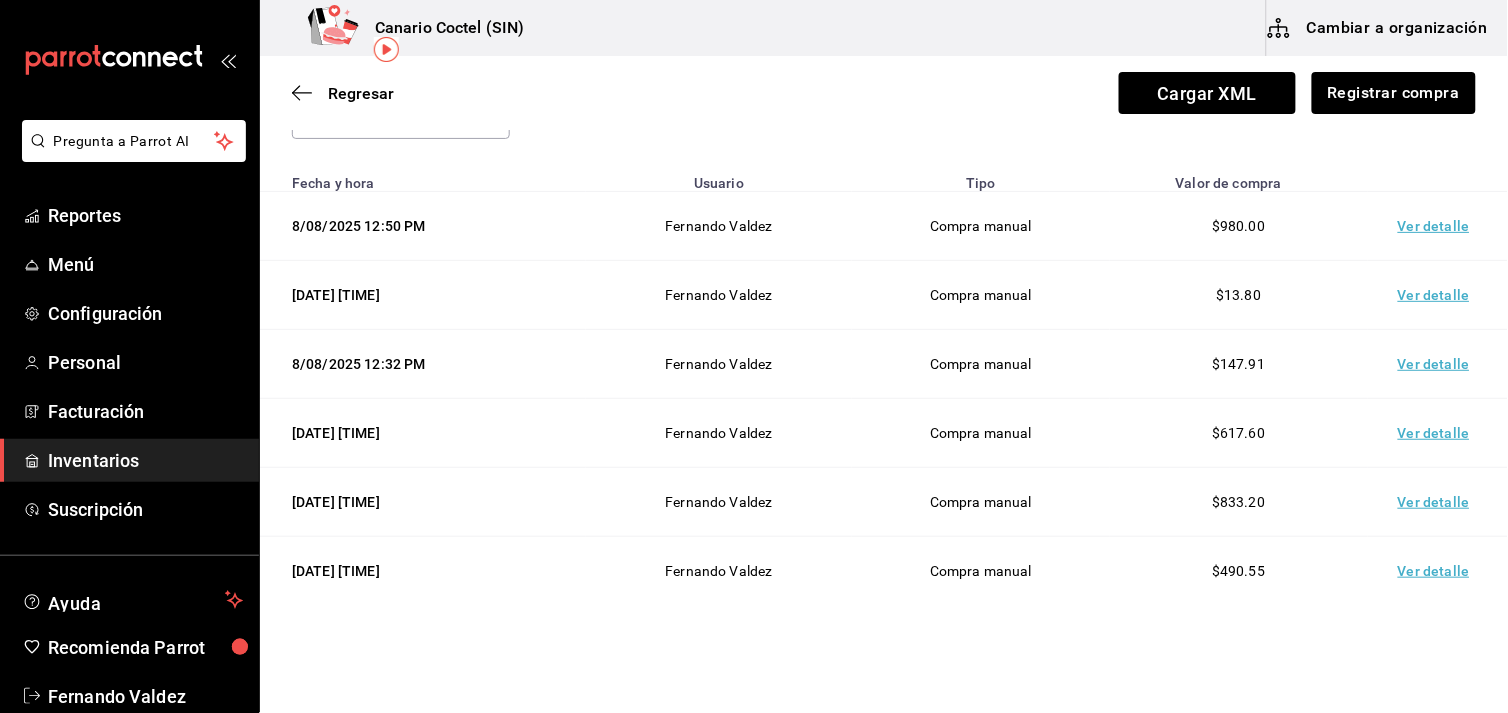 click on "Ver detalle" at bounding box center [1438, 571] 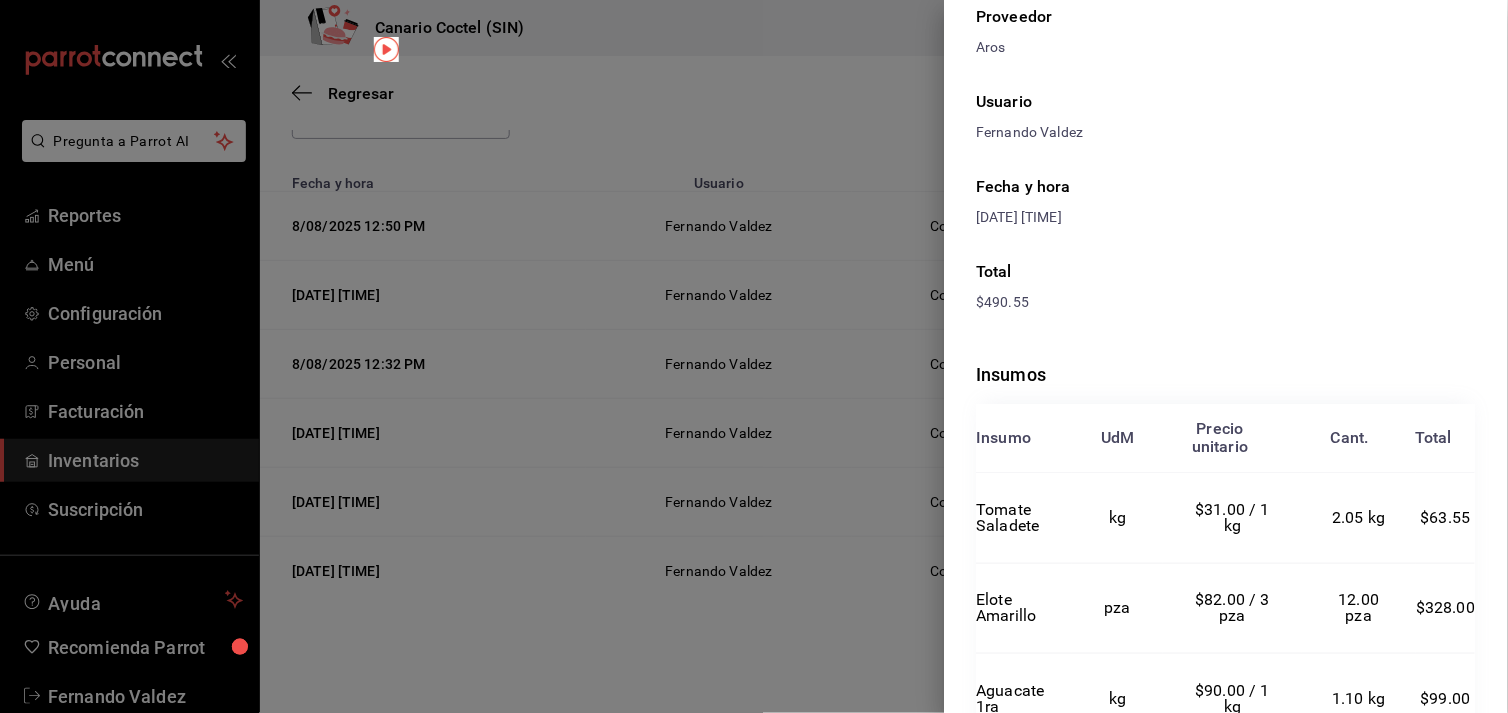 scroll, scrollTop: 213, scrollLeft: 0, axis: vertical 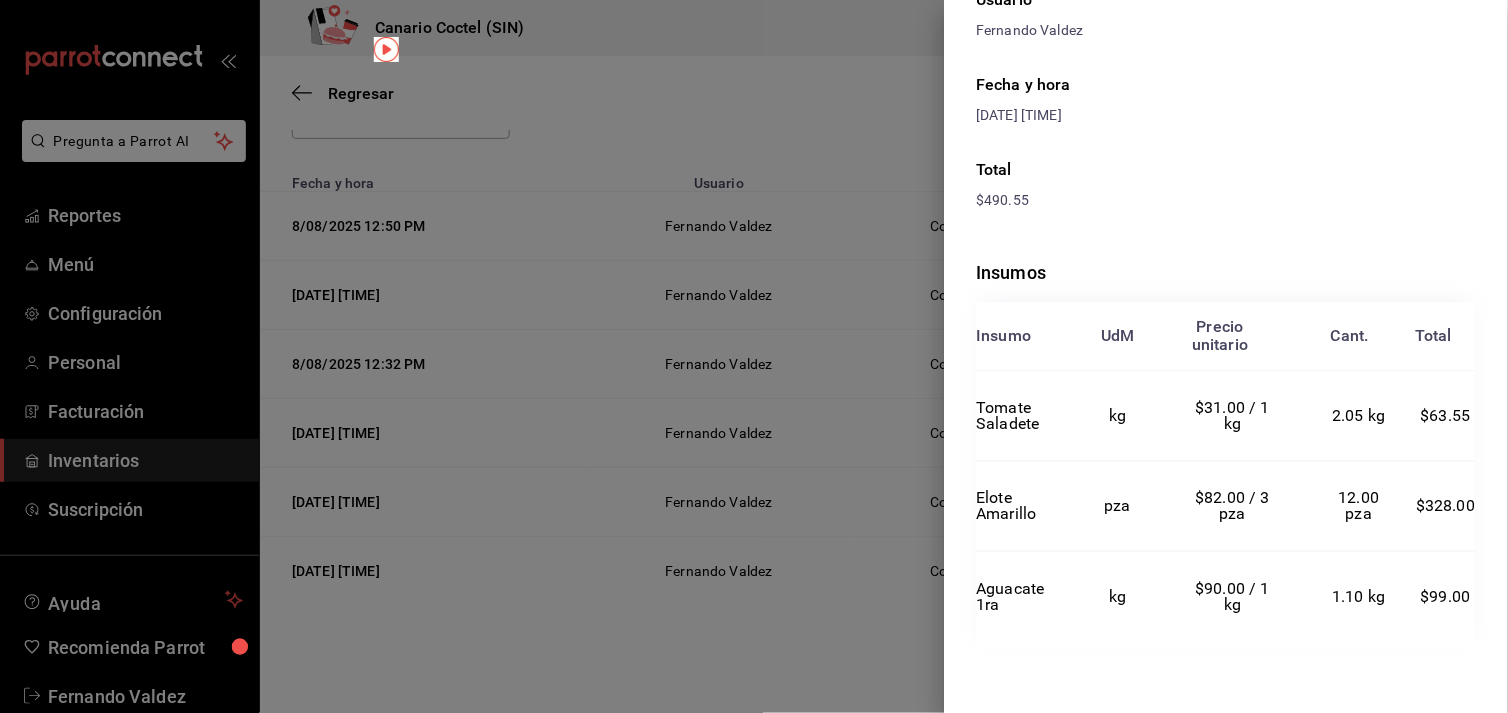 click at bounding box center [754, 356] 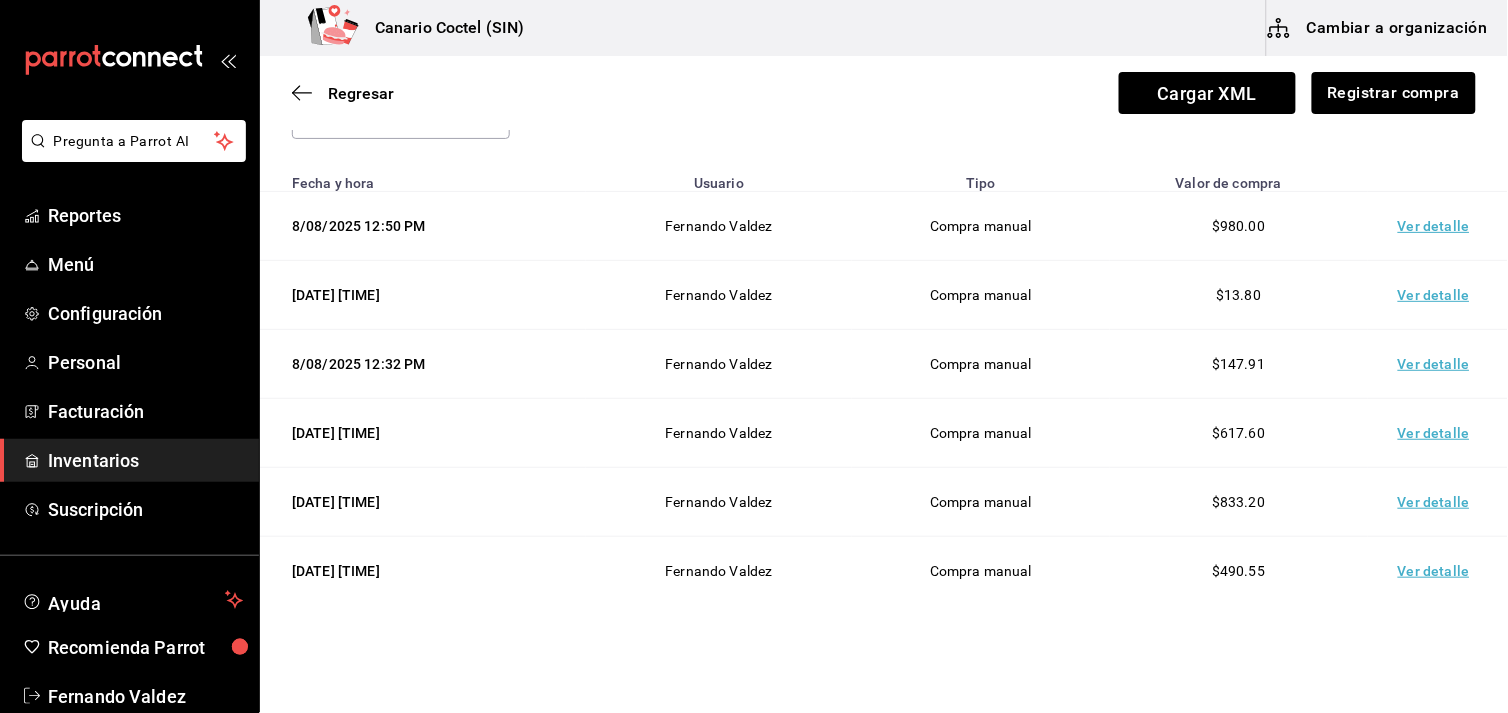 scroll, scrollTop: 155, scrollLeft: 0, axis: vertical 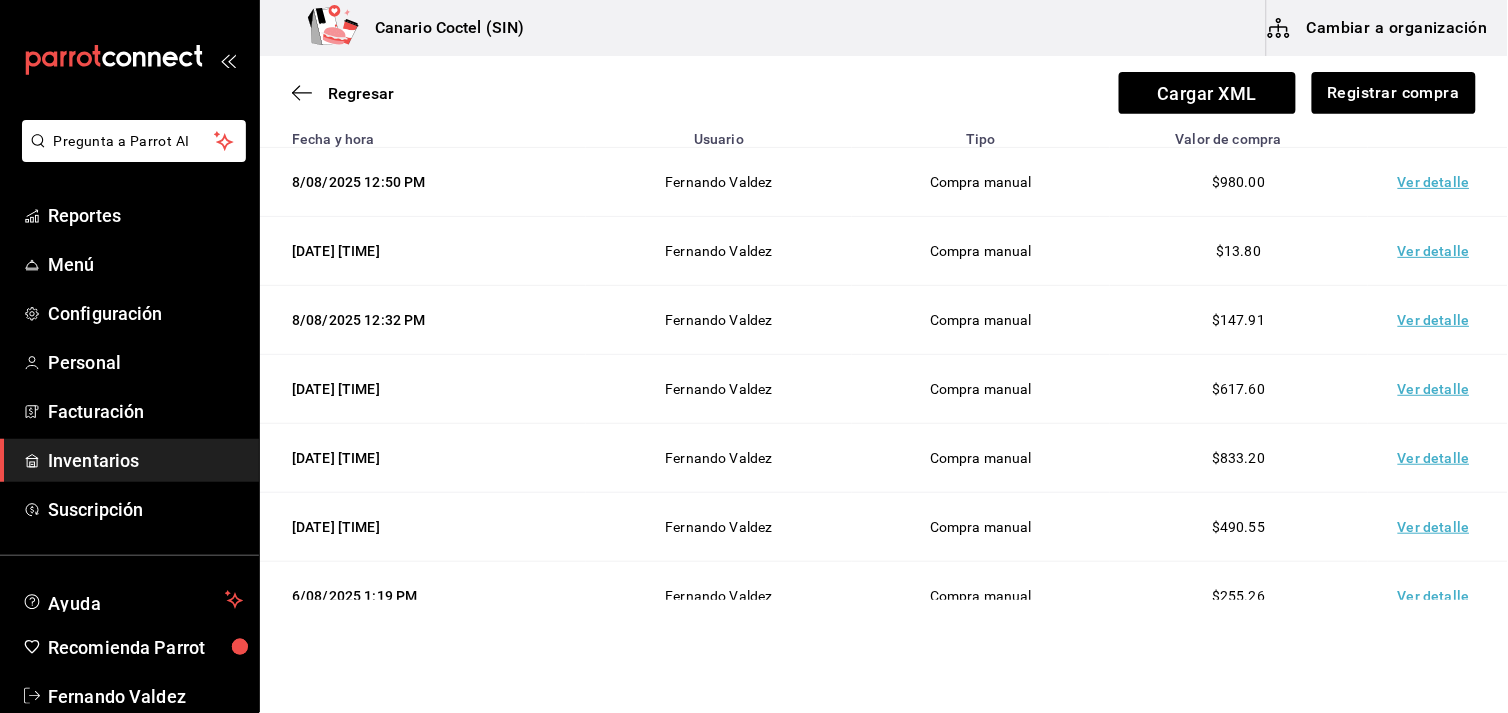 click on "Ver detalle" at bounding box center (1438, 596) 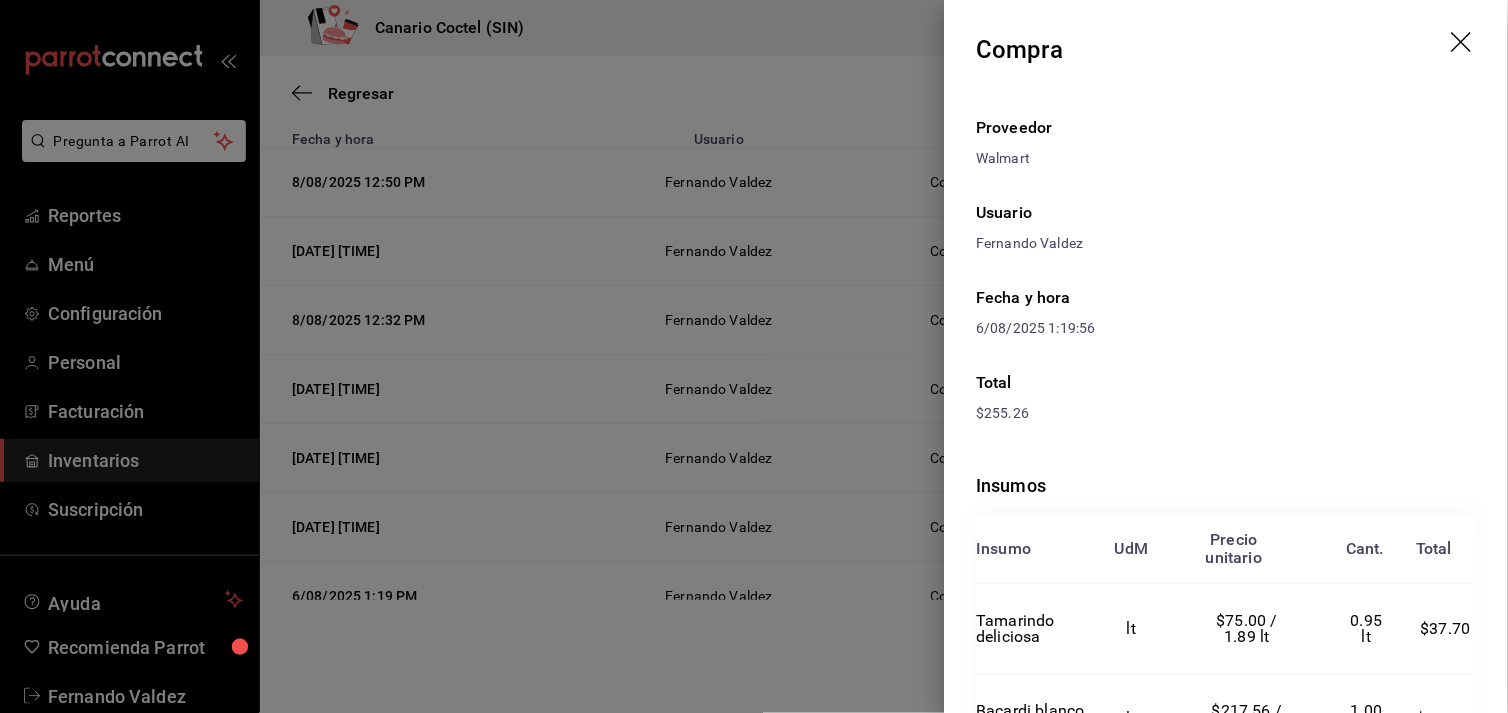 scroll, scrollTop: 123, scrollLeft: 0, axis: vertical 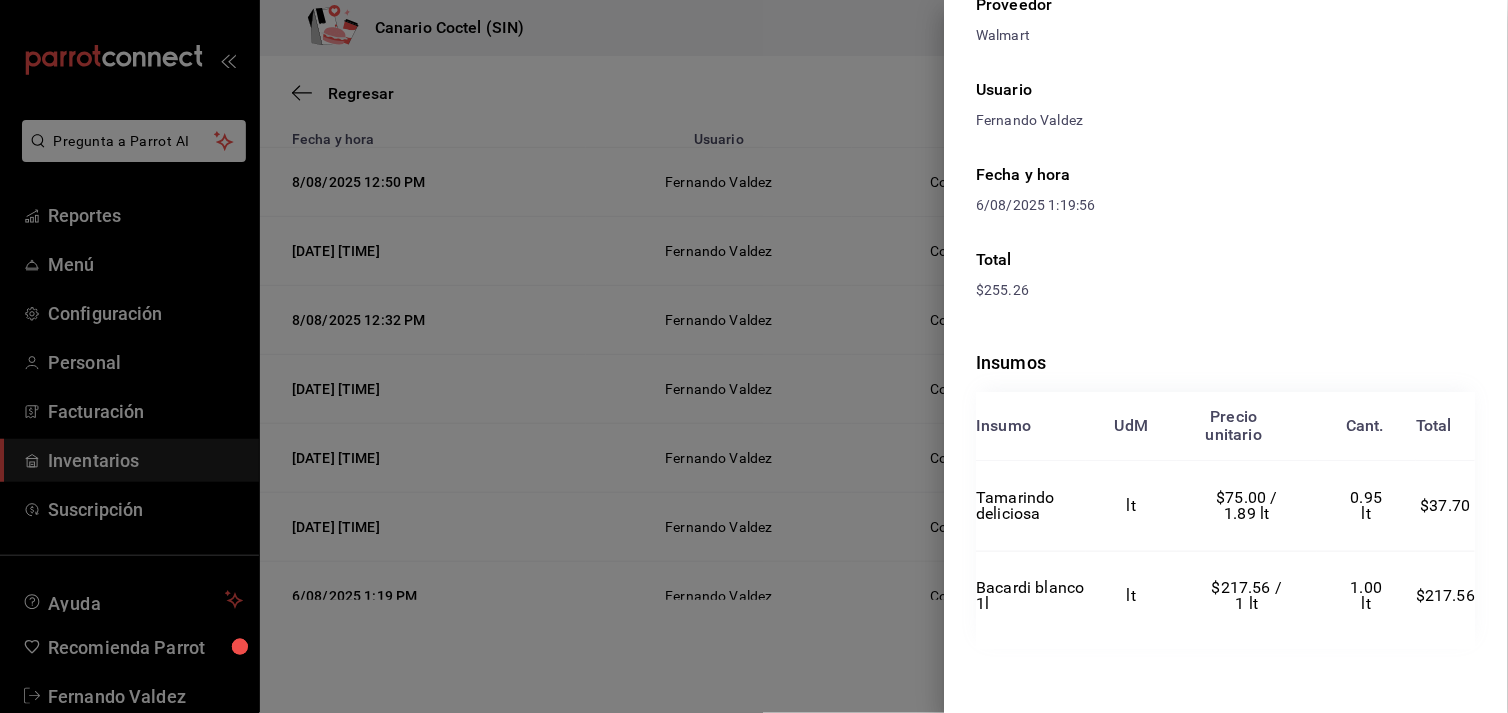click at bounding box center (754, 356) 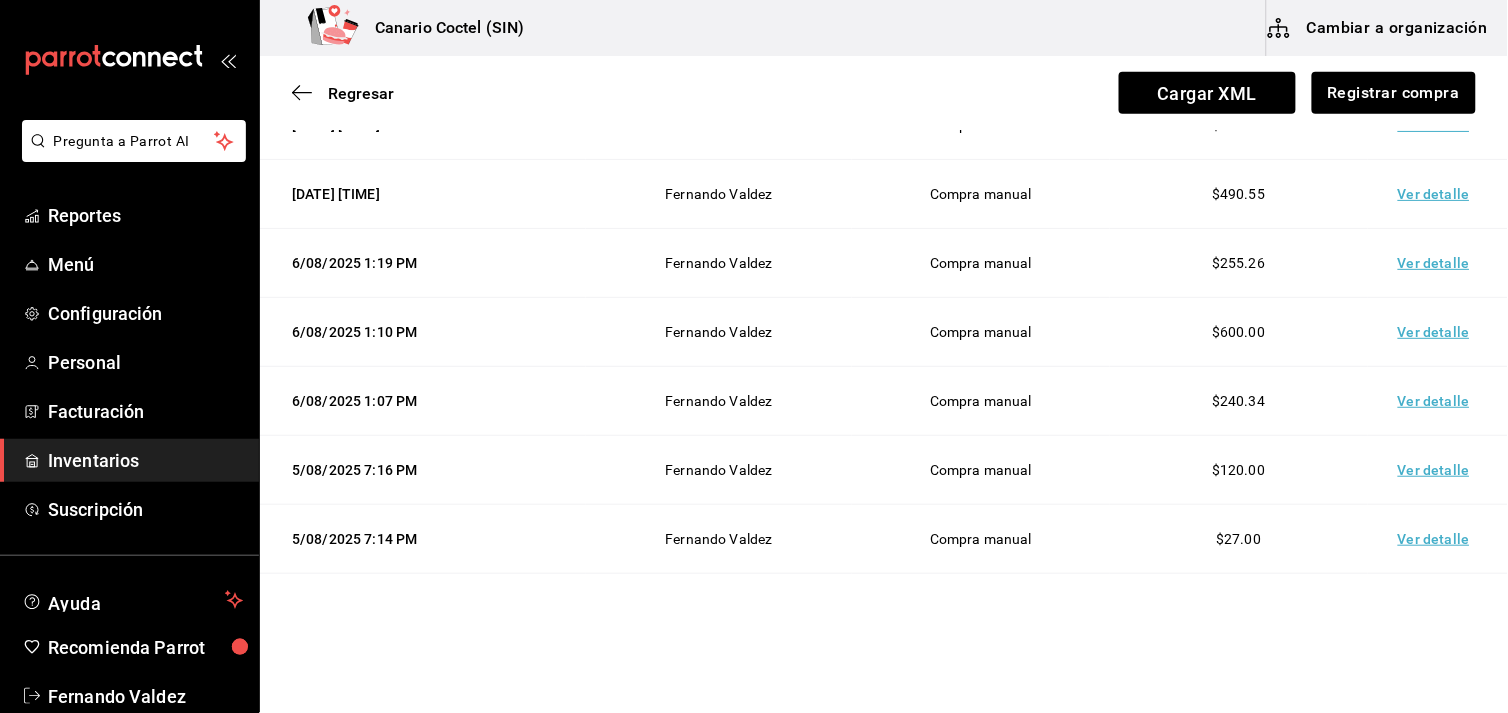 scroll, scrollTop: 377, scrollLeft: 0, axis: vertical 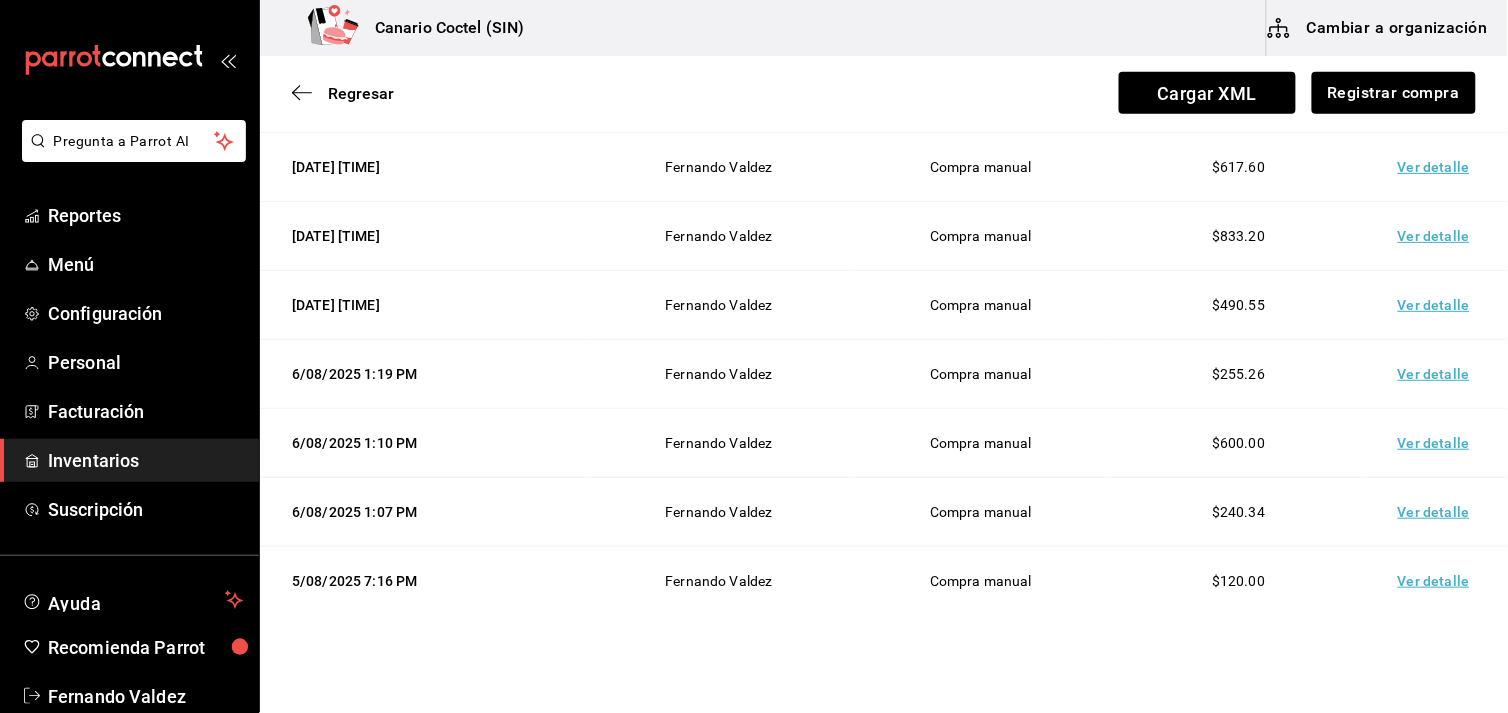 click on "Ver detalle" at bounding box center [1438, 512] 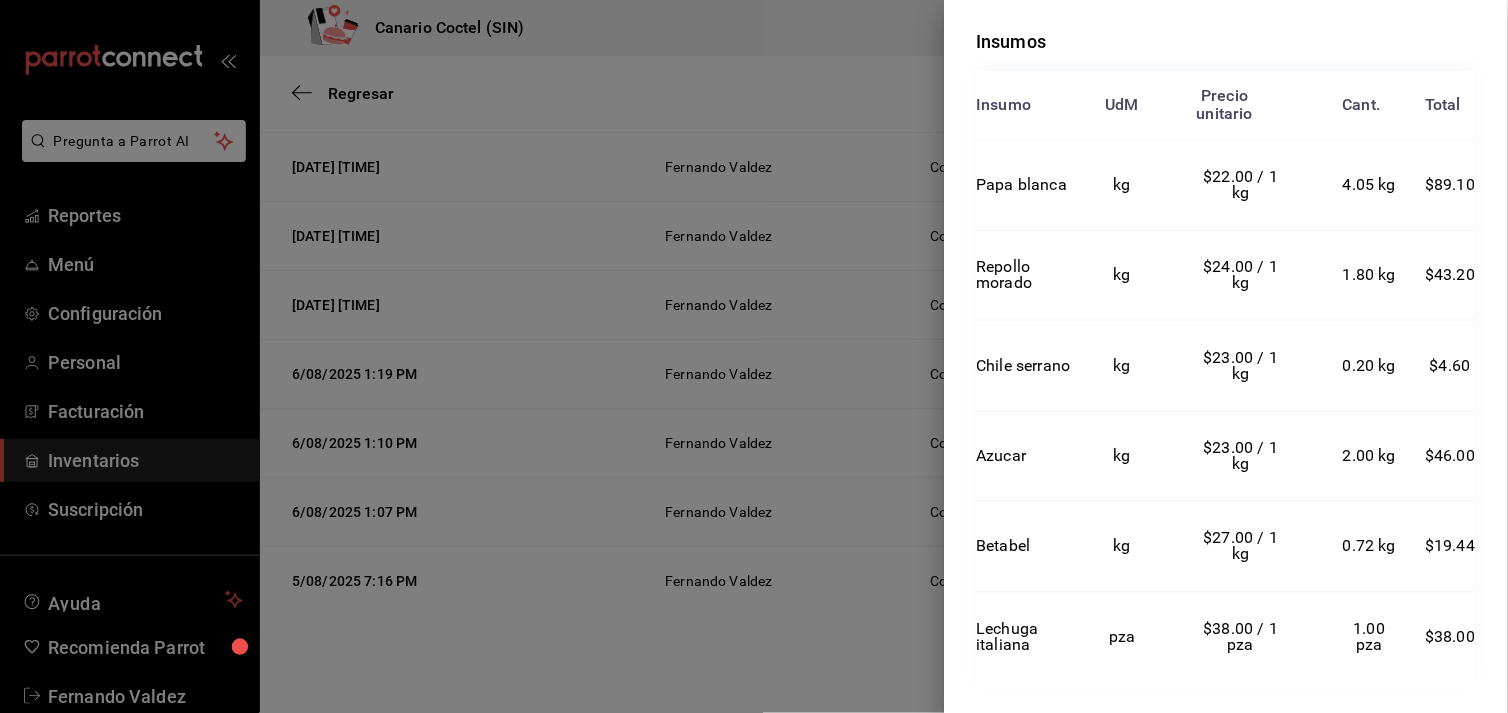 scroll, scrollTop: 485, scrollLeft: 0, axis: vertical 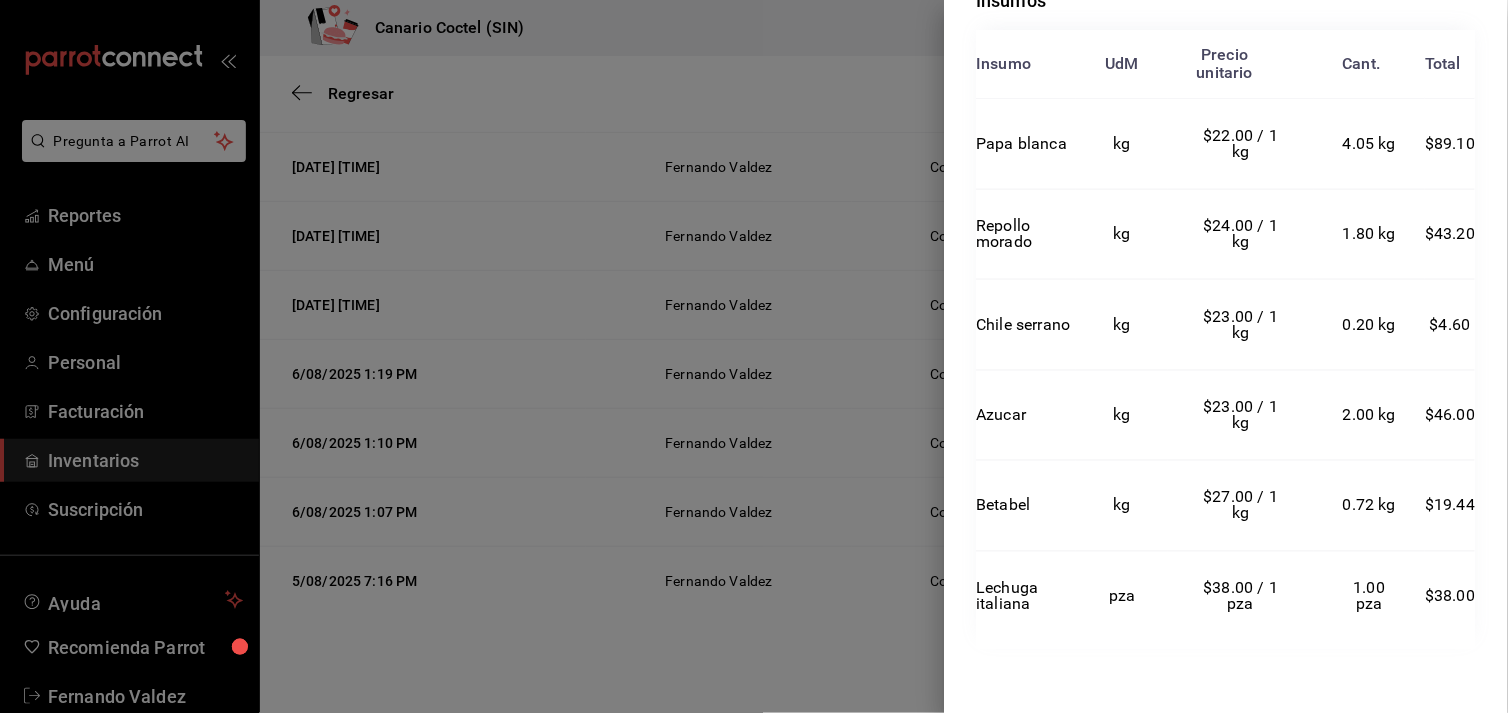 click at bounding box center [754, 356] 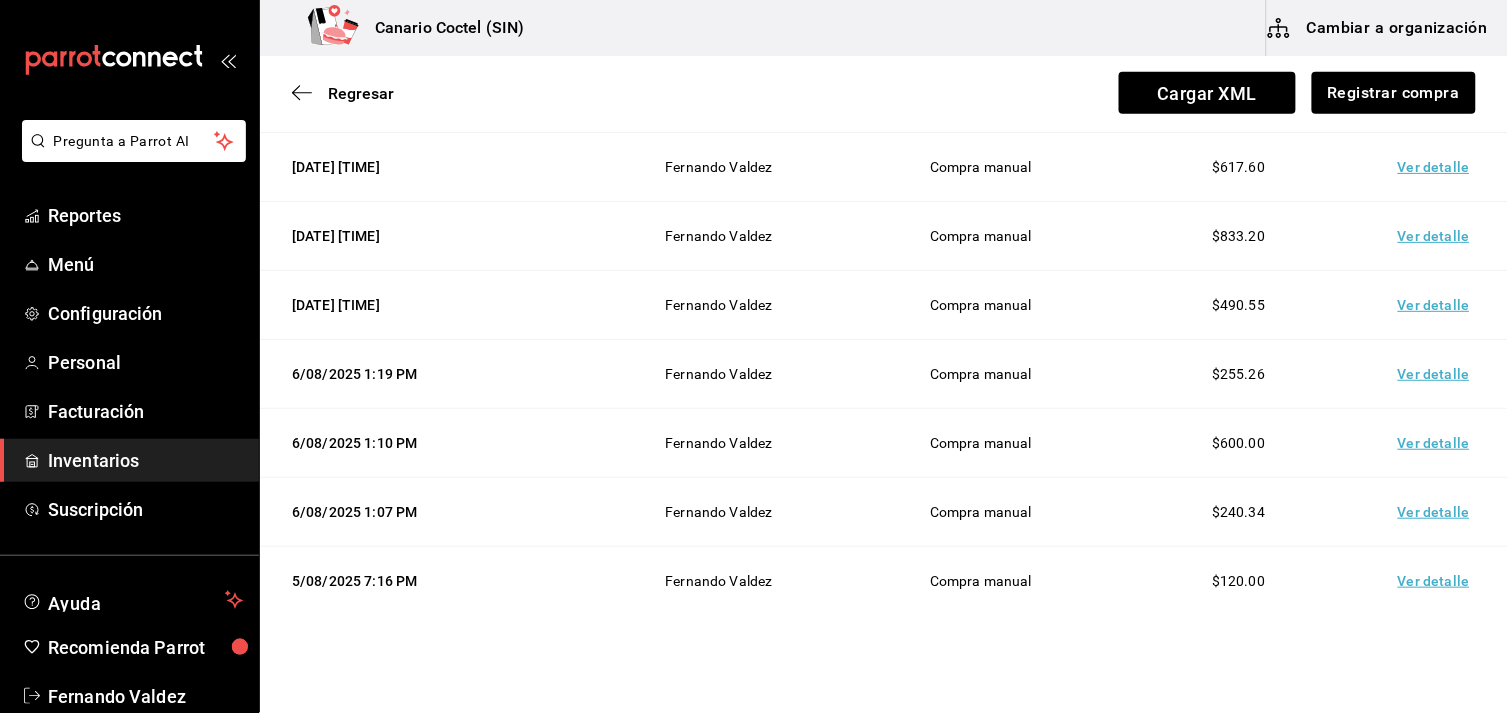 click on "Ver detalle" at bounding box center [1438, 443] 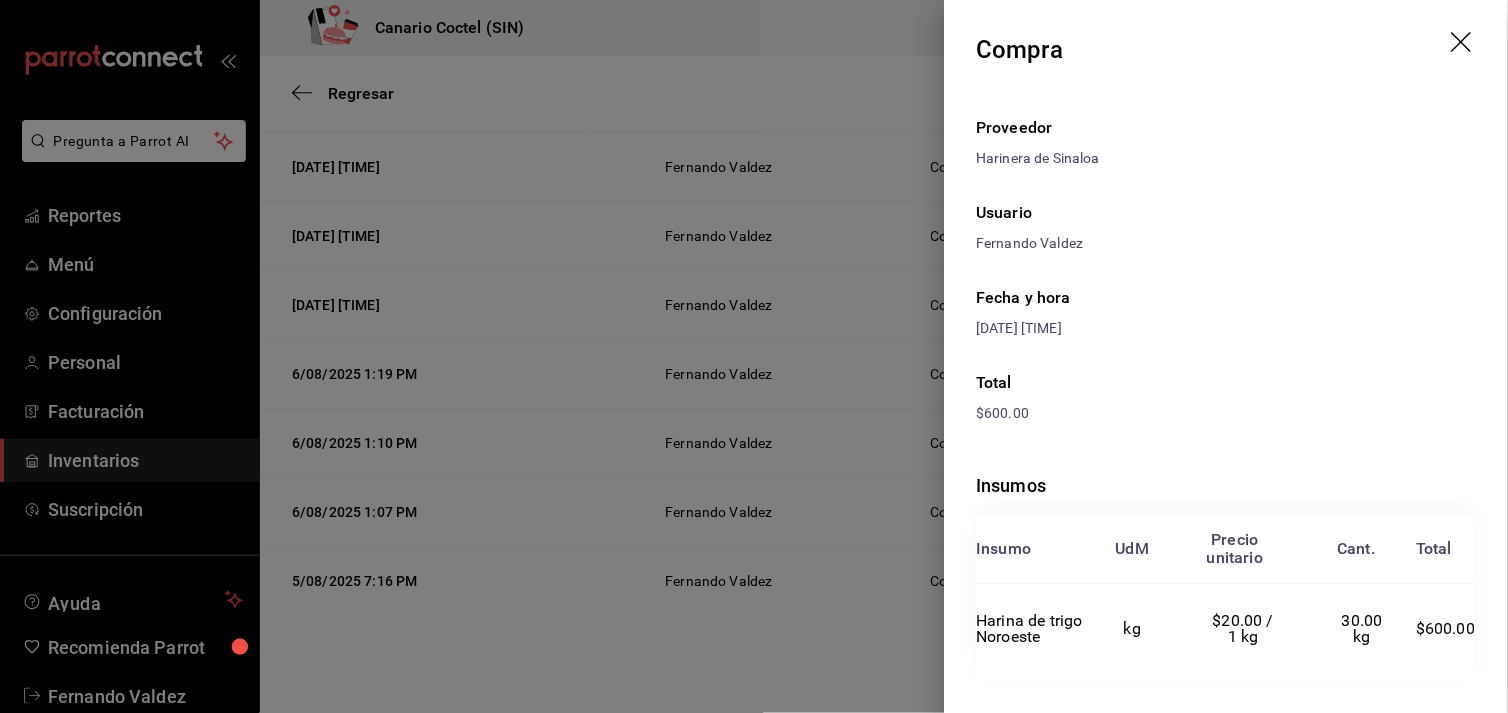 scroll, scrollTop: 47, scrollLeft: 0, axis: vertical 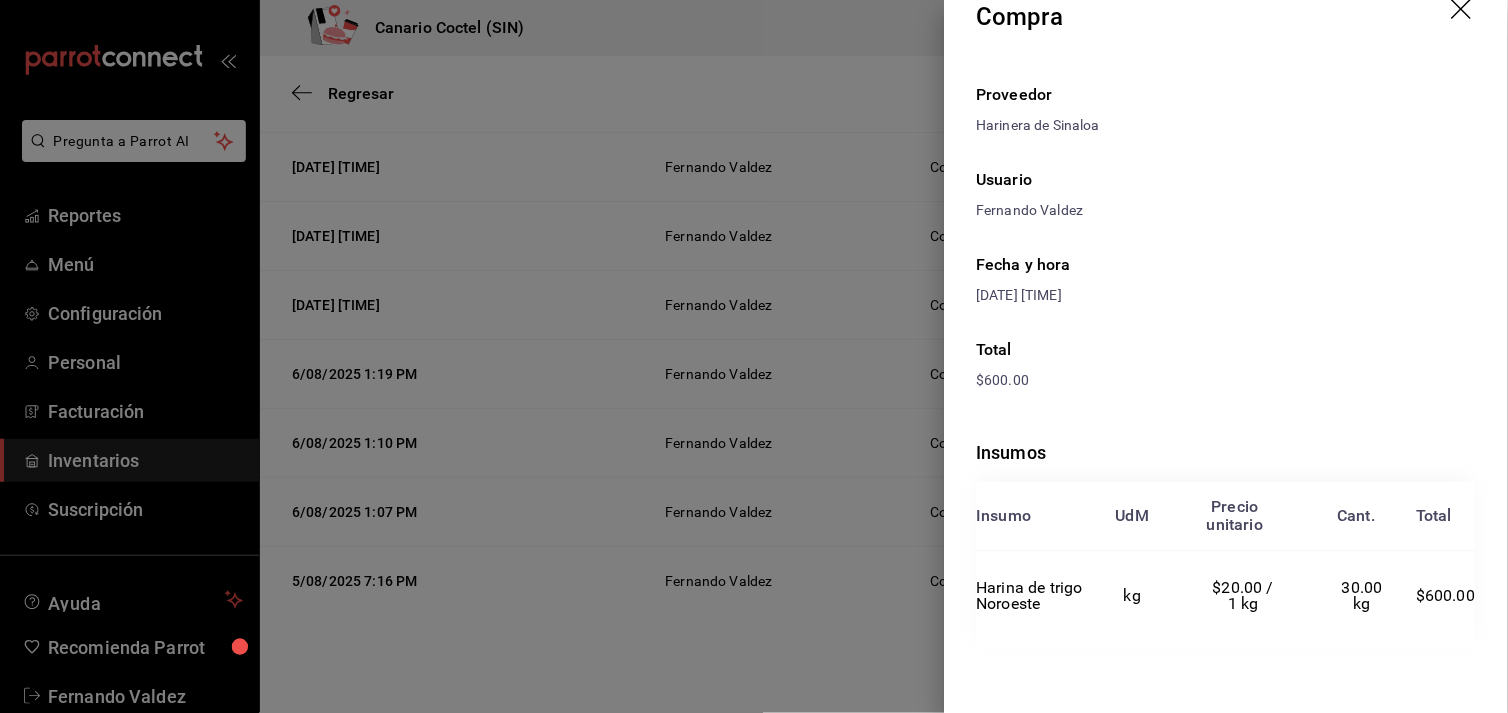 click at bounding box center [754, 356] 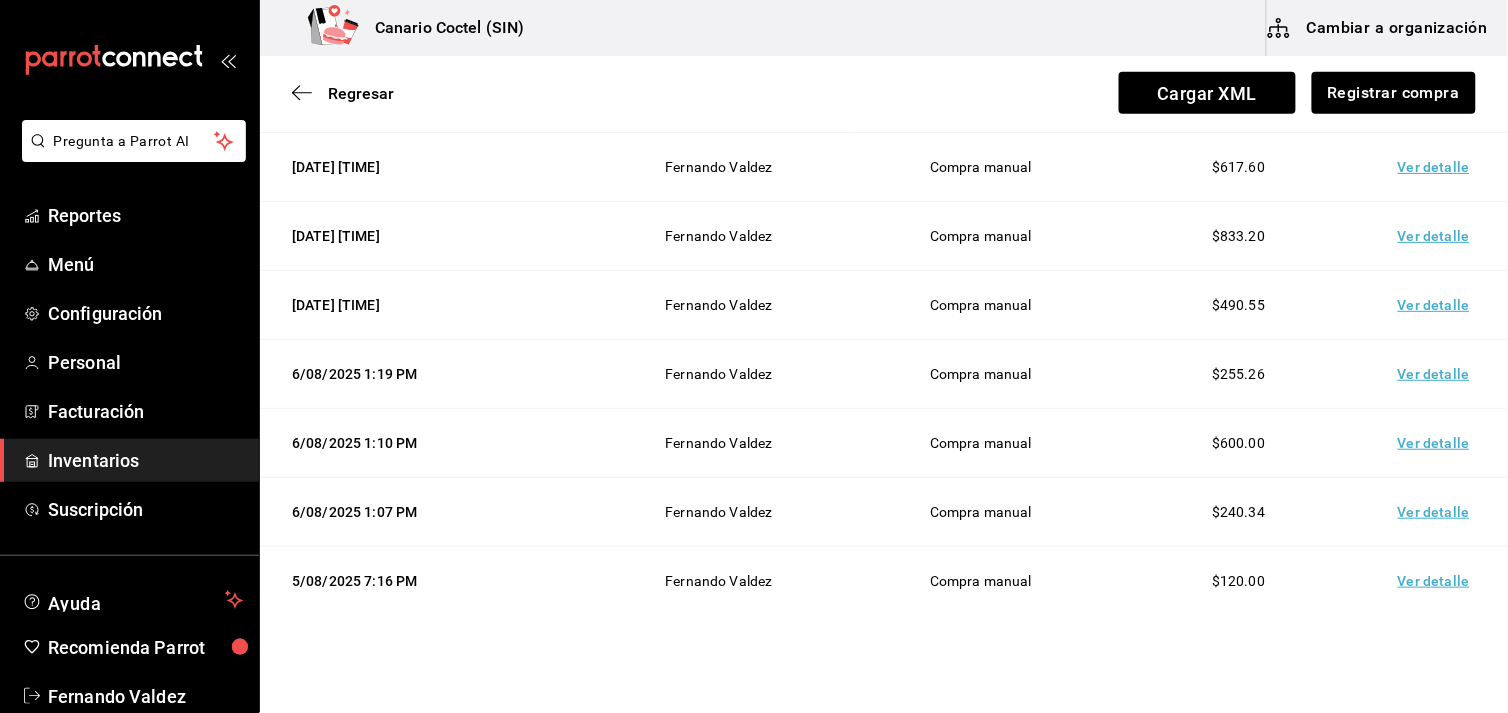 click on "Ver detalle" at bounding box center [1438, 374] 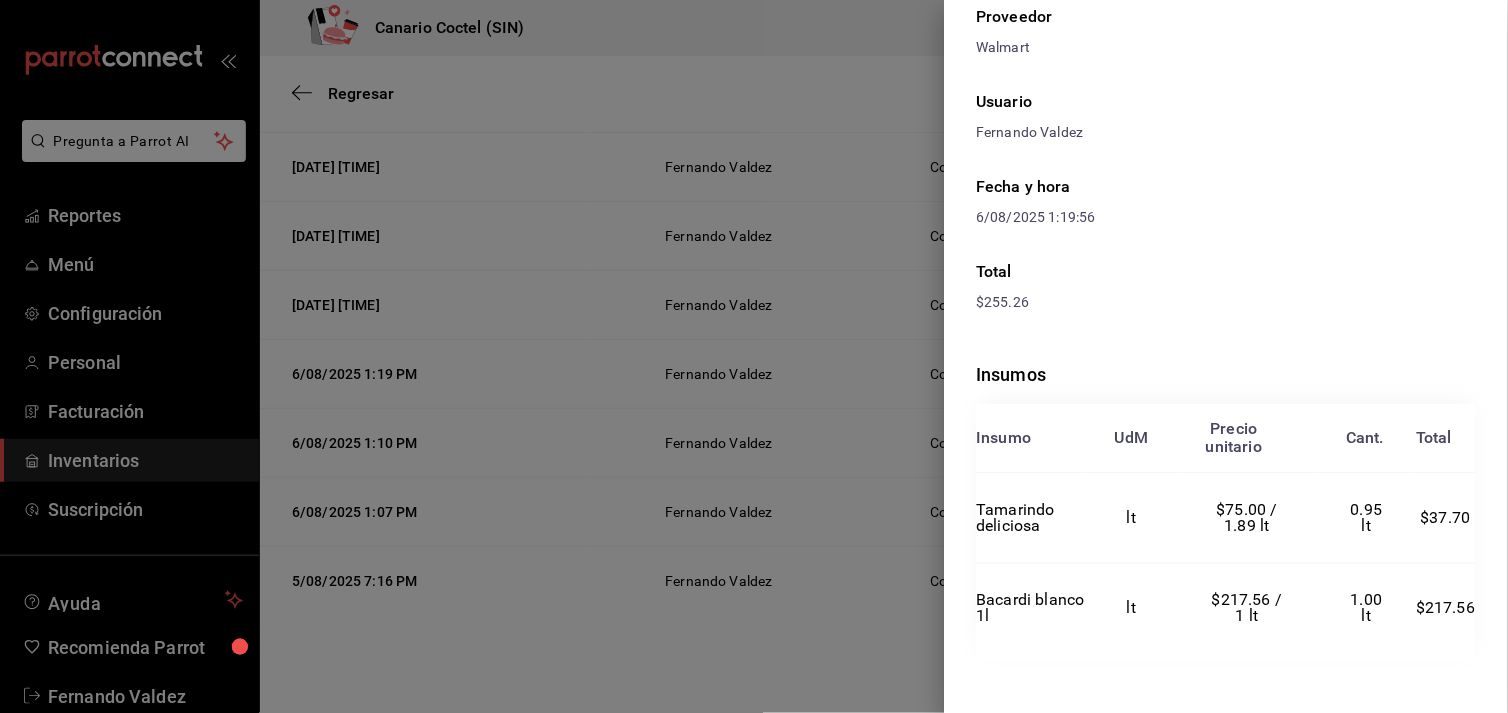 scroll, scrollTop: 123, scrollLeft: 0, axis: vertical 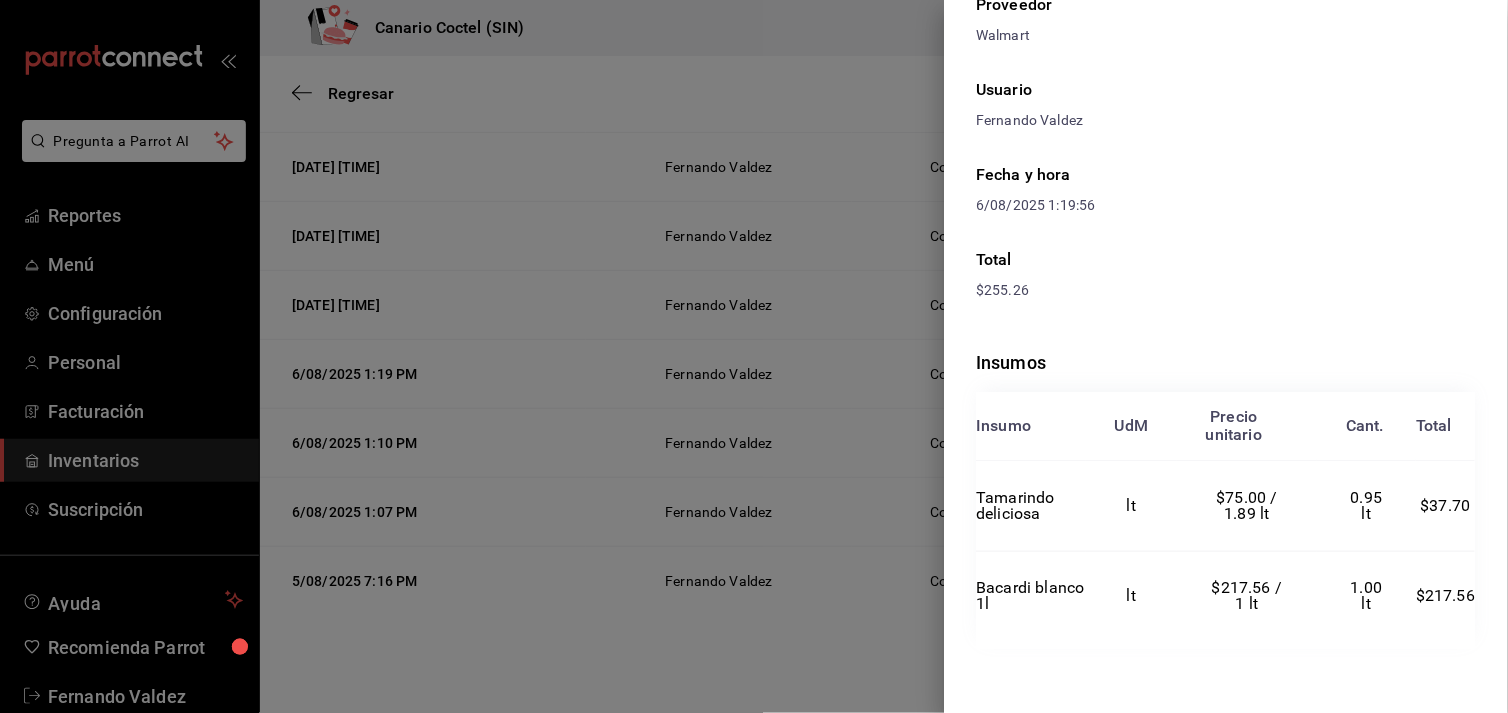 click at bounding box center (754, 356) 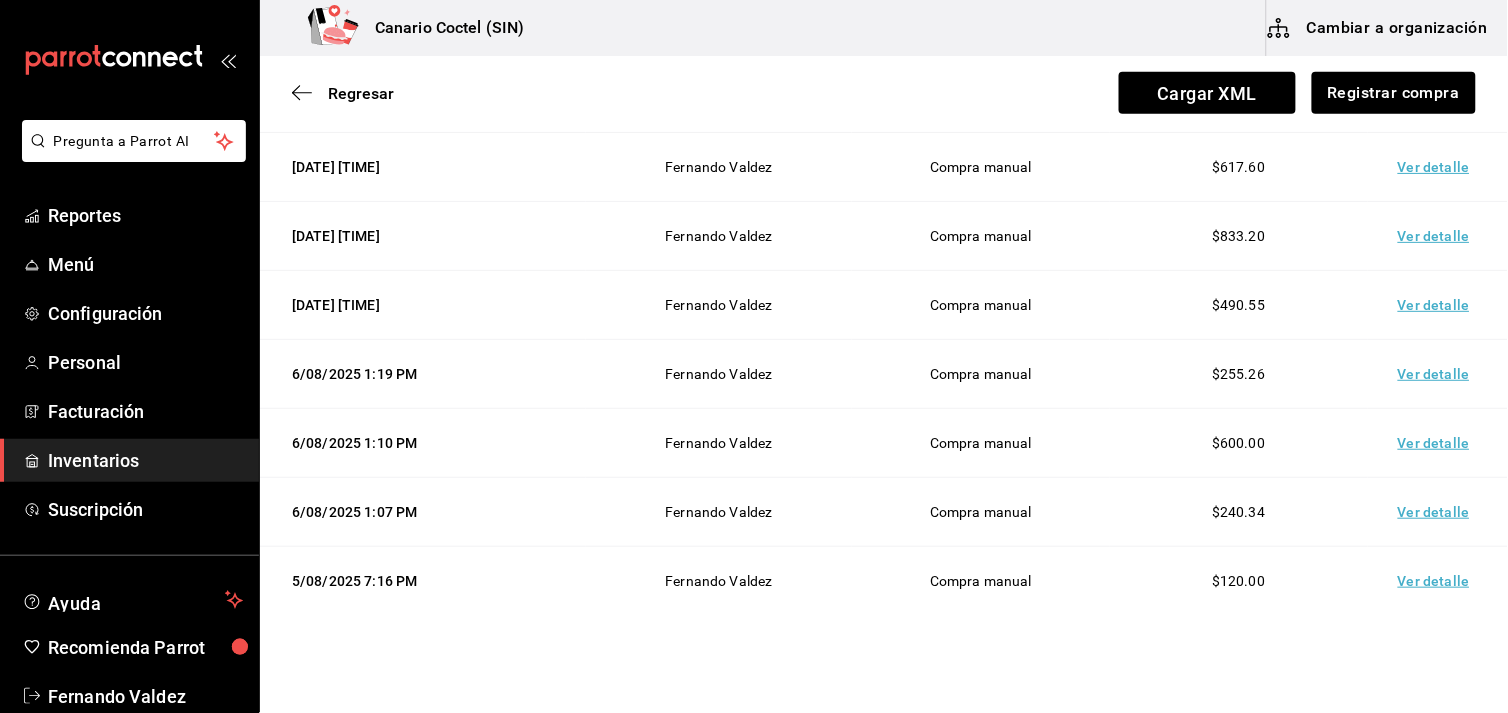 click on "Ver detalle" at bounding box center [1438, 305] 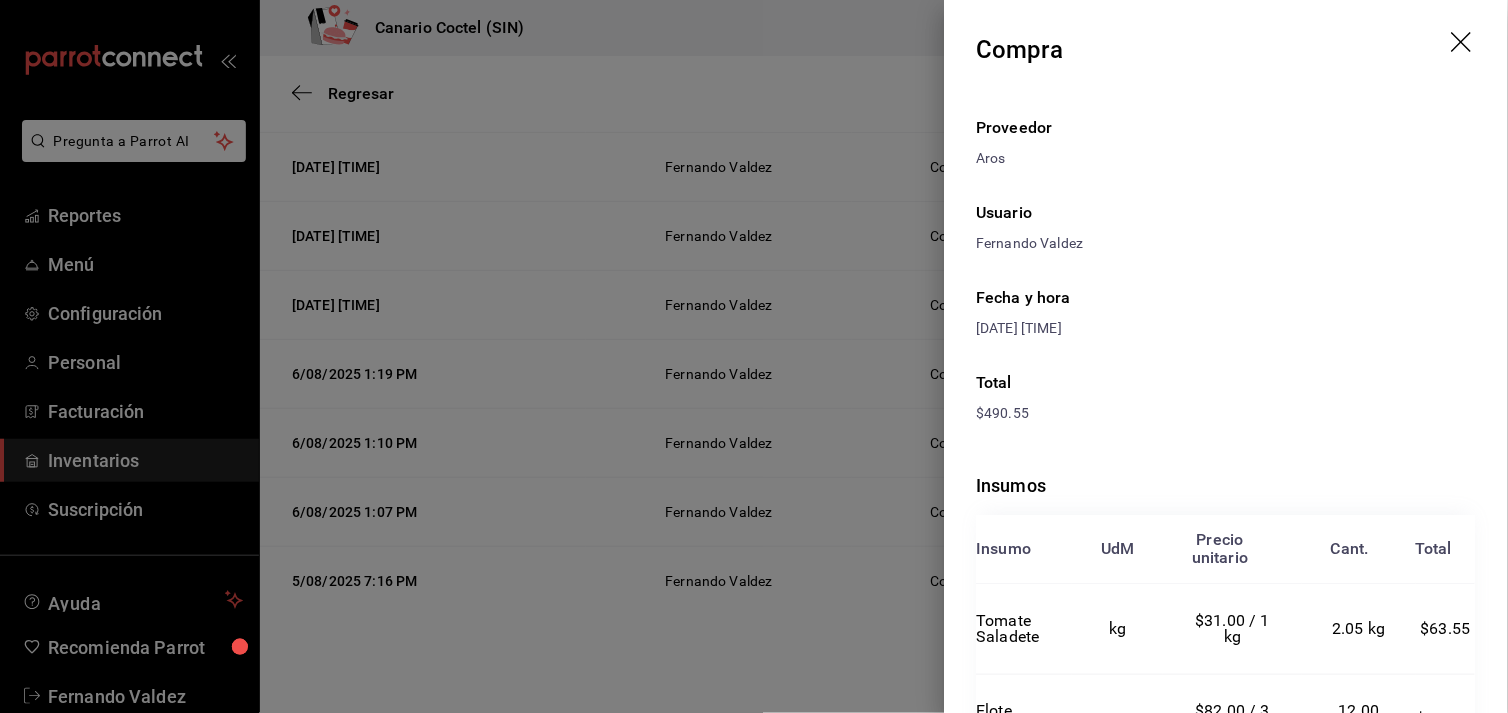 scroll, scrollTop: 213, scrollLeft: 0, axis: vertical 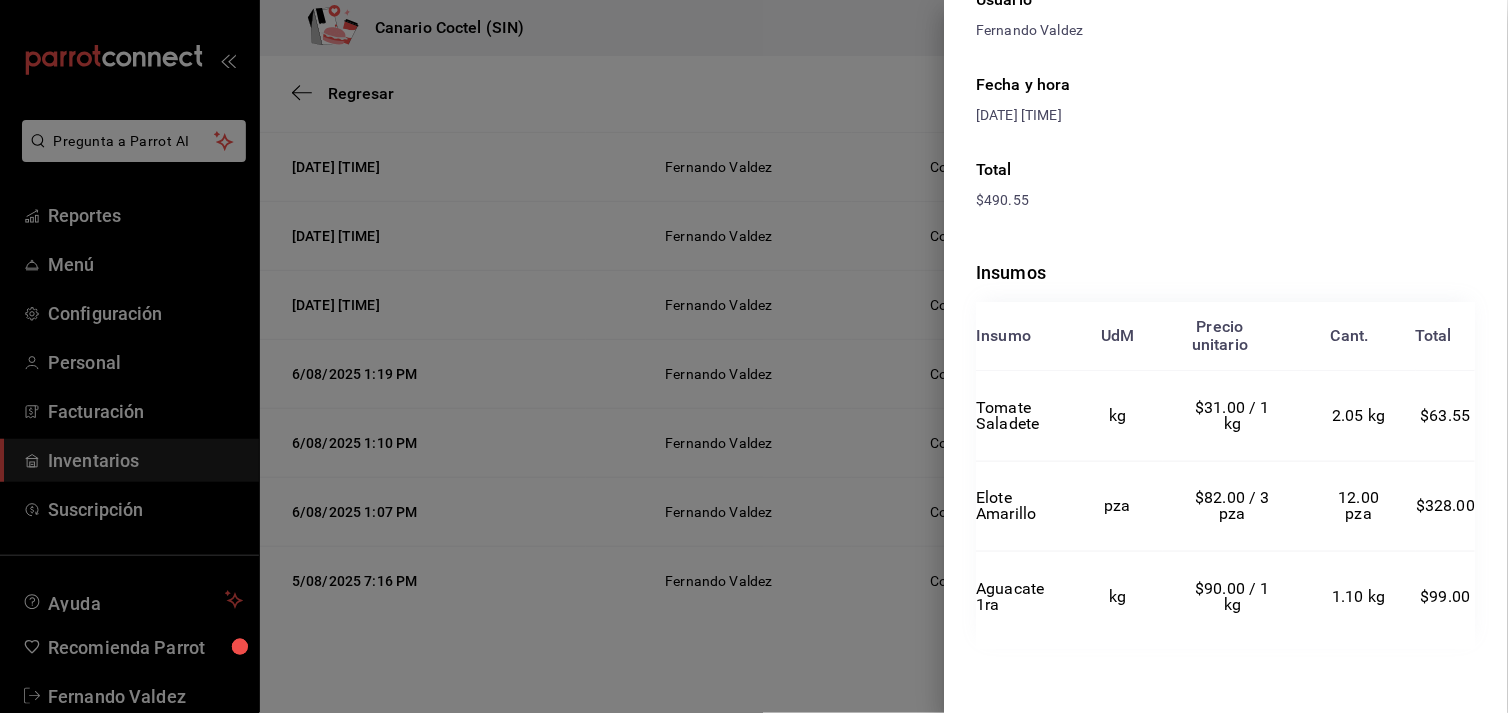 click at bounding box center (754, 356) 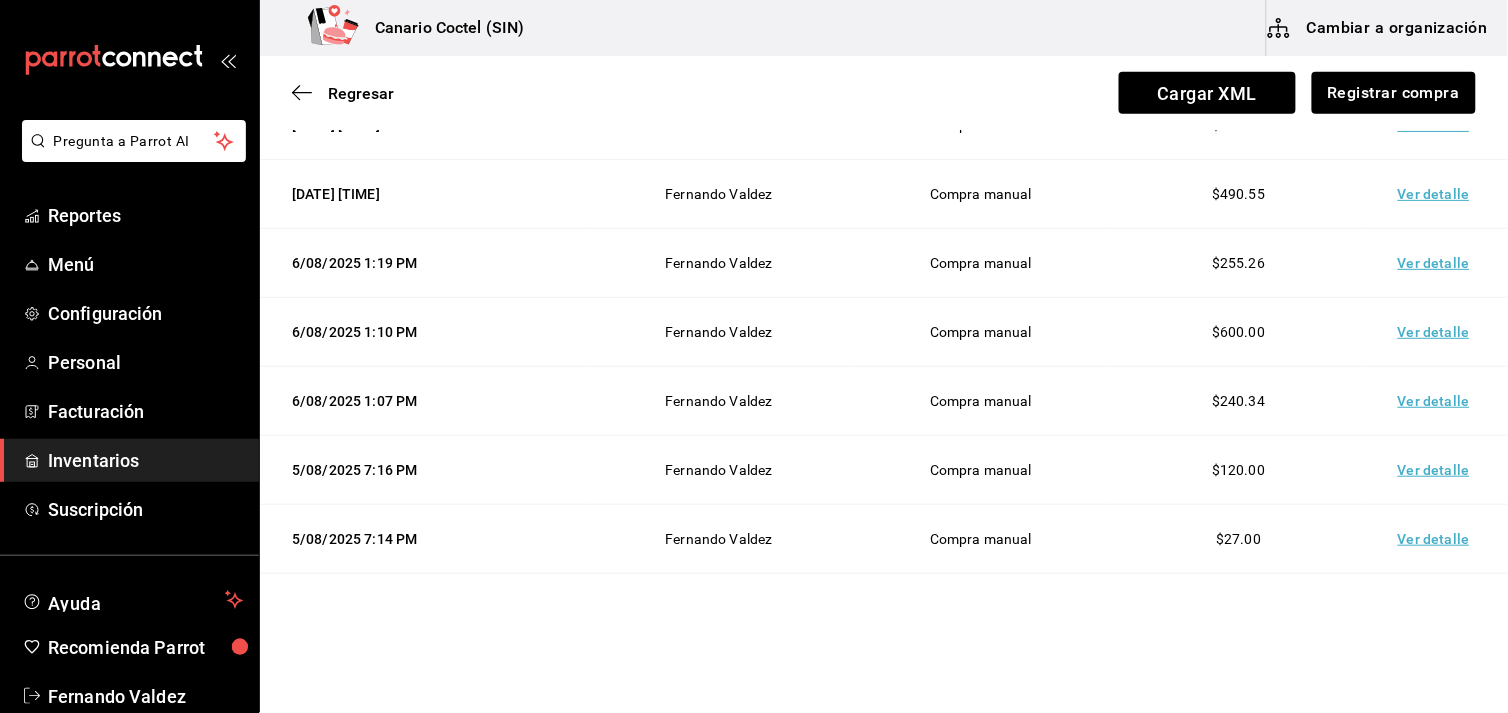 scroll, scrollTop: 0, scrollLeft: 0, axis: both 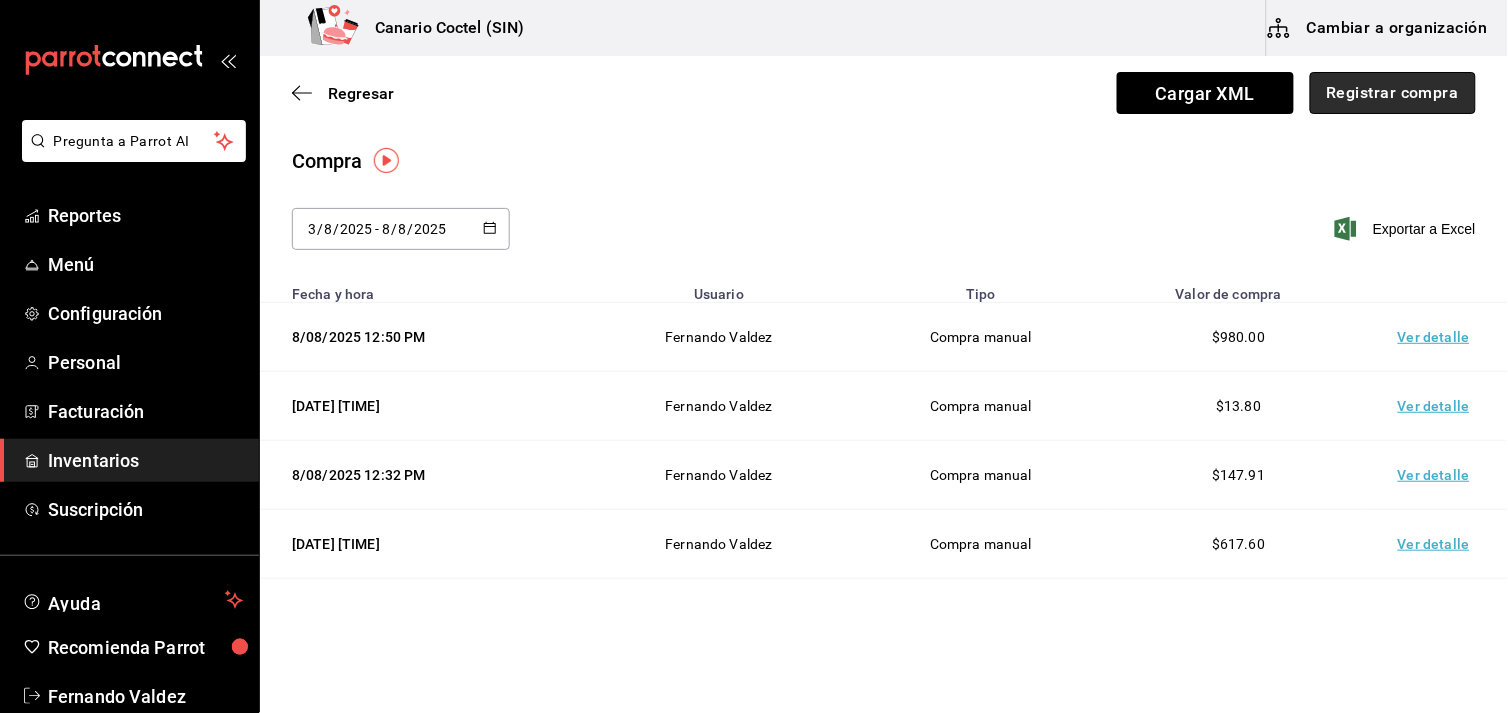 click on "Registrar compra" at bounding box center [1393, 93] 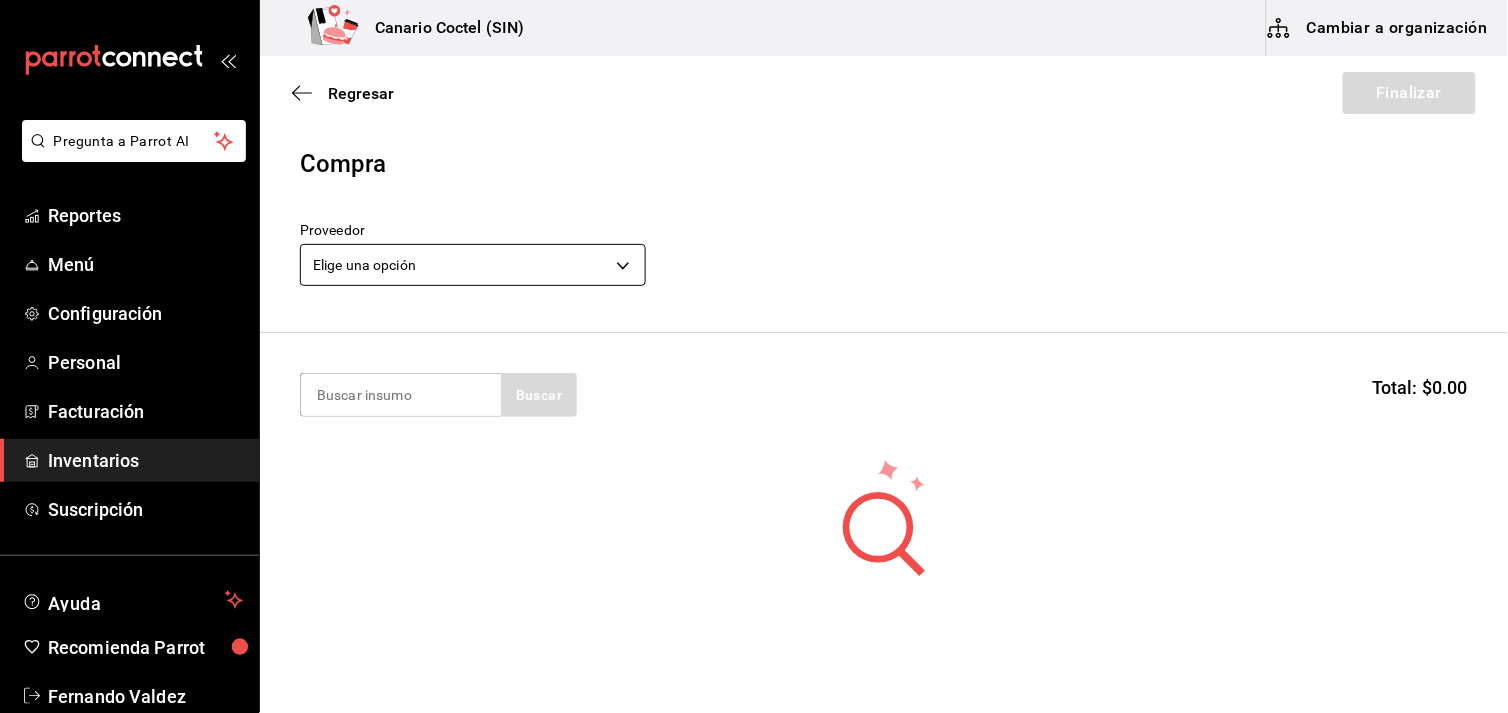 click on "Pregunta a Parrot AI Reportes   Menú   Configuración   Personal   Facturación   Inventarios   Suscripción   Ayuda Recomienda Parrot   Fernando Valdez   Sugerir nueva función   Canario Coctel (SIN) Cambiar a organización Regresar Finalizar Compra Proveedor Elige una opción default Buscar Total: $0.00 No hay insumos a mostrar. Busca un insumo para agregarlo a la lista GANA 1 MES GRATIS EN TU SUSCRIPCIÓN AQUÍ ¿Recuerdas cómo empezó tu restaurante?
Hoy puedes ayudar a un colega a tener el mismo cambio que tú viviste.
Recomienda Parrot directamente desde tu Portal Administrador.
Es fácil y rápido.
🎁 Por cada restaurante que se una, ganas 1 mes gratis. Ver video tutorial Ir a video Pregunta a Parrot AI Reportes   Menú   Configuración   Personal   Facturación   Inventarios   Suscripción   Ayuda Recomienda Parrot   Fernando Valdez   Sugerir nueva función   Editar Eliminar Visitar centro de ayuda (81) 2046 6363 soporte@parrotsoftware.io Visitar centro de ayuda (81) 2046 6363" at bounding box center (754, 300) 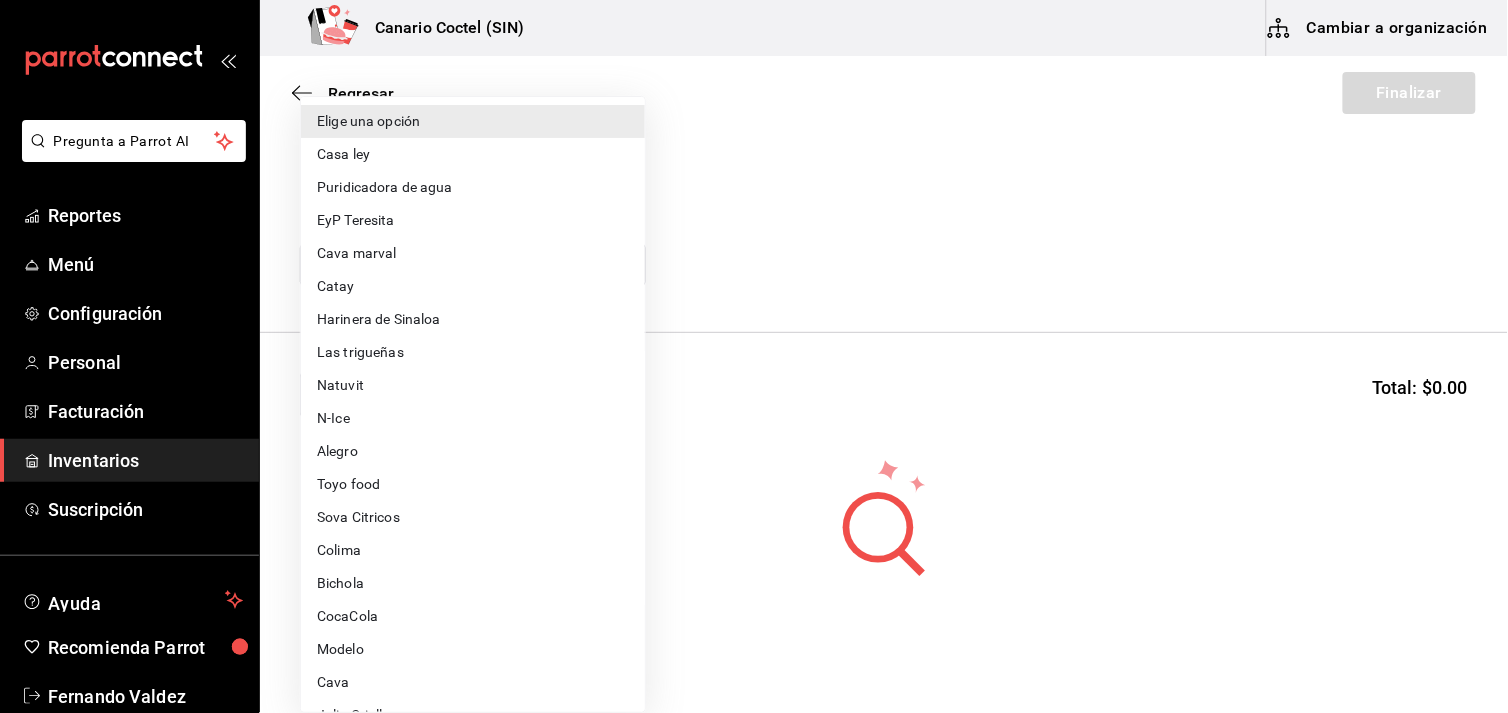 click on "Sova Citricos" at bounding box center [473, 517] 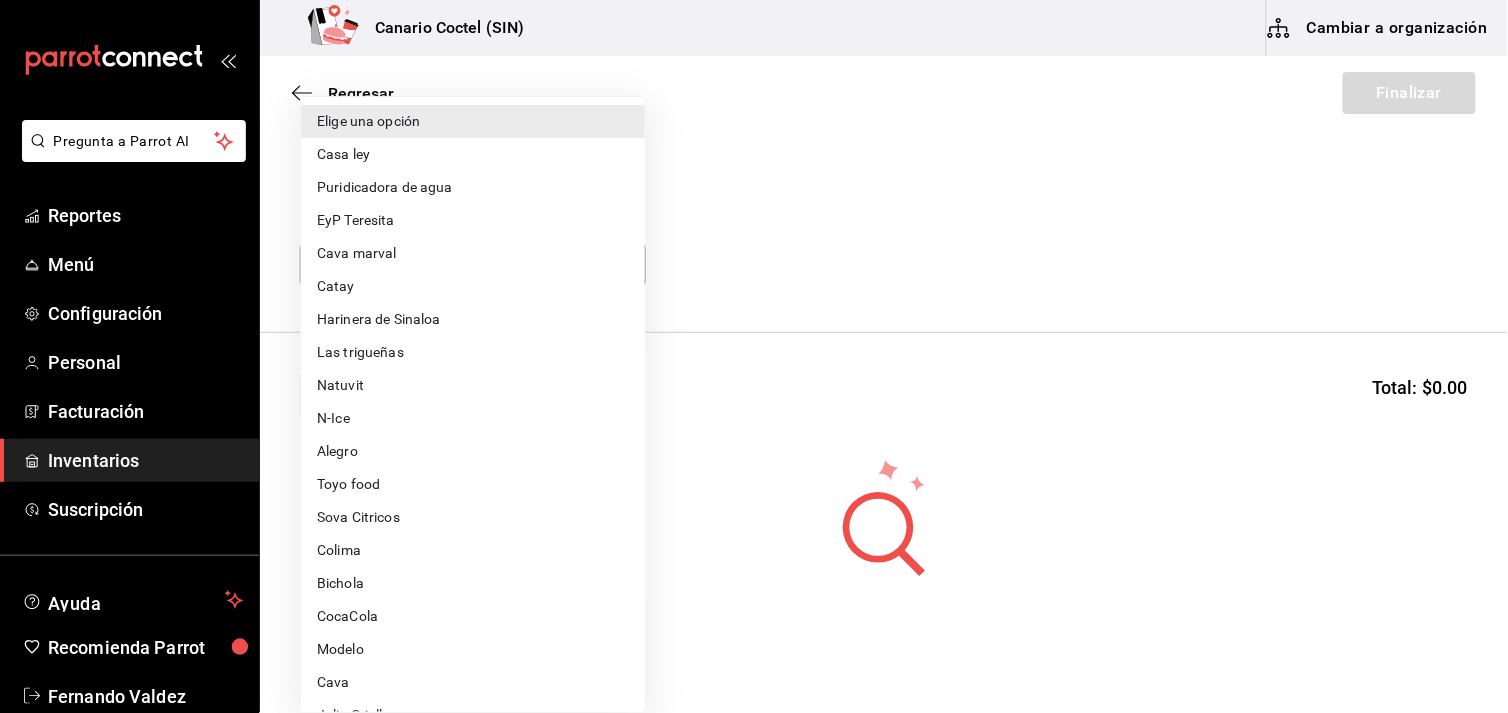 type on "9579bc58-09b3-4a88-b03e-3e11dcbeb22c" 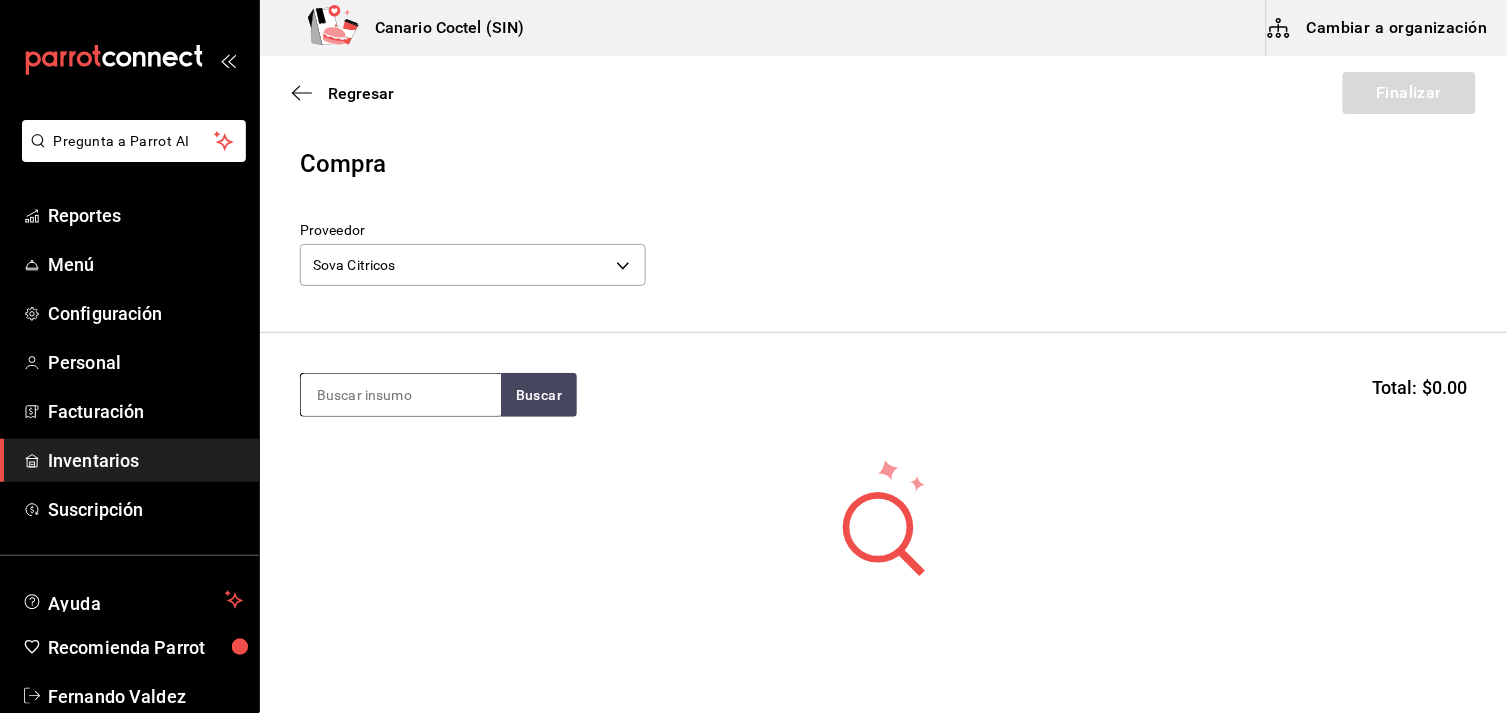click at bounding box center (401, 395) 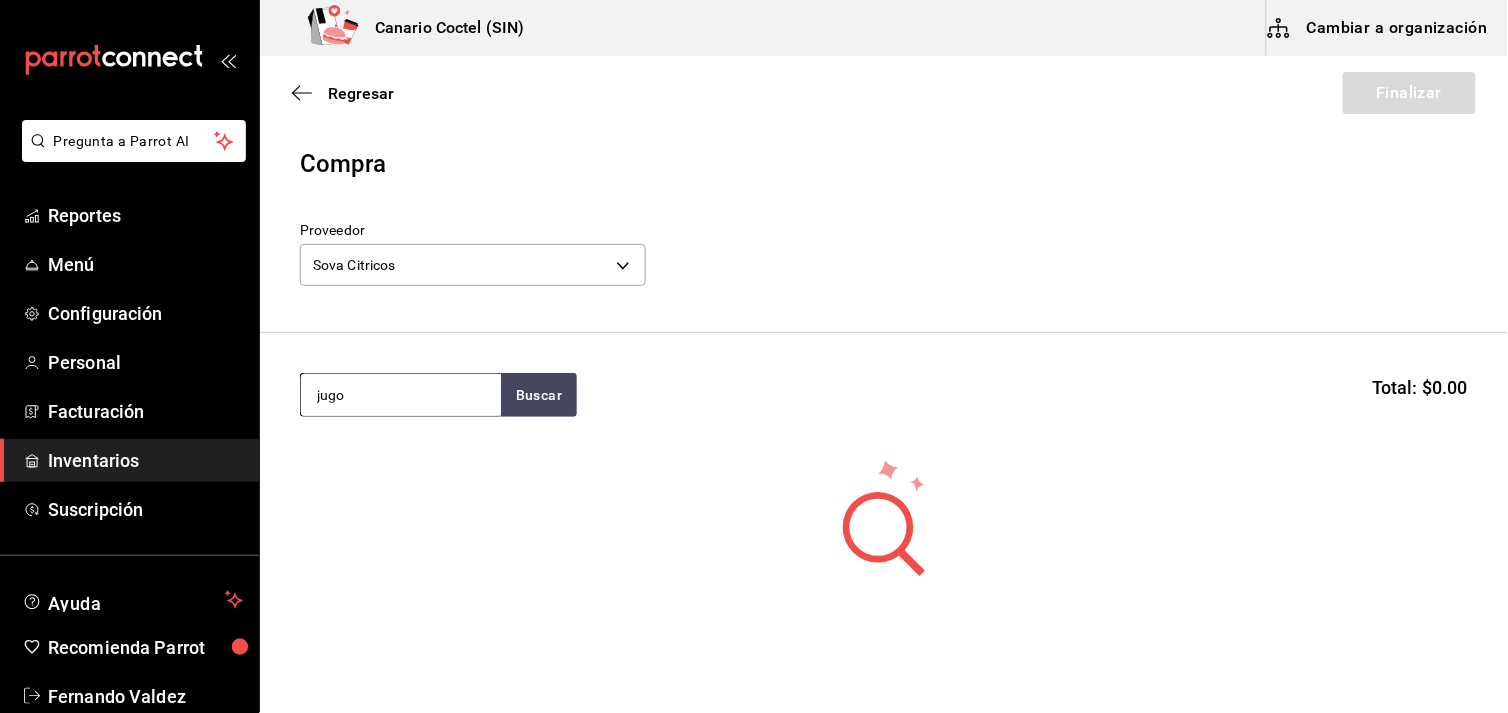 type on "jugo" 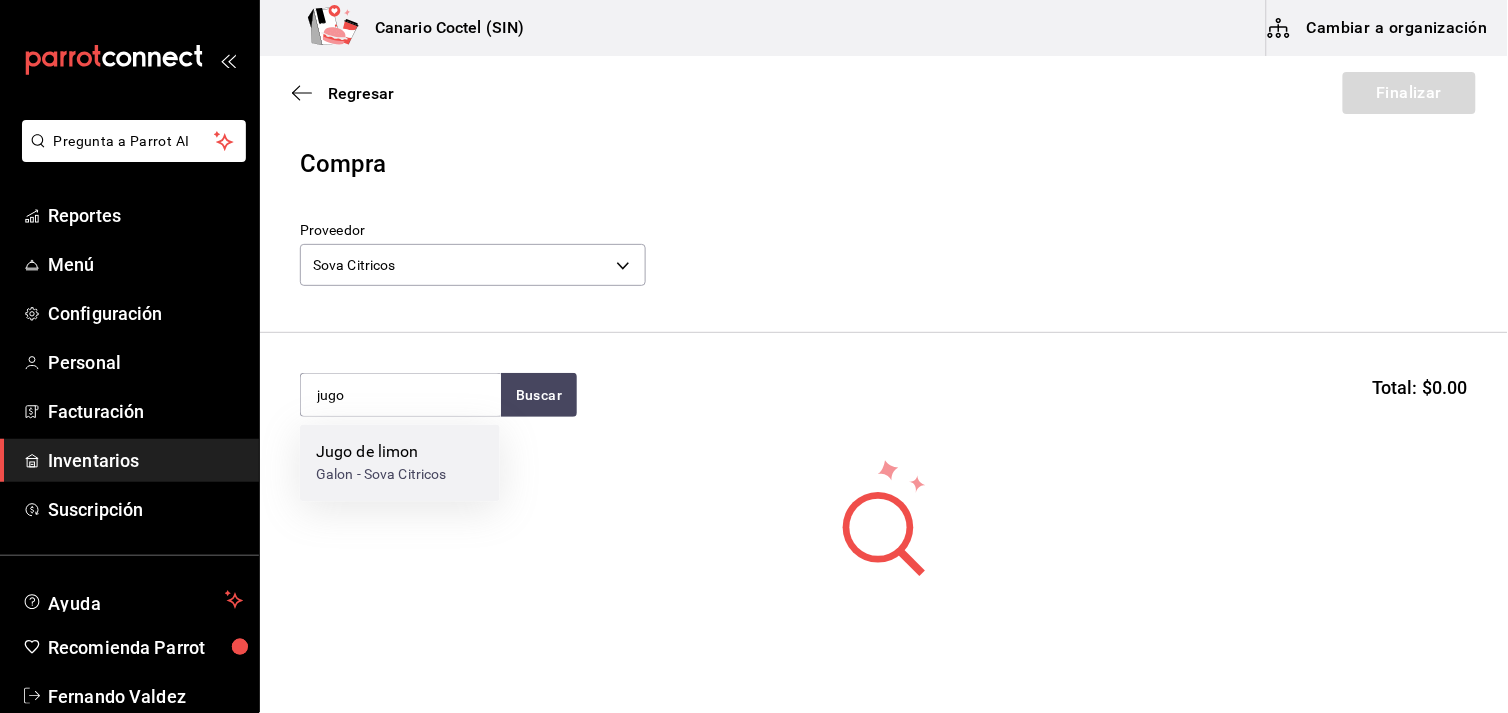 click on "Jugo de limon" at bounding box center (381, 453) 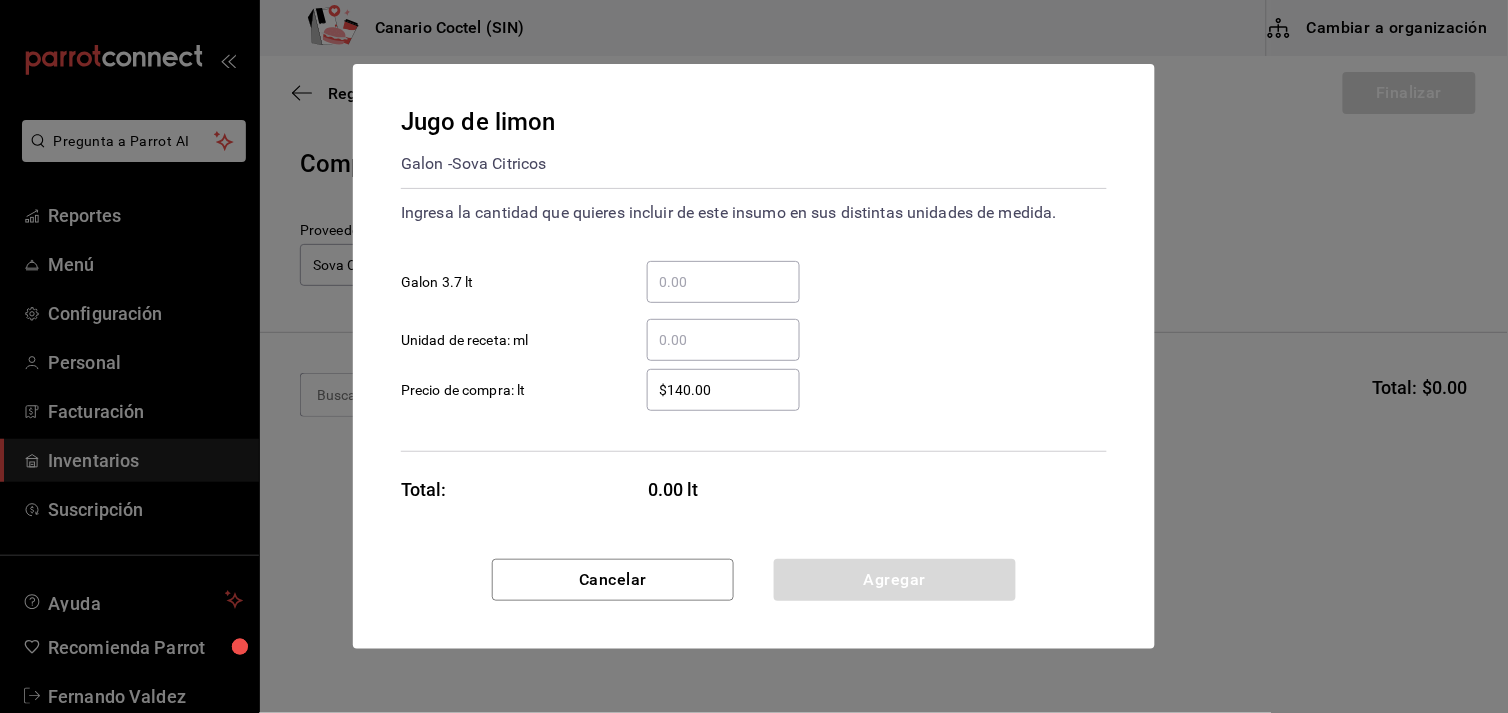 click on "​ Galon 3.7 lt" at bounding box center [723, 282] 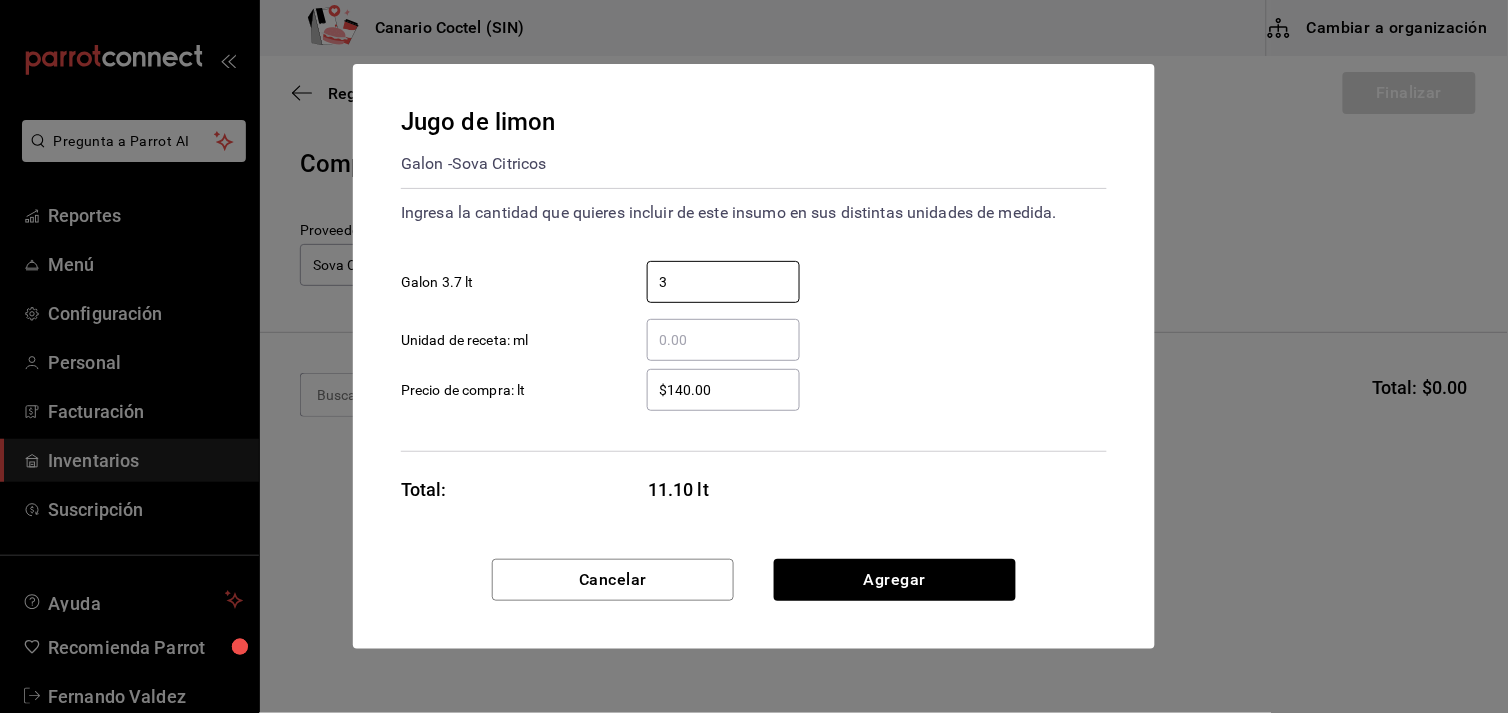 type on "3" 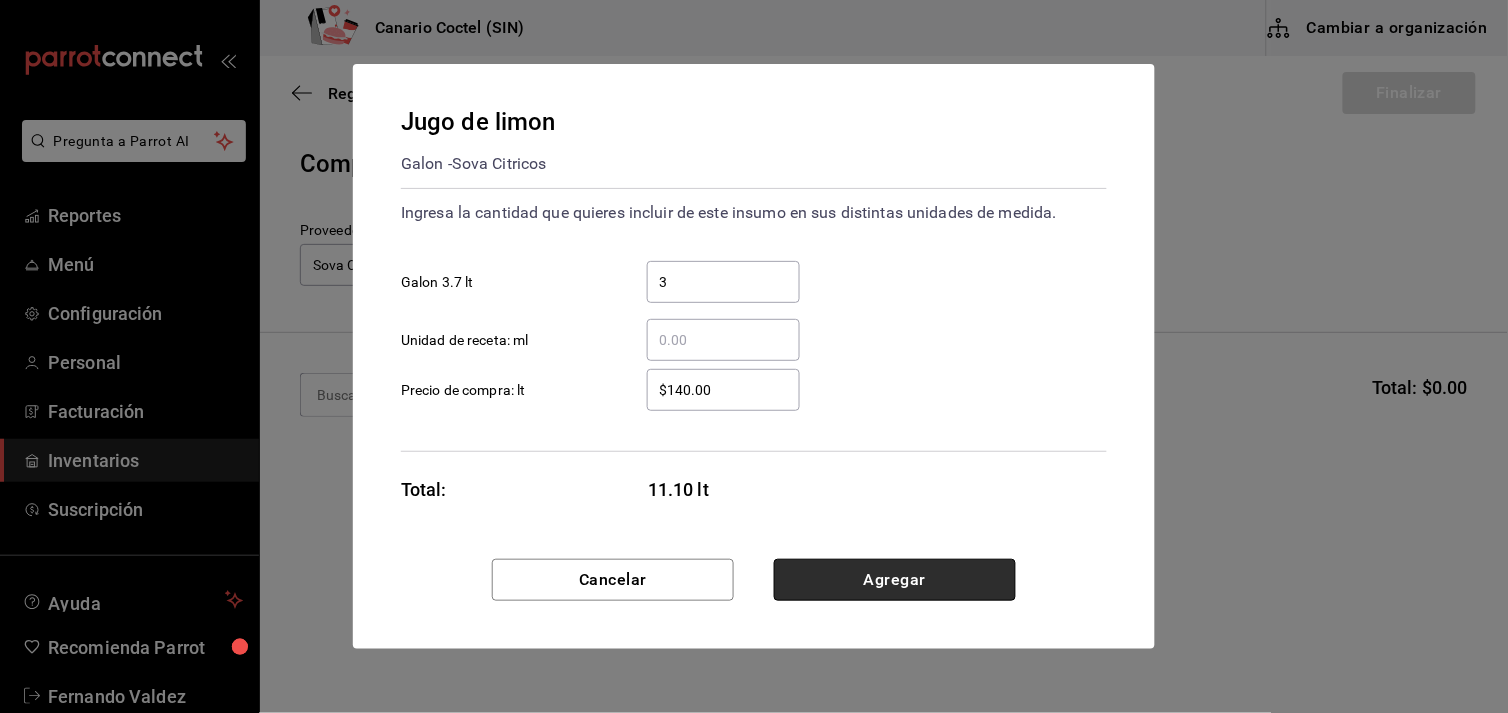 click on "Agregar" at bounding box center (895, 580) 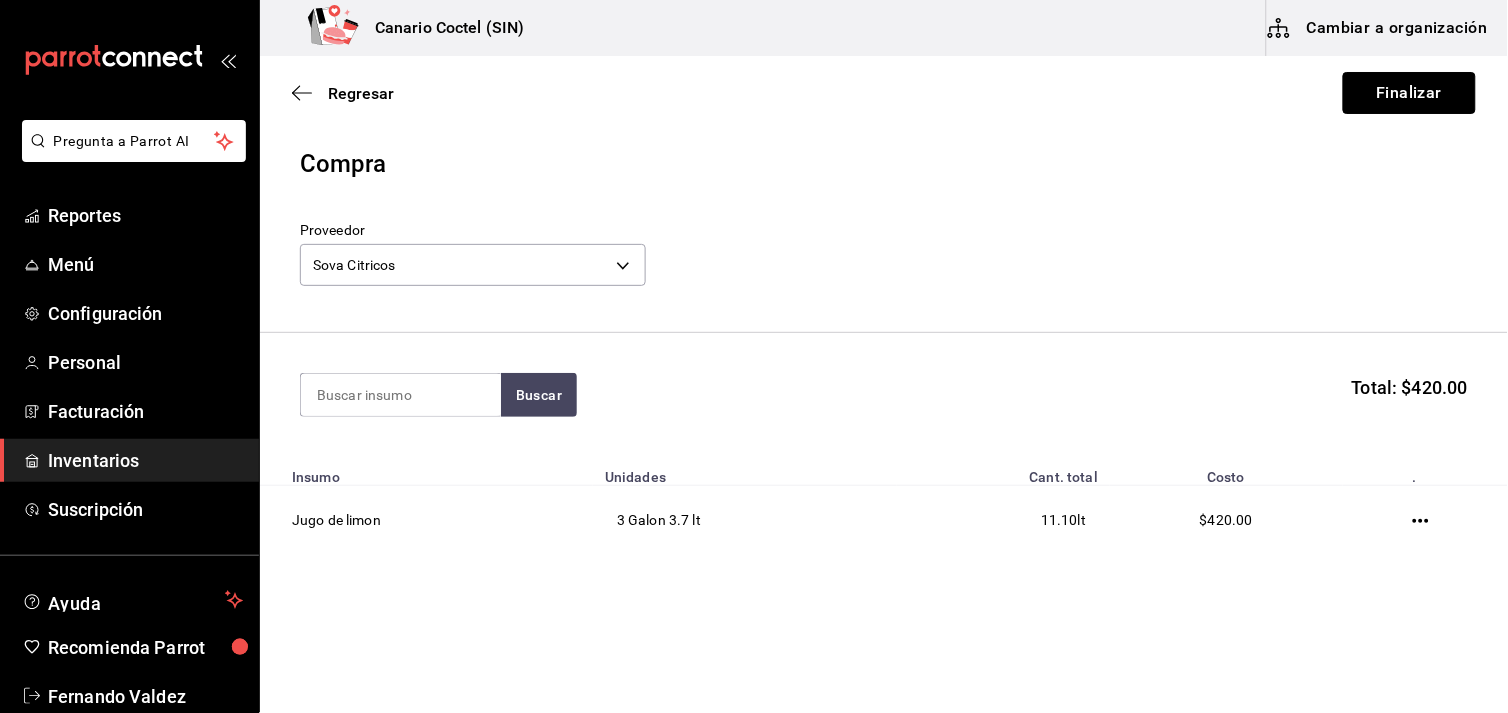 click on "Finalizar" at bounding box center [1409, 93] 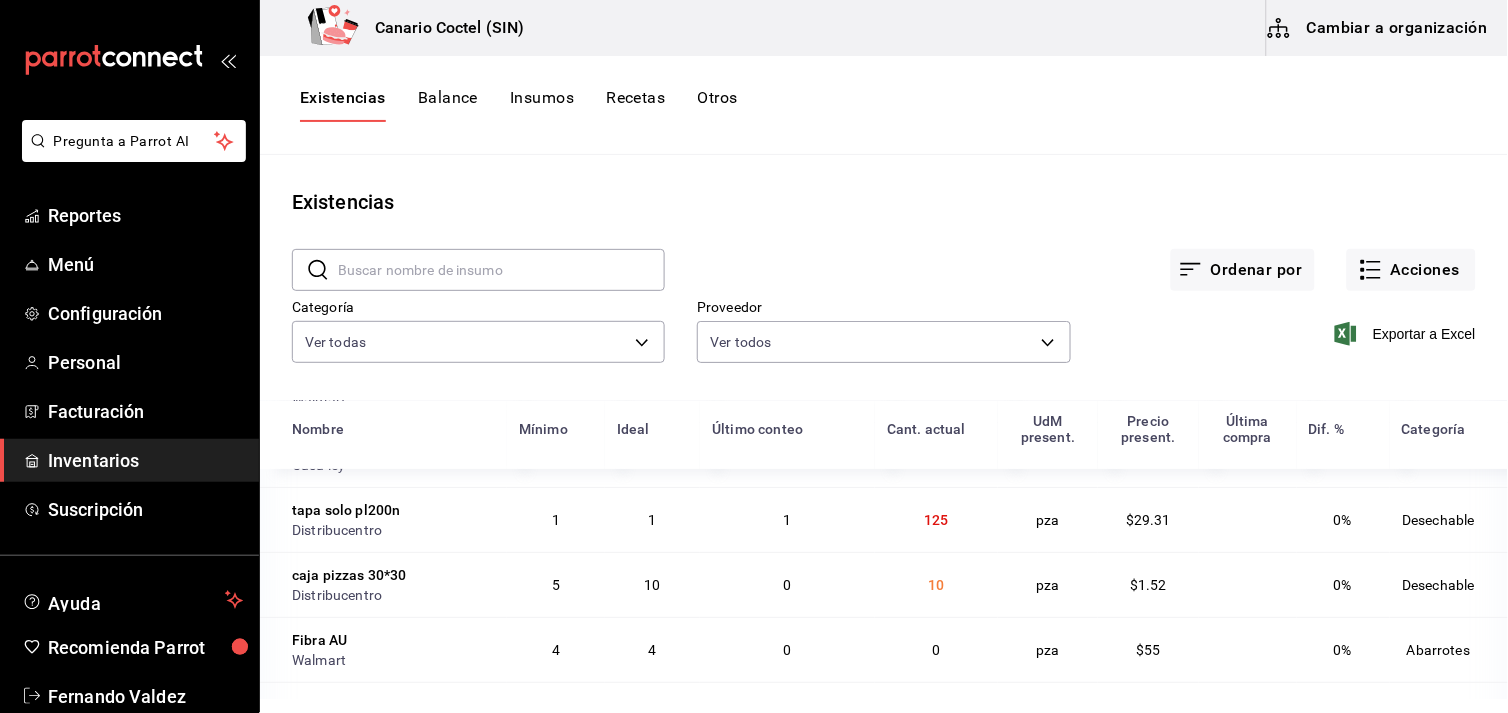 scroll, scrollTop: 0, scrollLeft: 0, axis: both 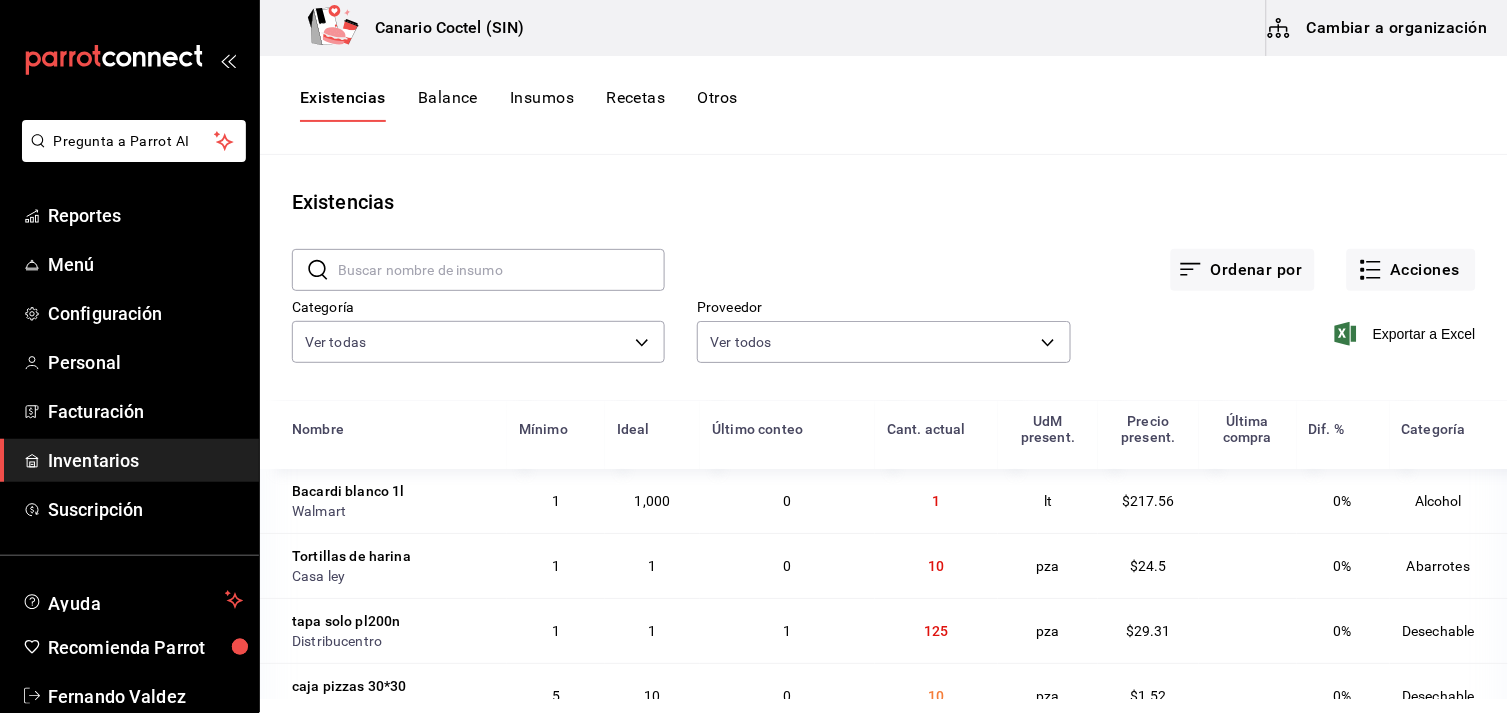 click at bounding box center (501, 270) 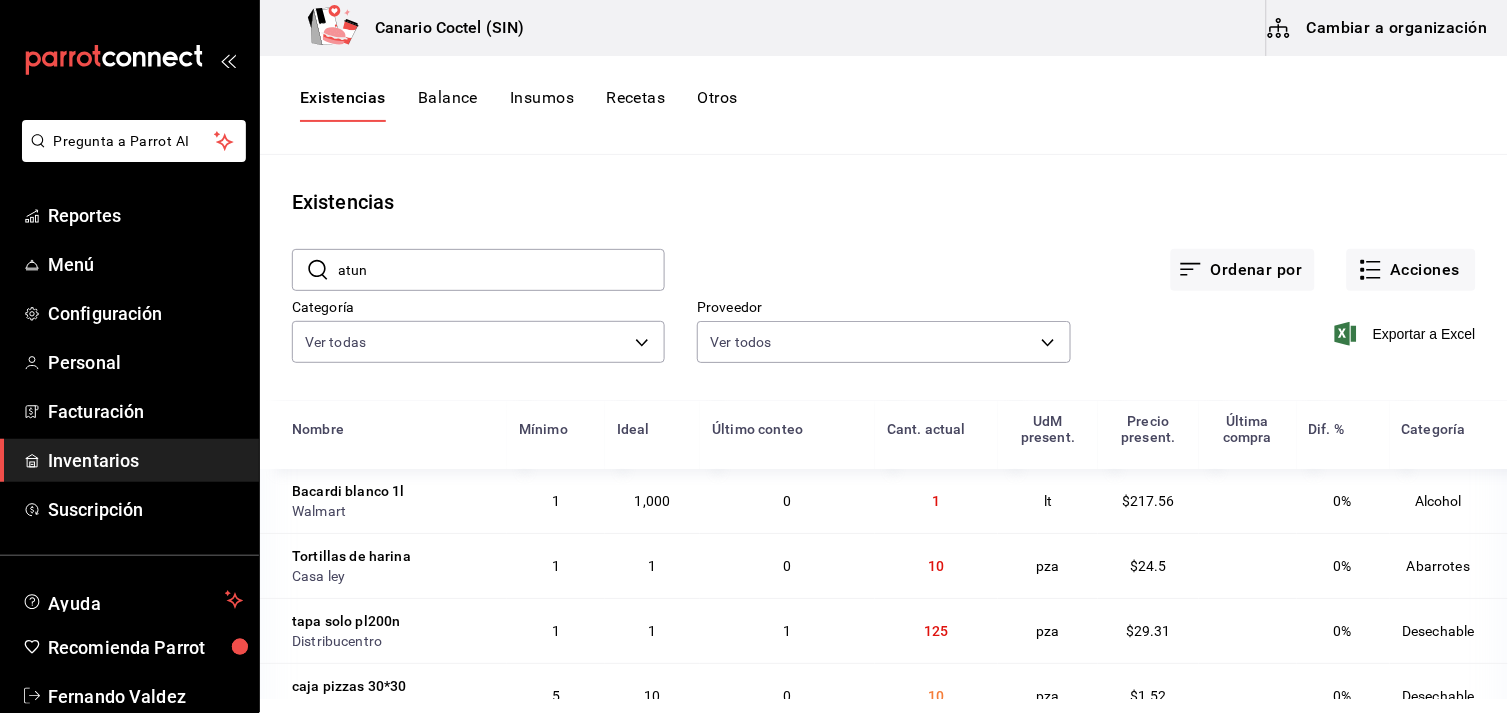 type on "atun" 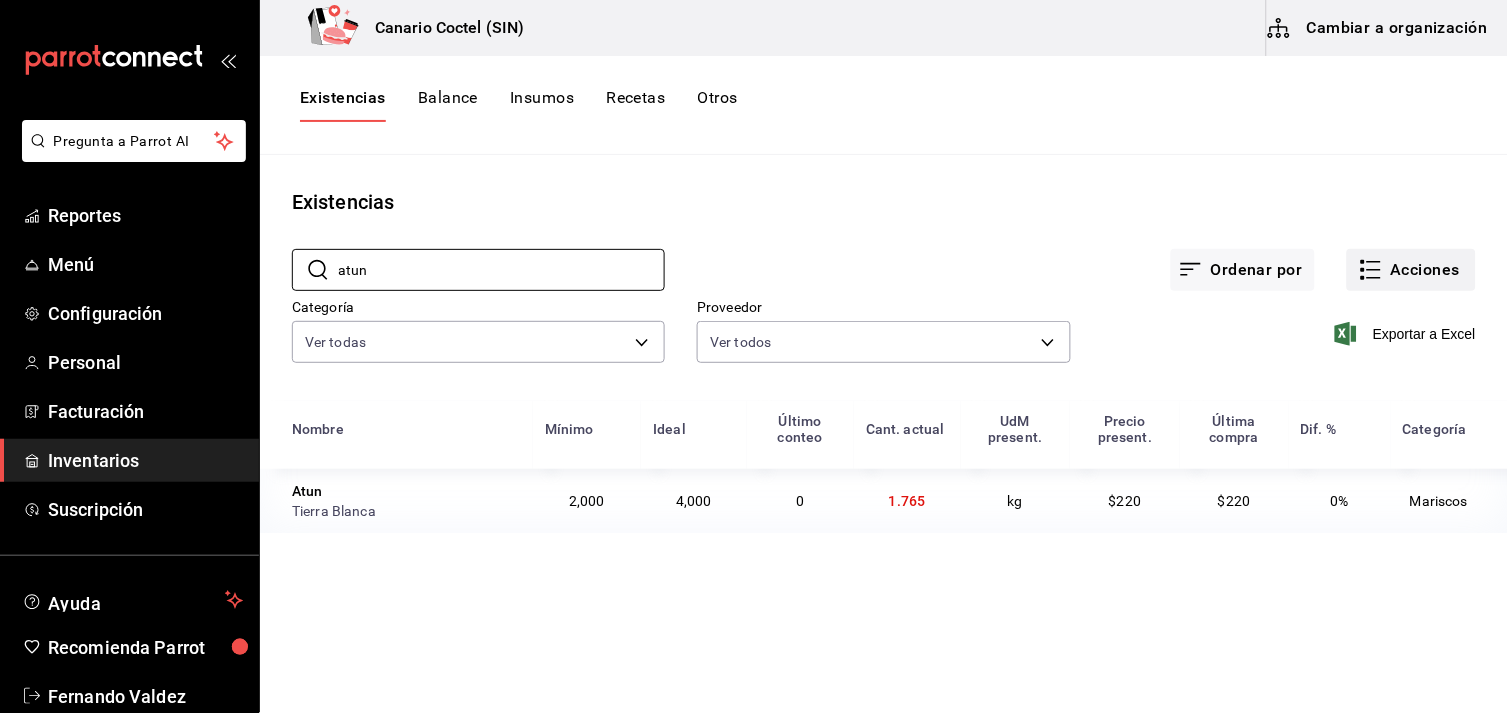 click on "Acciones" at bounding box center (1411, 270) 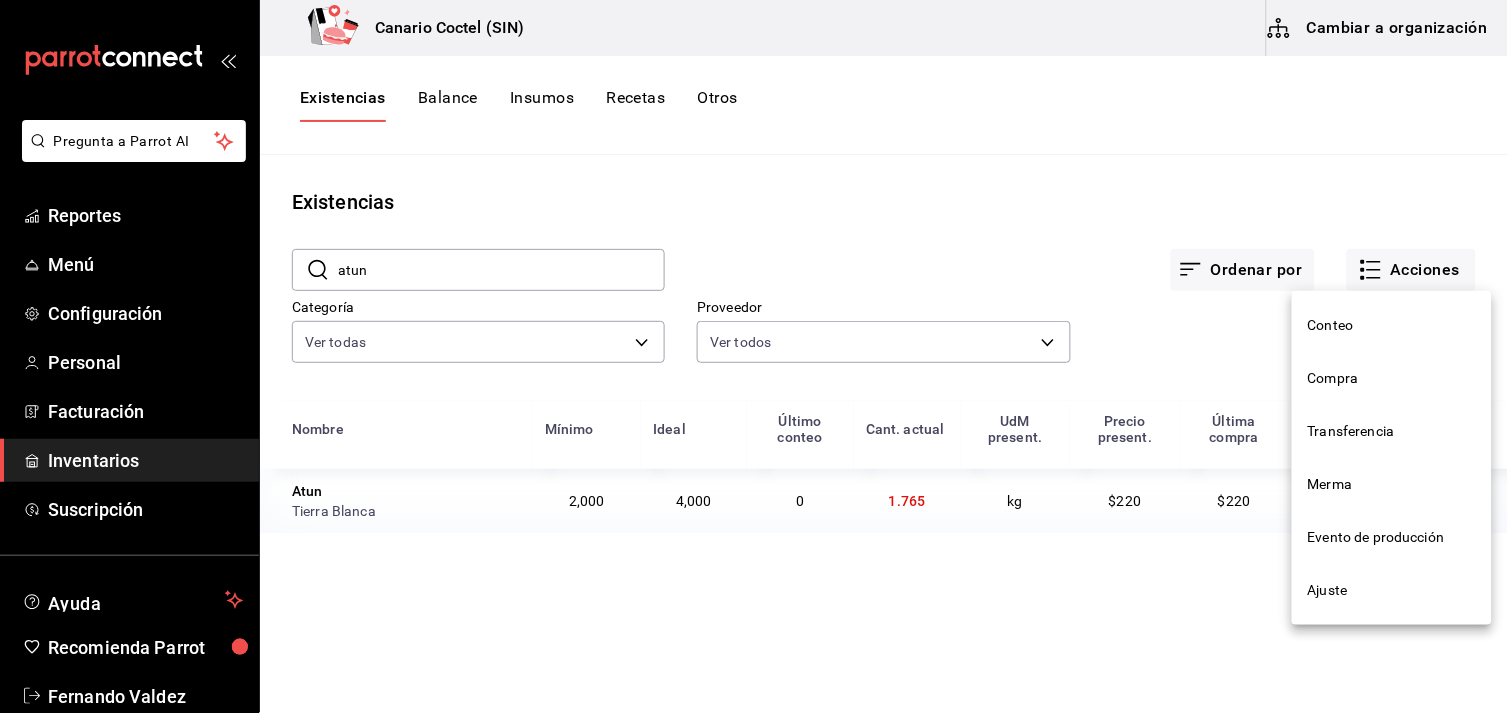 click on "Compra" at bounding box center [1392, 378] 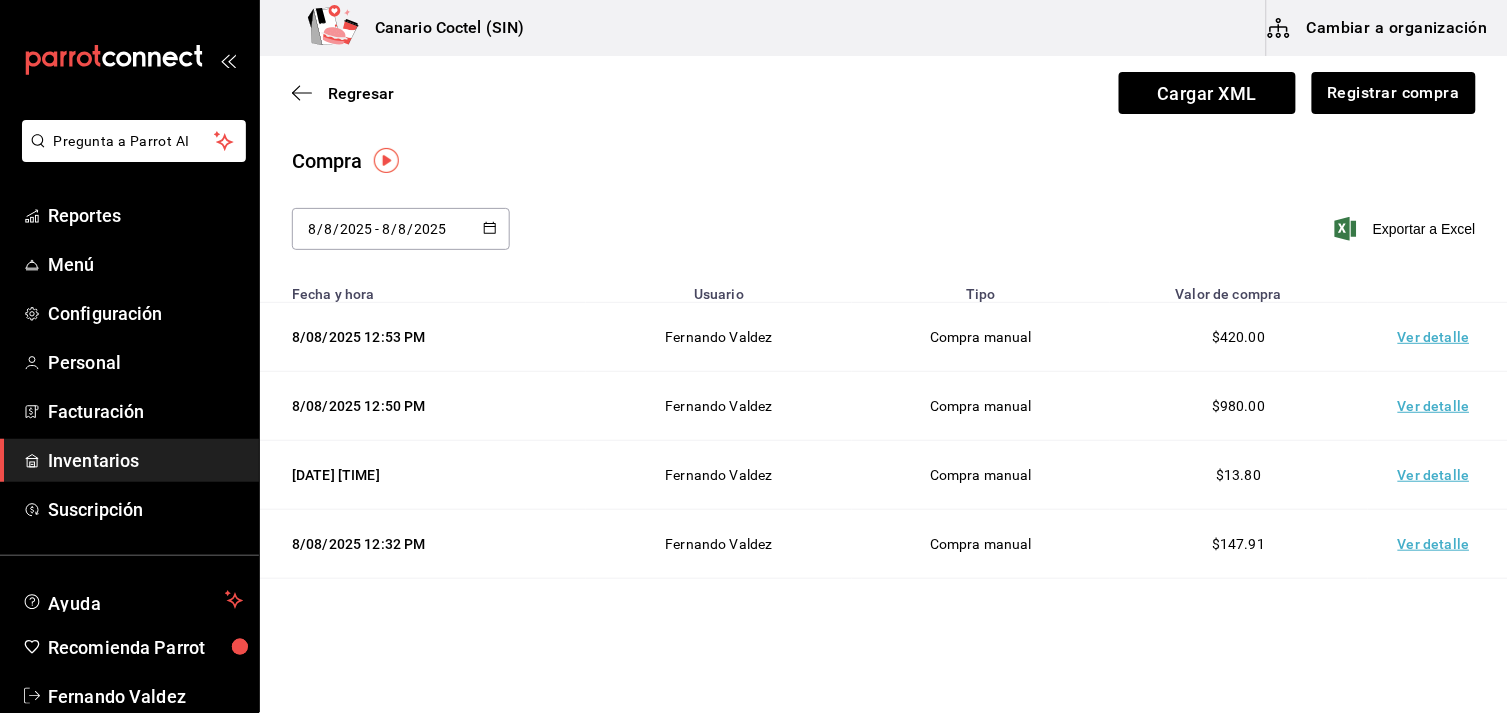 click on "Ver detalle" at bounding box center (1438, 337) 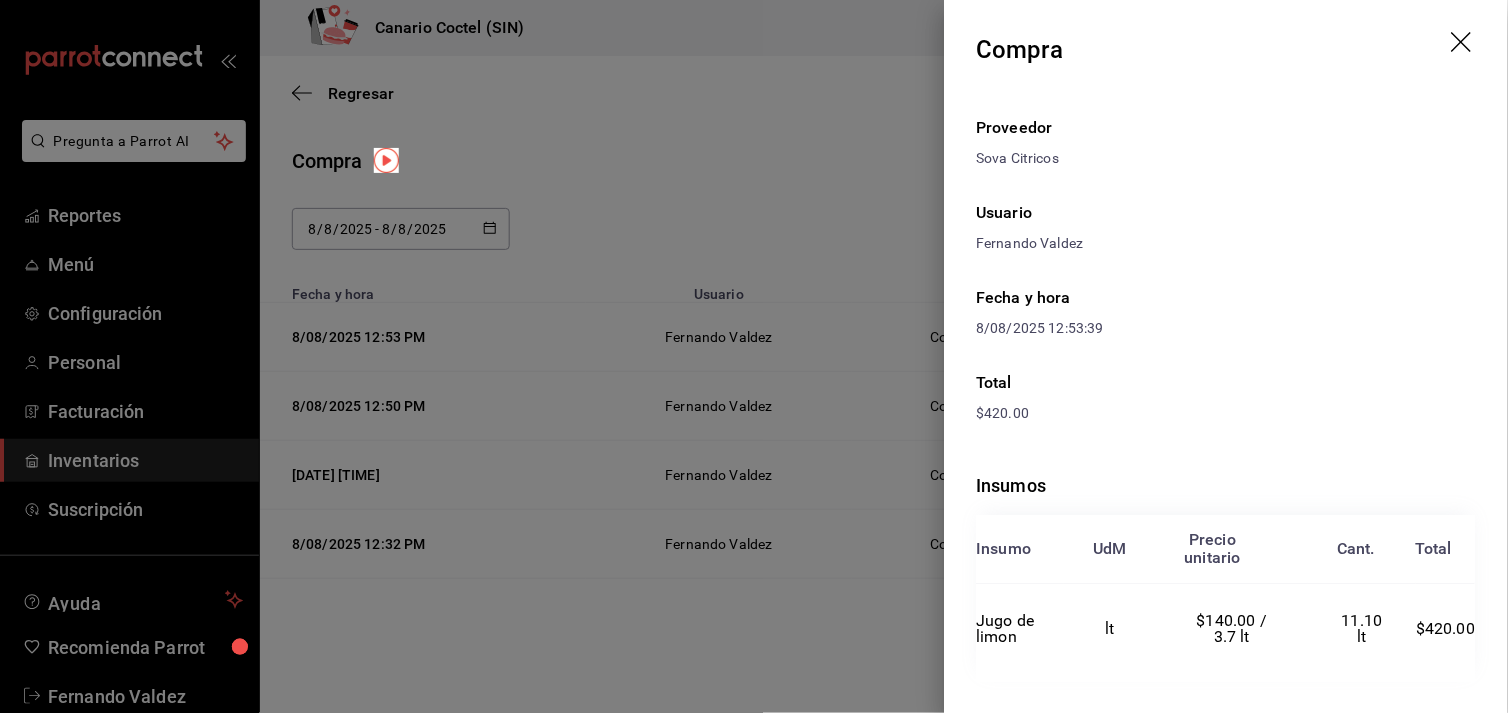 scroll, scrollTop: 32, scrollLeft: 0, axis: vertical 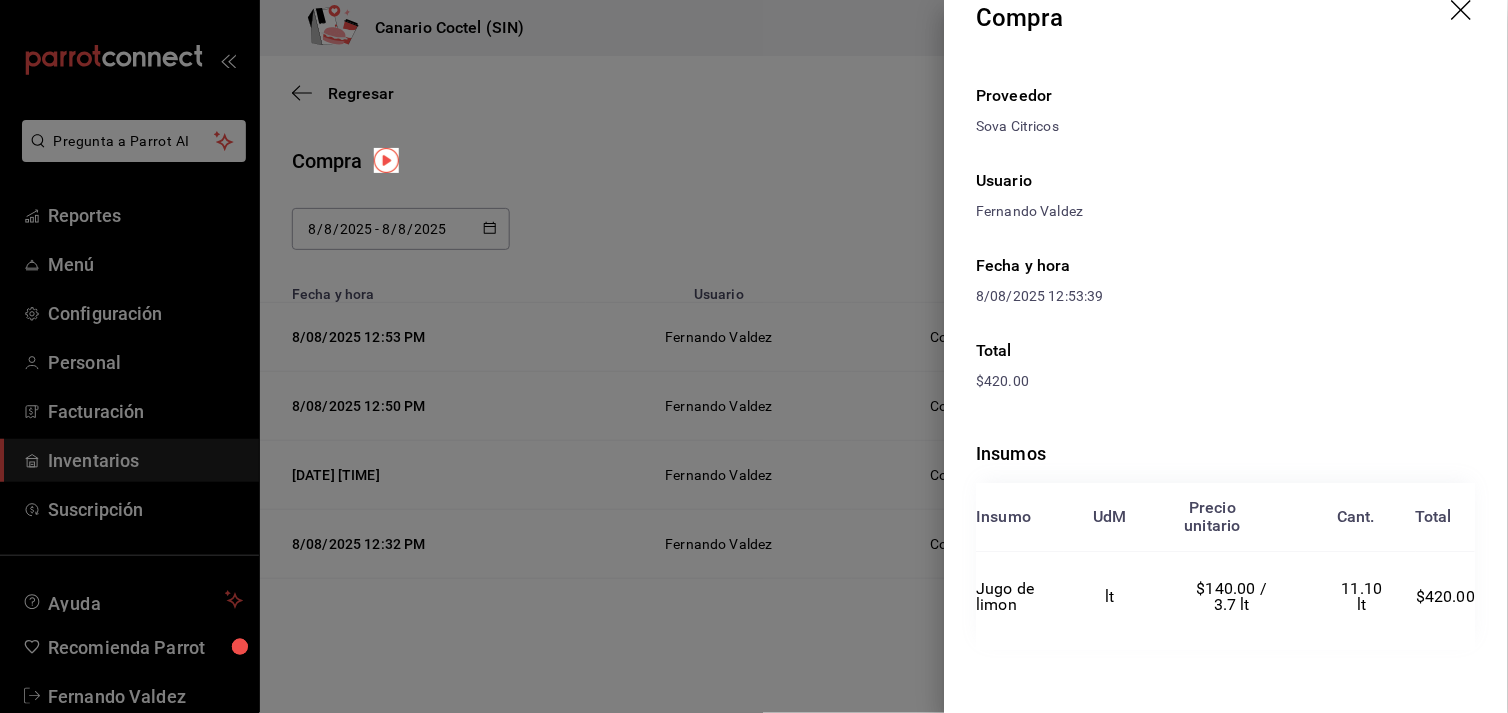 click at bounding box center [754, 356] 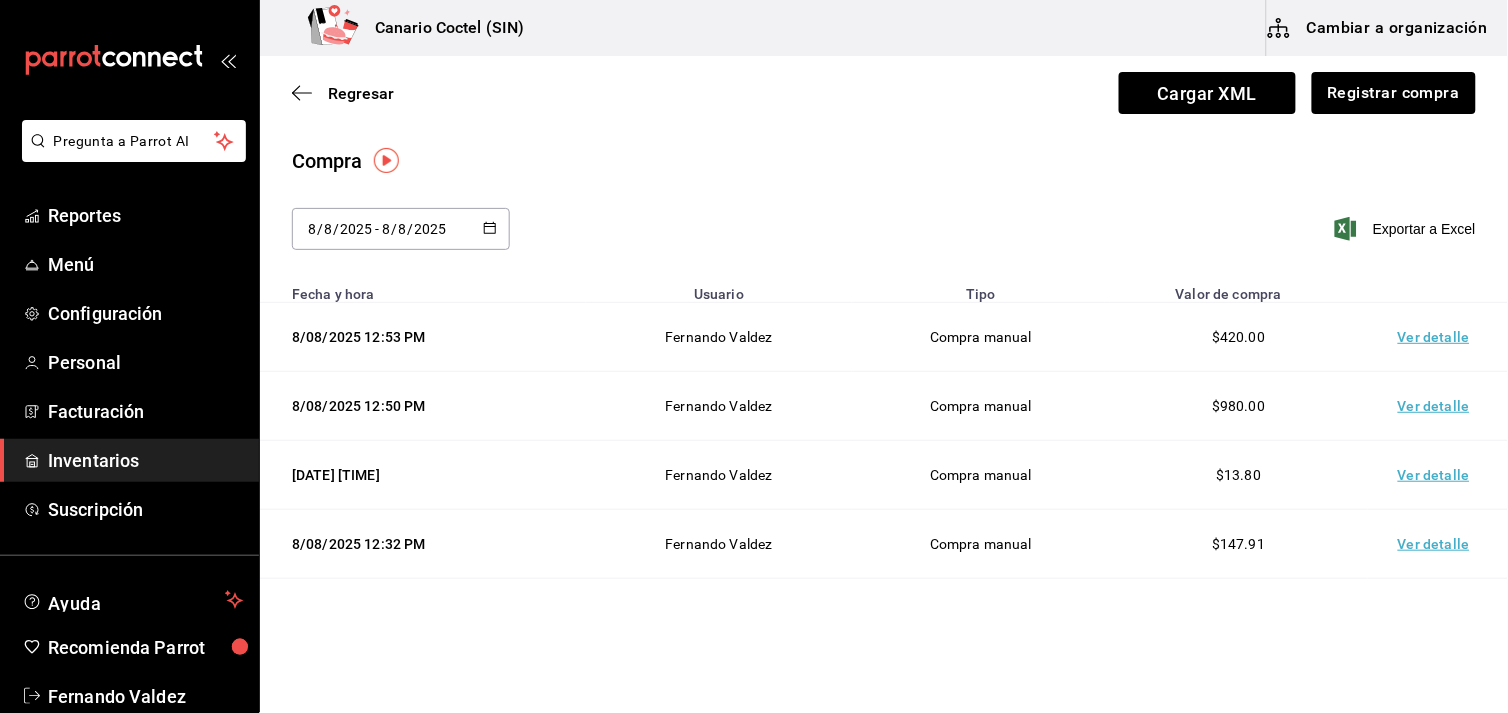click on "Ver detalle" at bounding box center [1438, 406] 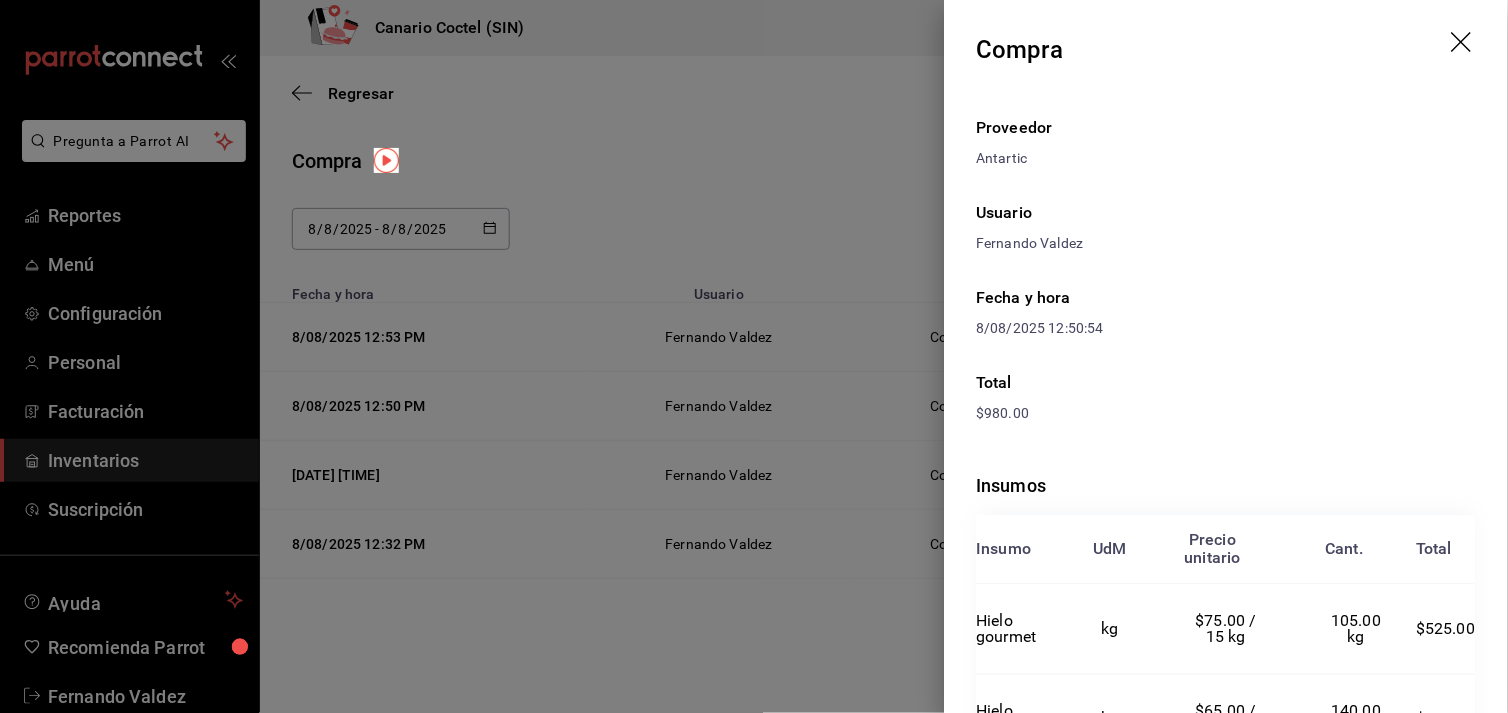 scroll, scrollTop: 111, scrollLeft: 0, axis: vertical 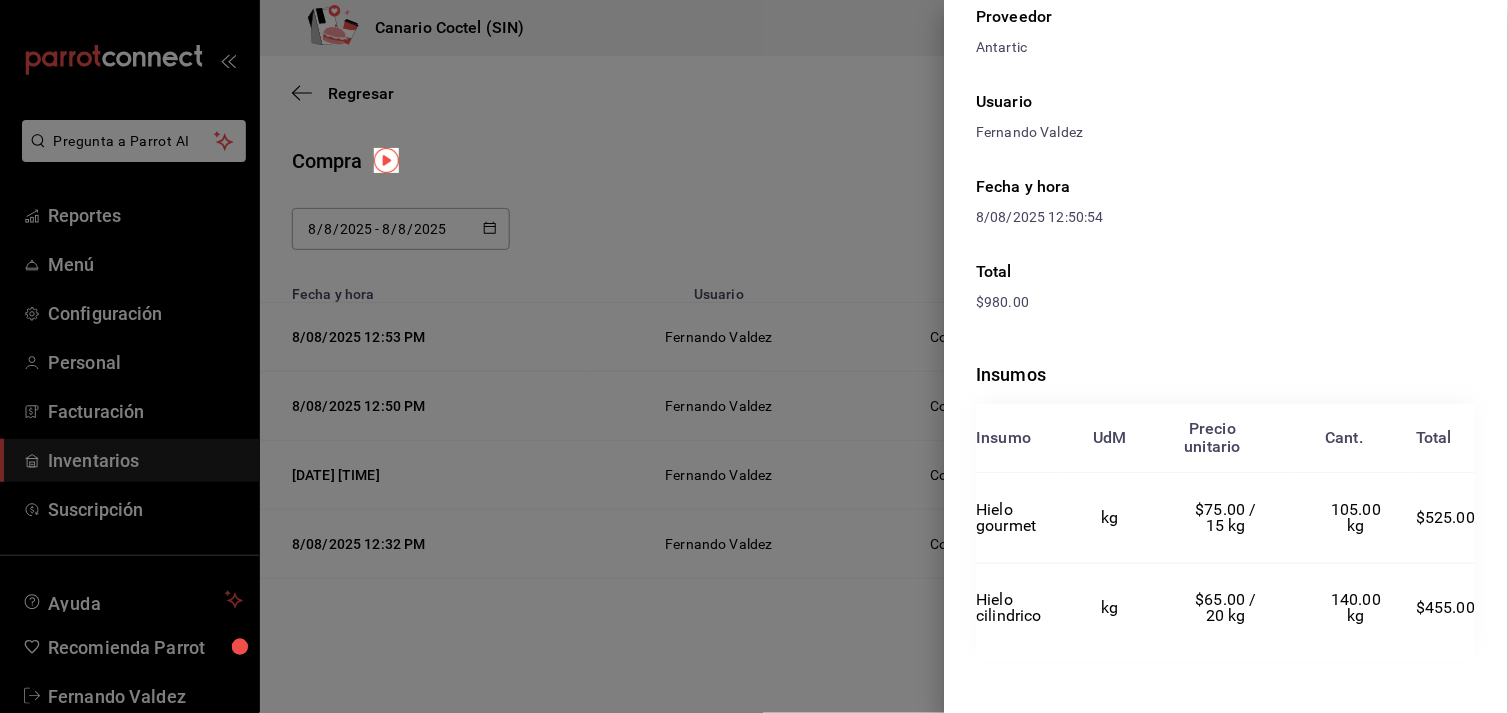 click at bounding box center (754, 356) 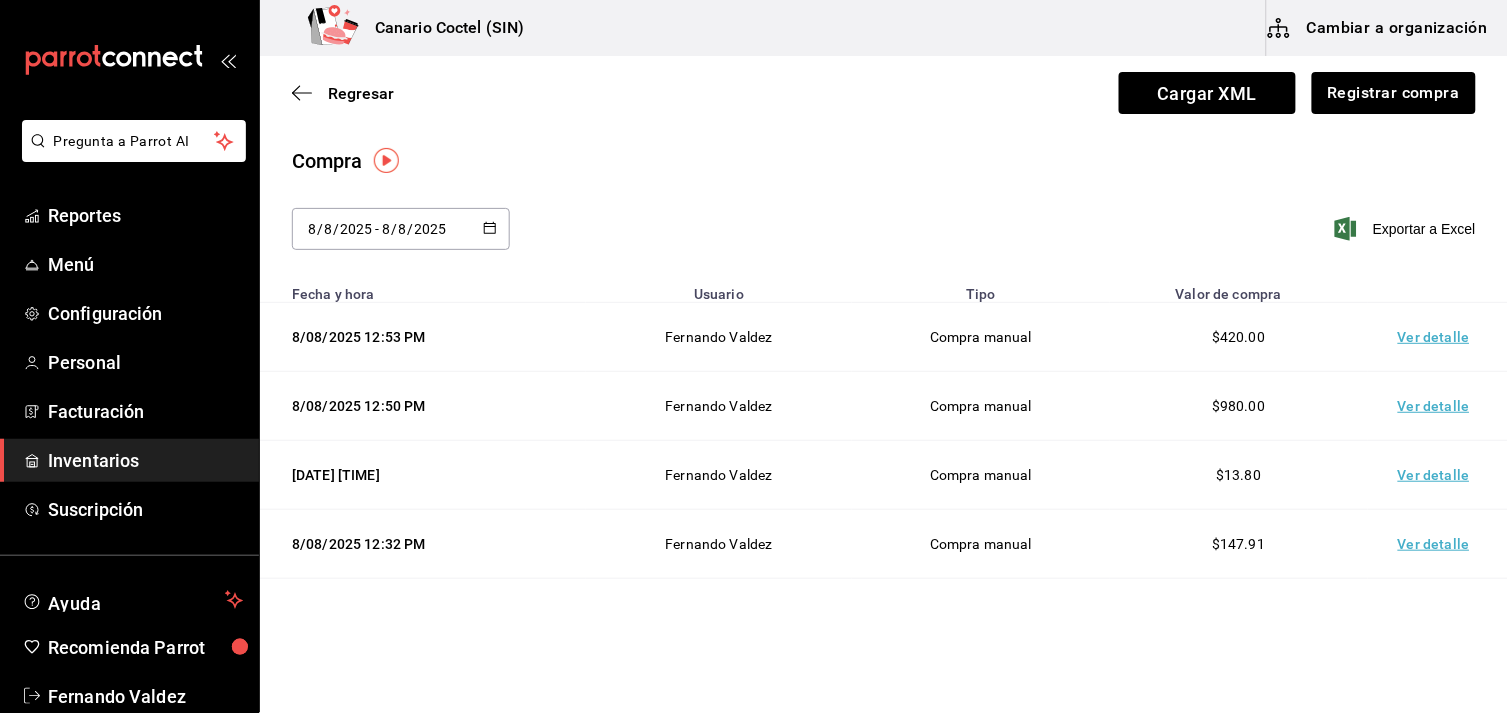 click on "Ver detalle" at bounding box center [1438, 475] 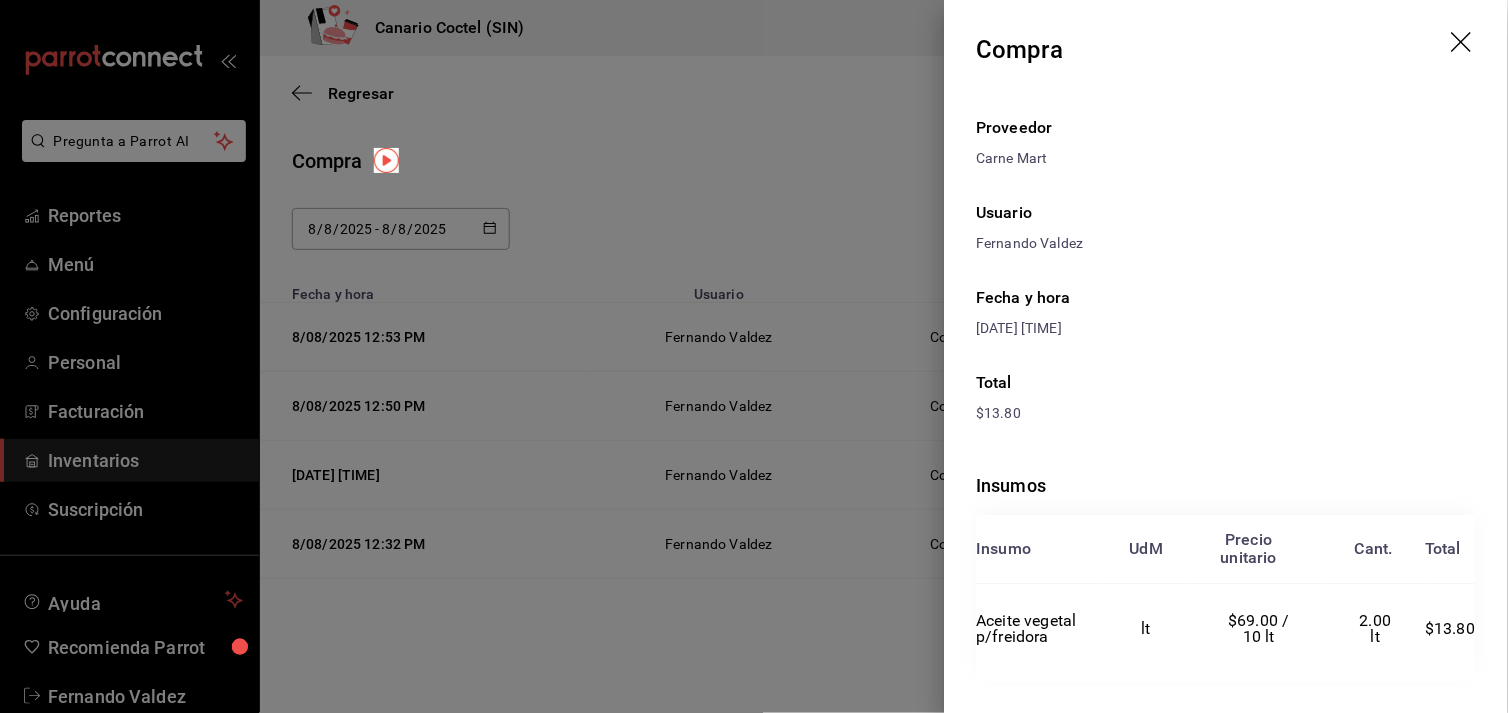 scroll, scrollTop: 32, scrollLeft: 0, axis: vertical 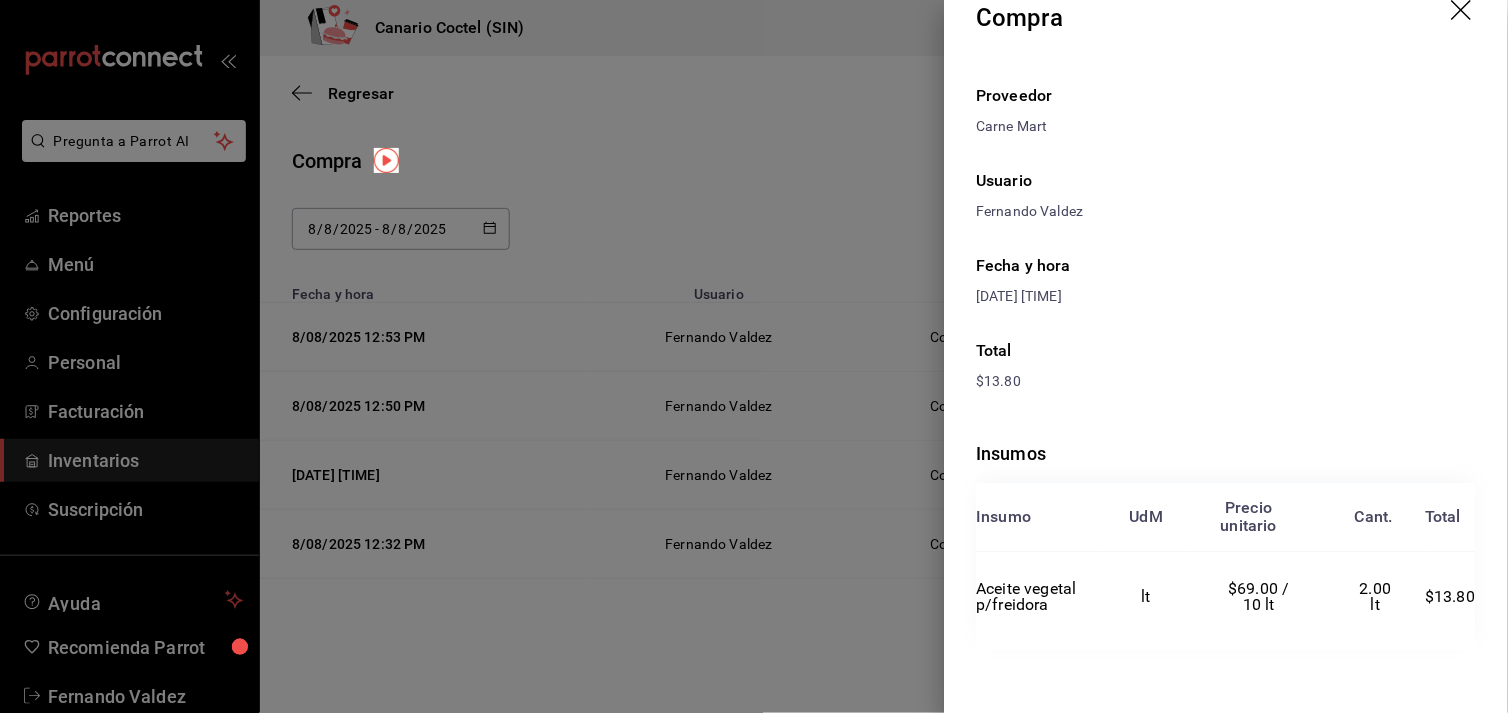 click at bounding box center [754, 356] 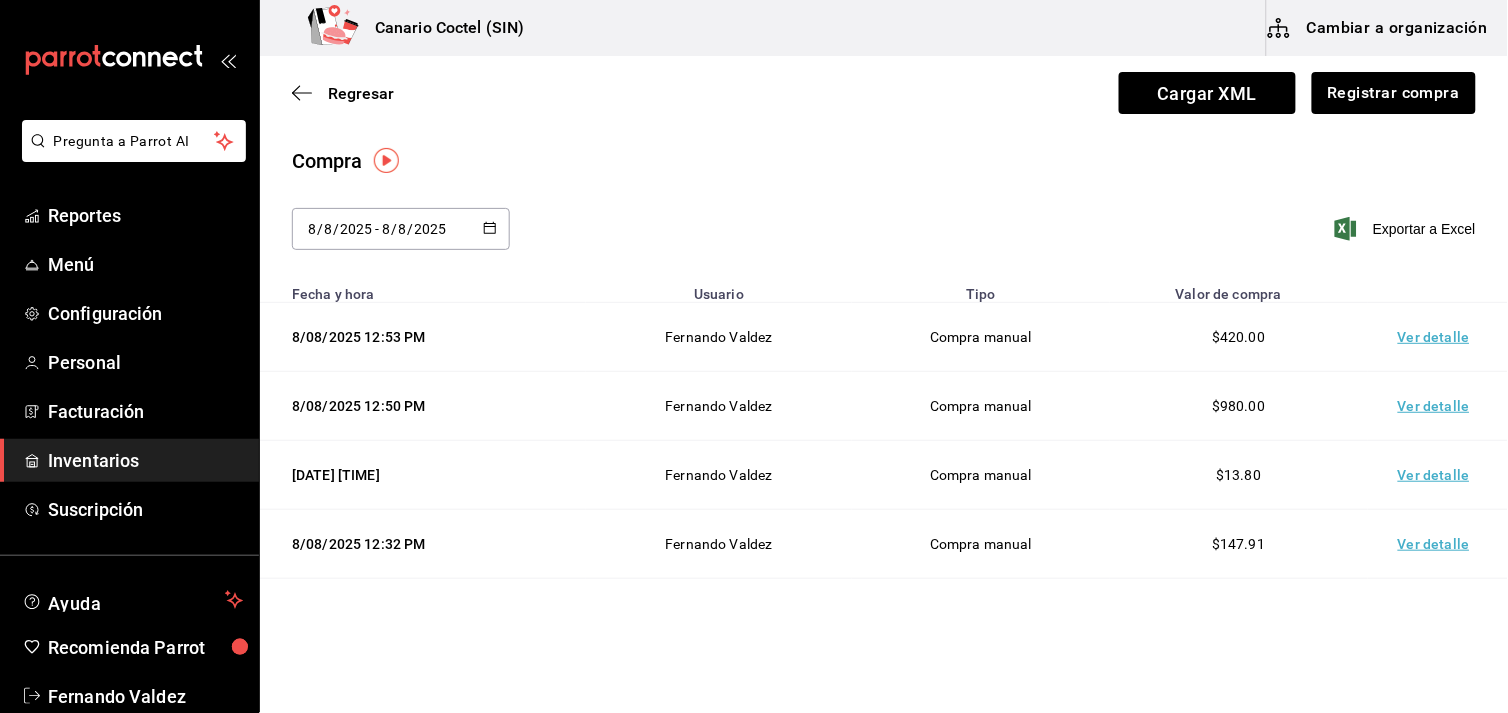 click on "Ver detalle" at bounding box center [1438, 544] 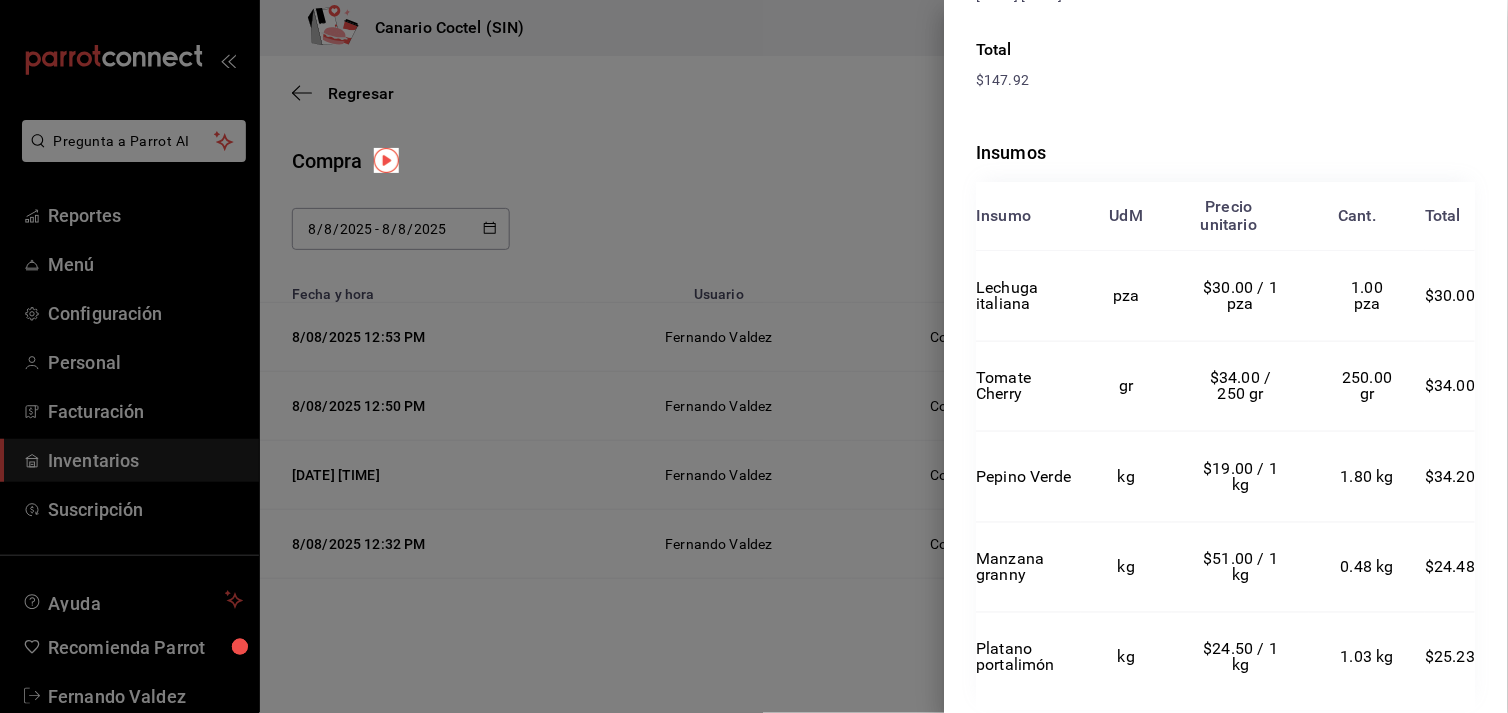 scroll, scrollTop: 394, scrollLeft: 0, axis: vertical 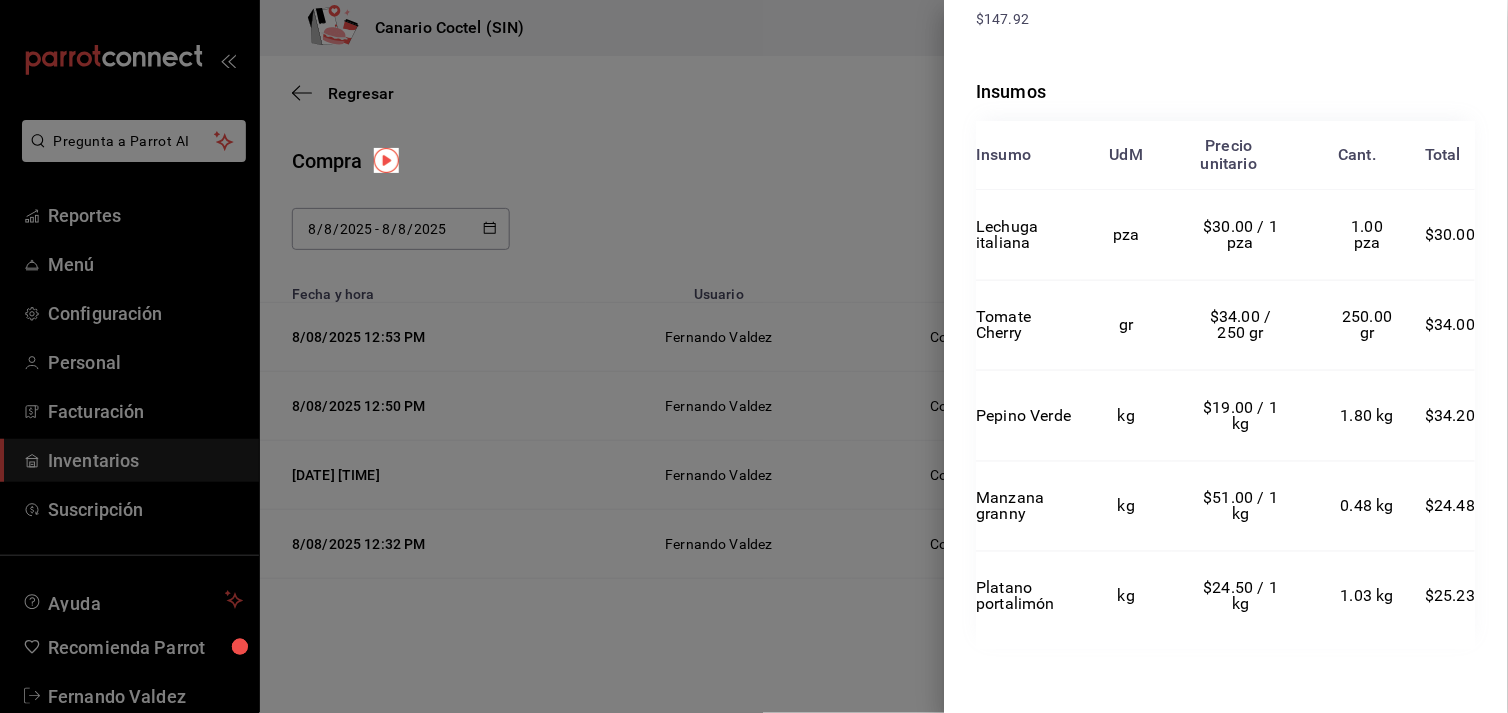 click at bounding box center [754, 356] 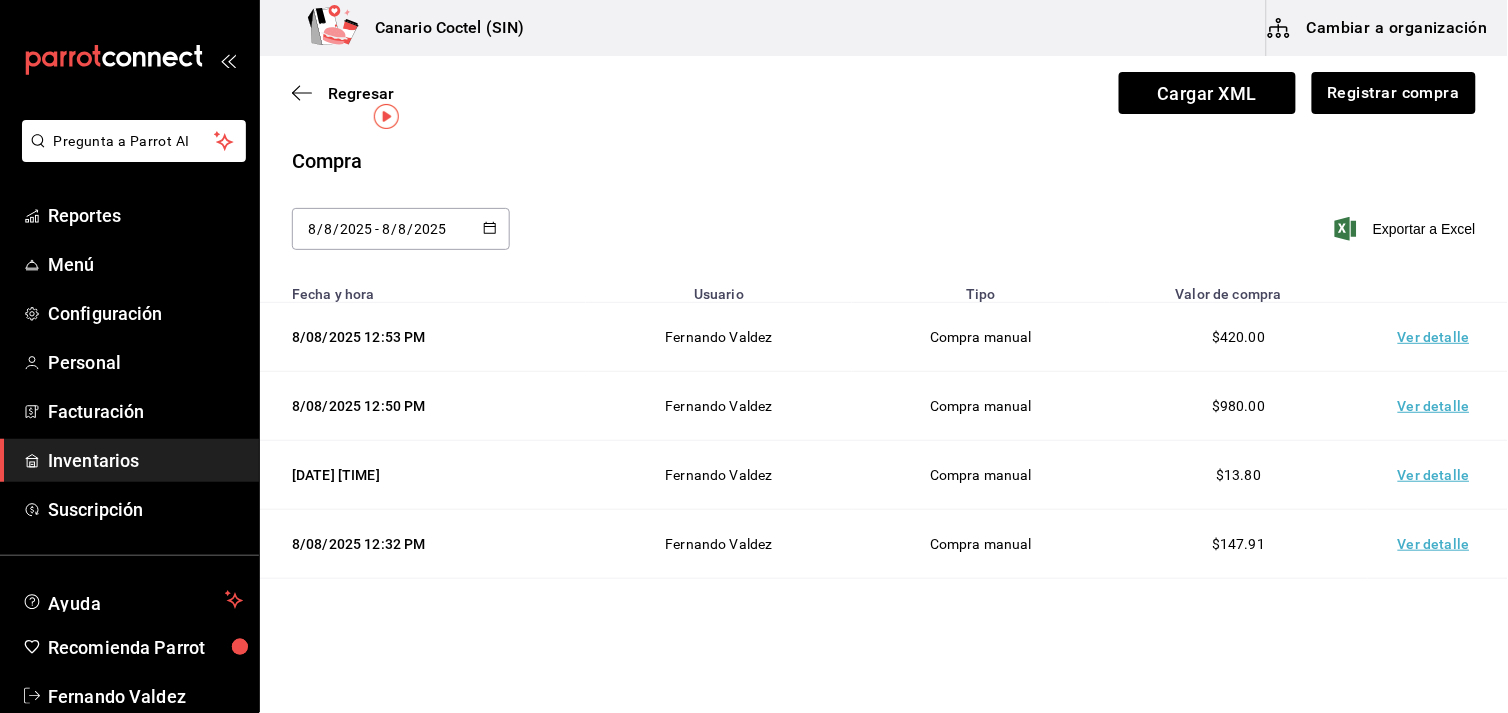 scroll, scrollTop: 44, scrollLeft: 0, axis: vertical 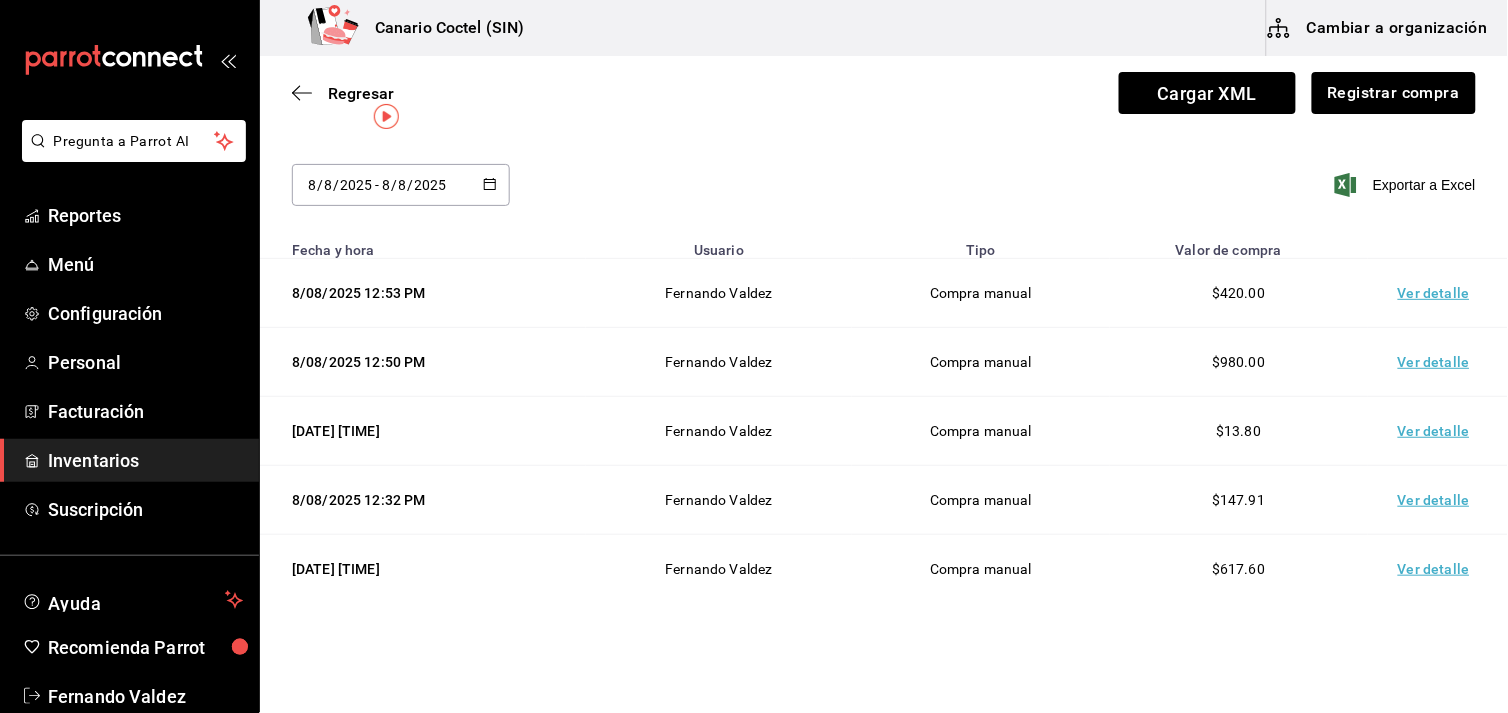click on "Ver detalle" at bounding box center (1438, 569) 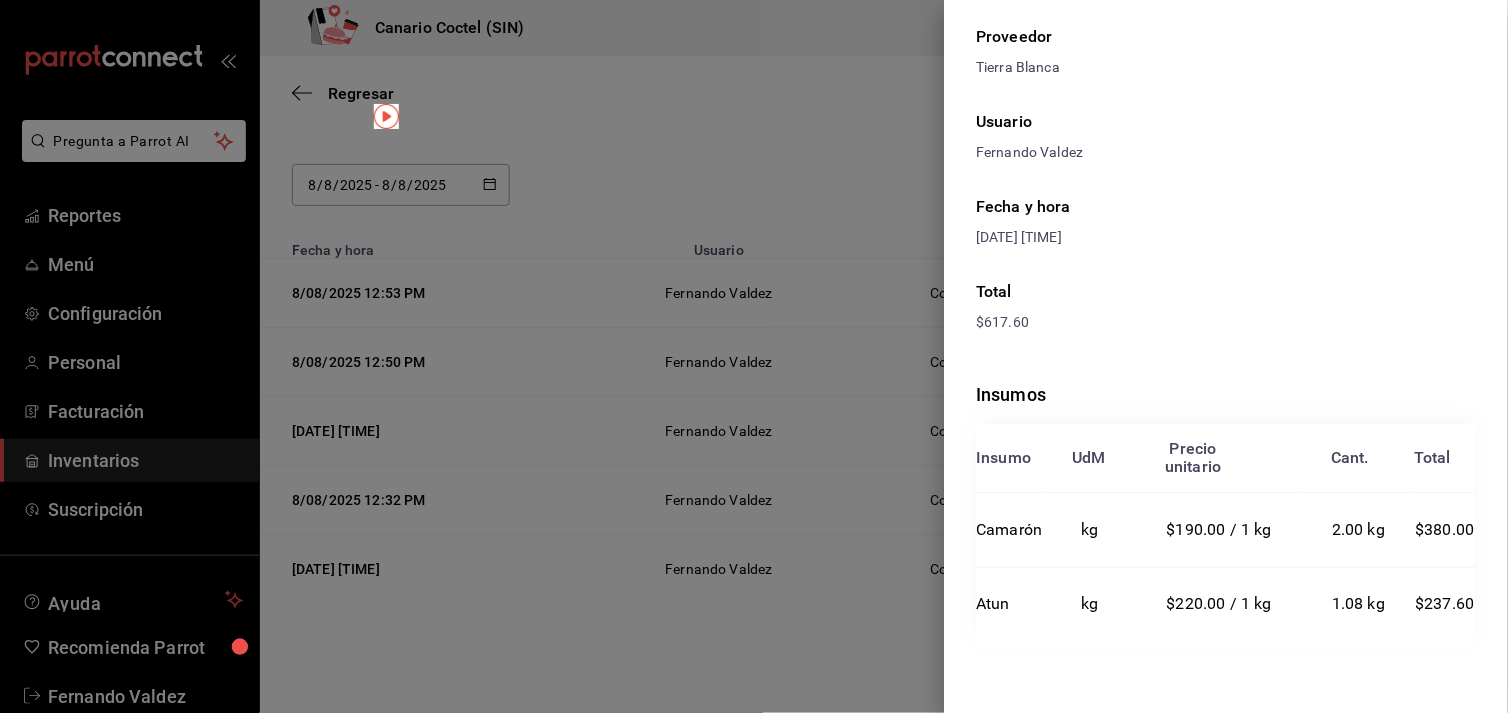 scroll, scrollTop: 123, scrollLeft: 0, axis: vertical 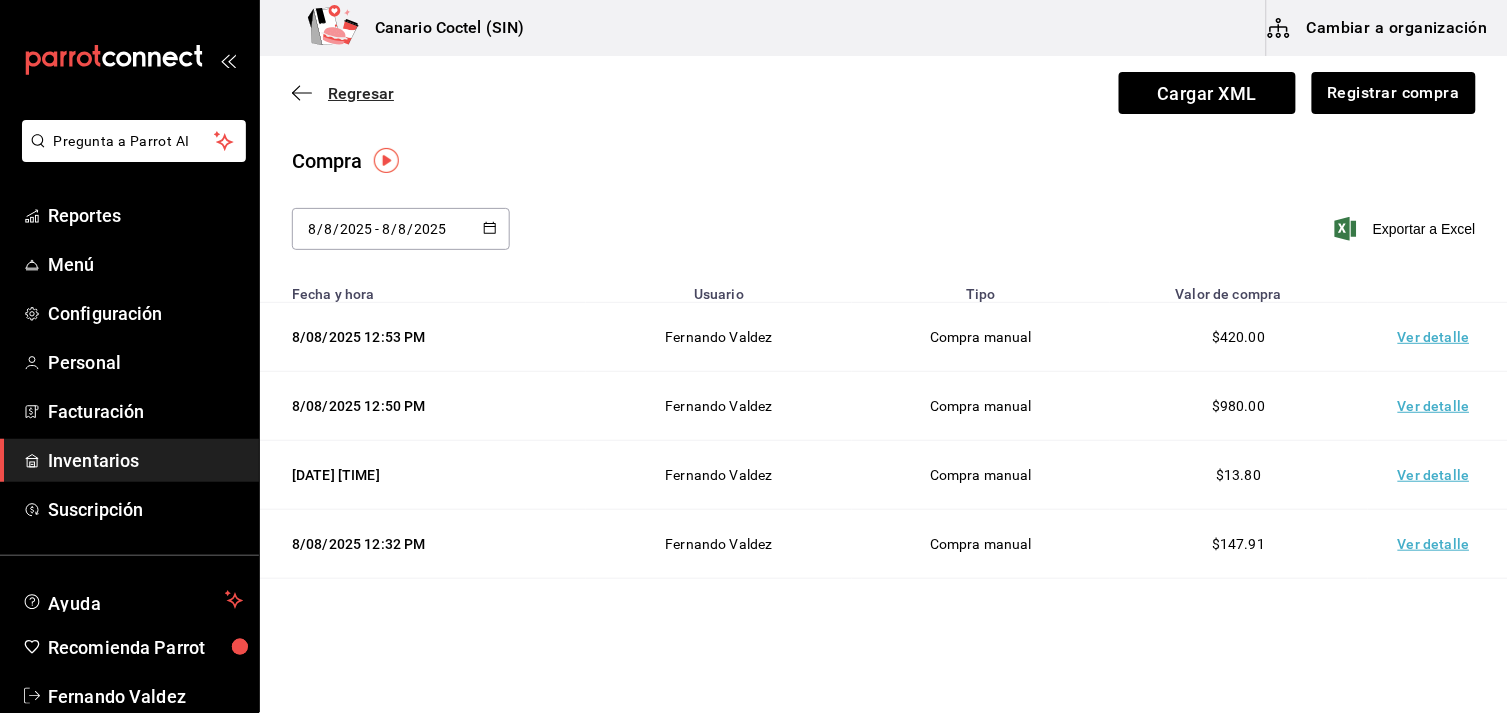 click on "Regresar" at bounding box center (343, 93) 